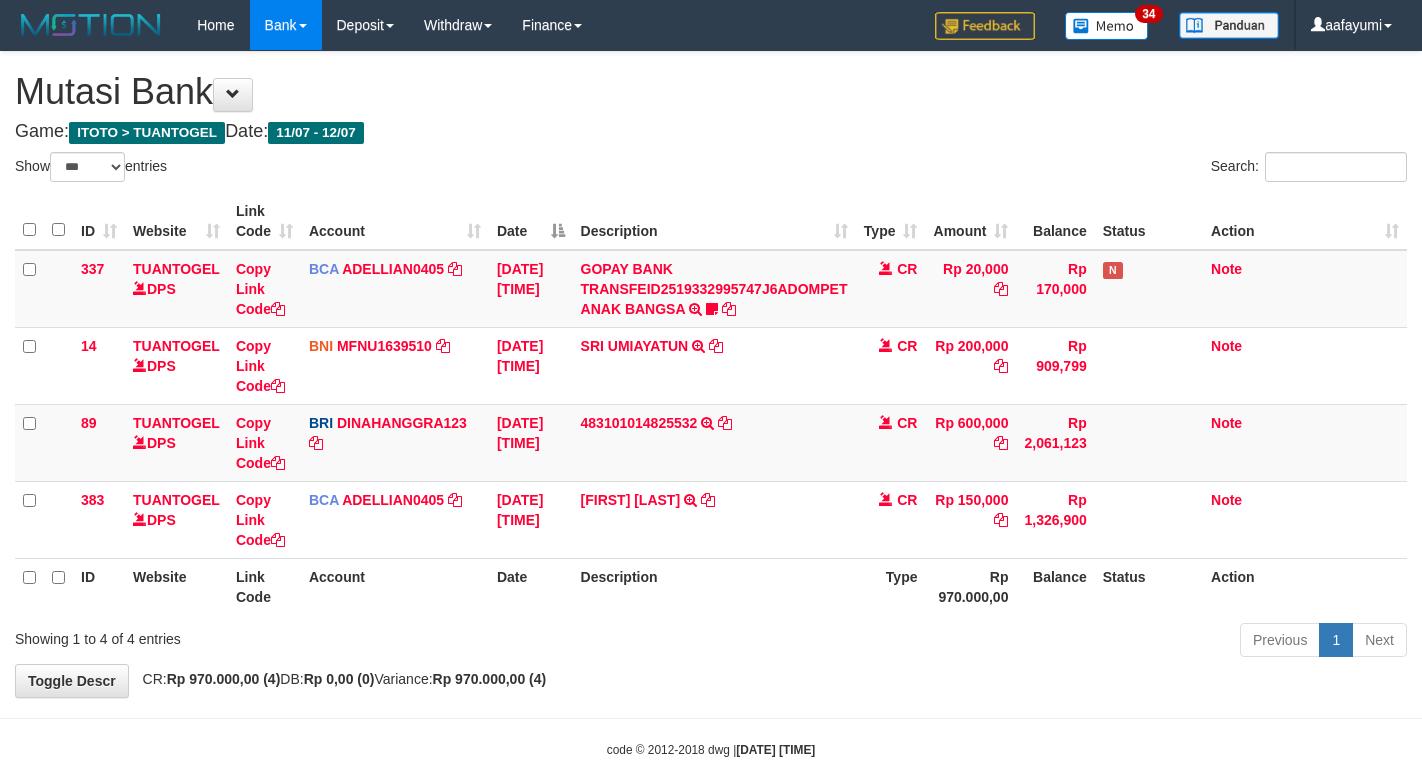 select on "***" 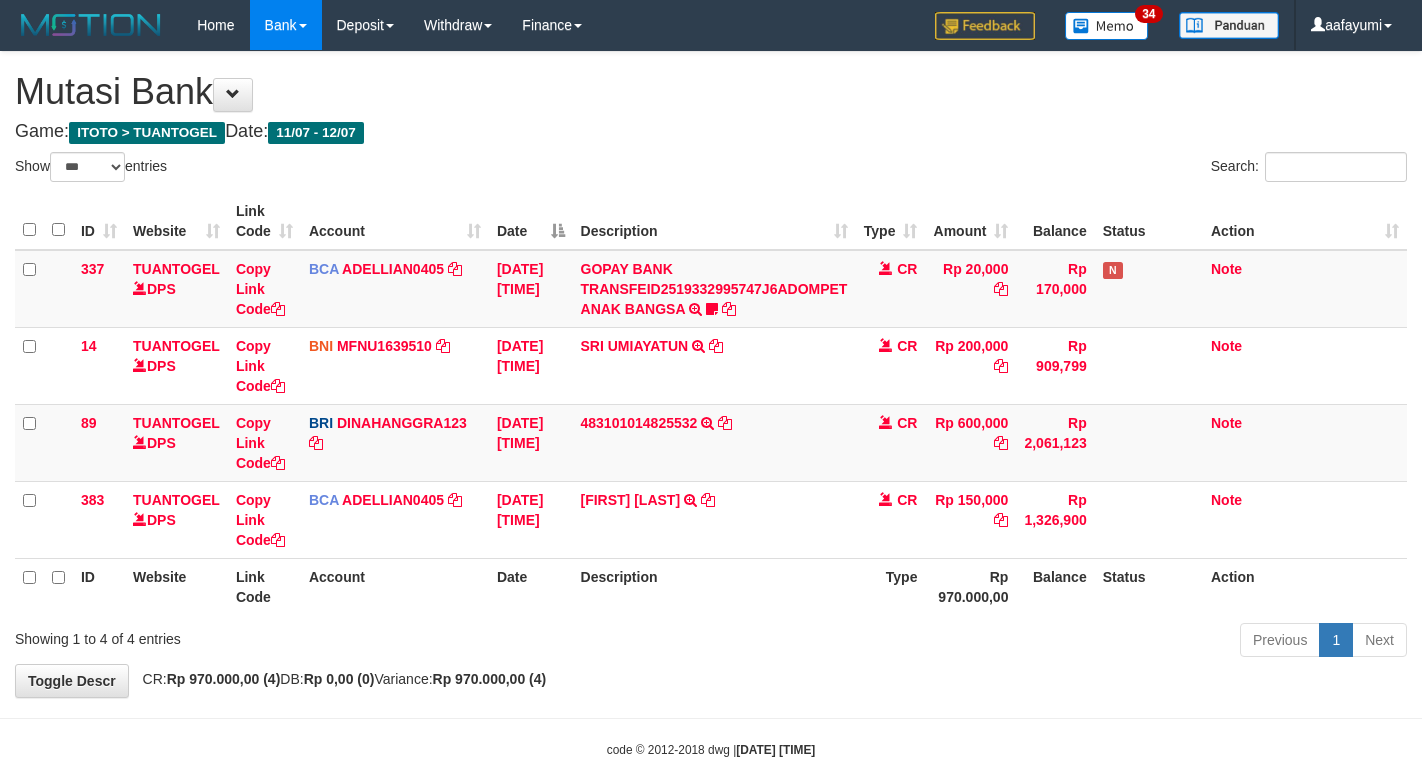 scroll, scrollTop: 0, scrollLeft: 0, axis: both 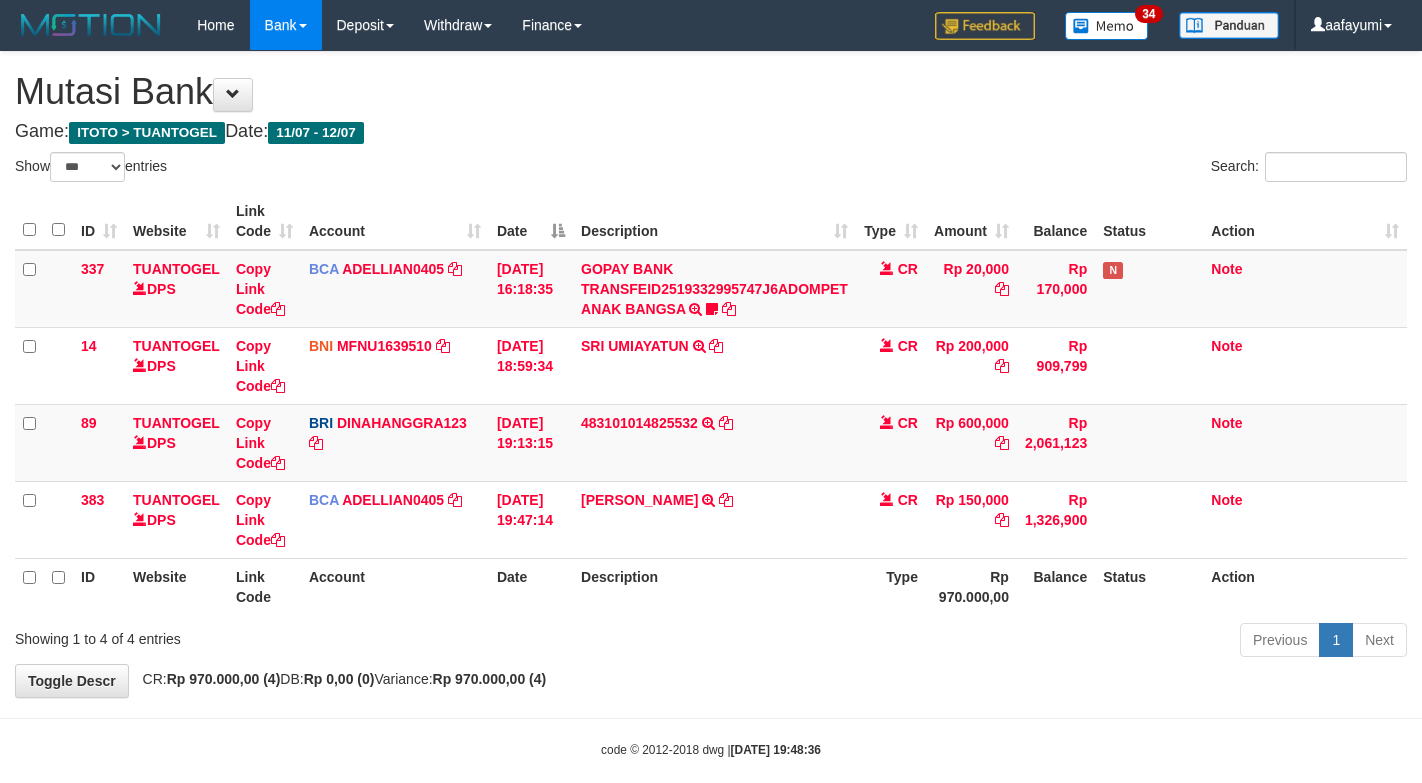 select on "***" 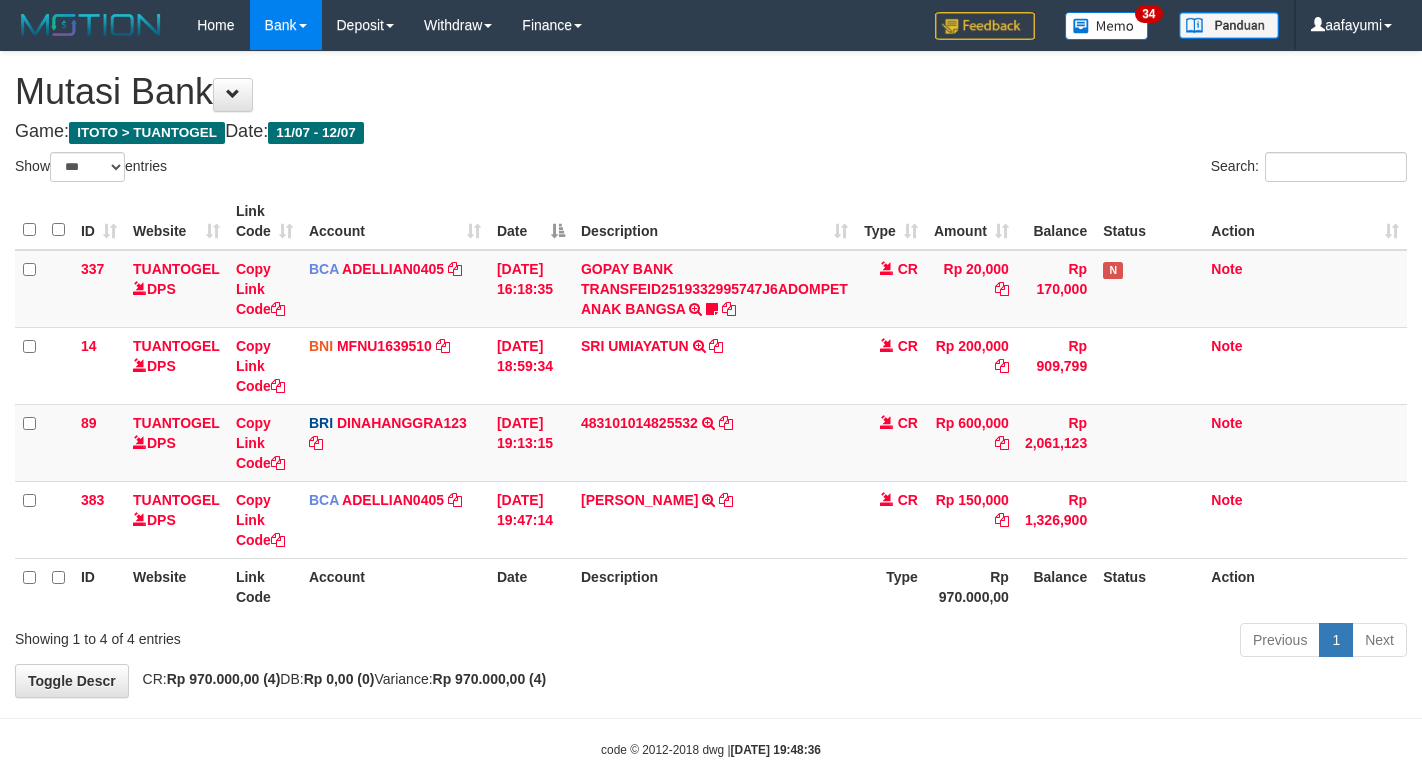 scroll, scrollTop: 0, scrollLeft: 0, axis: both 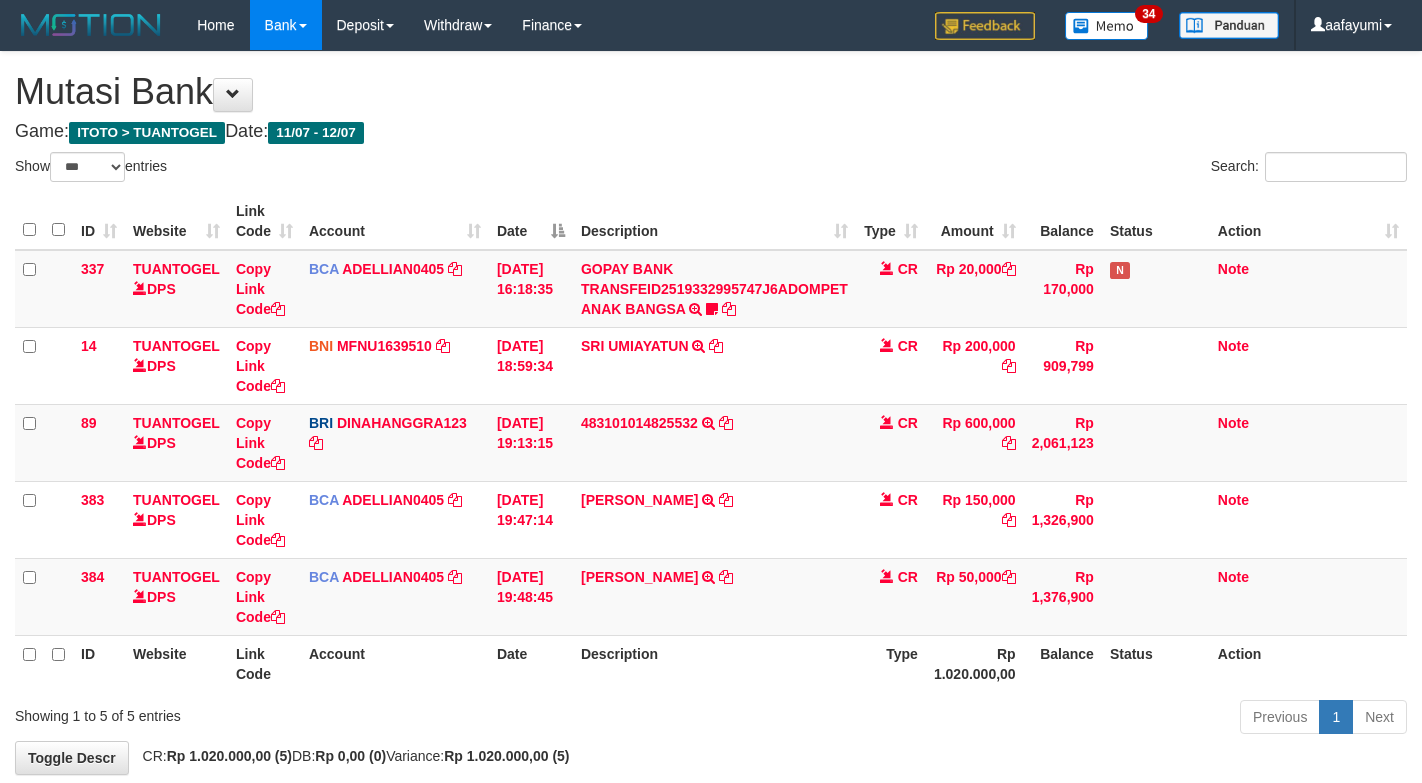 select on "***" 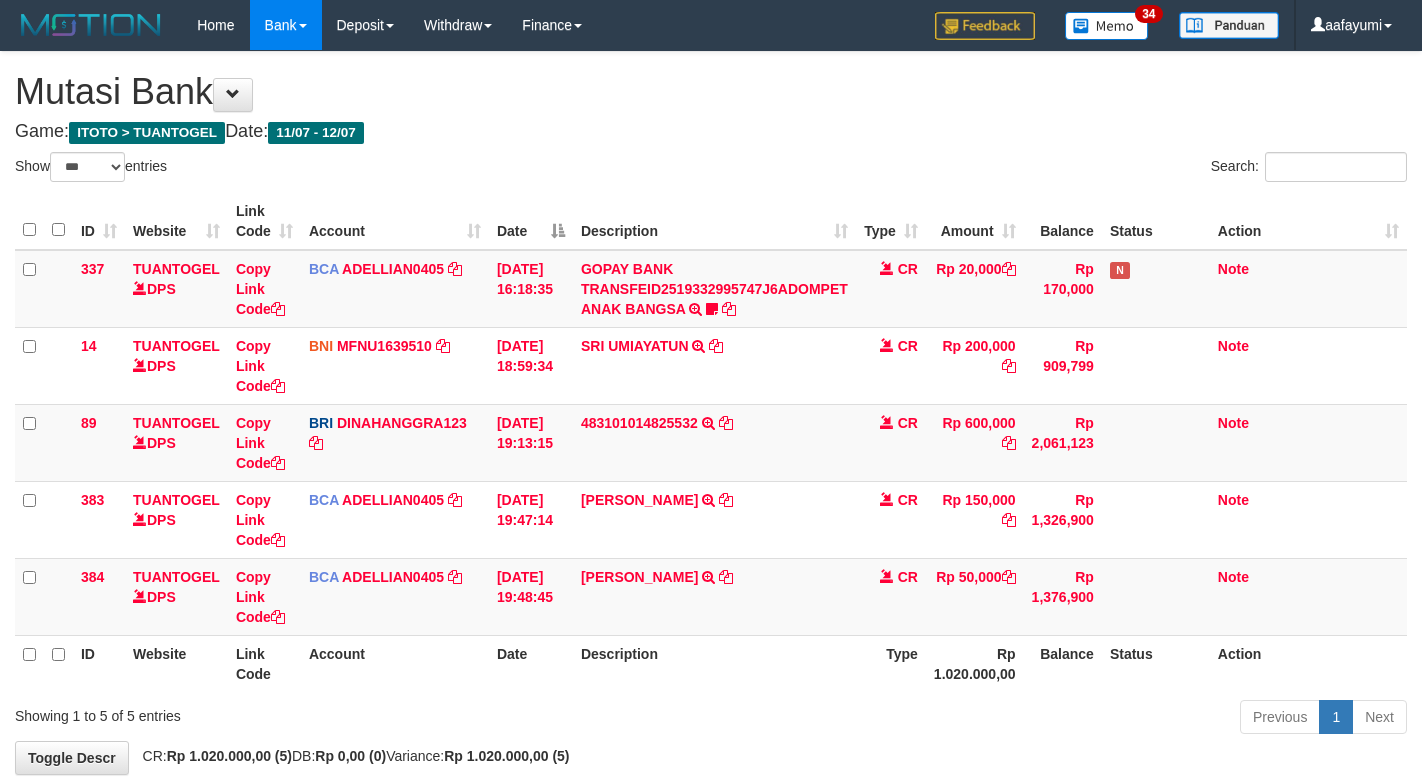 scroll, scrollTop: 0, scrollLeft: 0, axis: both 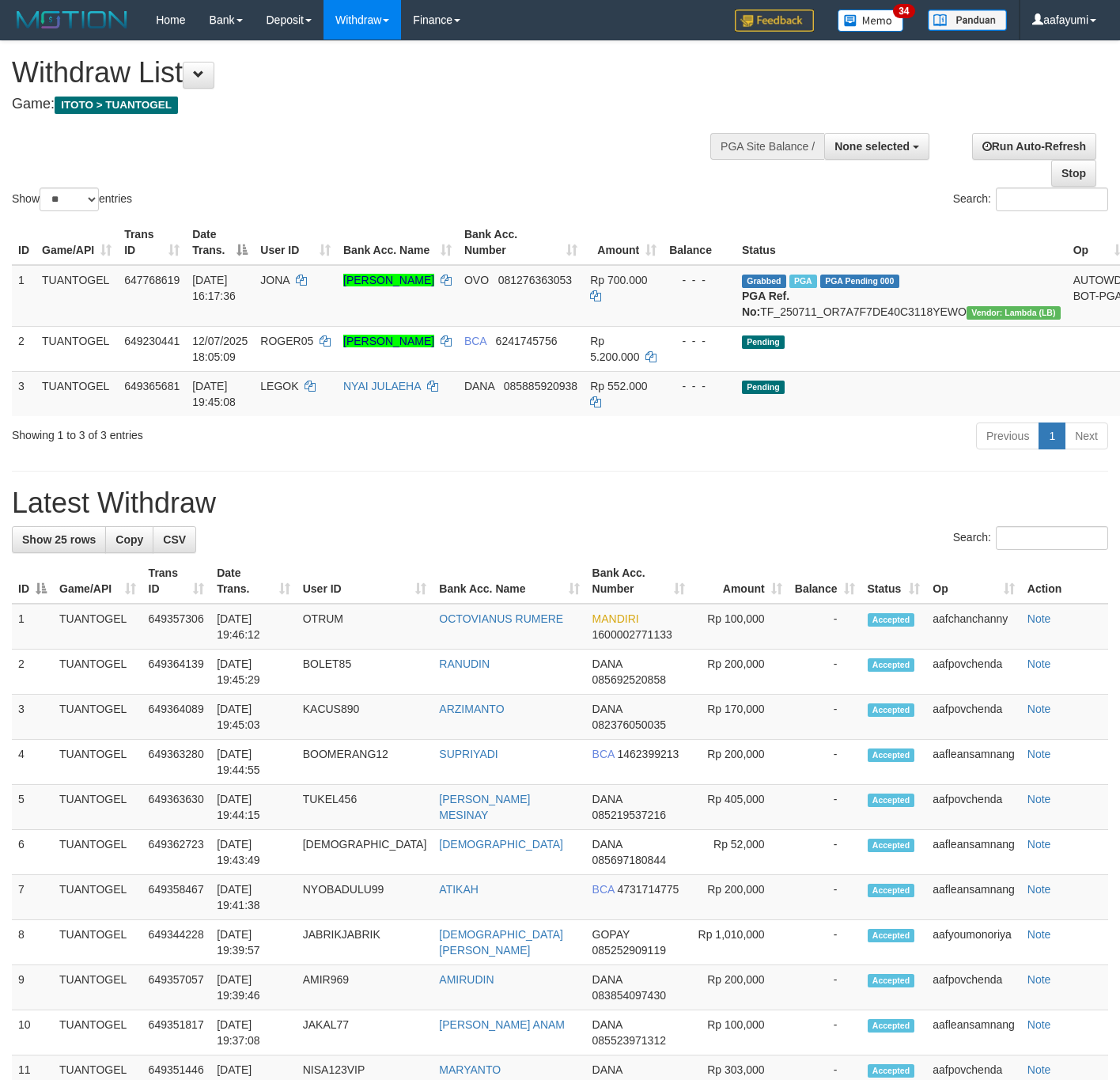 select 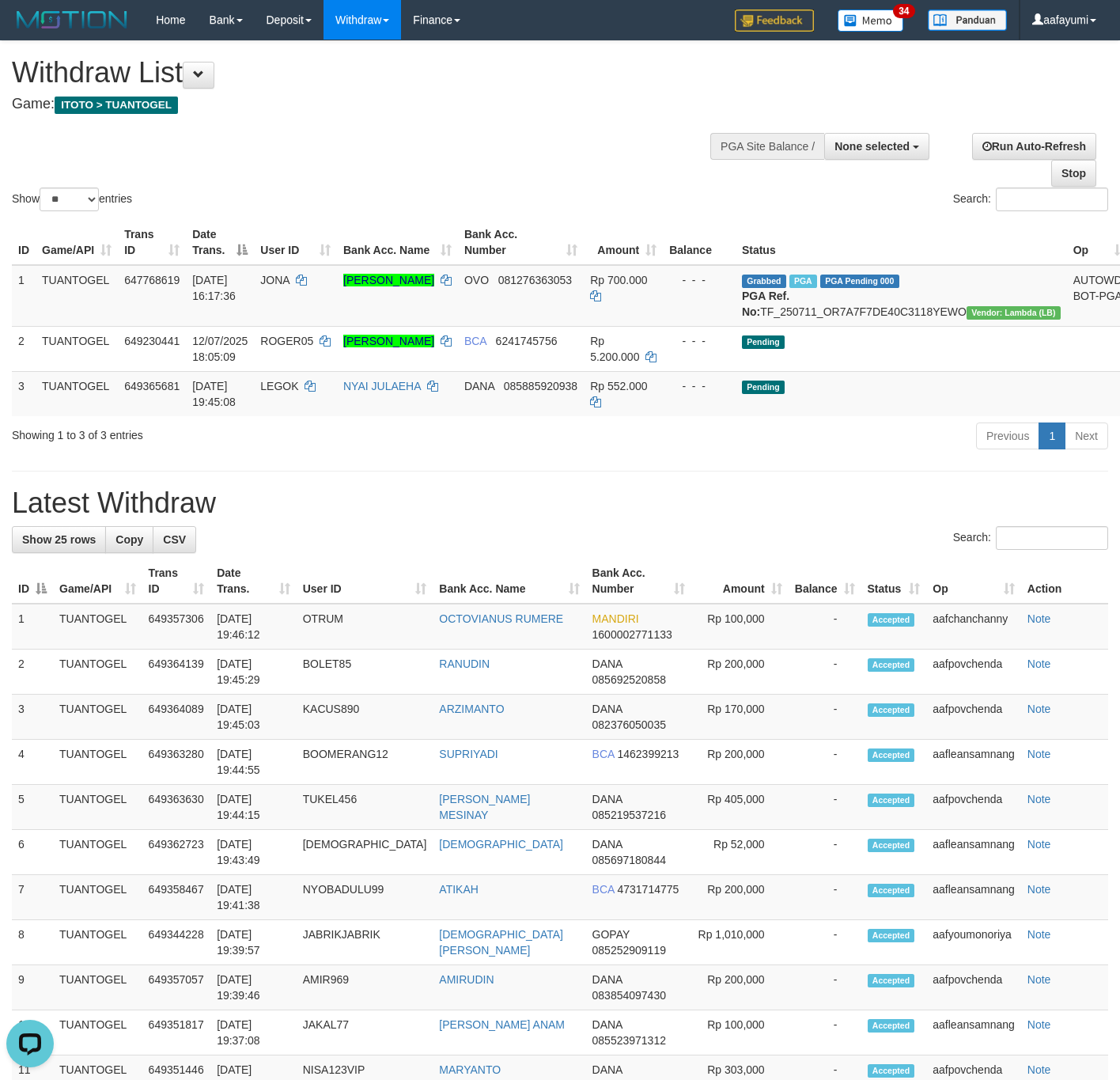 scroll, scrollTop: 0, scrollLeft: 0, axis: both 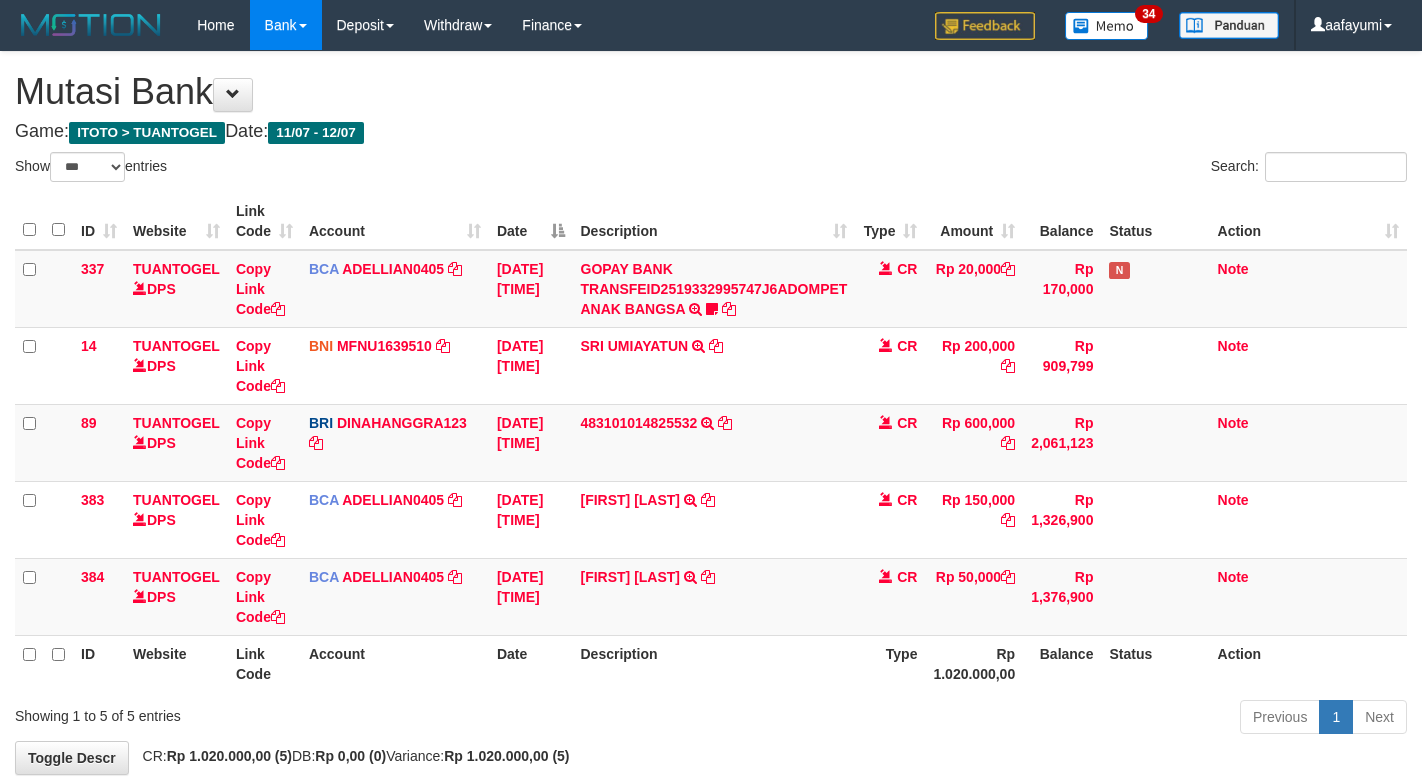 select on "***" 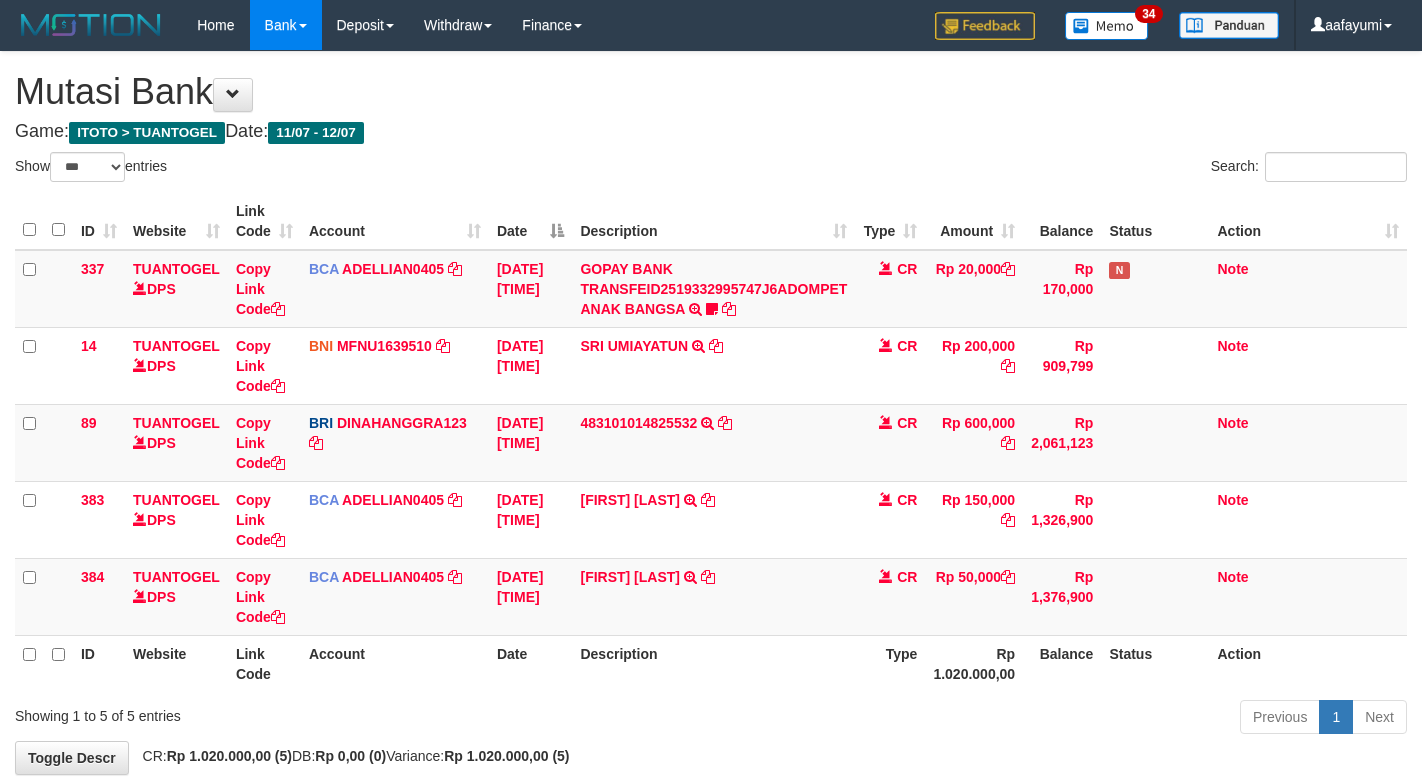 scroll, scrollTop: 0, scrollLeft: 0, axis: both 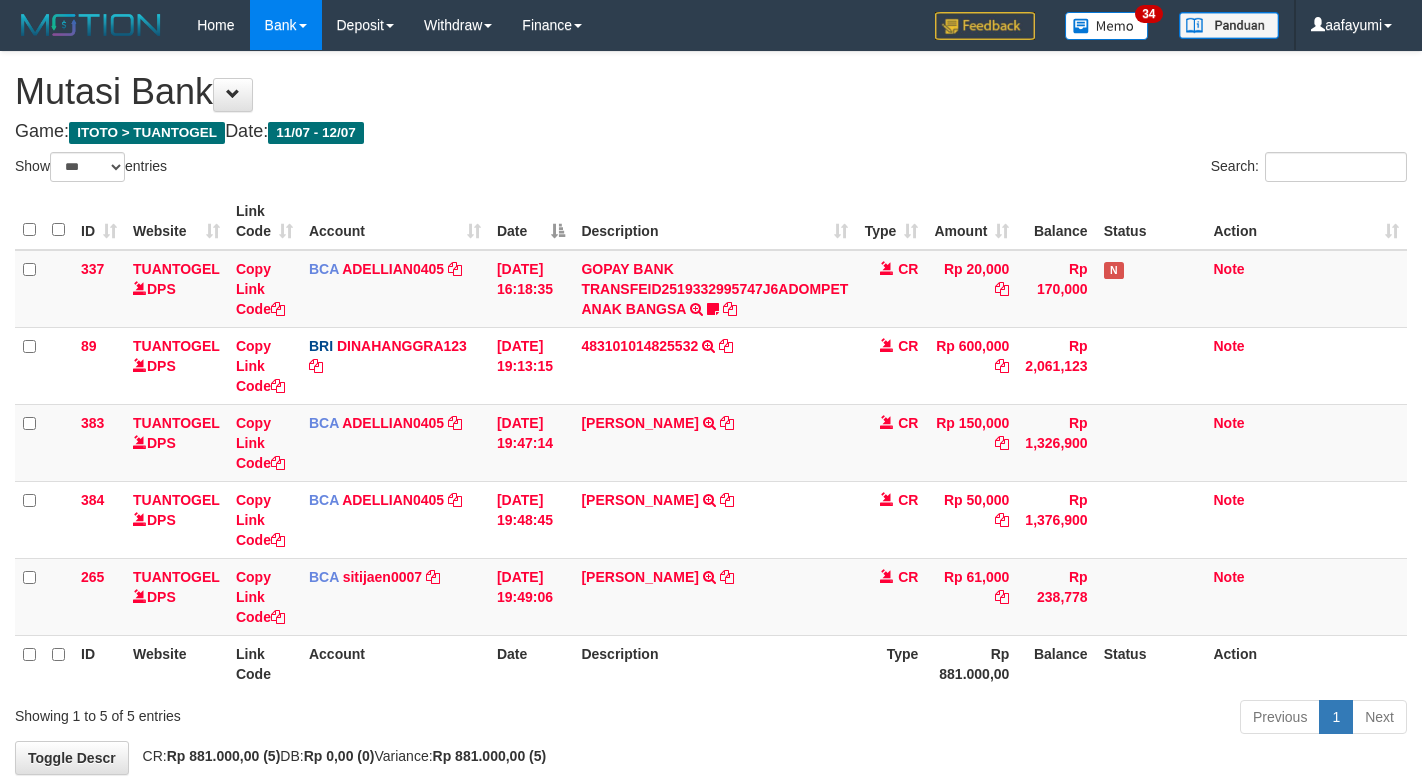 select on "***" 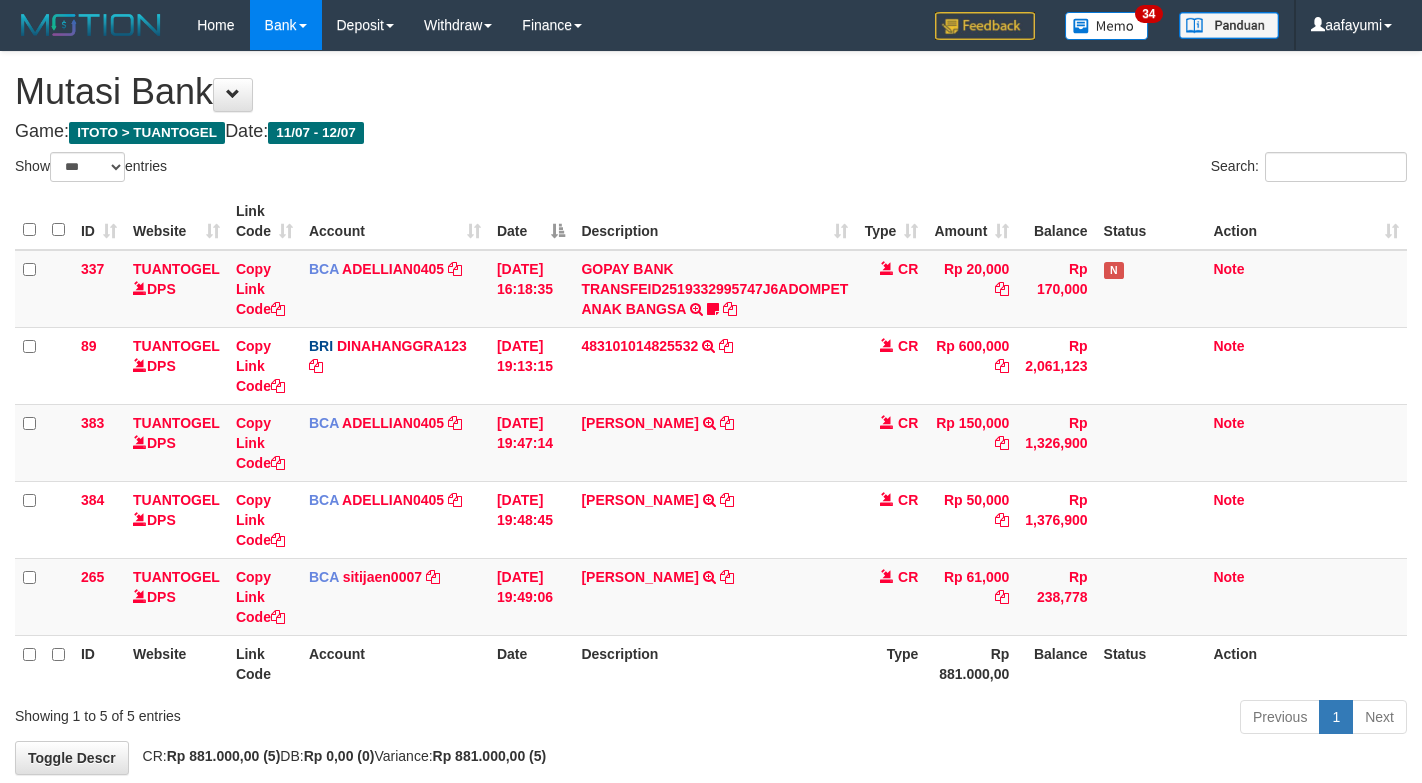 scroll, scrollTop: 0, scrollLeft: 0, axis: both 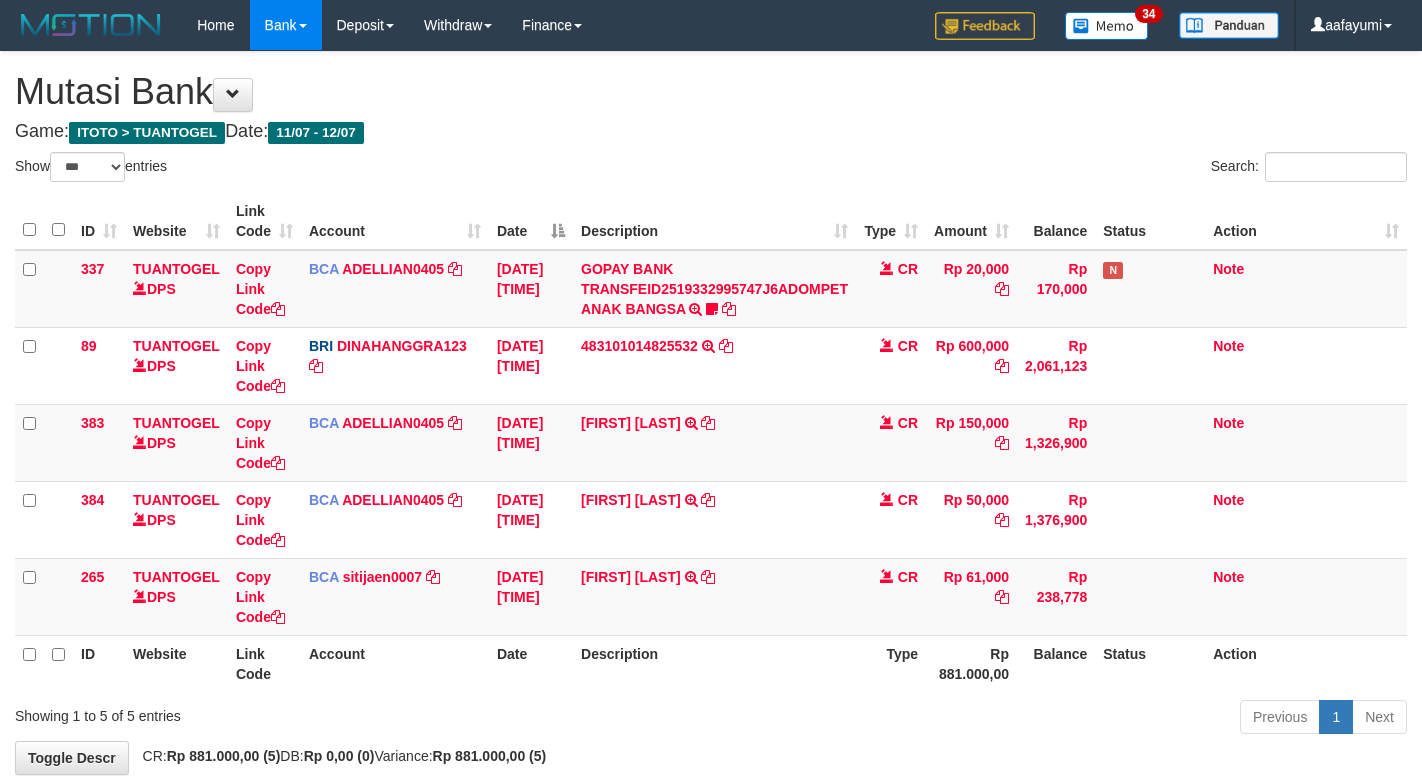 select on "***" 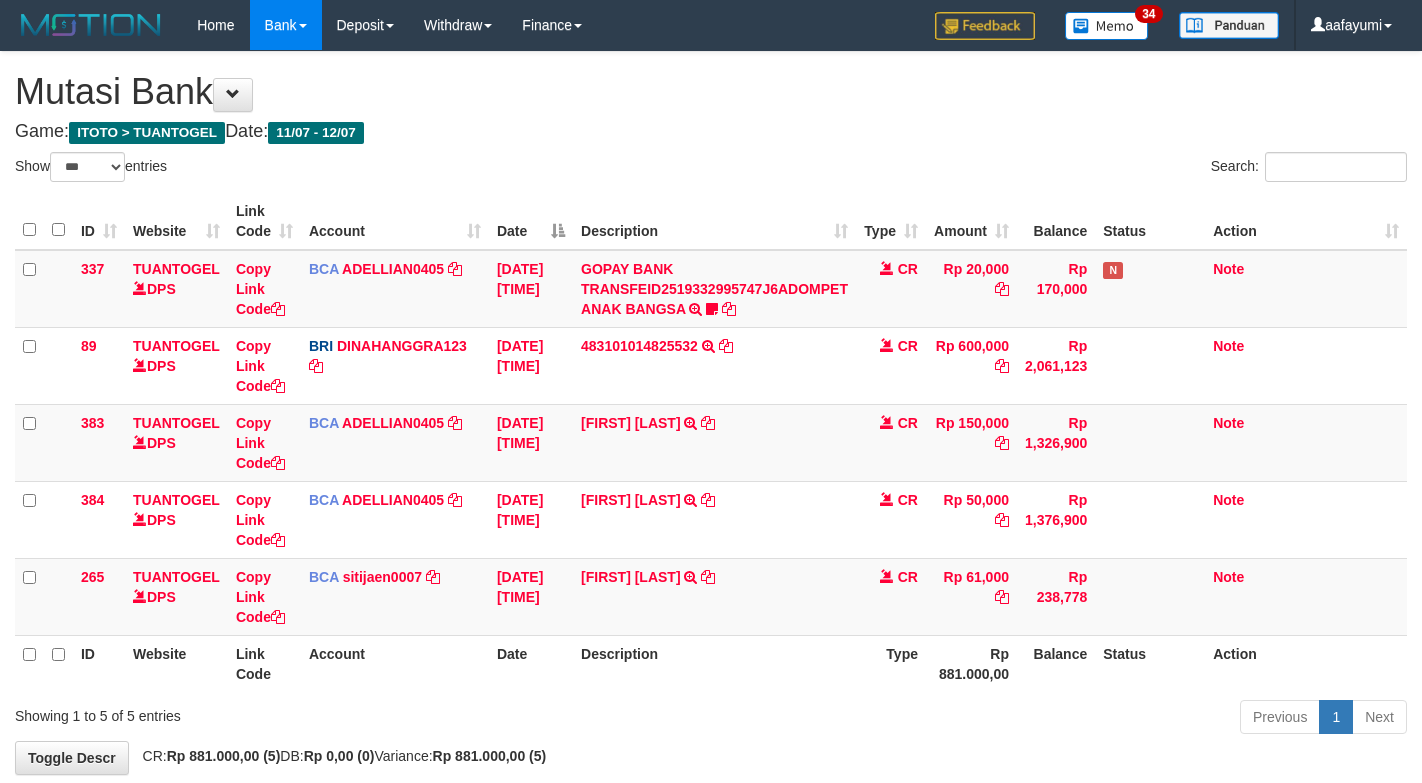 scroll, scrollTop: 0, scrollLeft: 0, axis: both 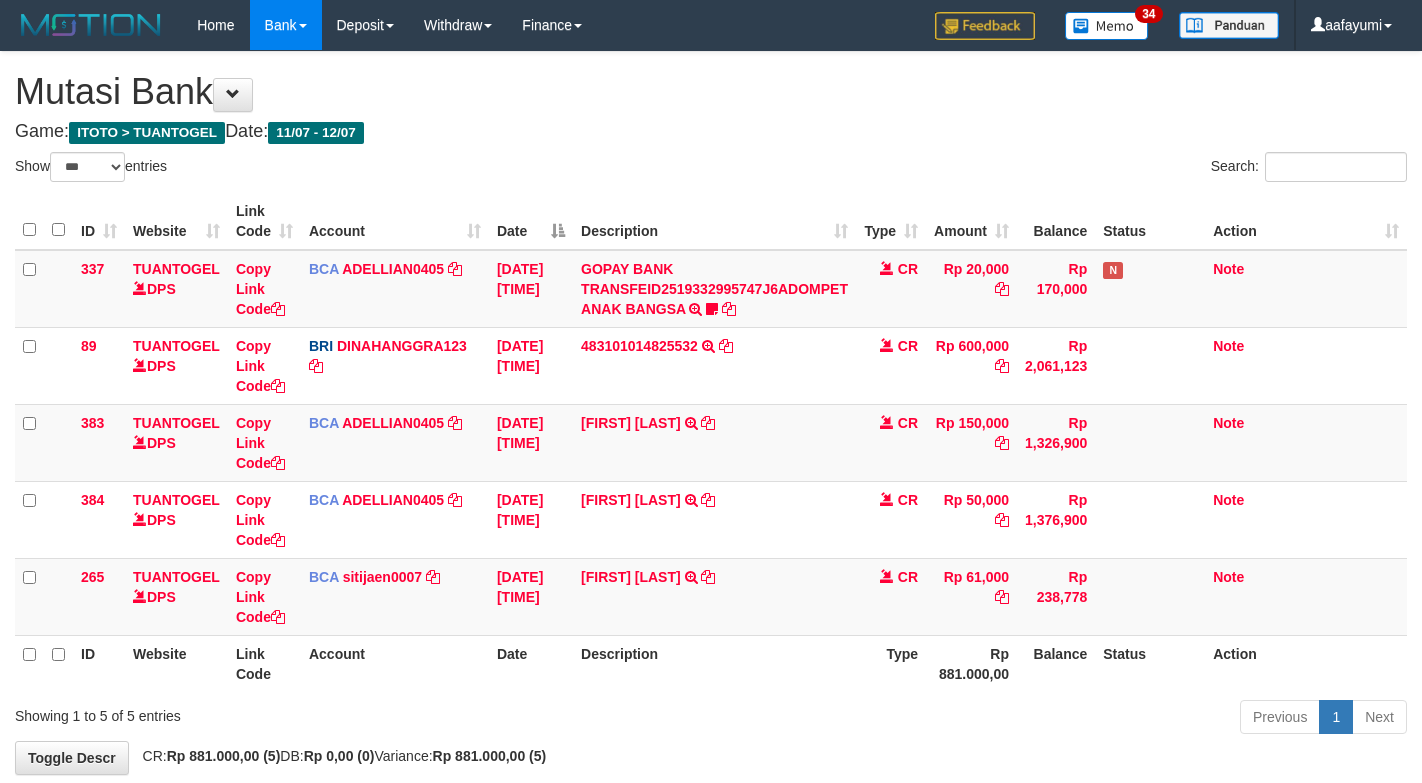 select on "***" 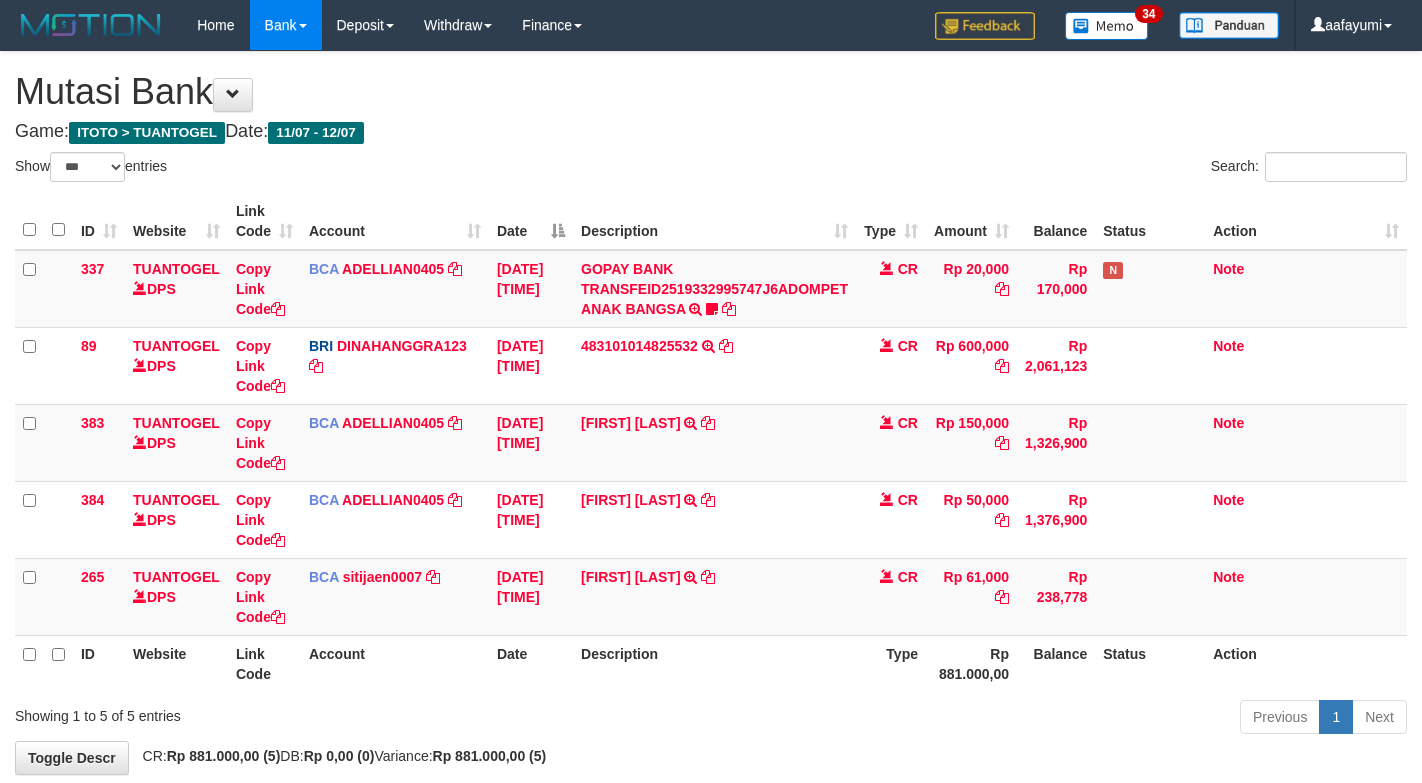 scroll, scrollTop: 0, scrollLeft: 0, axis: both 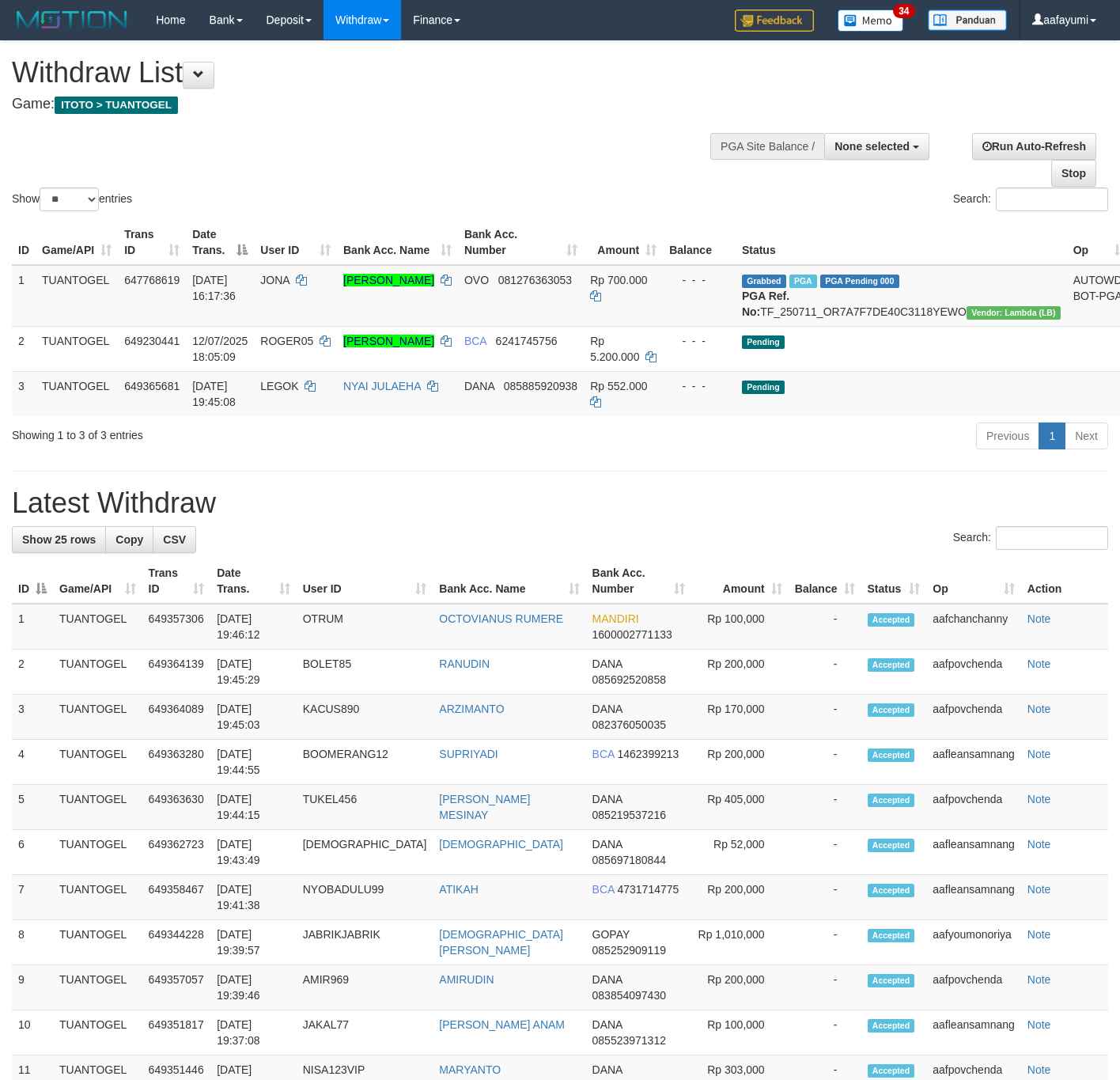 select 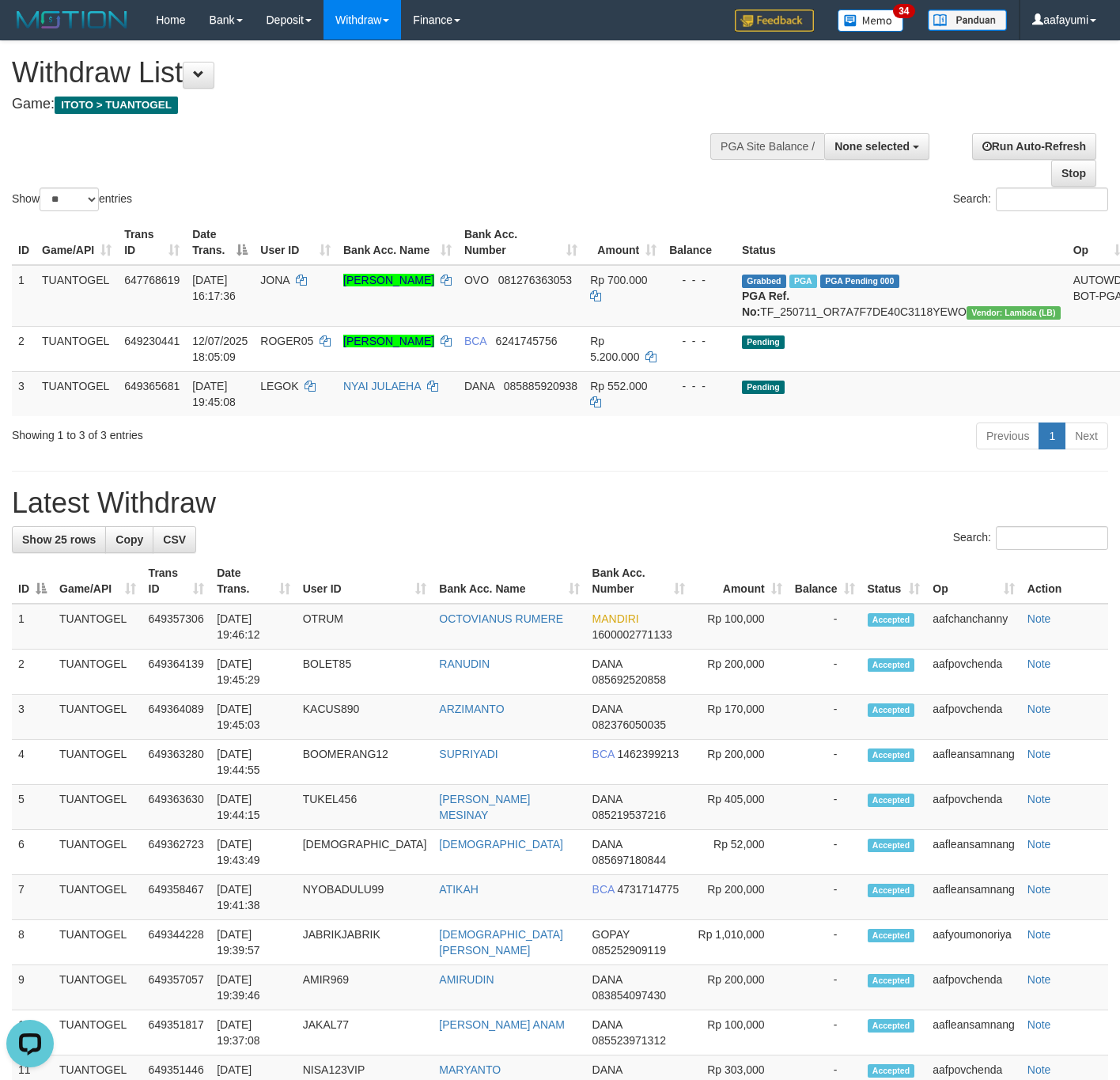 scroll, scrollTop: 0, scrollLeft: 0, axis: both 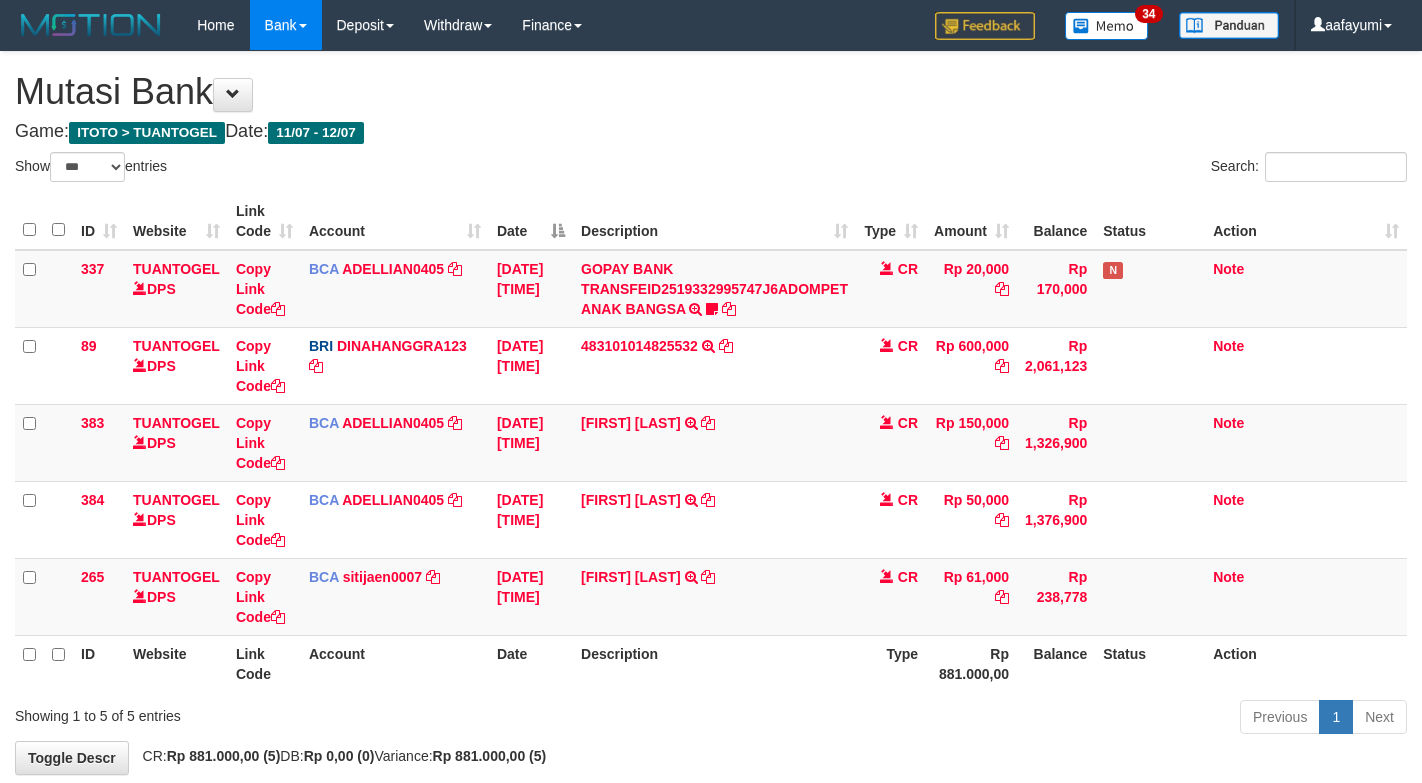 select on "***" 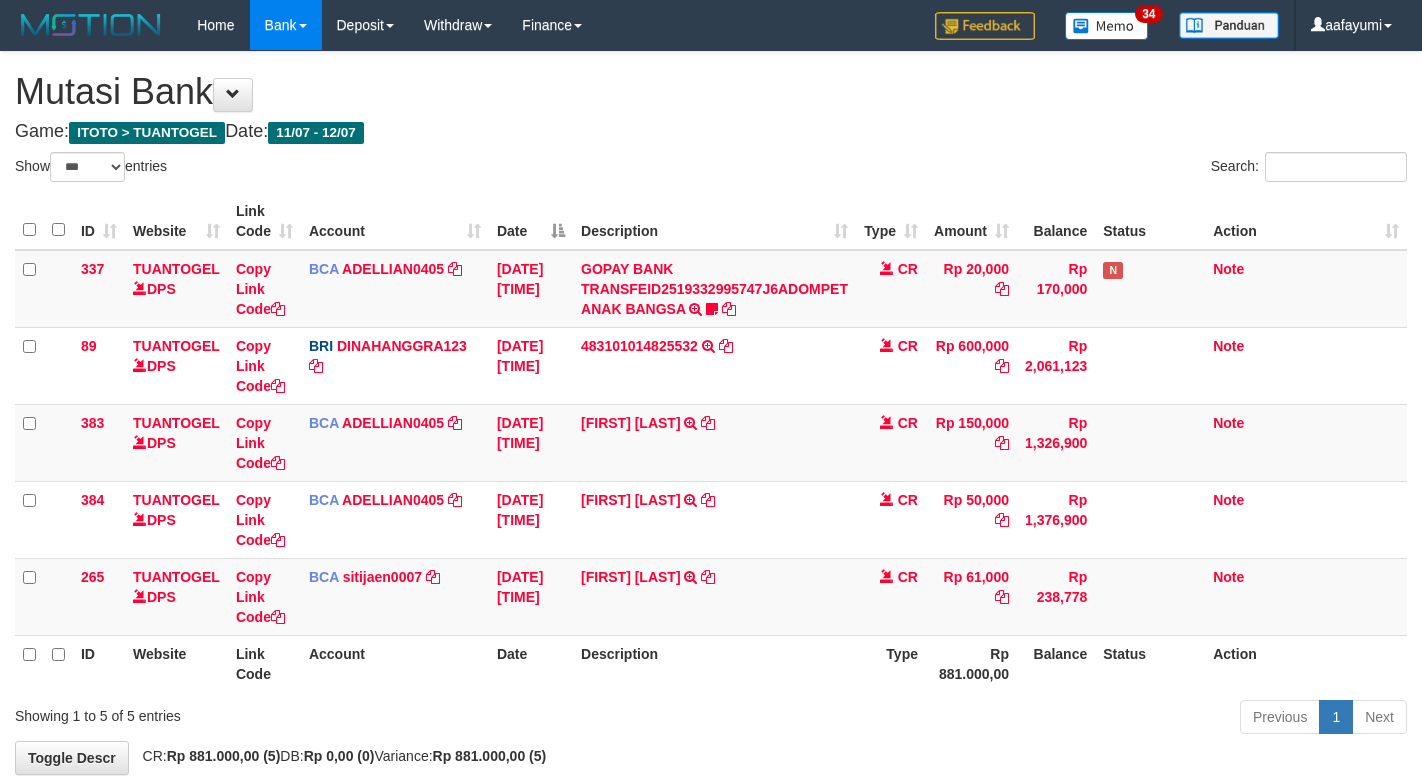 scroll, scrollTop: 0, scrollLeft: 0, axis: both 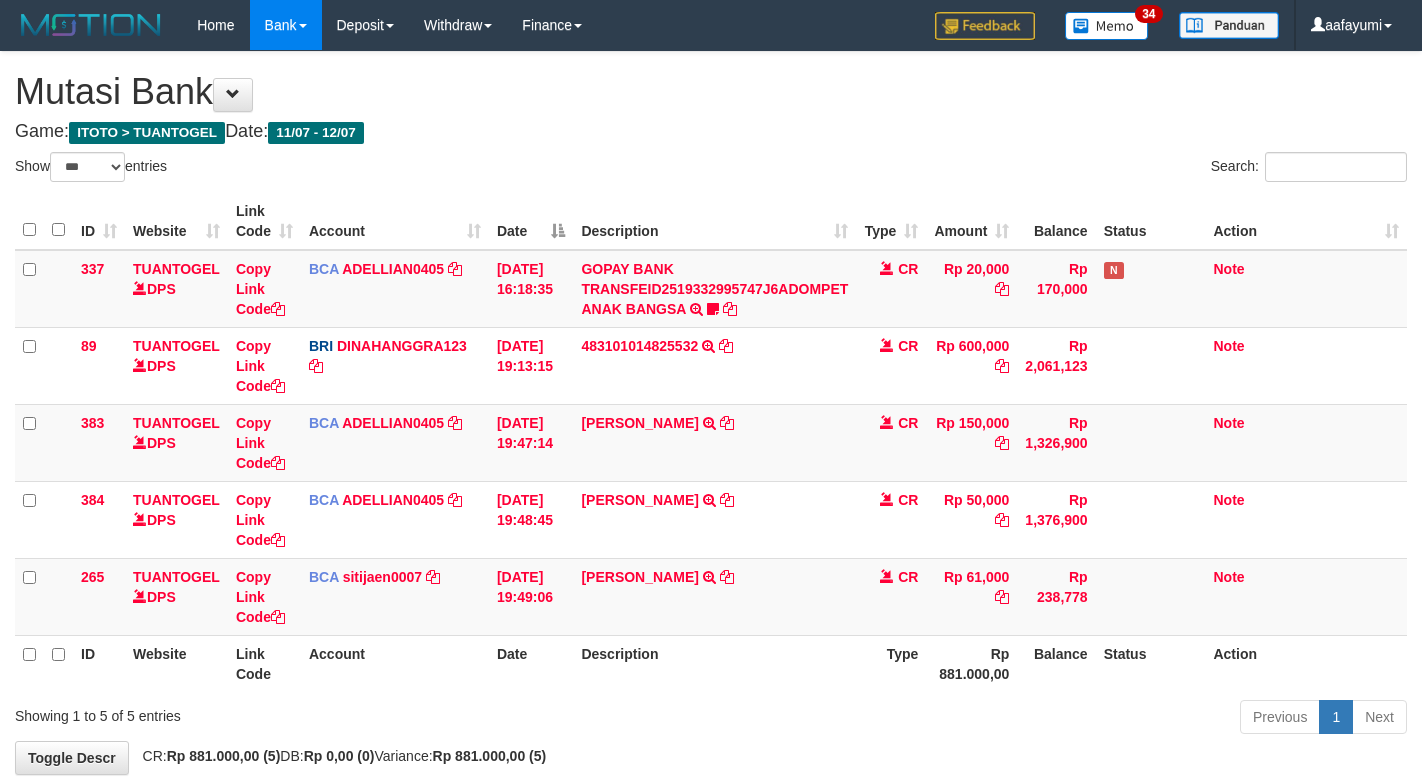 select on "***" 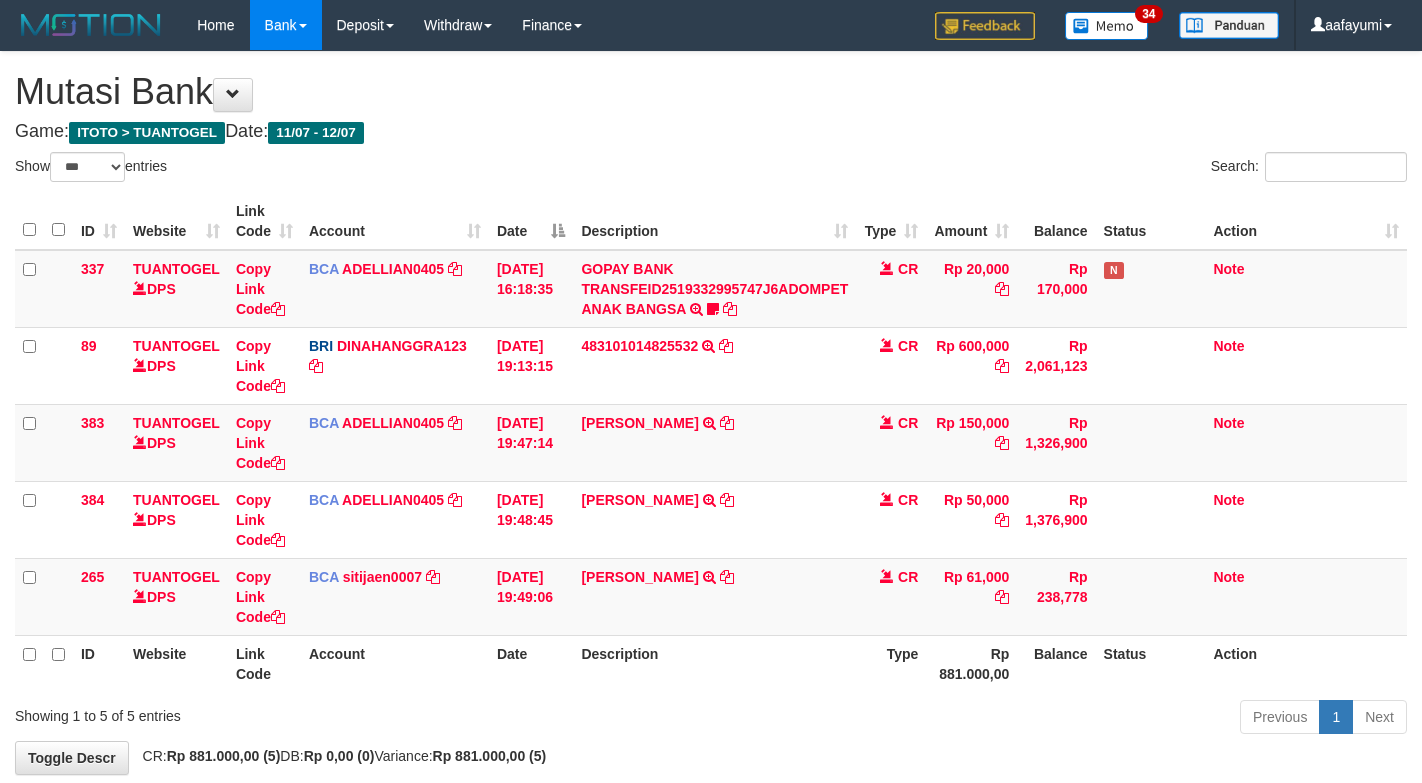 scroll, scrollTop: 0, scrollLeft: 0, axis: both 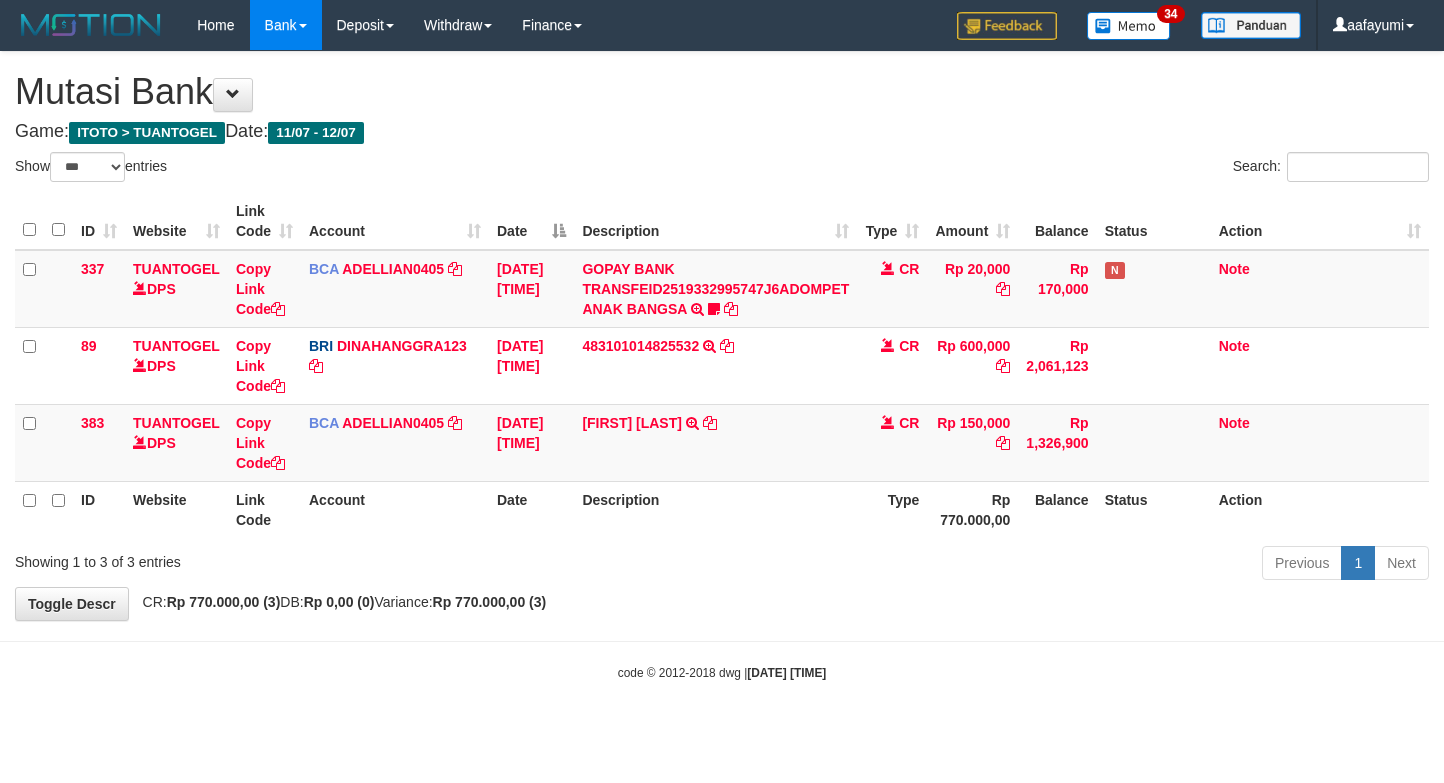 select on "***" 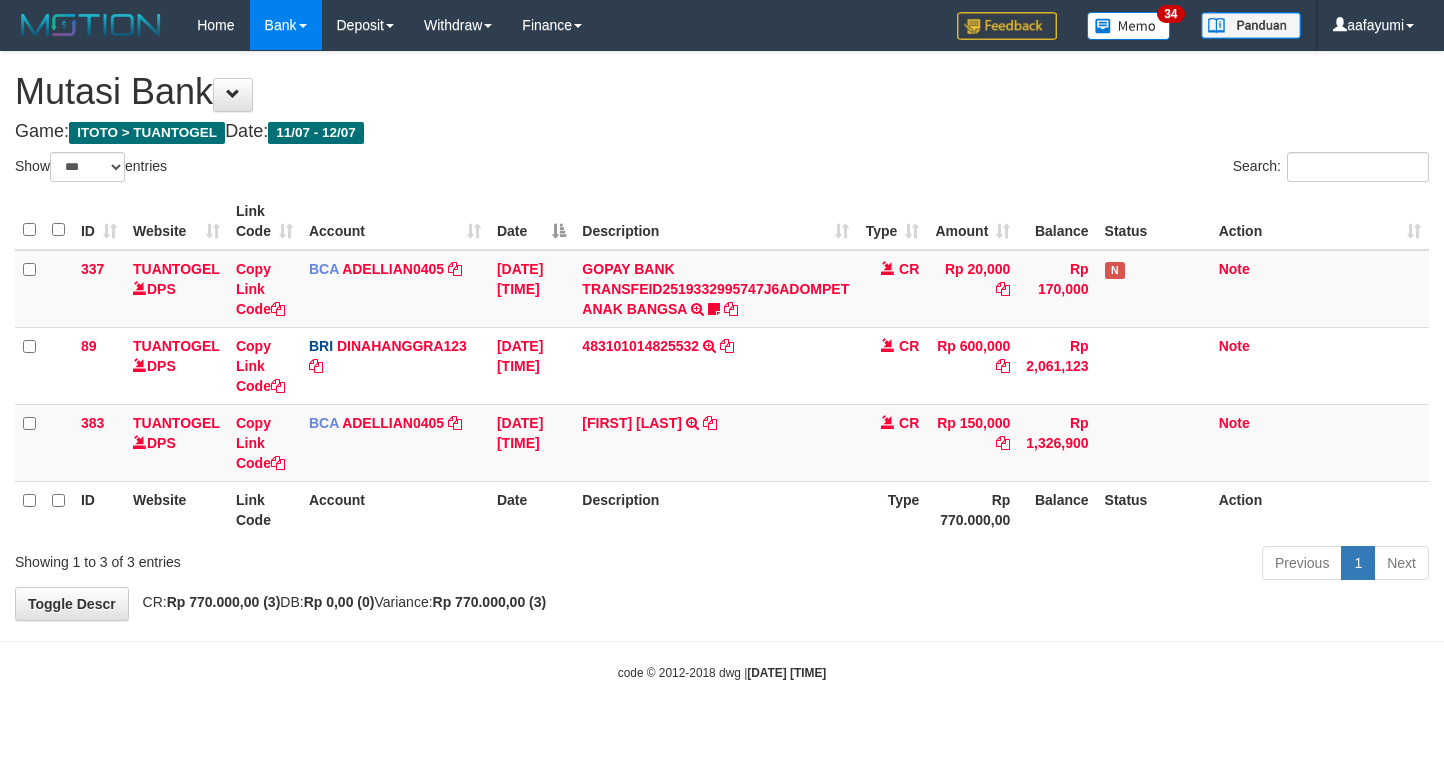 scroll, scrollTop: 0, scrollLeft: 0, axis: both 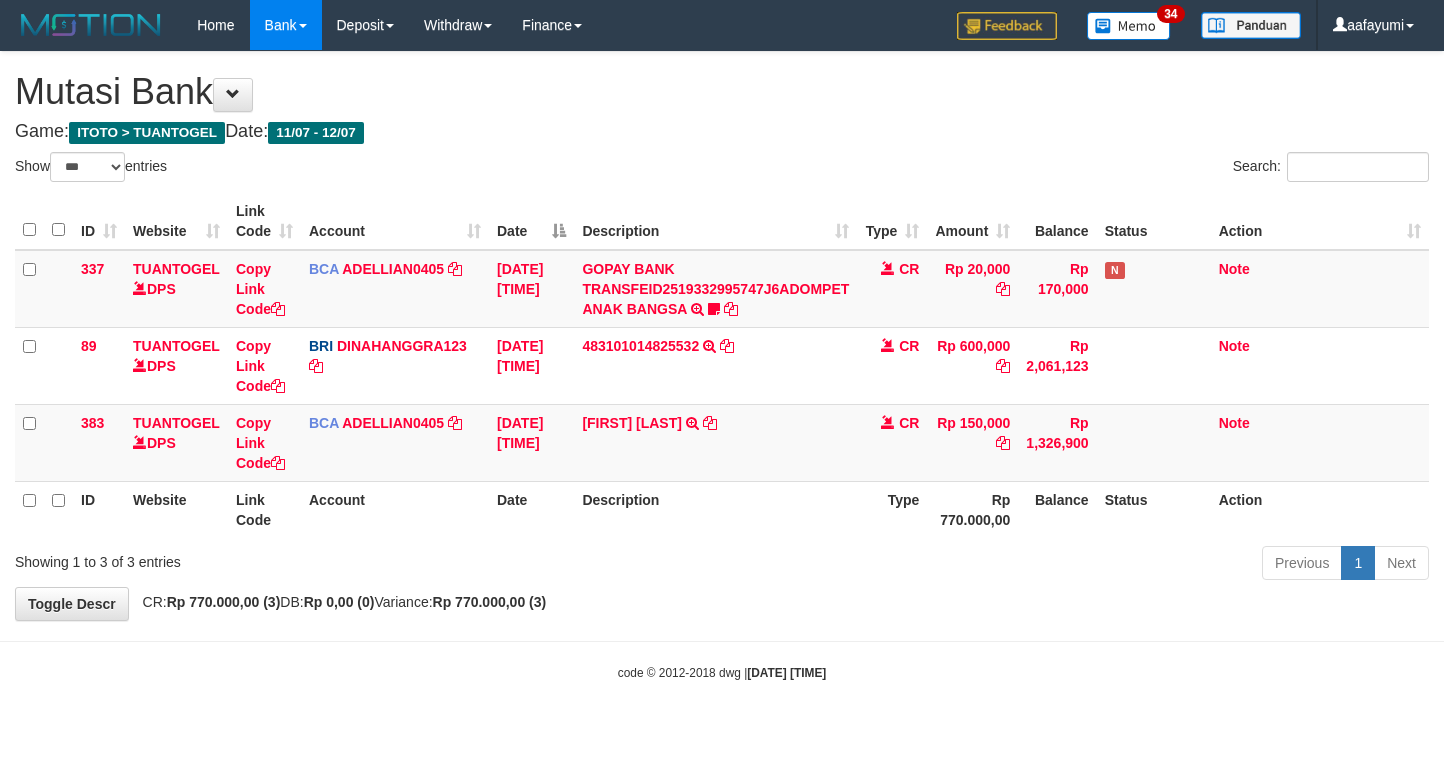 select on "***" 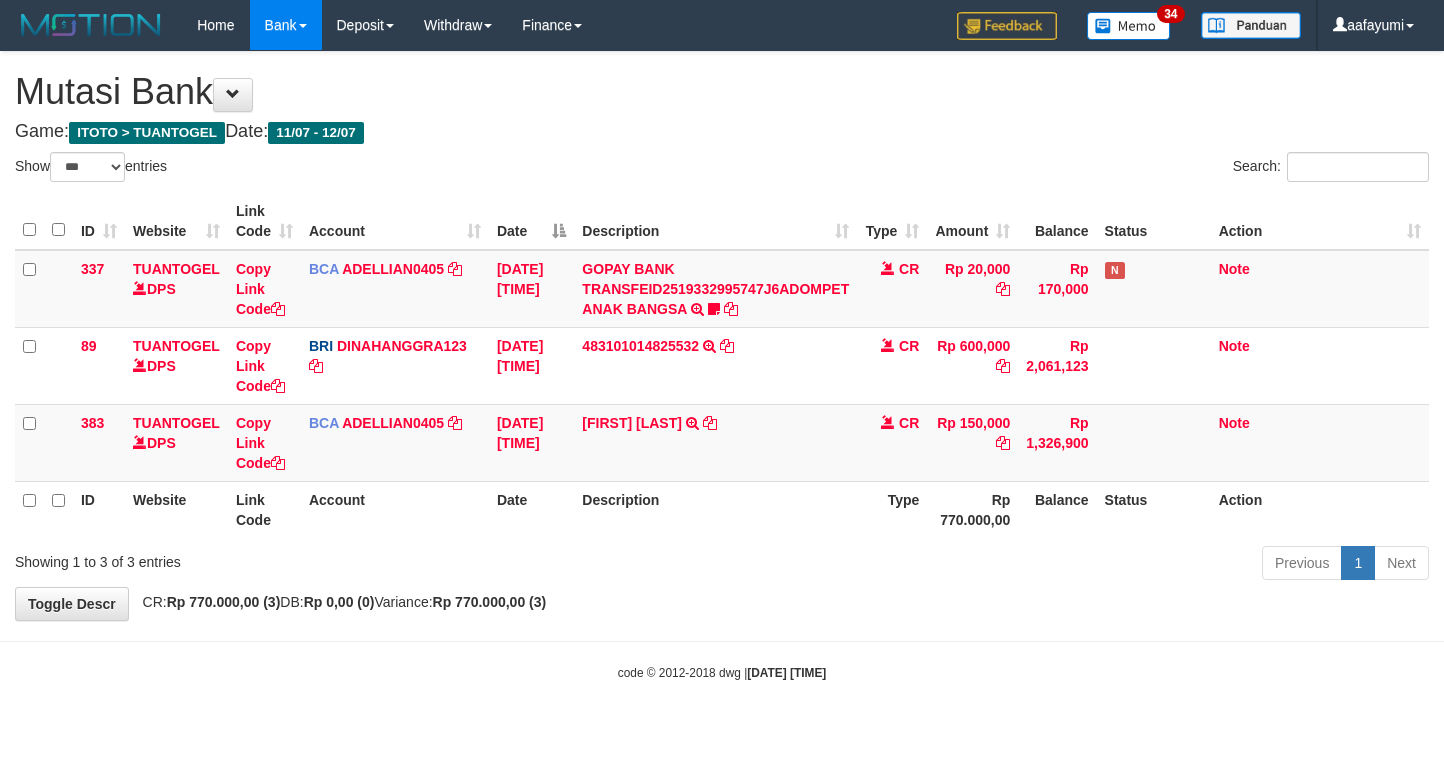 scroll, scrollTop: 0, scrollLeft: 0, axis: both 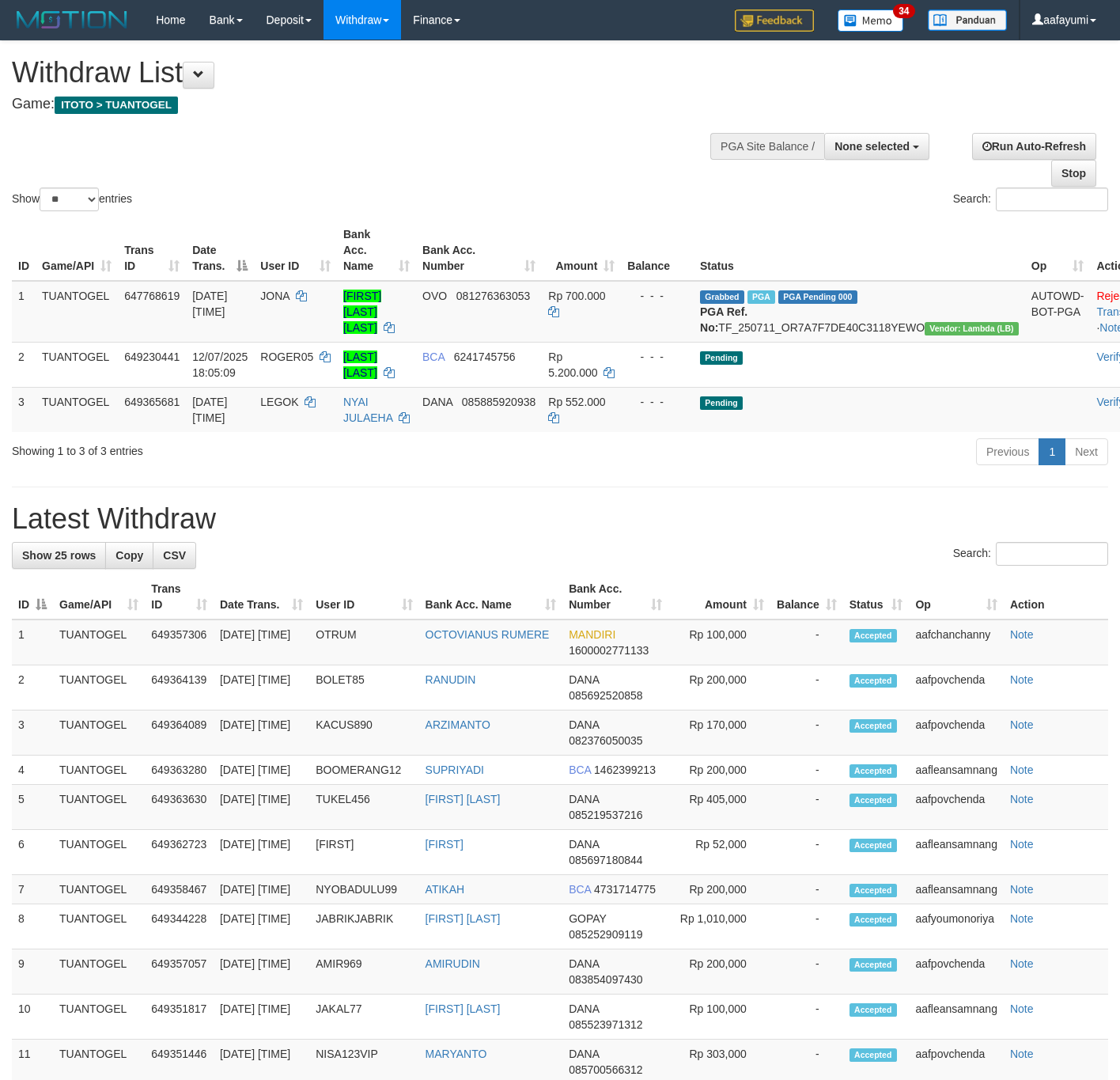 select 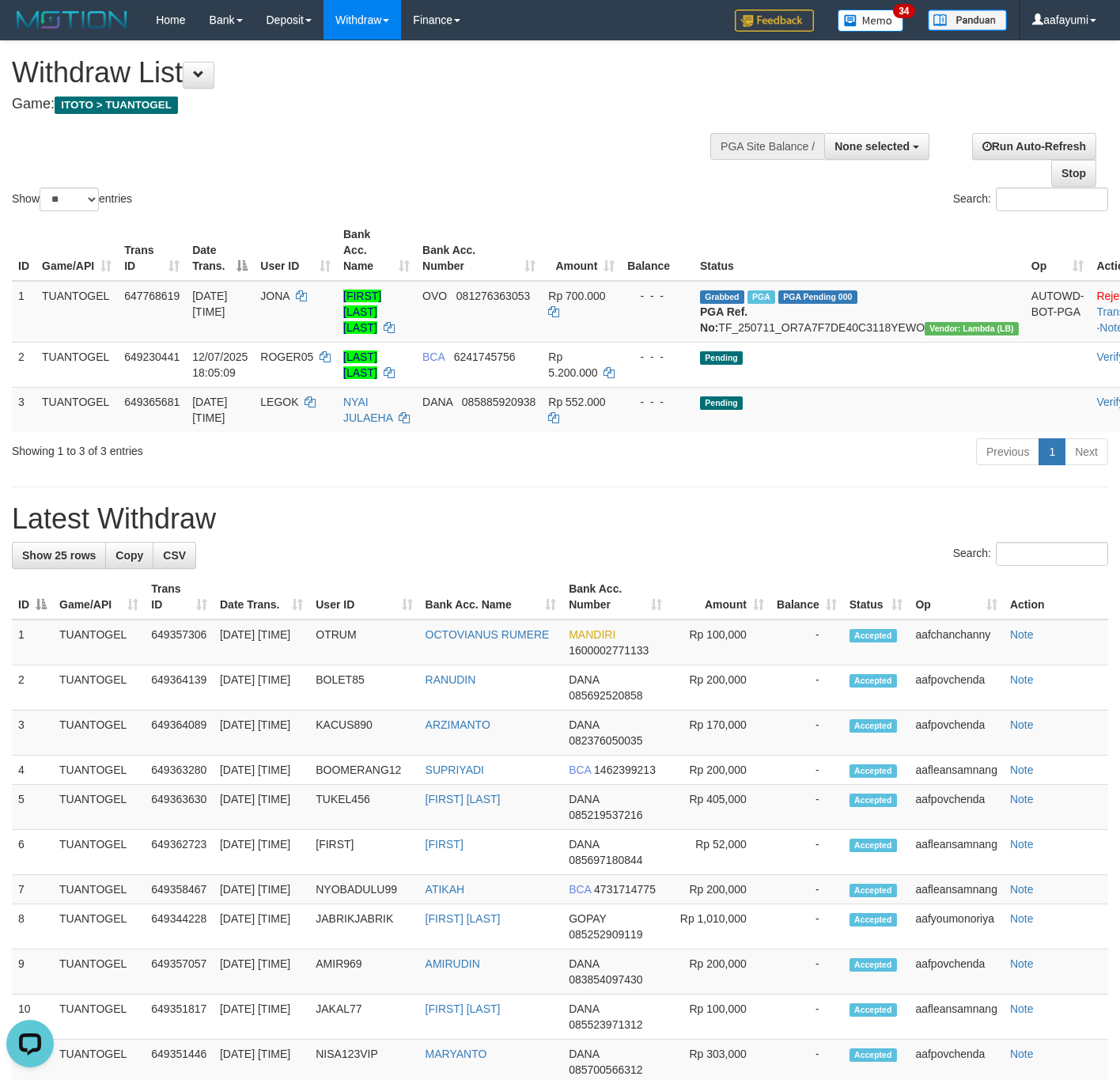 scroll, scrollTop: 0, scrollLeft: 0, axis: both 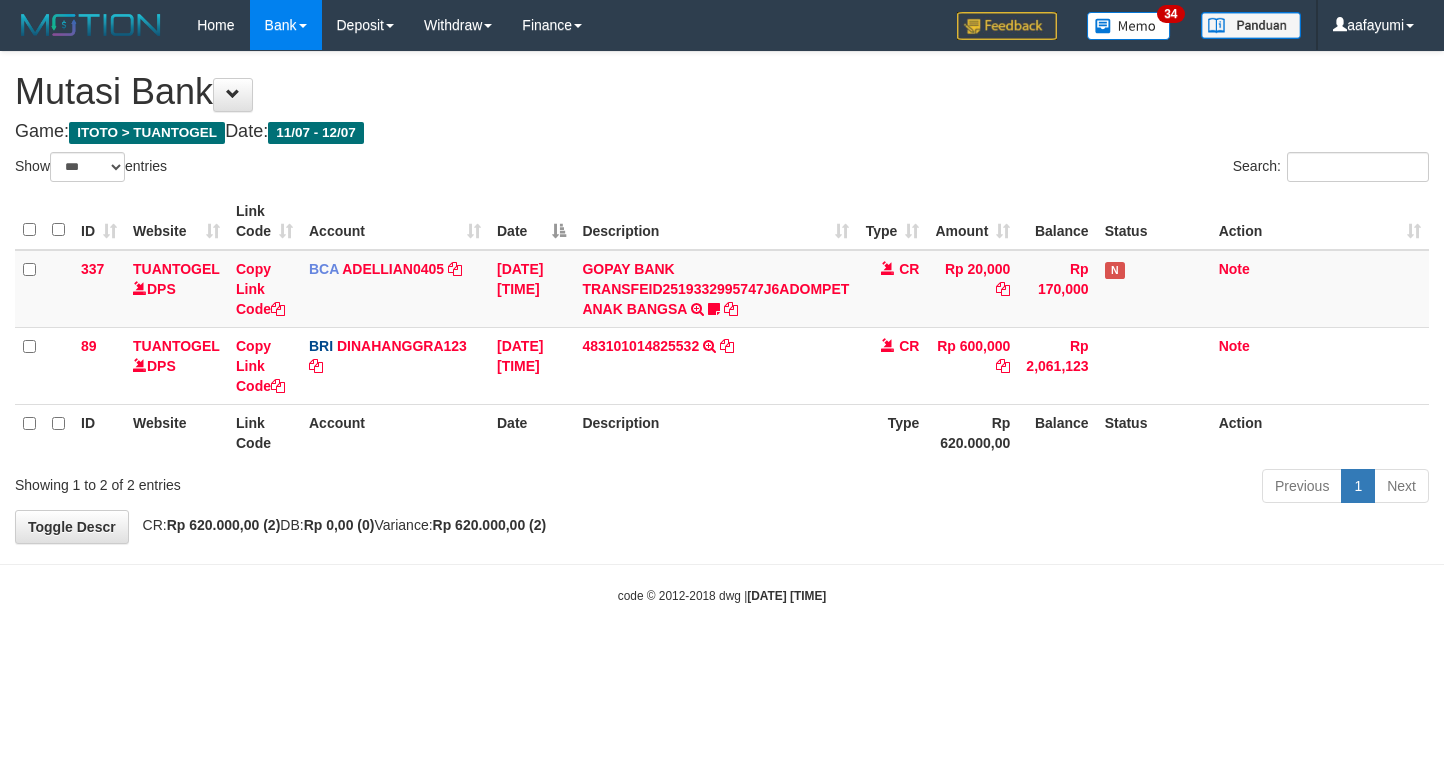 select on "***" 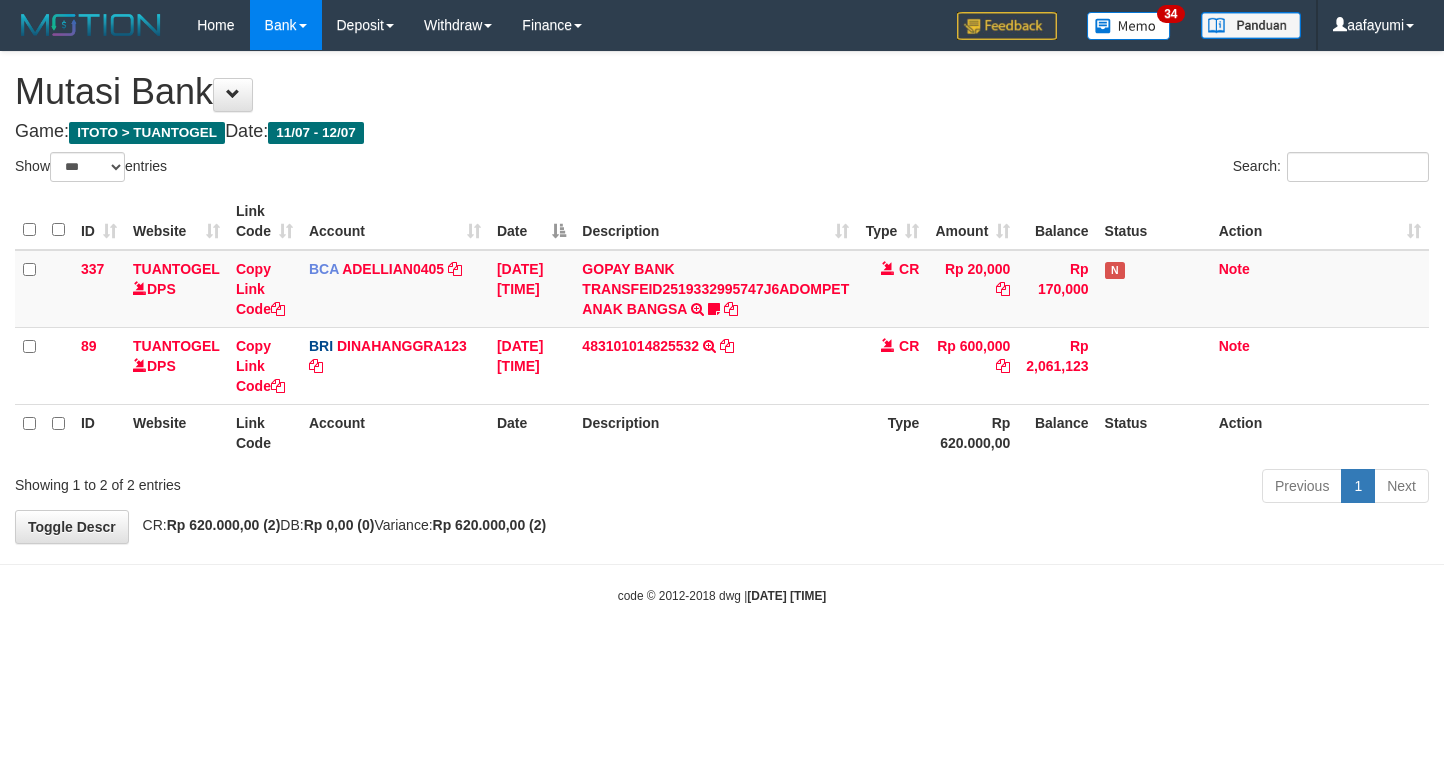 scroll, scrollTop: 0, scrollLeft: 0, axis: both 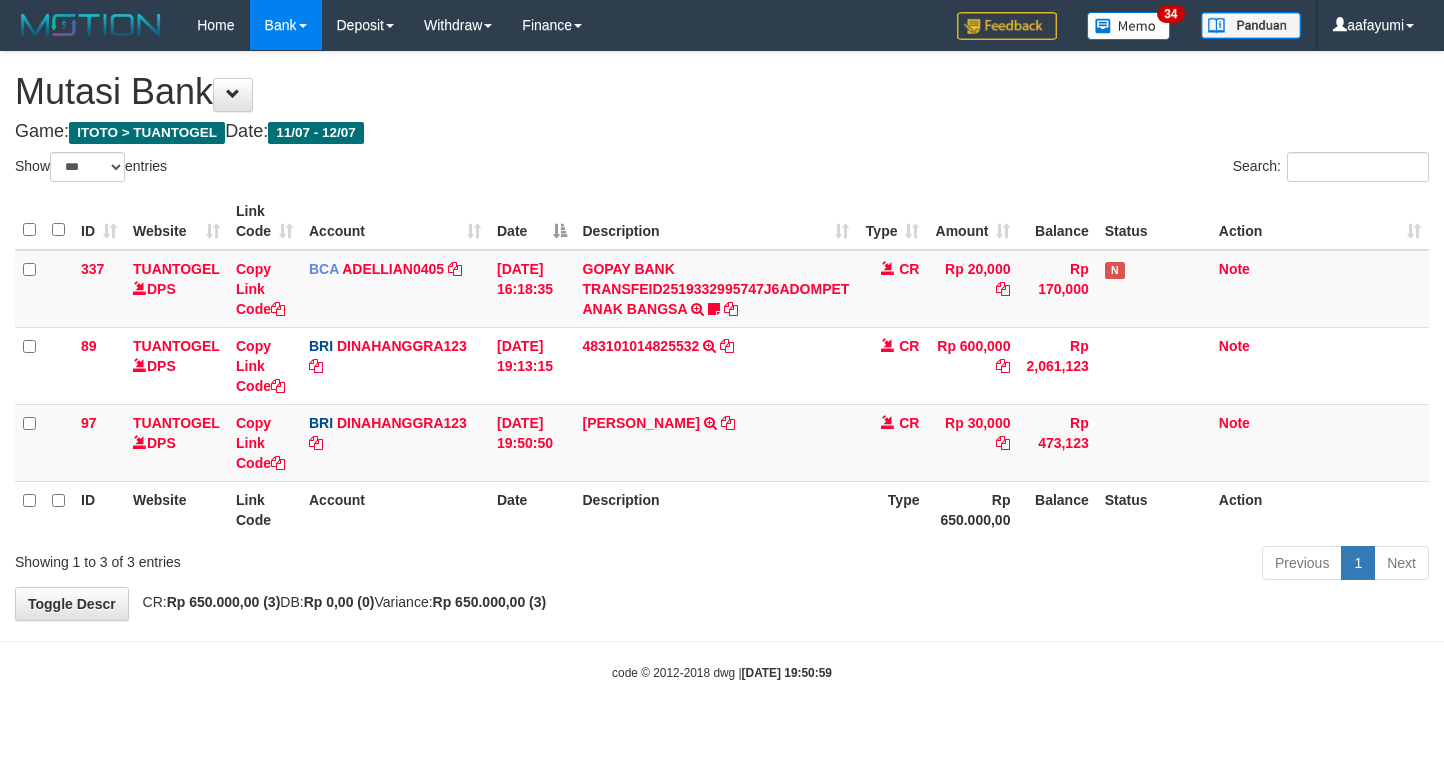 select on "***" 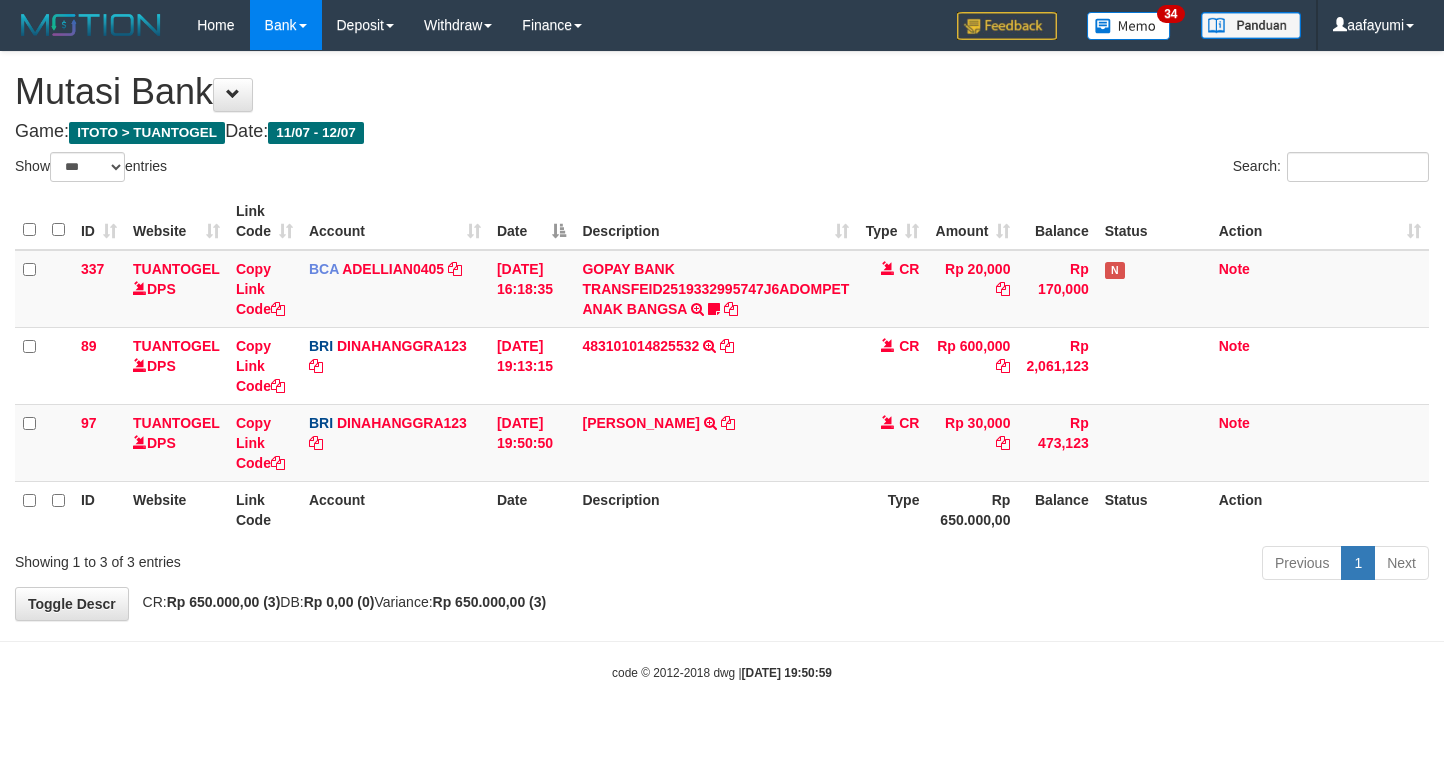 scroll, scrollTop: 0, scrollLeft: 0, axis: both 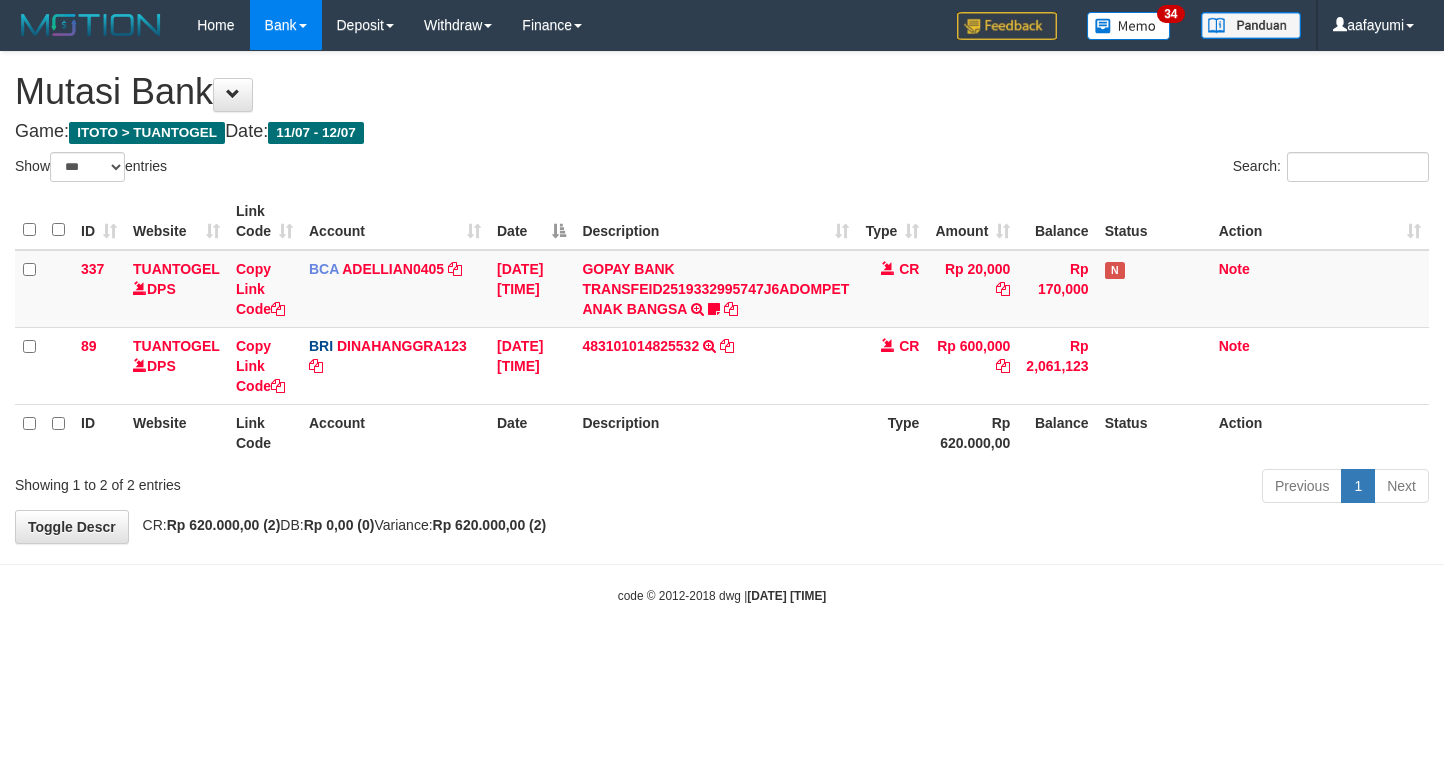 select on "***" 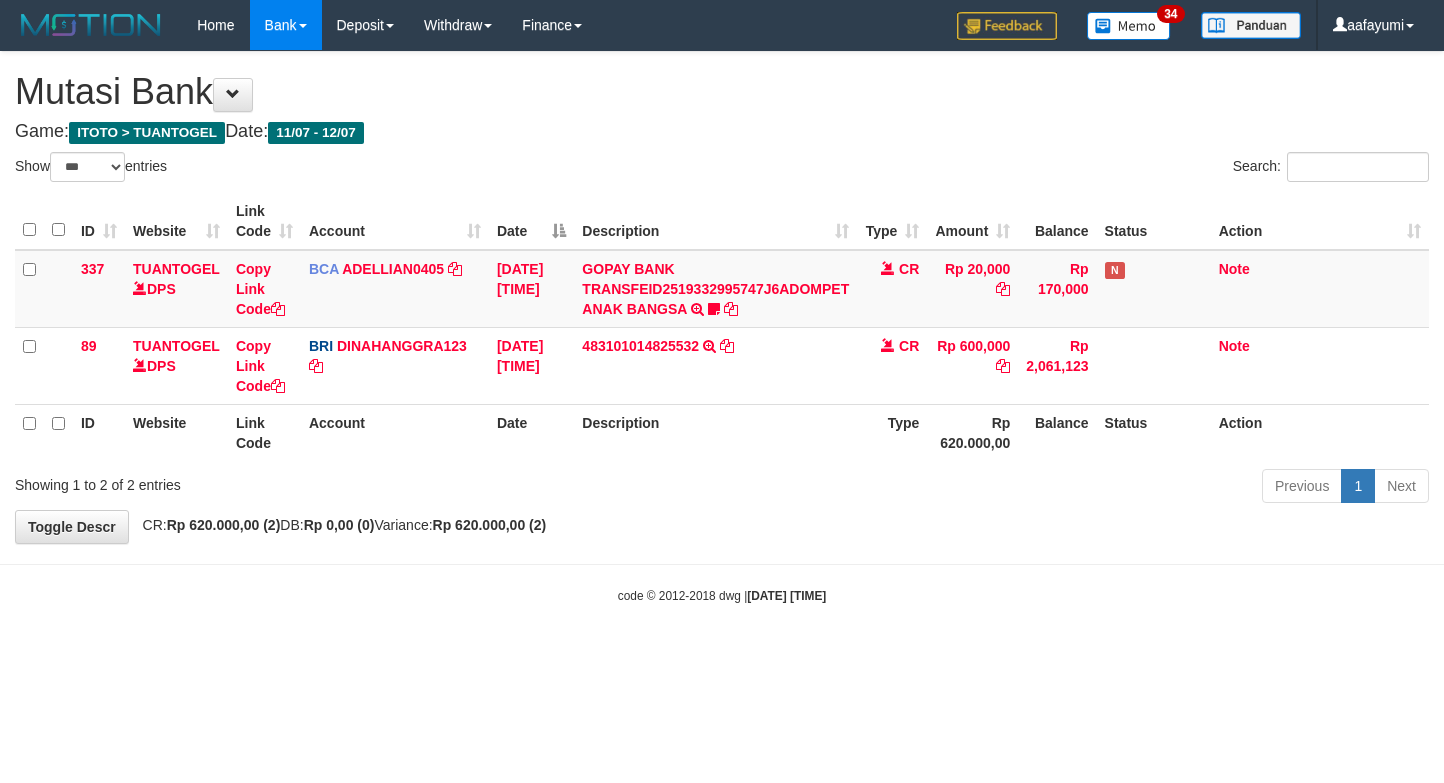 scroll, scrollTop: 0, scrollLeft: 0, axis: both 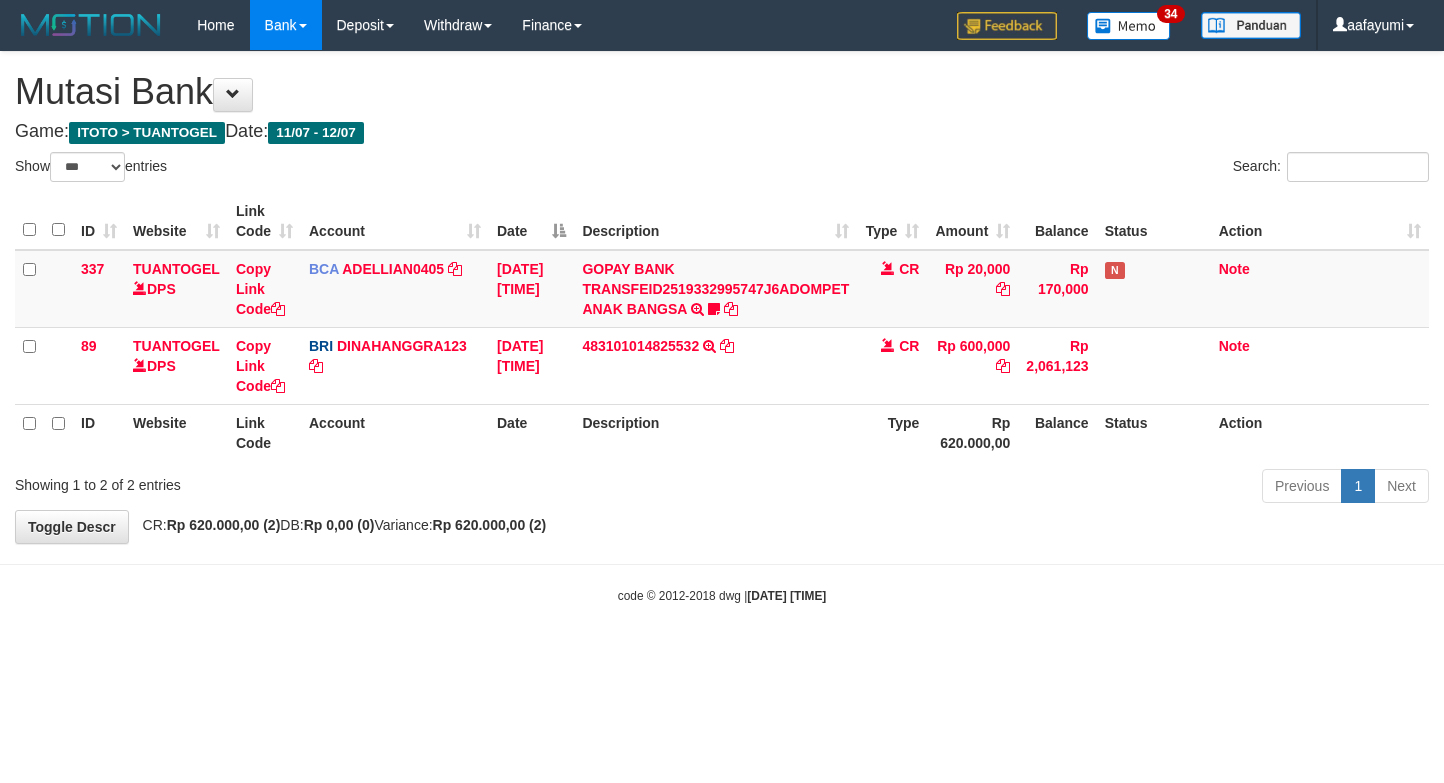 select on "***" 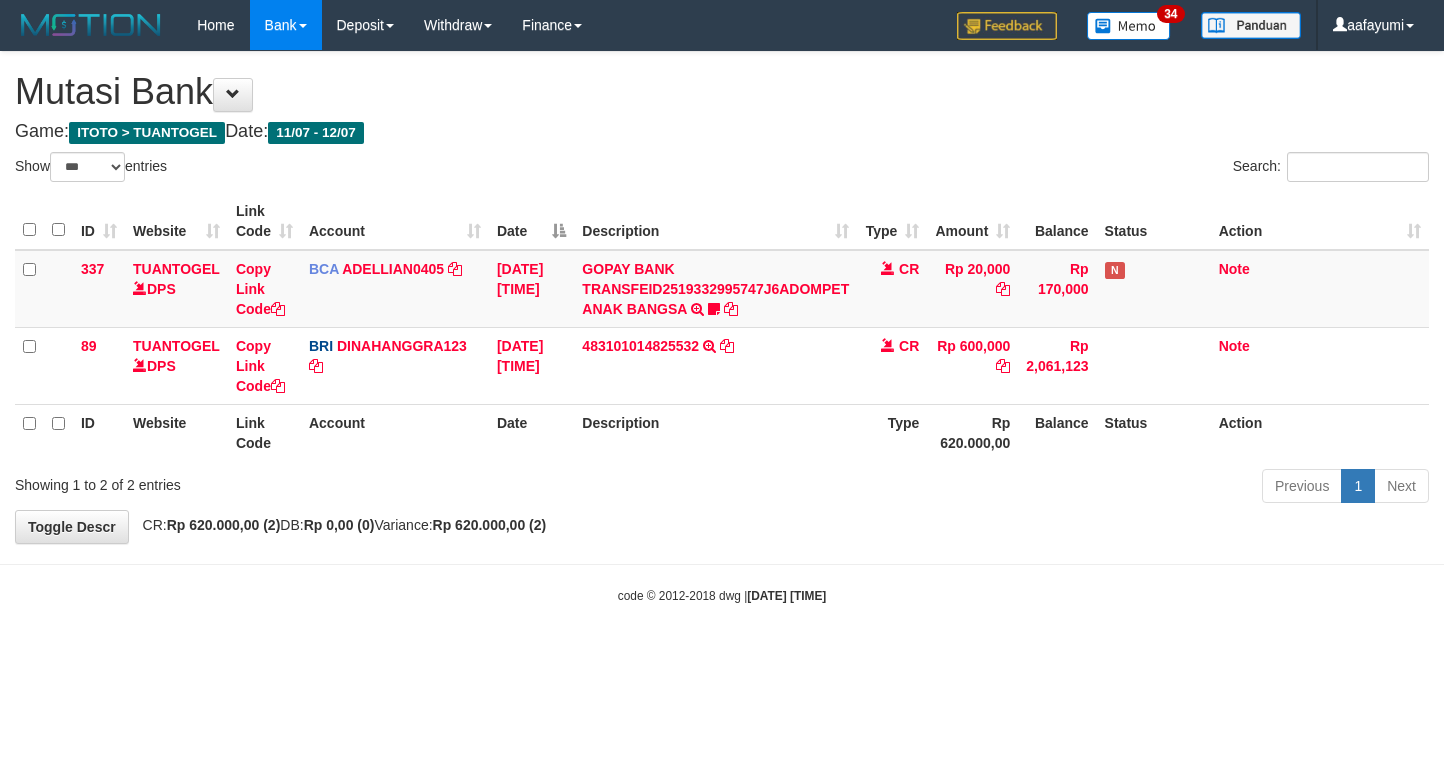 scroll, scrollTop: 0, scrollLeft: 0, axis: both 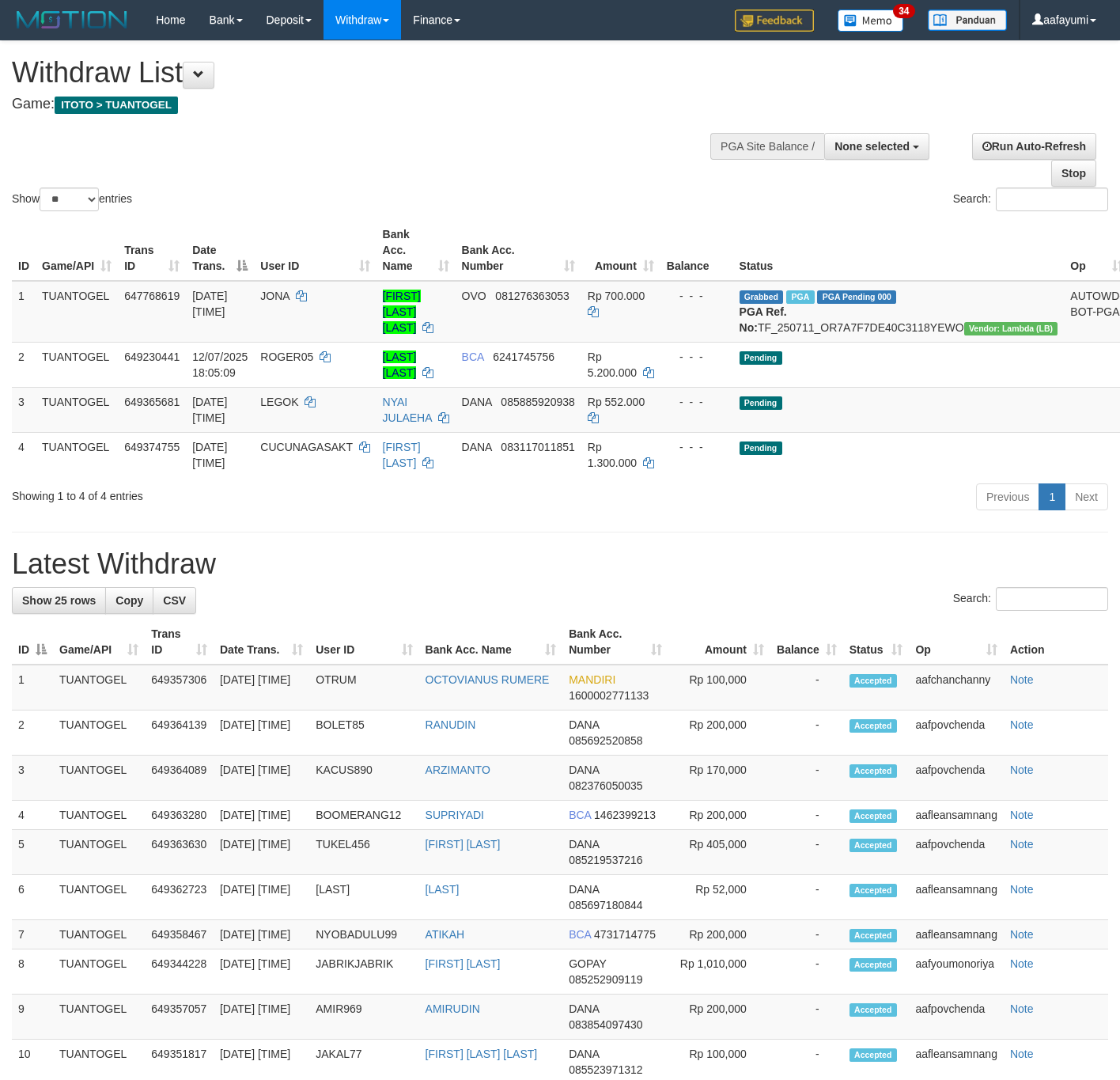 select 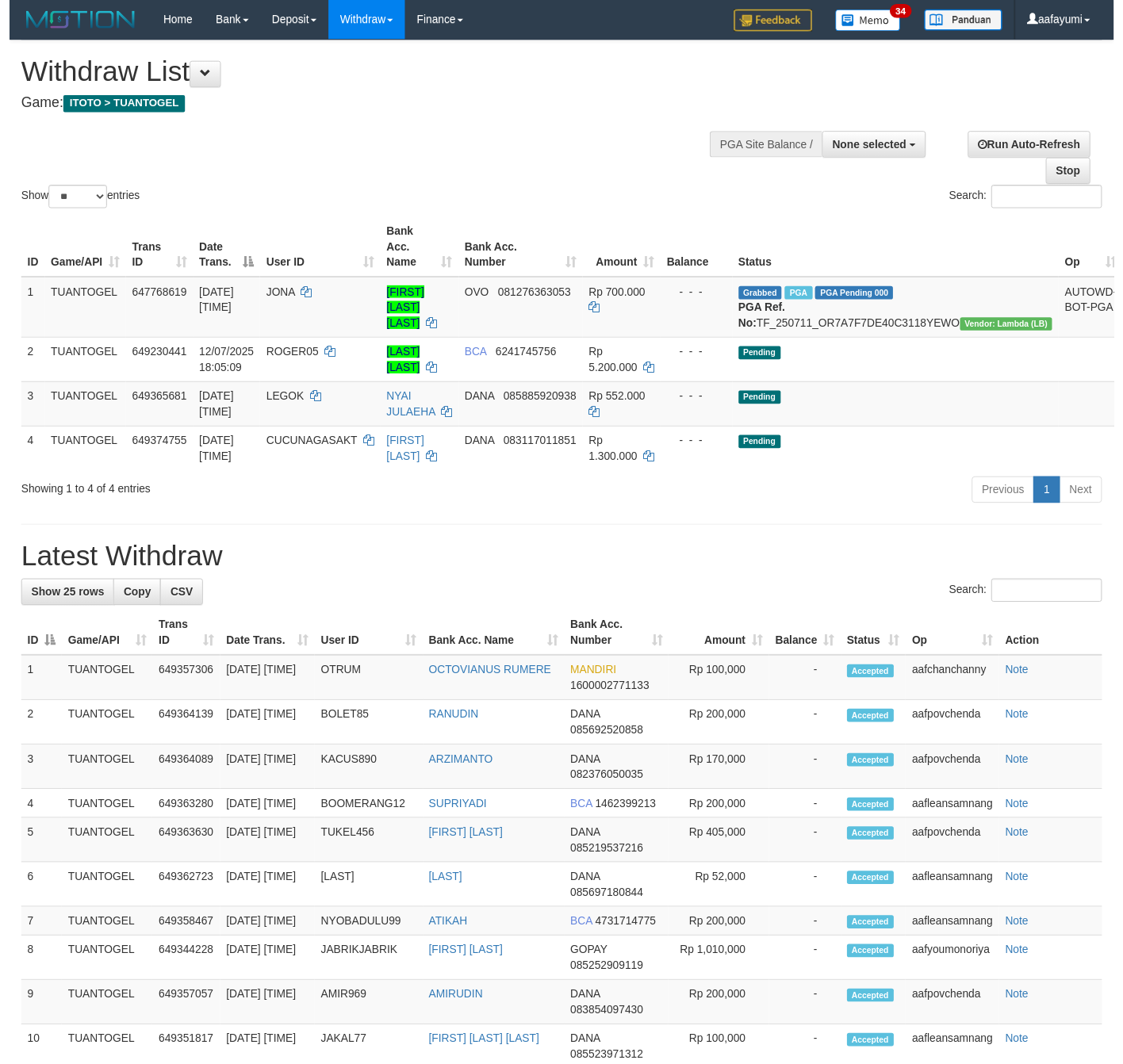 scroll, scrollTop: 0, scrollLeft: 0, axis: both 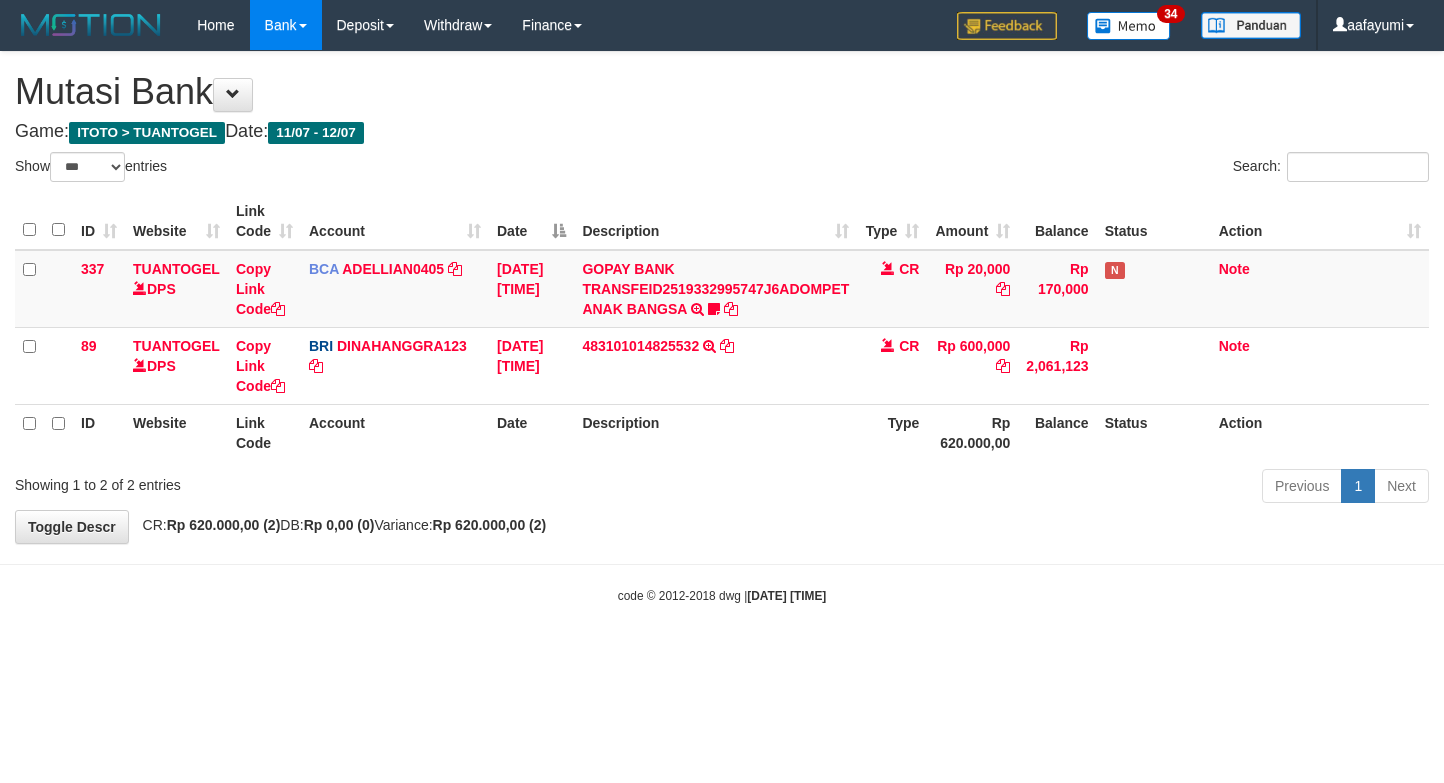 select on "***" 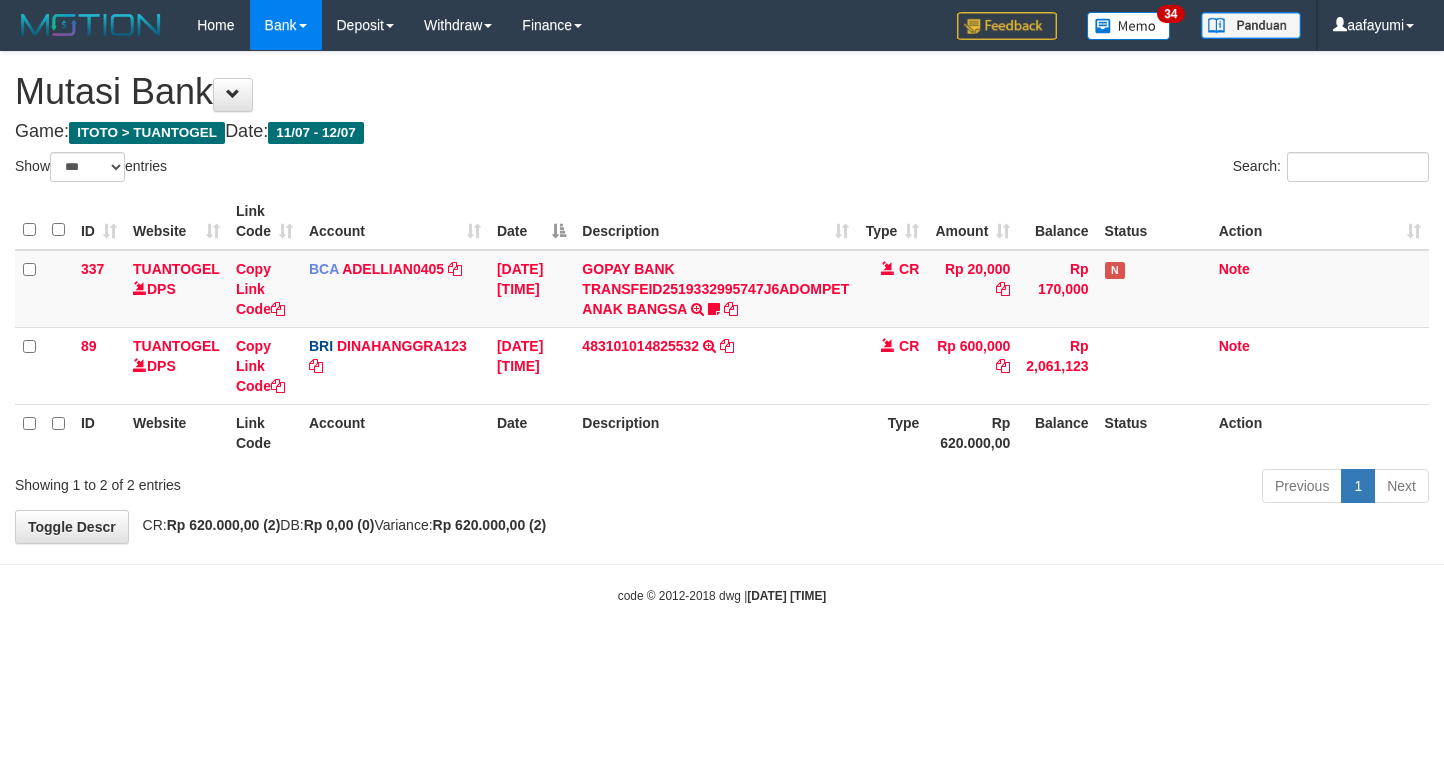 scroll, scrollTop: 0, scrollLeft: 0, axis: both 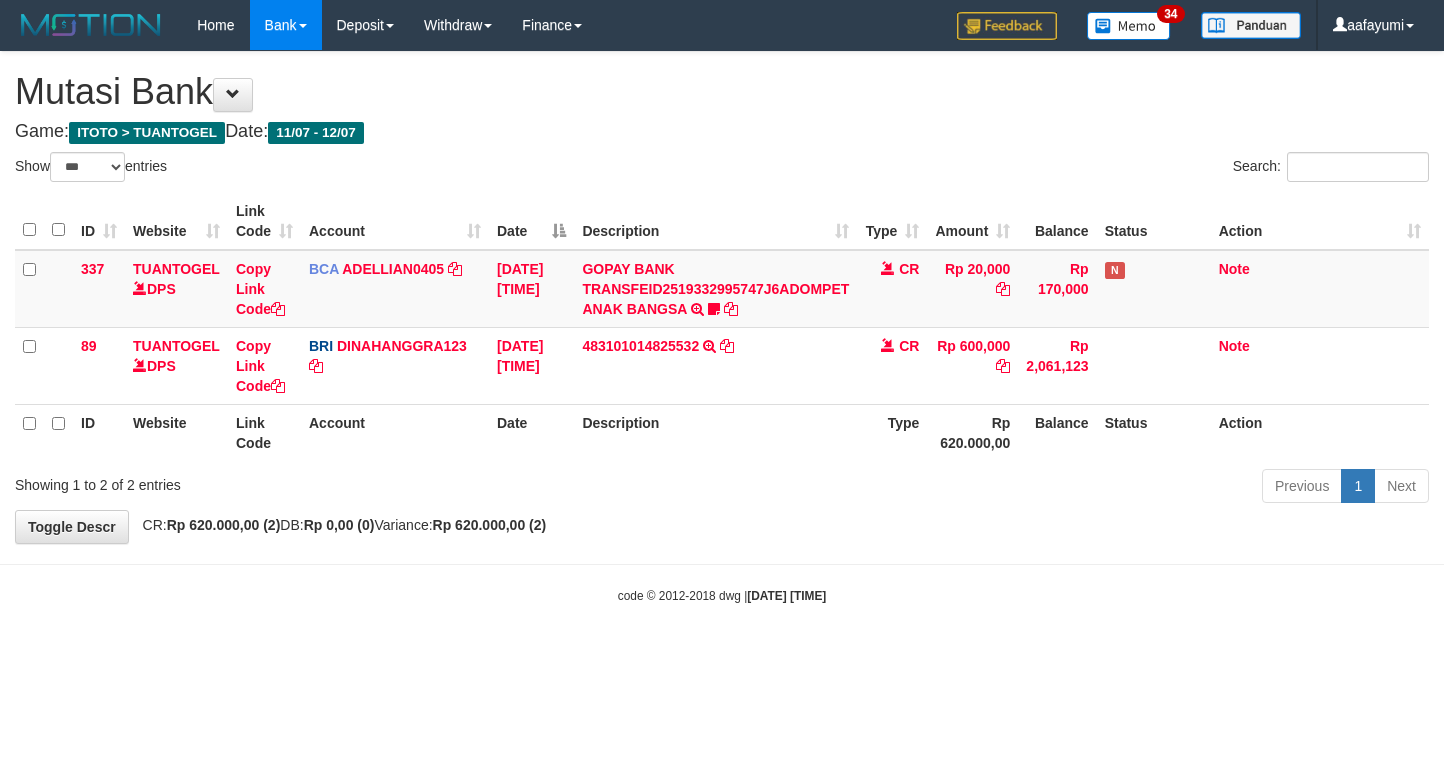 select on "***" 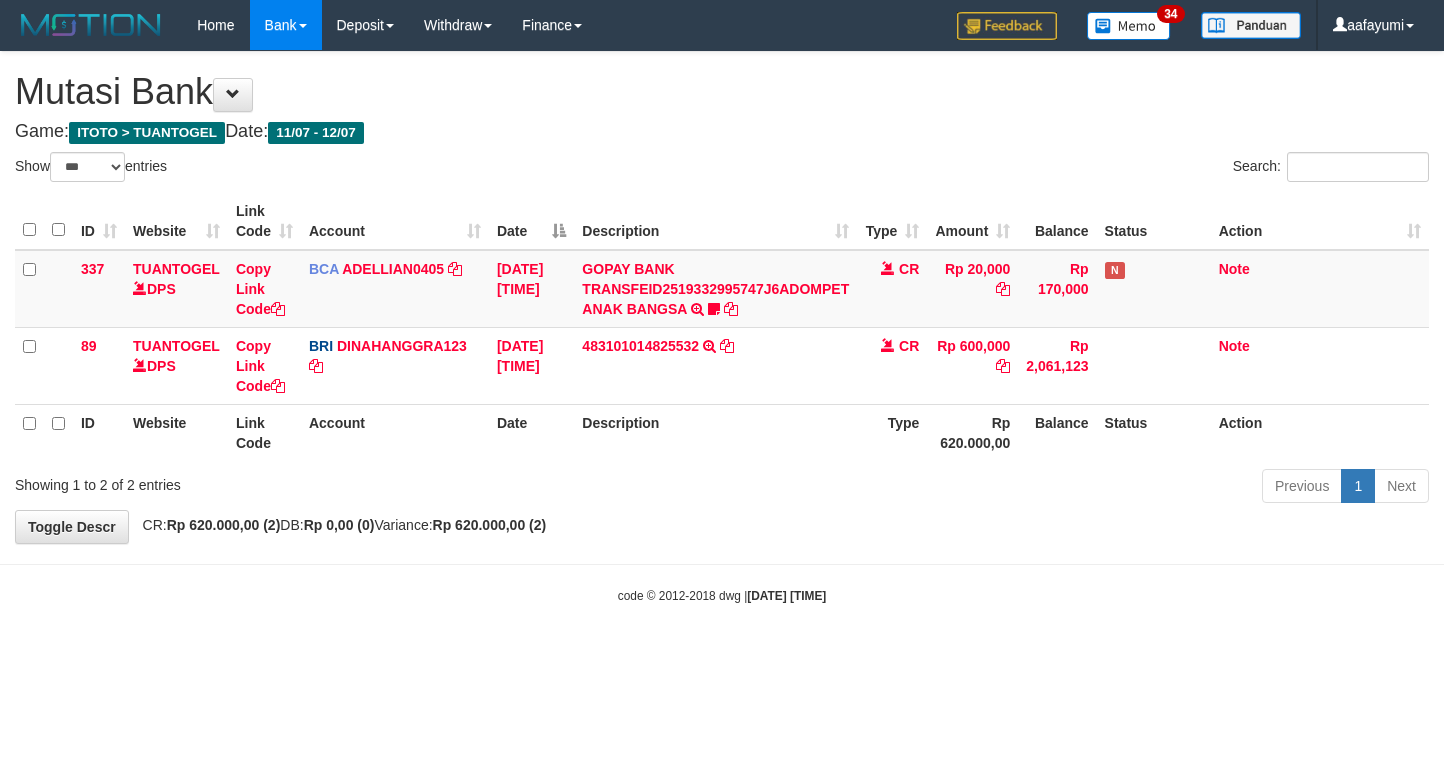 scroll, scrollTop: 0, scrollLeft: 0, axis: both 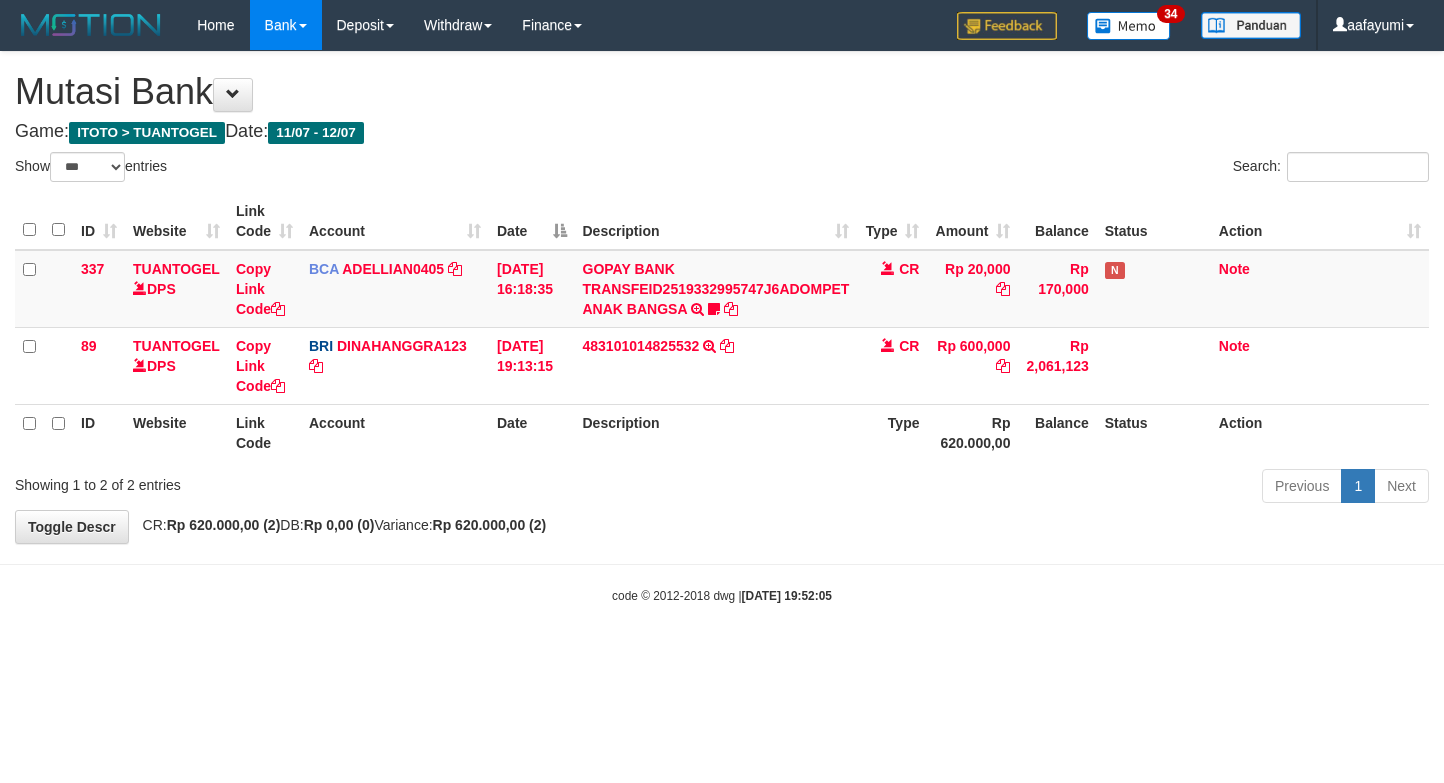 select on "***" 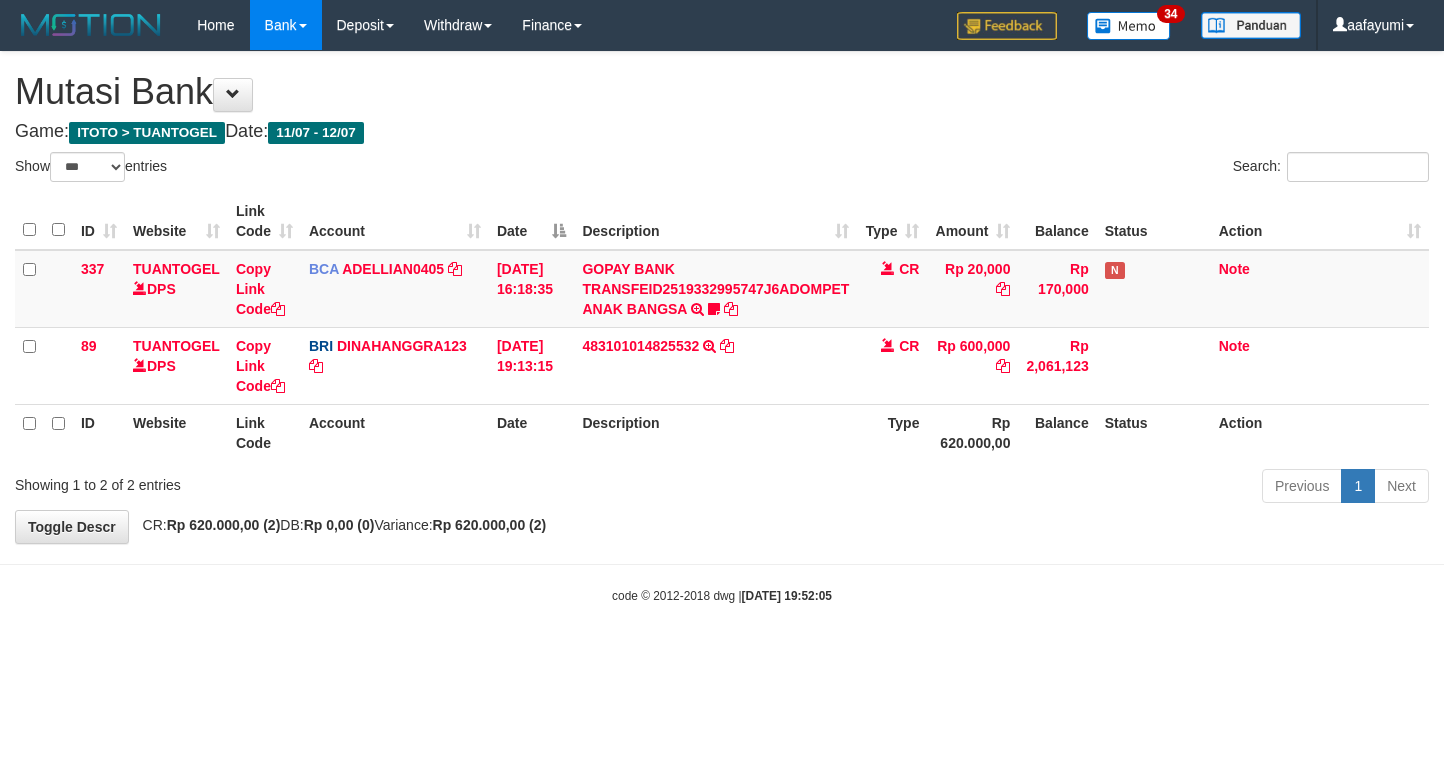 scroll, scrollTop: 0, scrollLeft: 0, axis: both 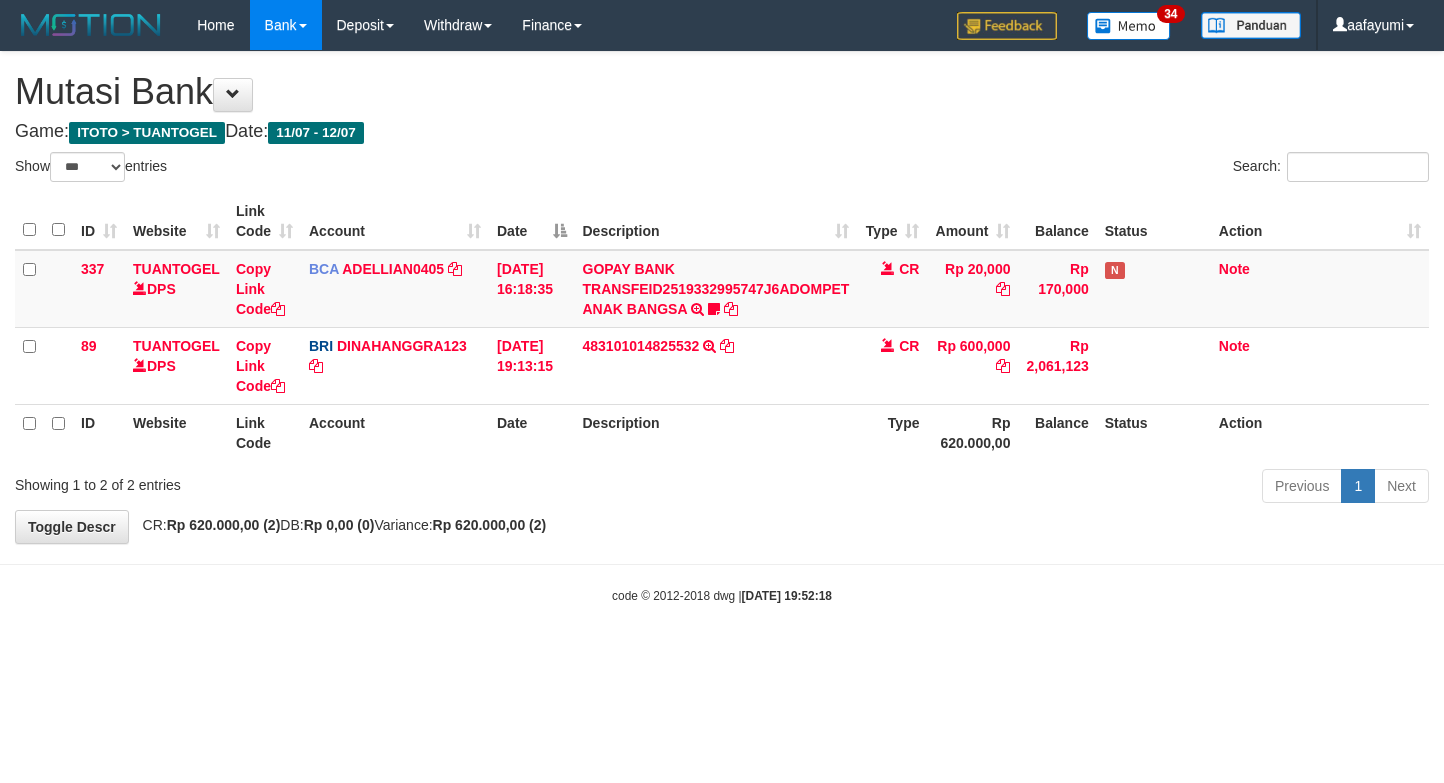 select on "***" 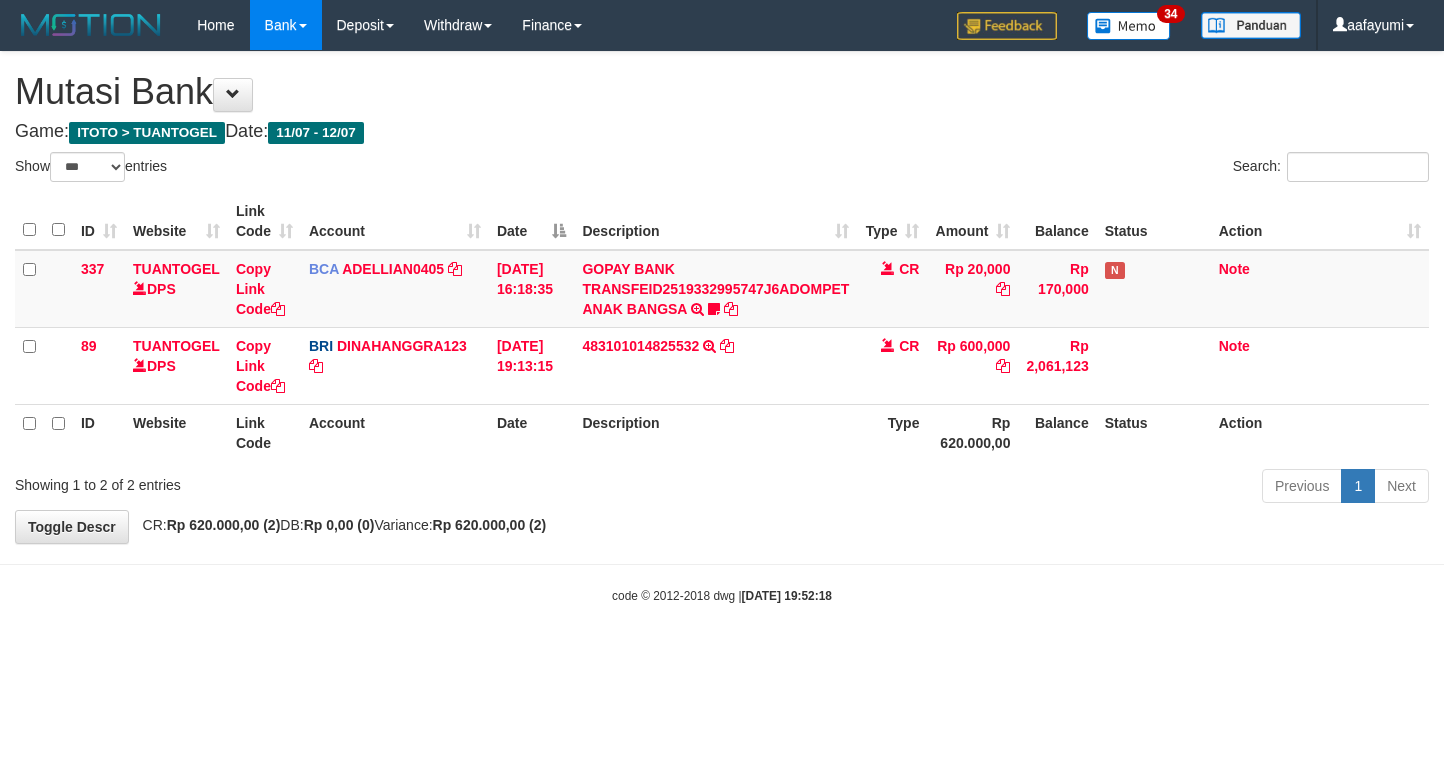 scroll, scrollTop: 0, scrollLeft: 0, axis: both 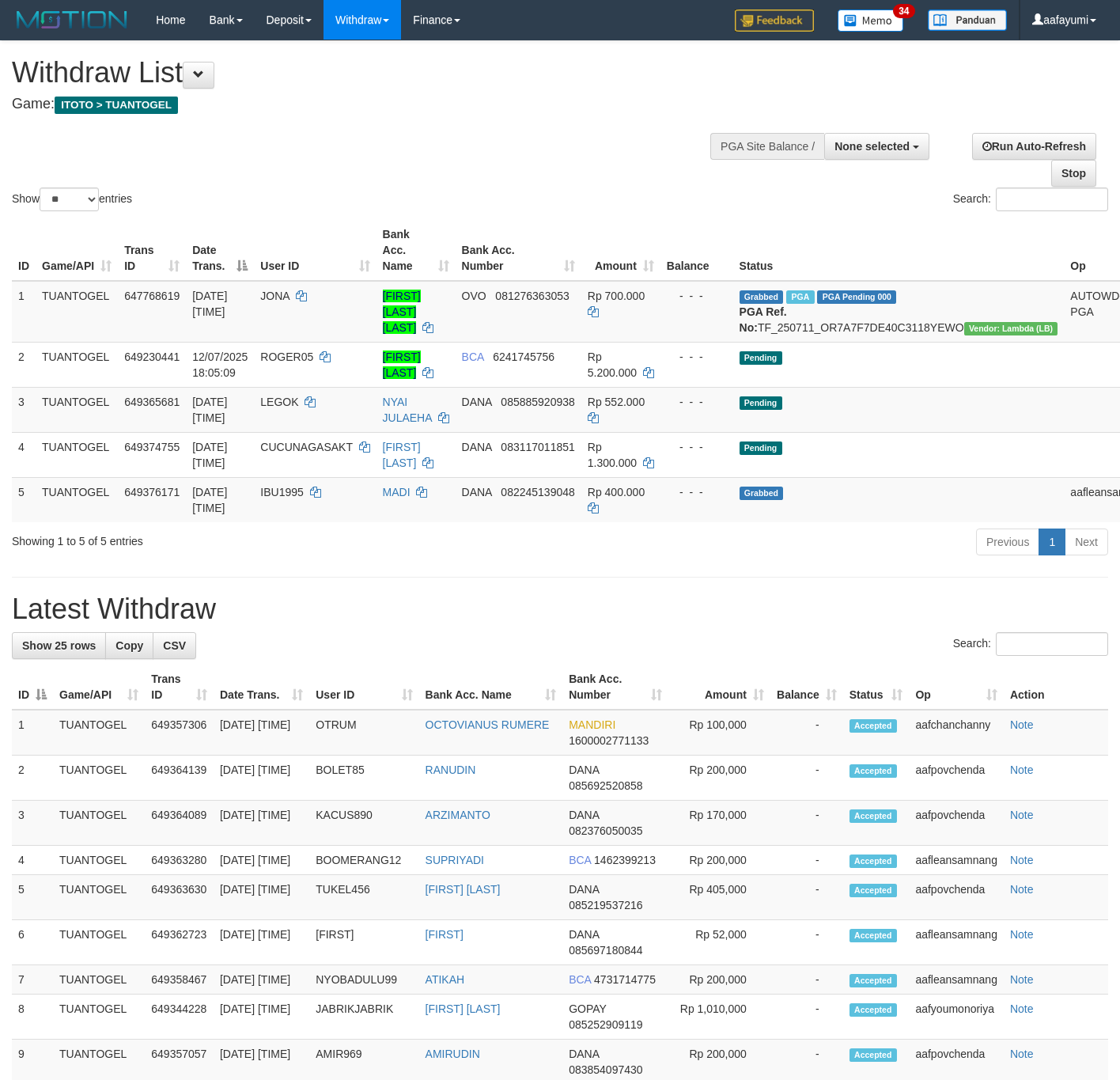 select 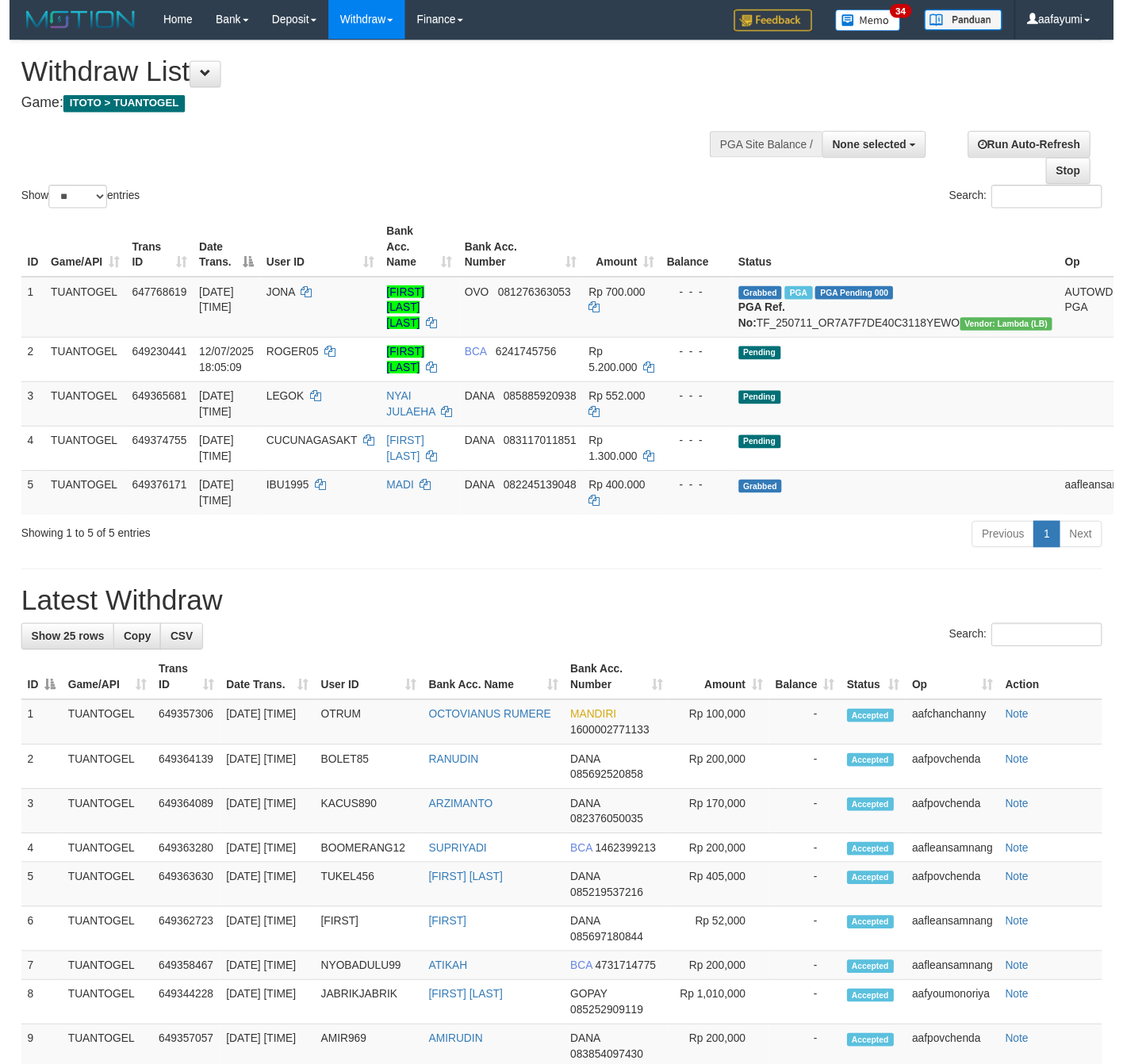 scroll, scrollTop: 0, scrollLeft: 0, axis: both 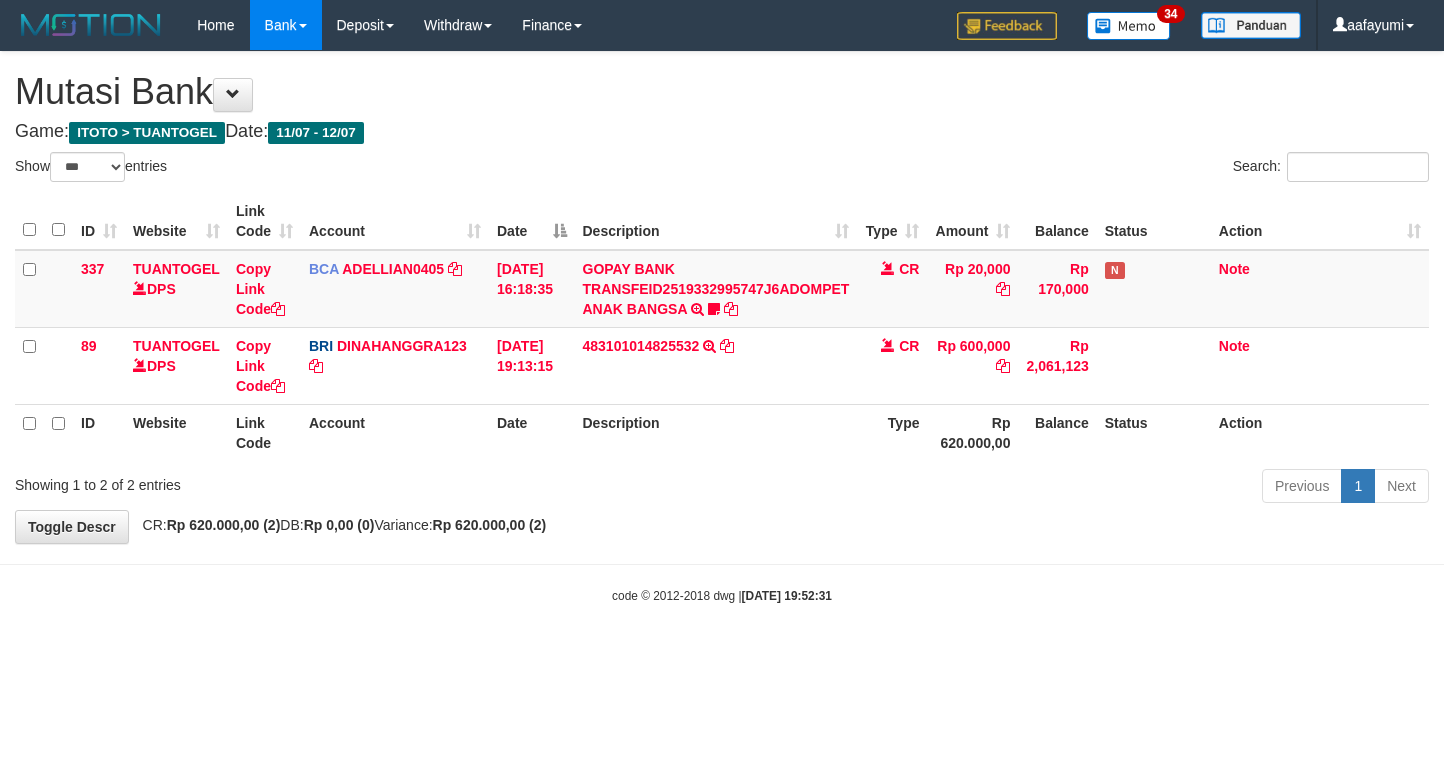 select on "***" 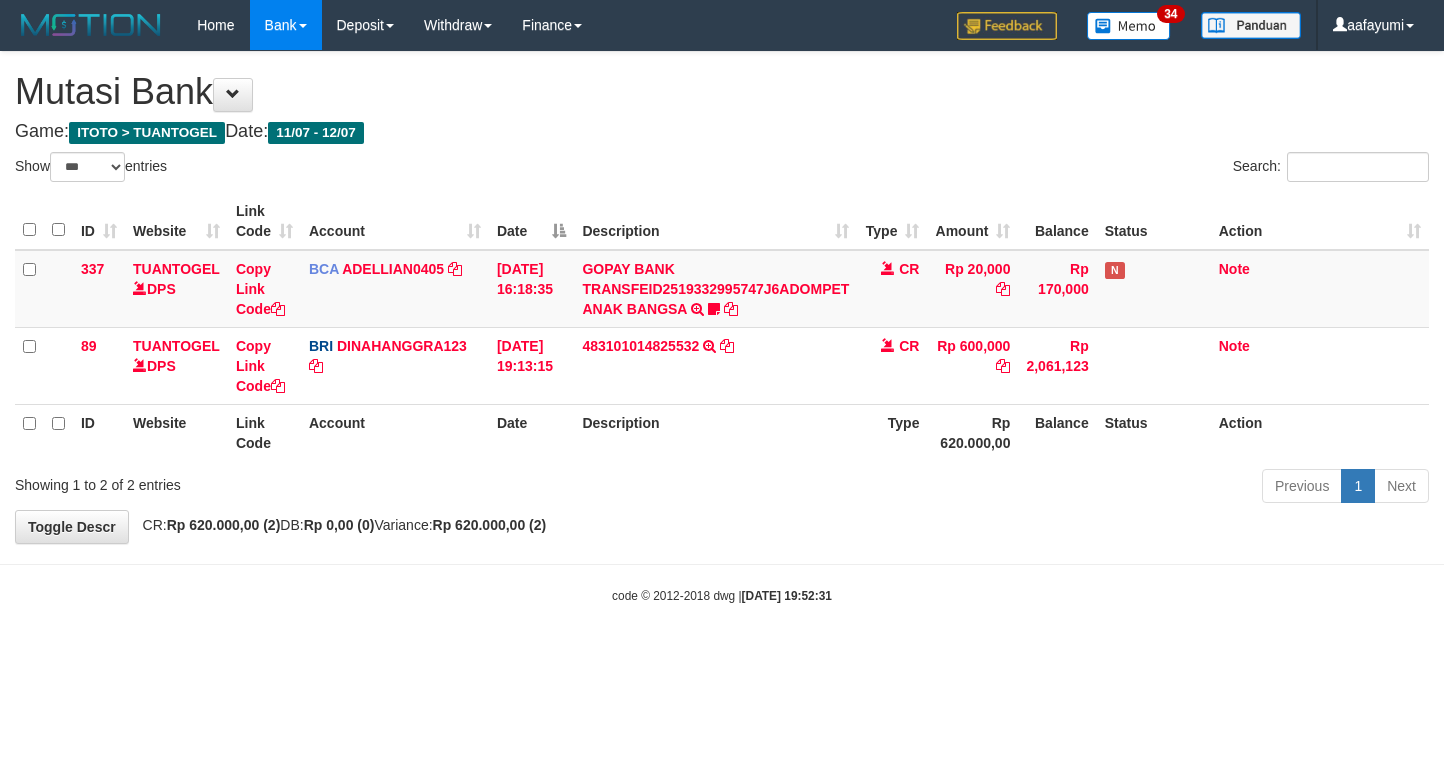 scroll, scrollTop: 0, scrollLeft: 0, axis: both 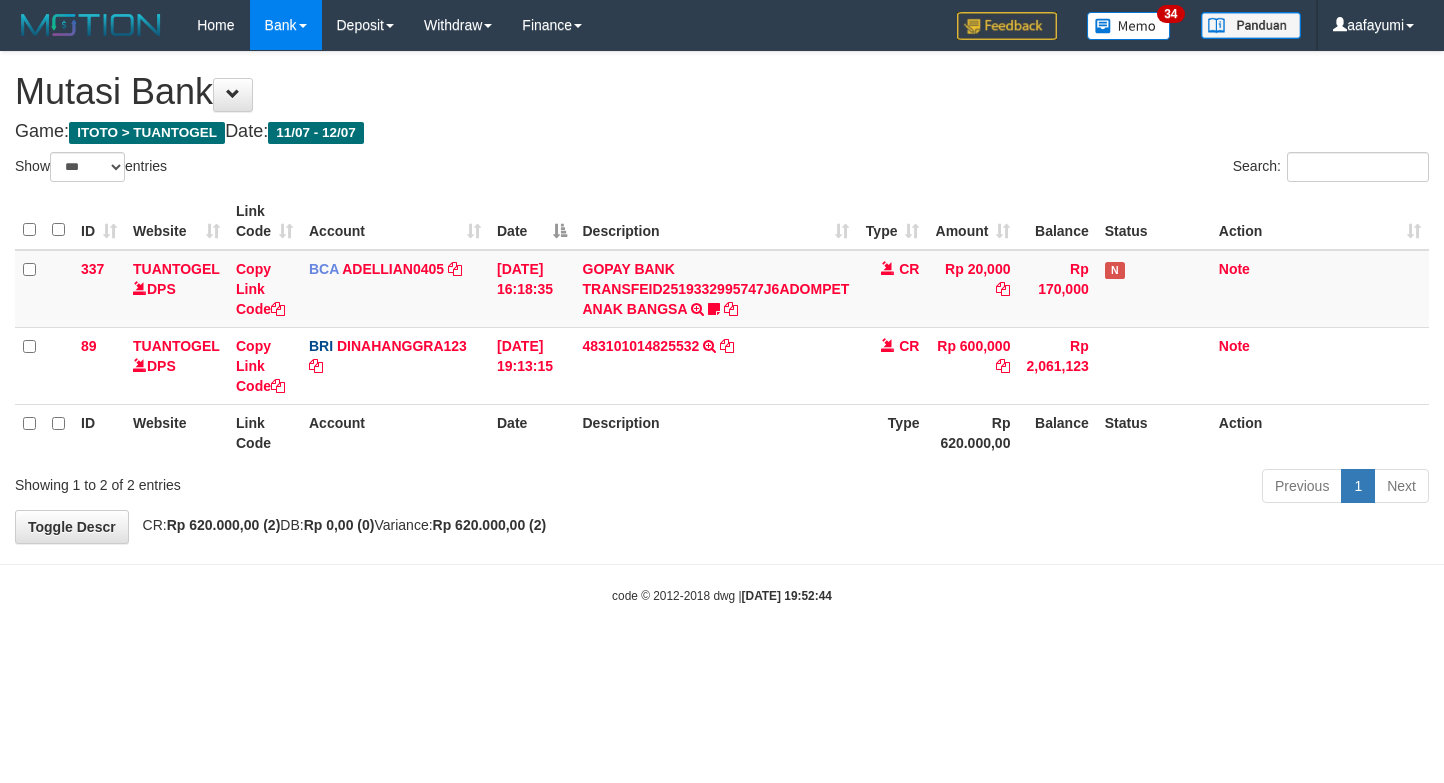 select on "***" 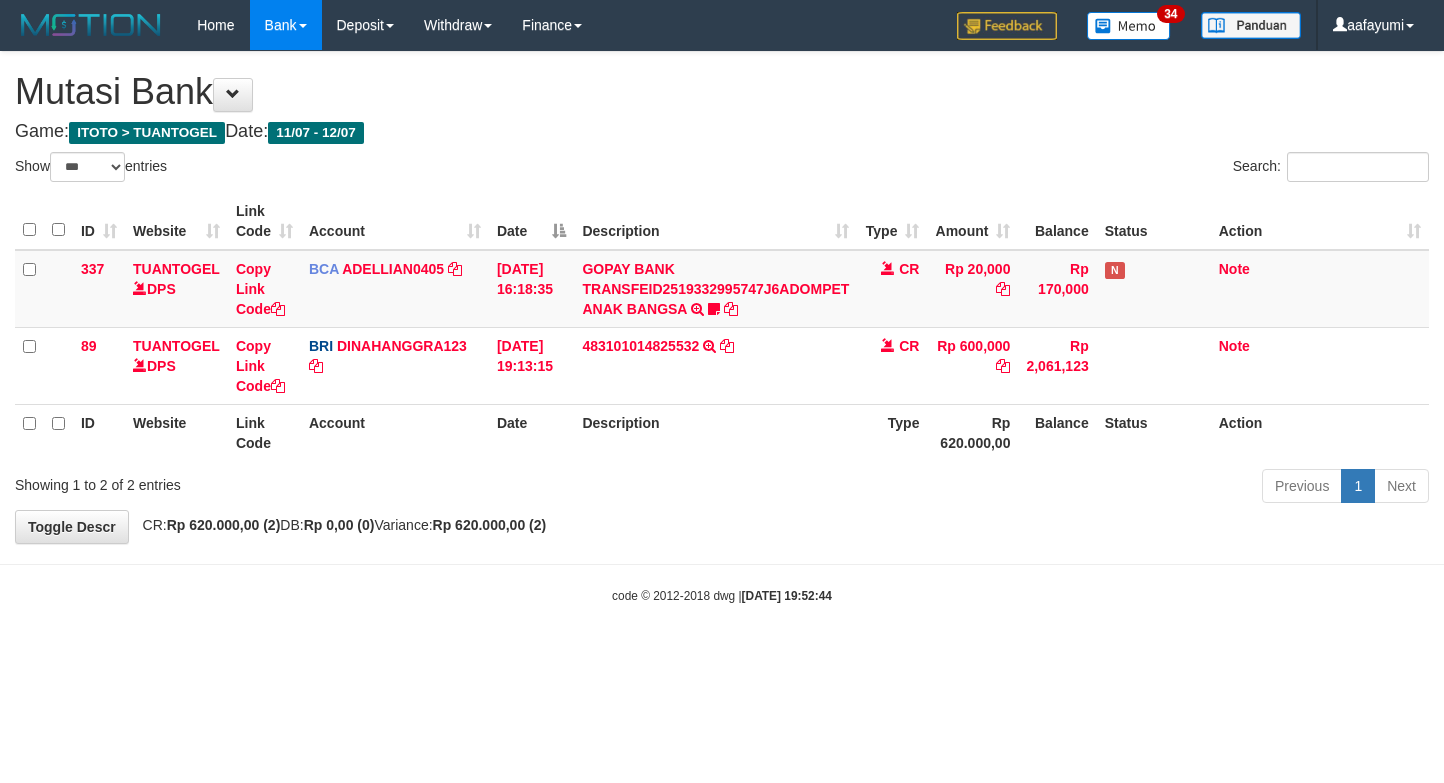 scroll, scrollTop: 0, scrollLeft: 0, axis: both 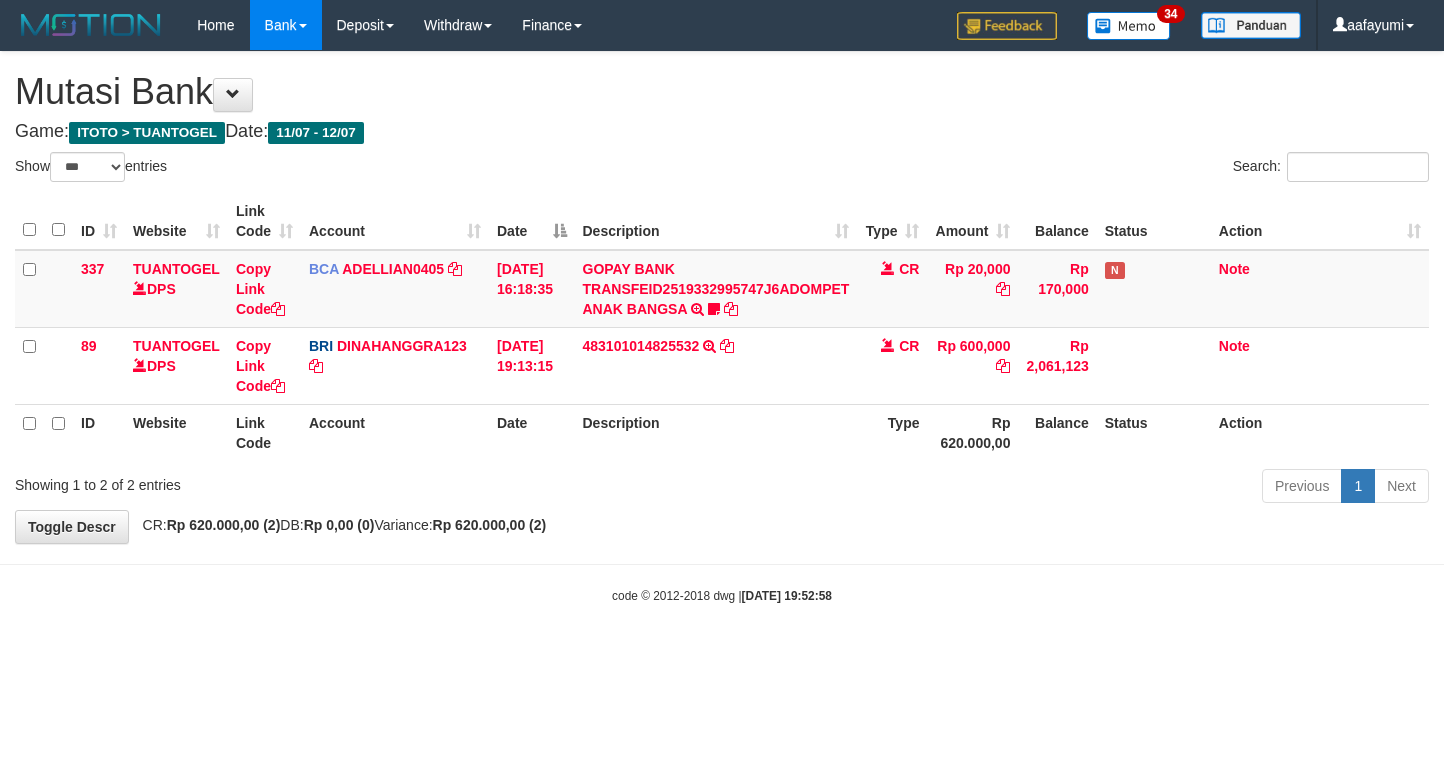 select on "***" 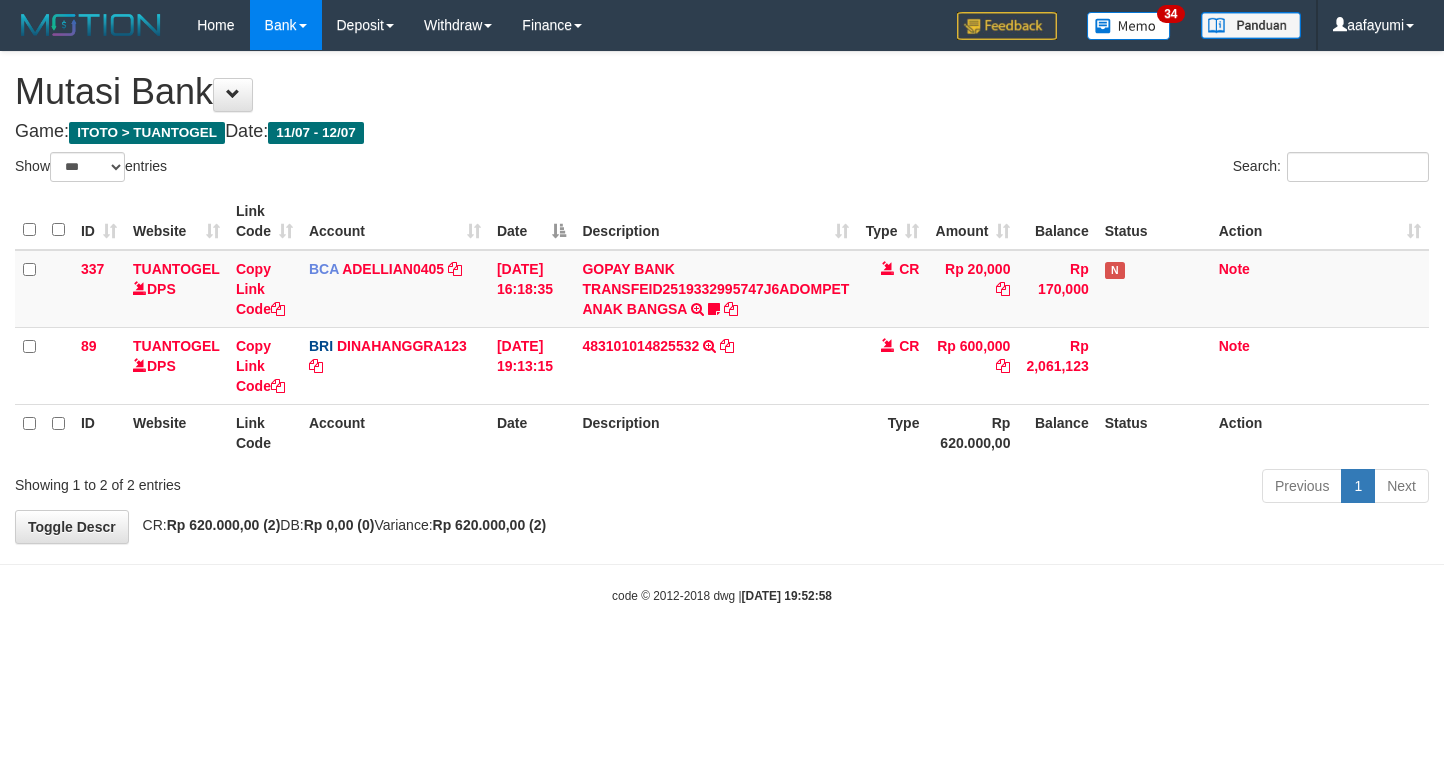 scroll, scrollTop: 0, scrollLeft: 0, axis: both 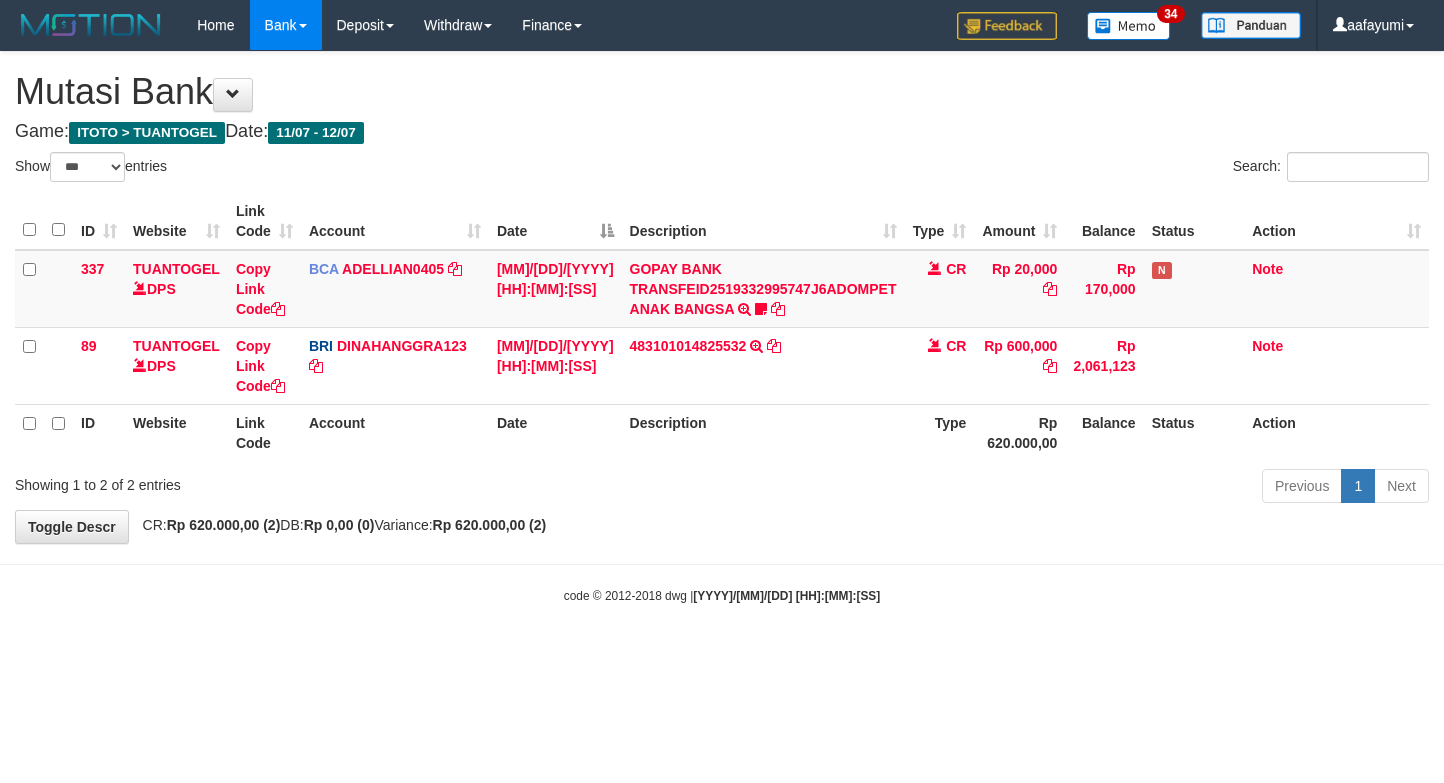 select on "***" 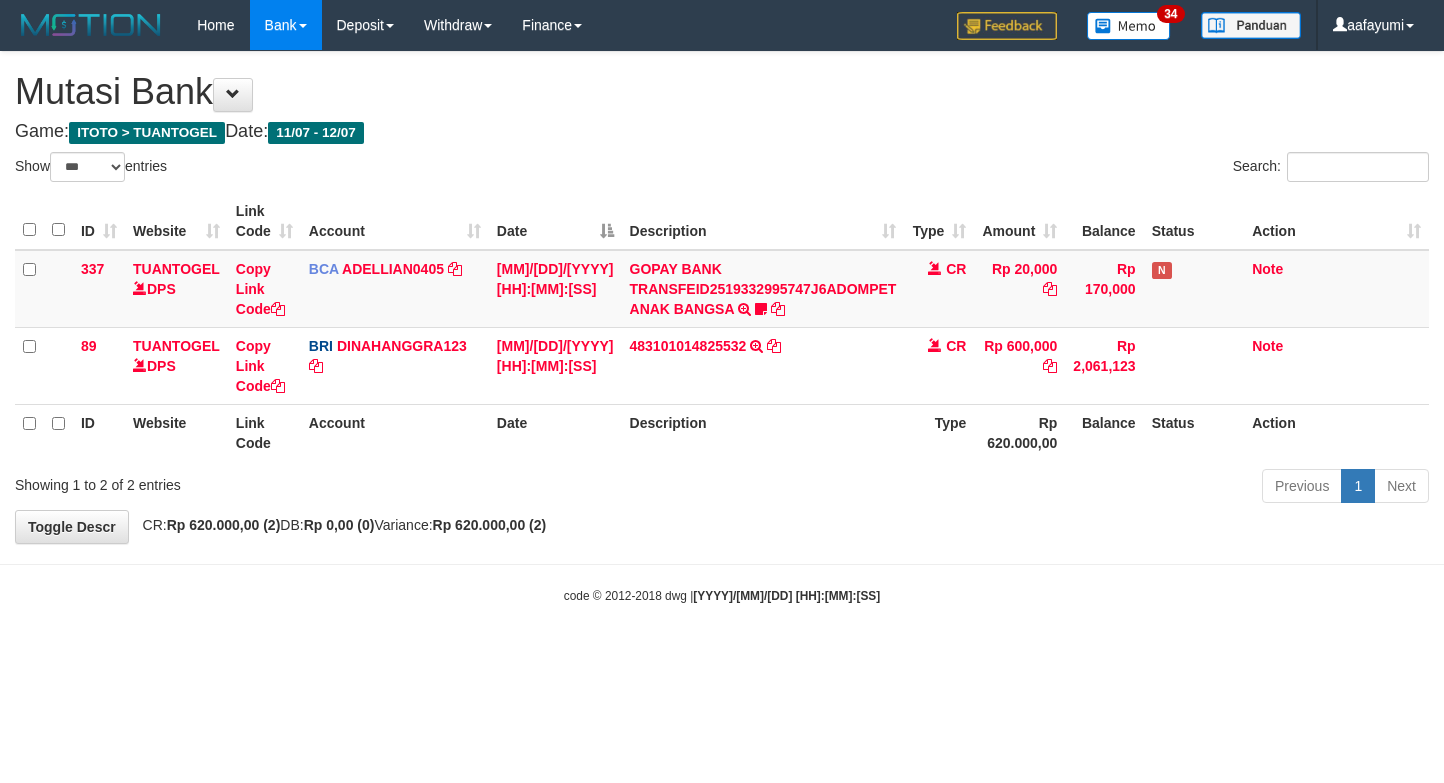 scroll, scrollTop: 0, scrollLeft: 0, axis: both 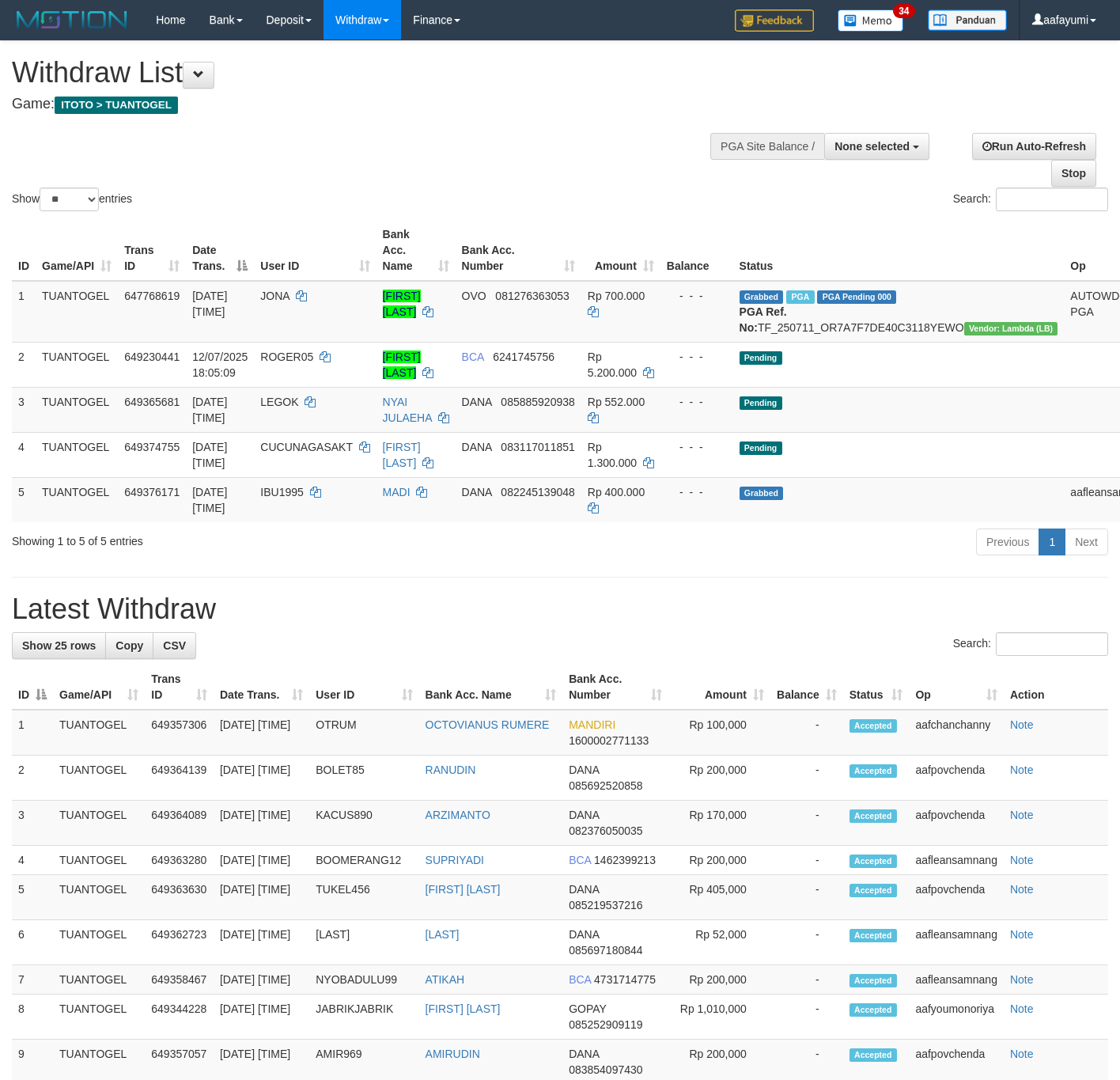 select 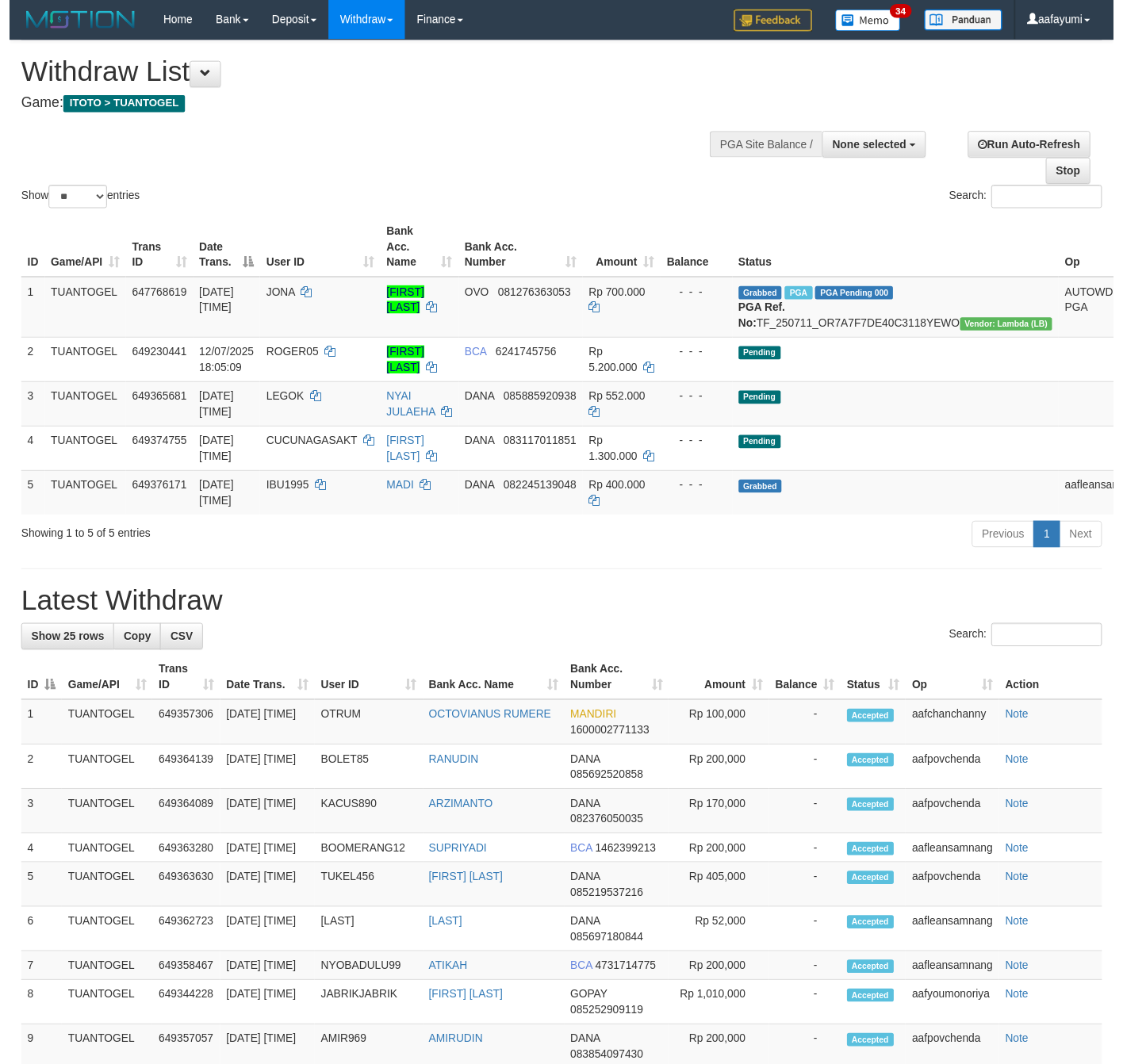 scroll, scrollTop: 0, scrollLeft: 0, axis: both 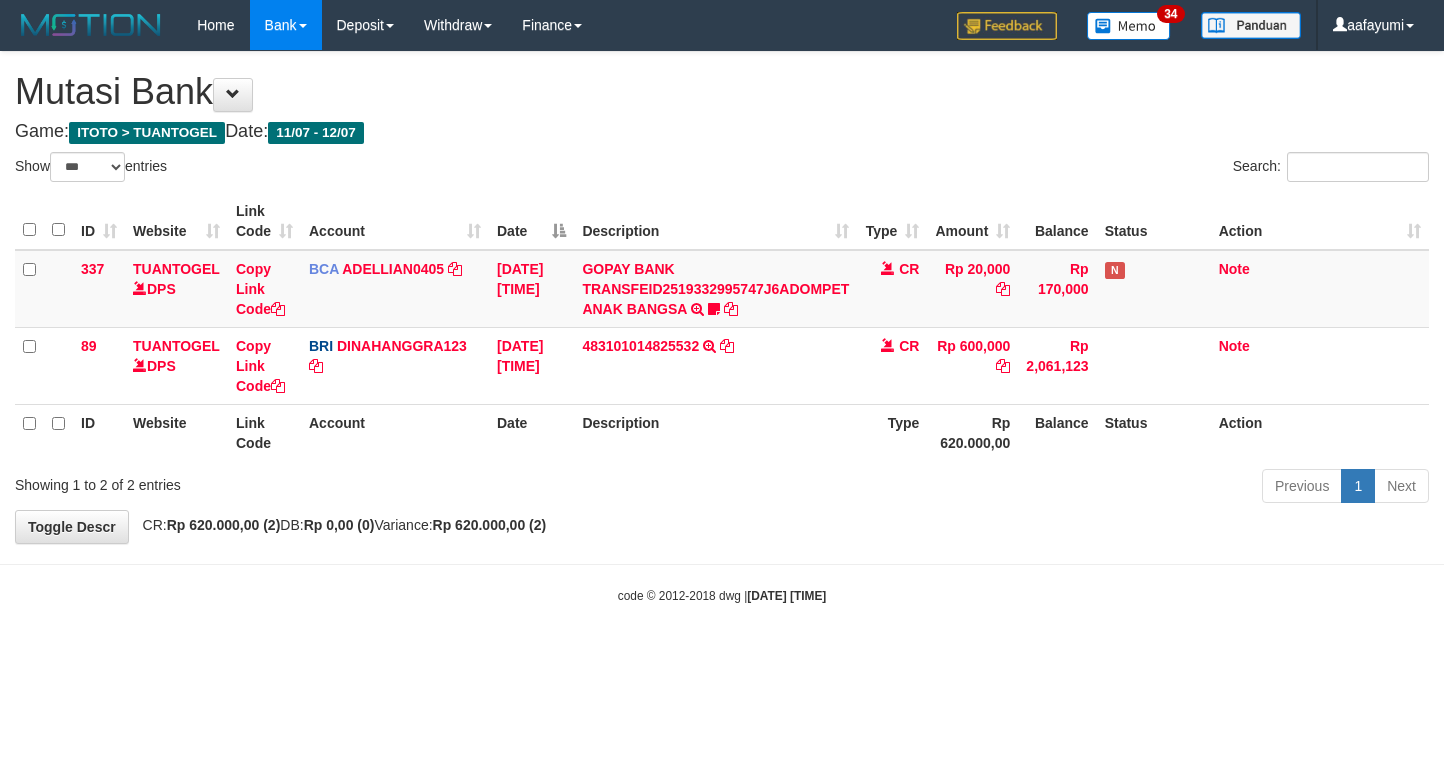 select on "***" 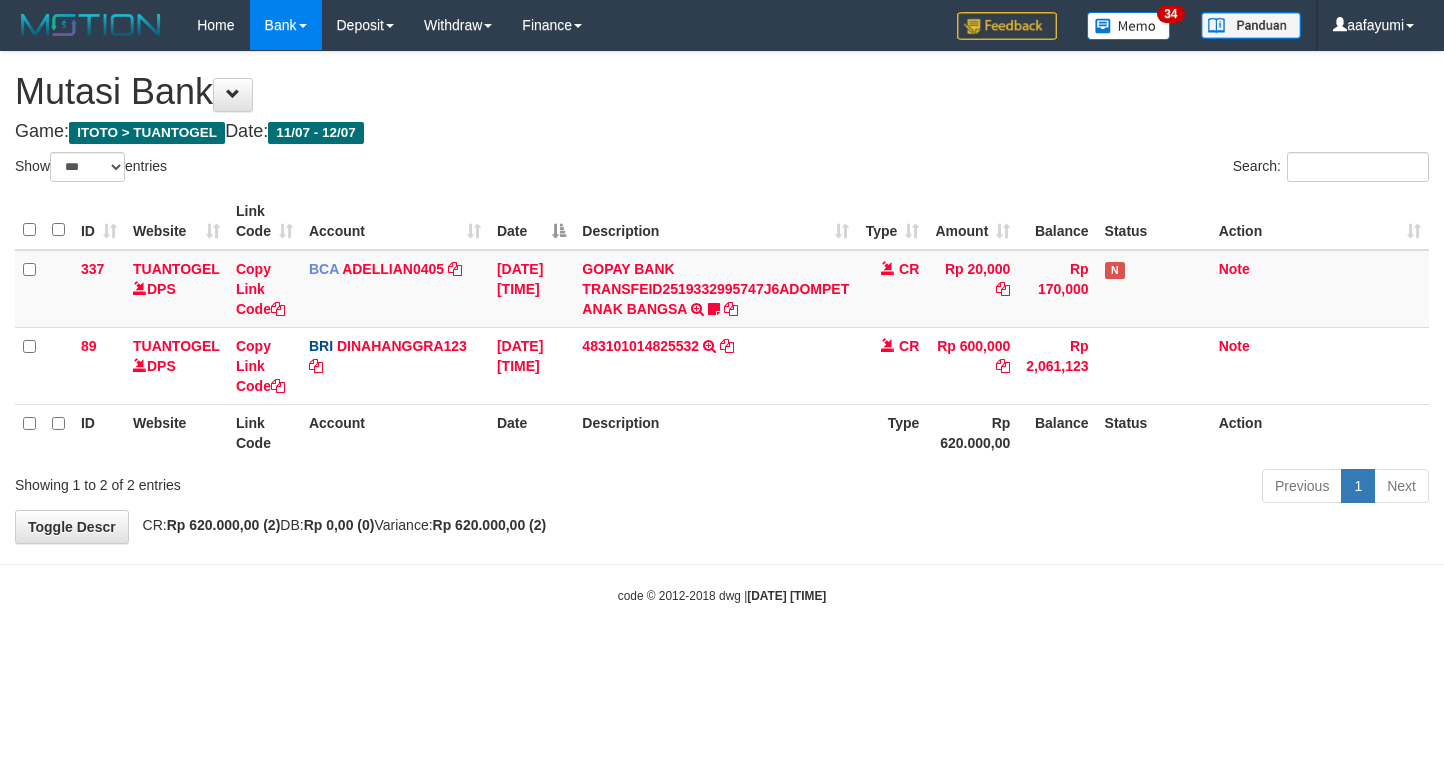 scroll, scrollTop: 0, scrollLeft: 0, axis: both 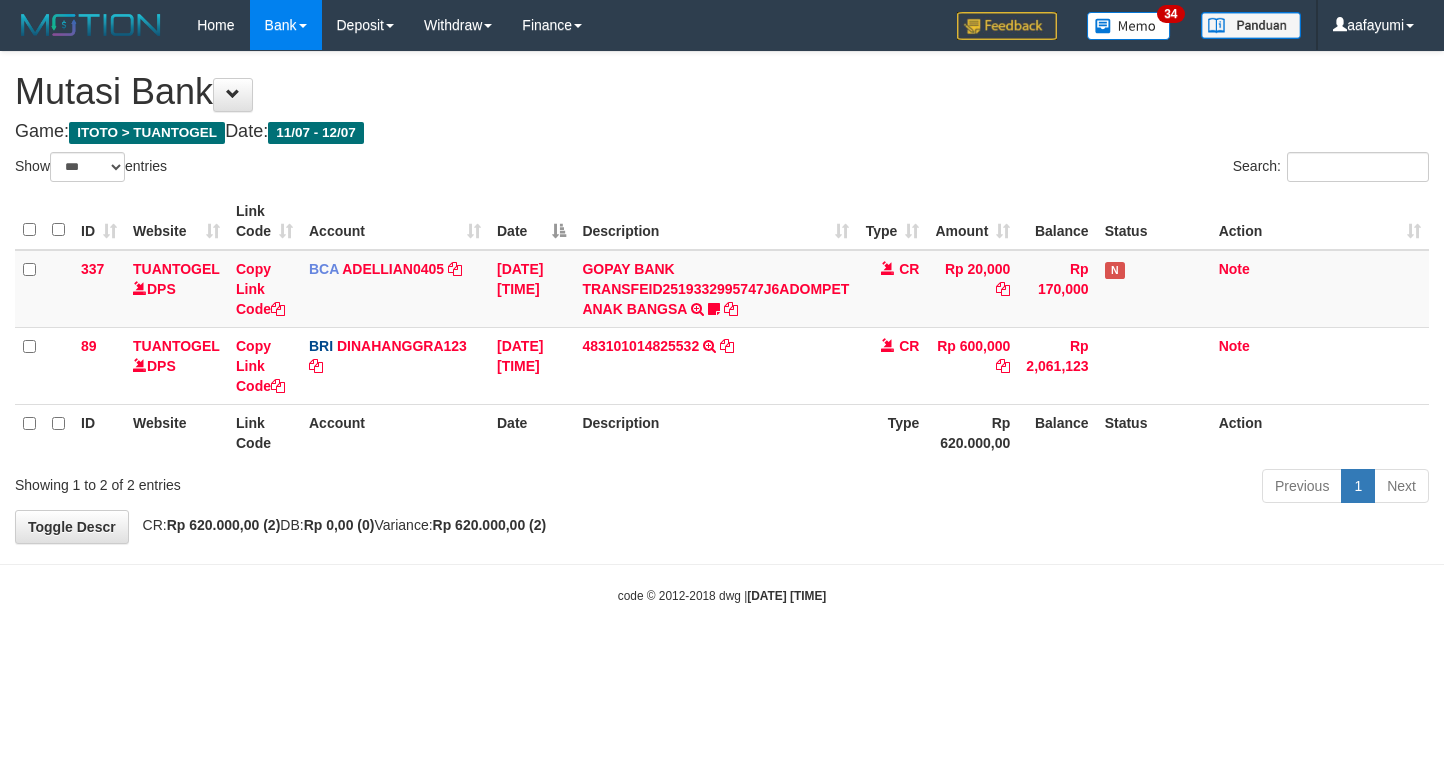 select on "***" 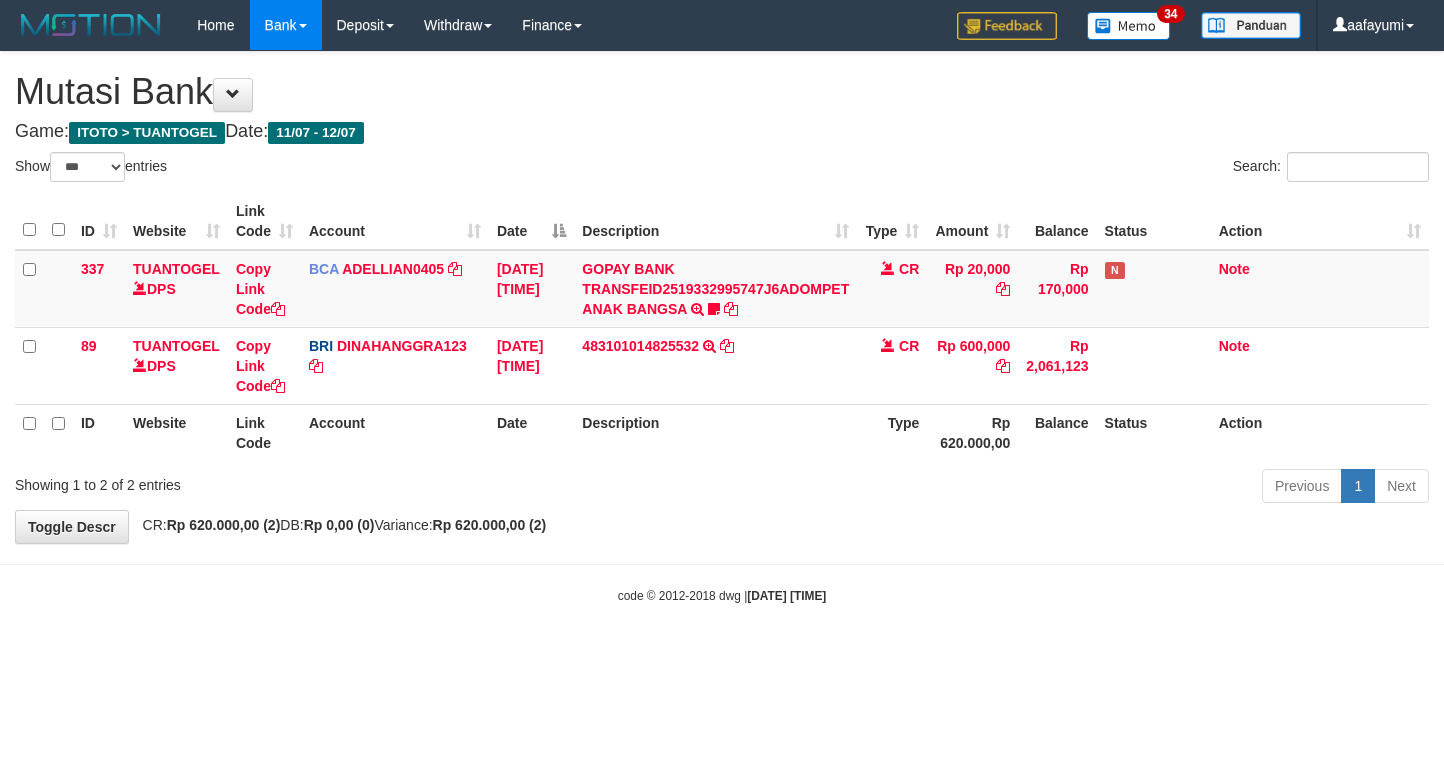 scroll, scrollTop: 0, scrollLeft: 0, axis: both 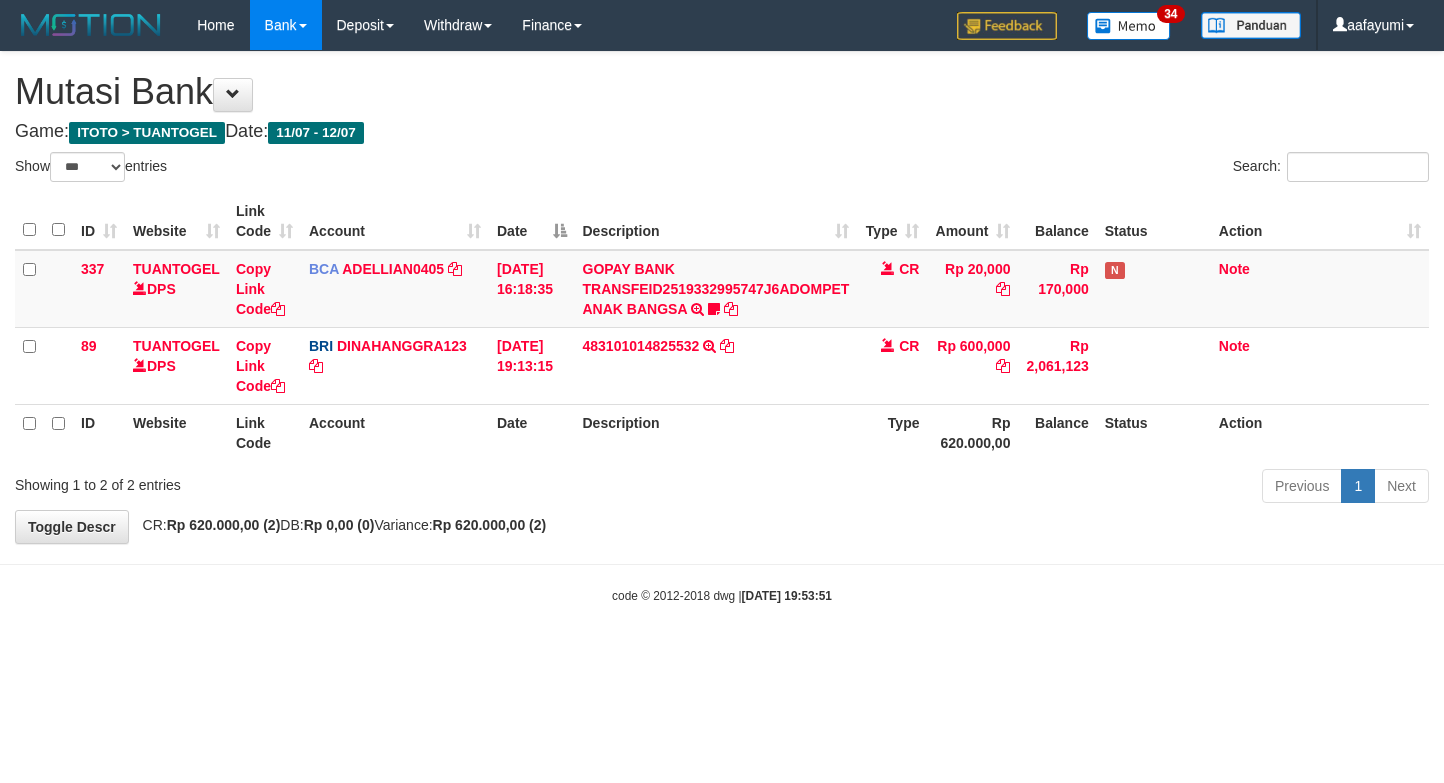 select on "***" 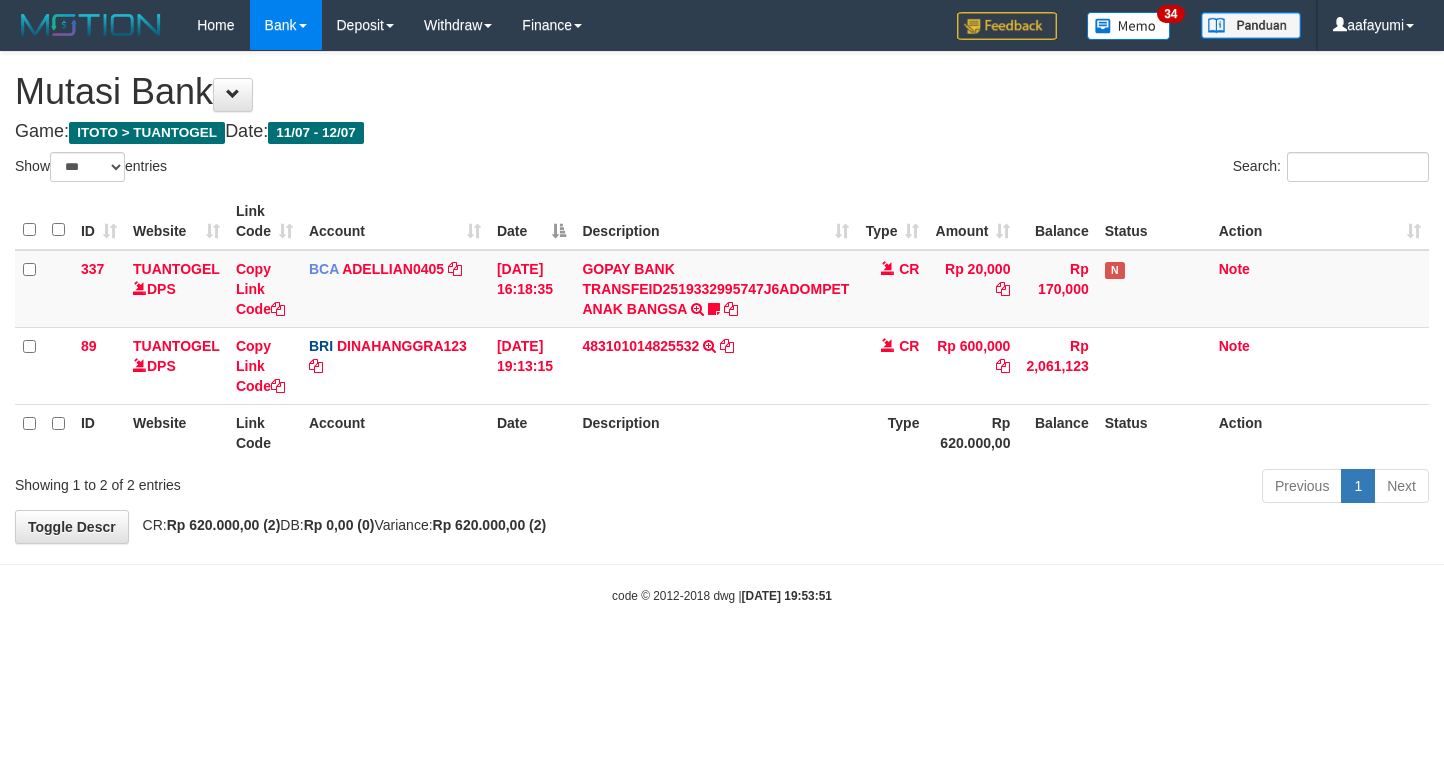 scroll, scrollTop: 0, scrollLeft: 0, axis: both 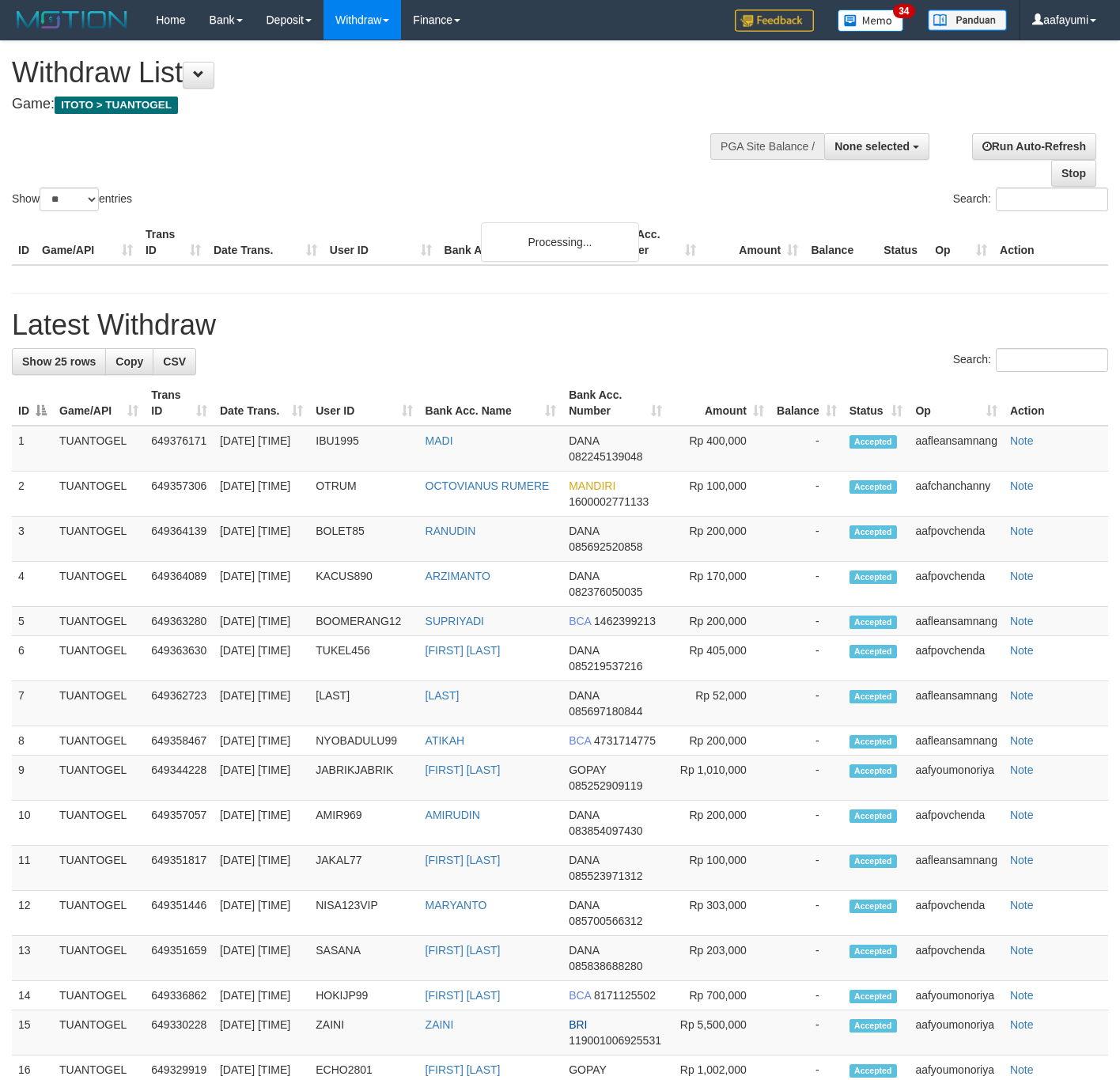 select 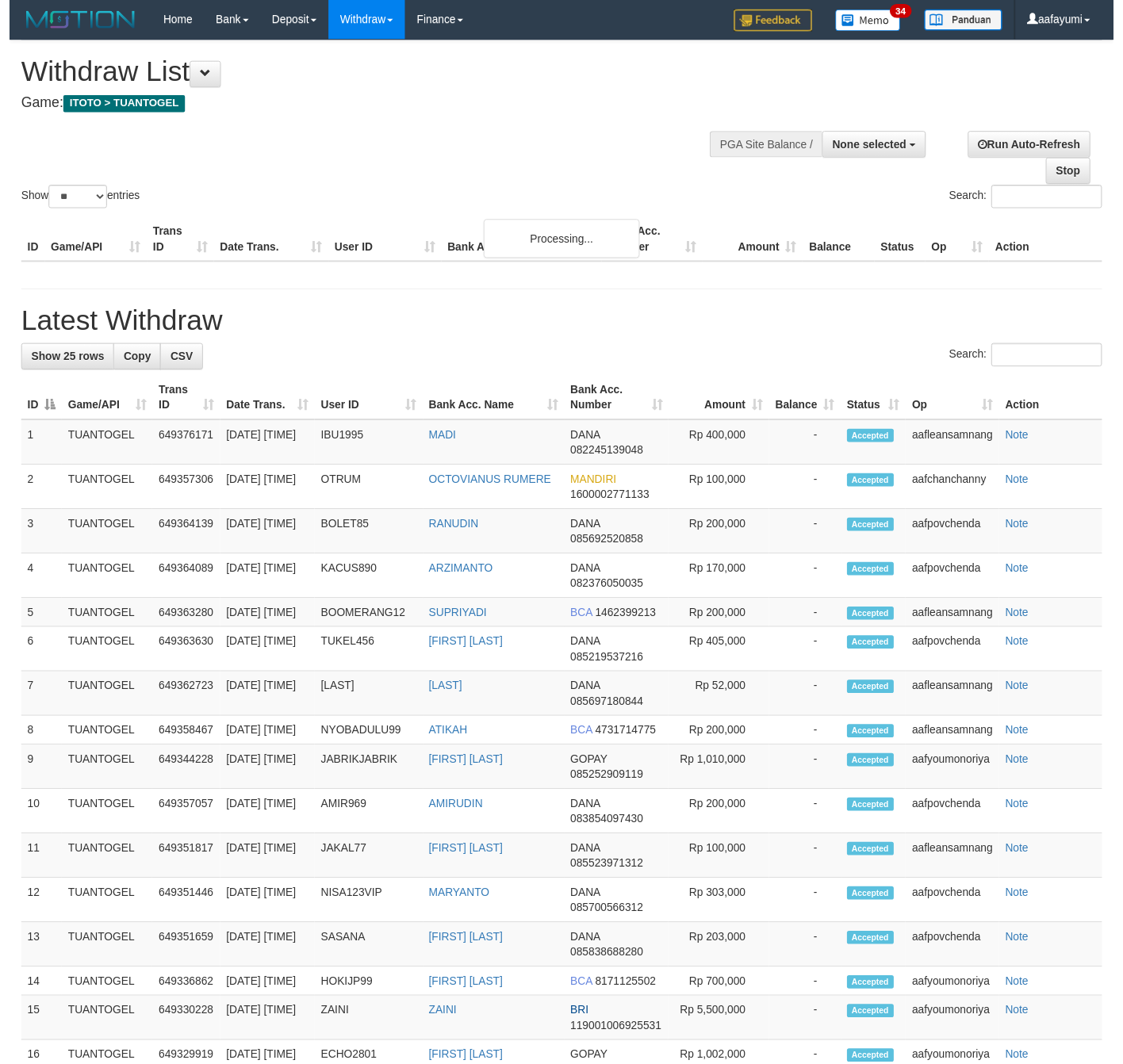 scroll, scrollTop: 0, scrollLeft: 0, axis: both 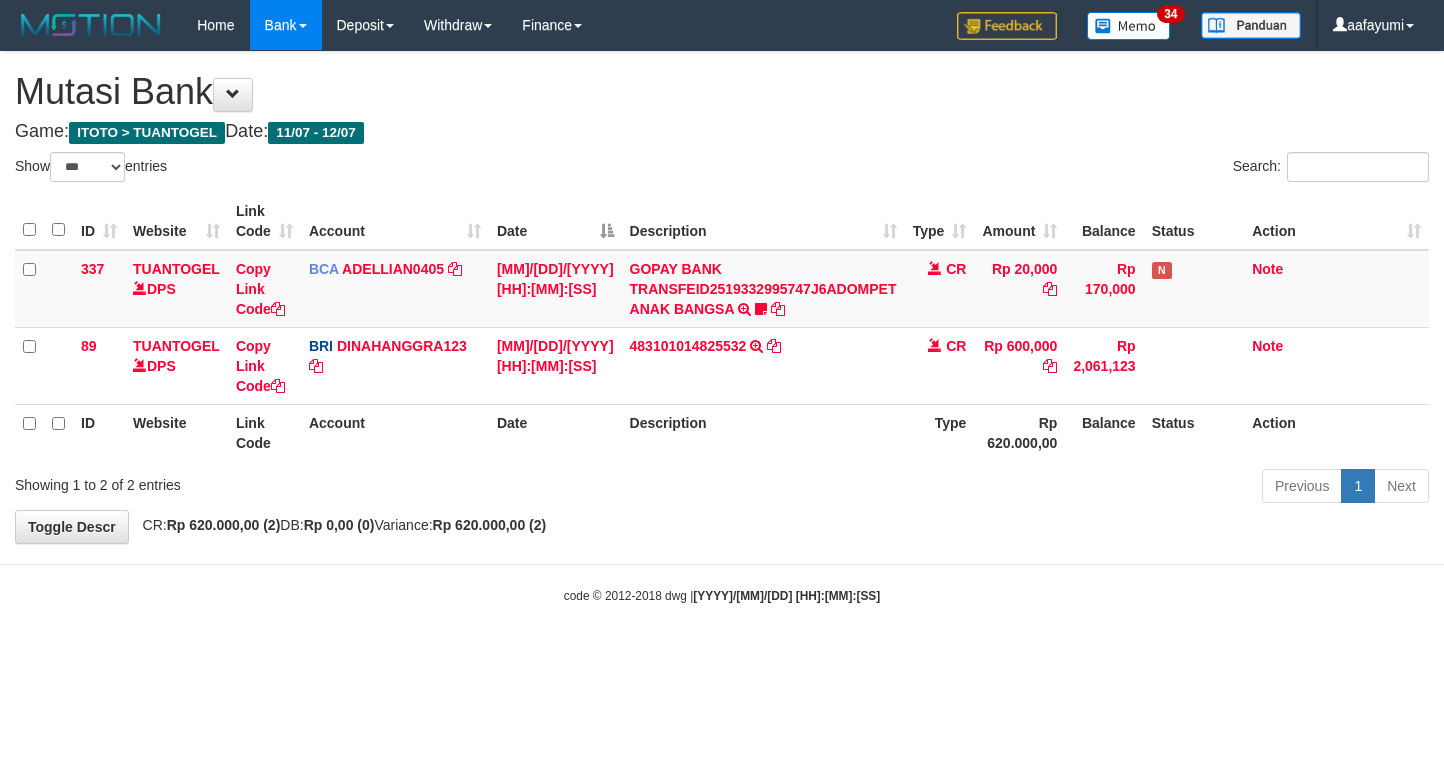 select on "***" 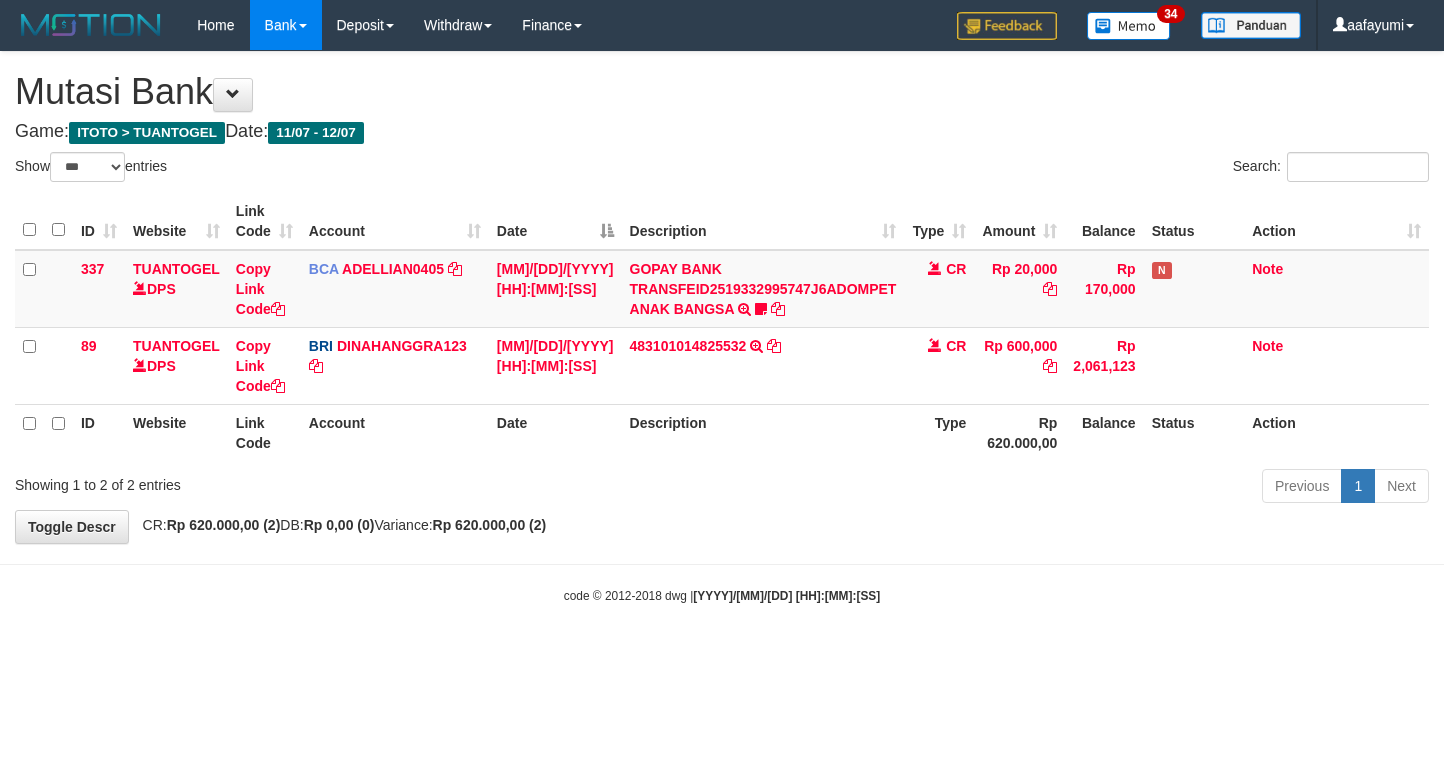 scroll, scrollTop: 0, scrollLeft: 0, axis: both 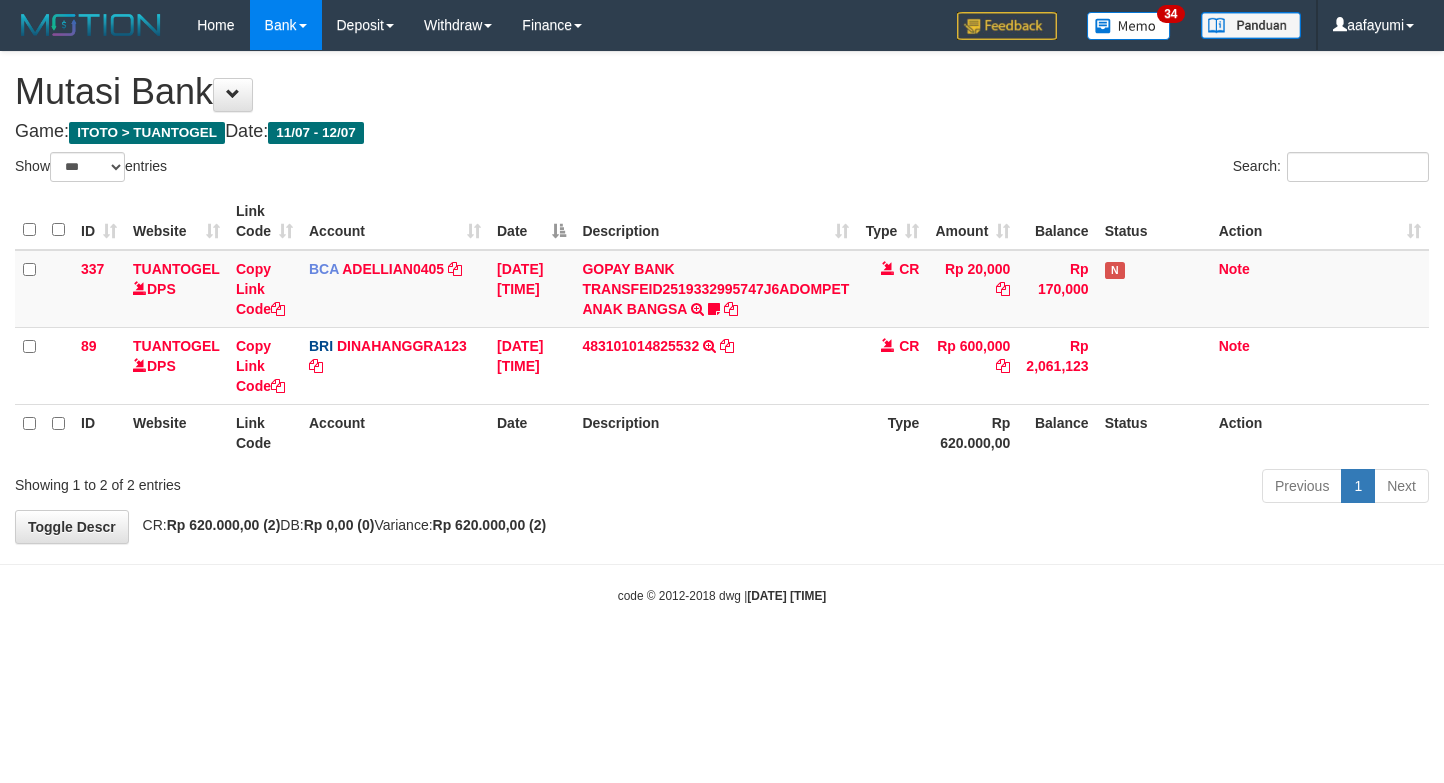 select on "***" 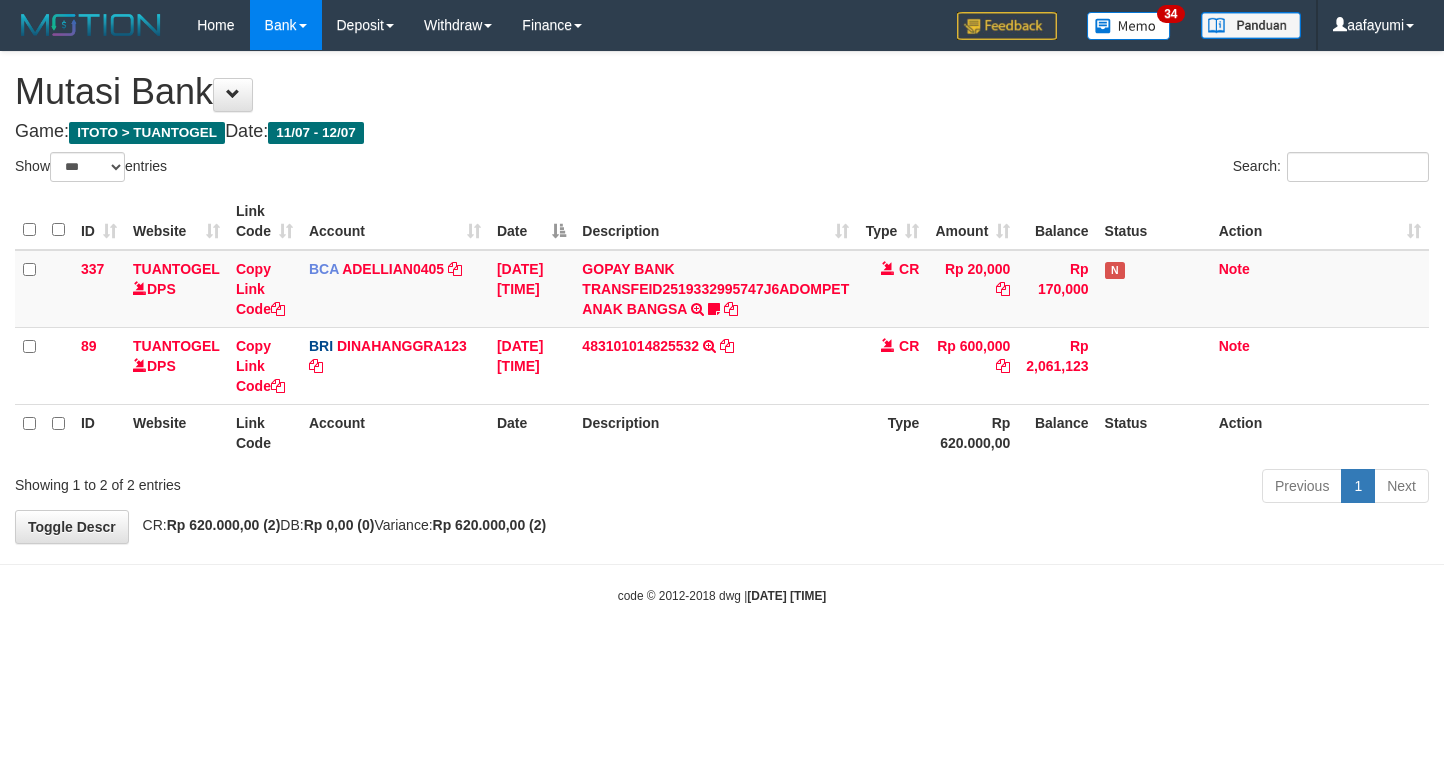 scroll, scrollTop: 0, scrollLeft: 0, axis: both 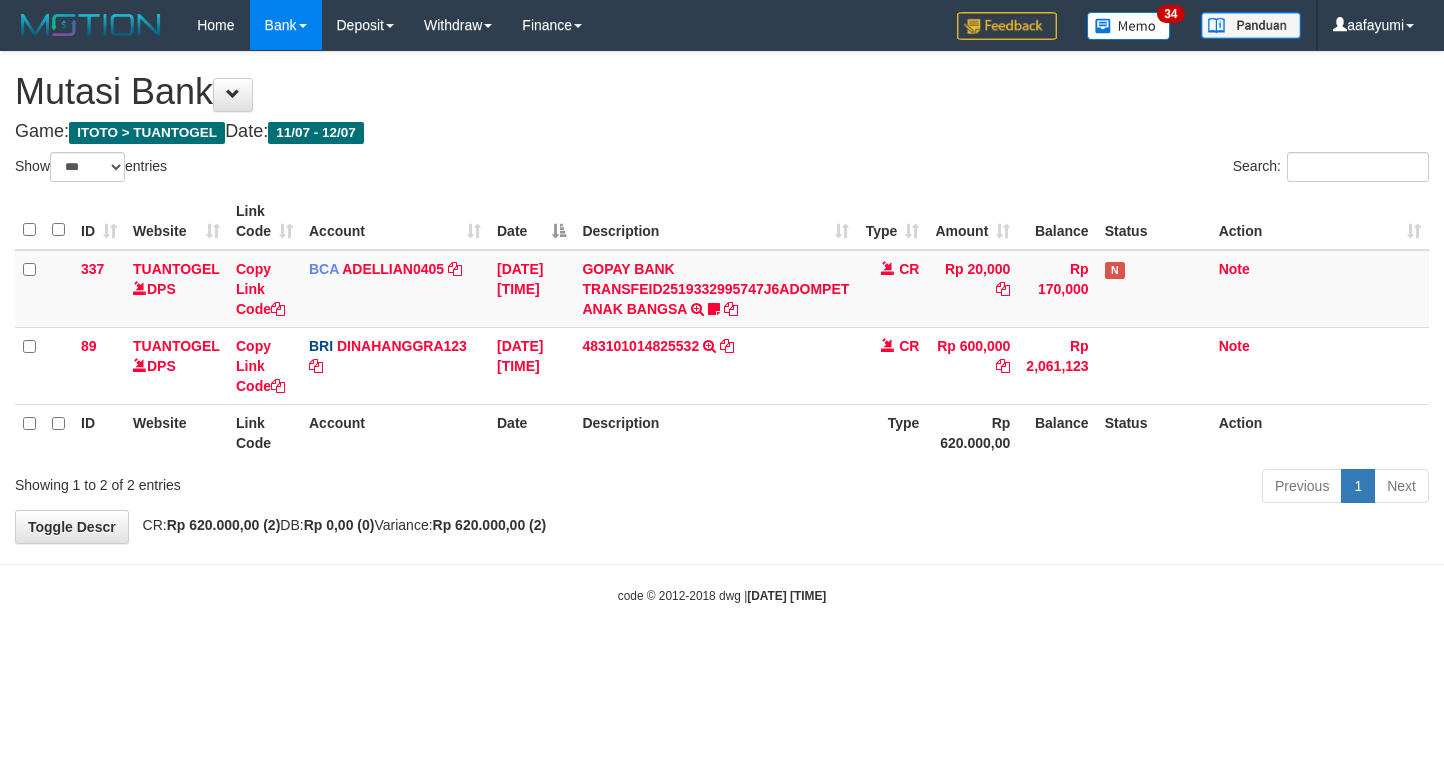 select on "***" 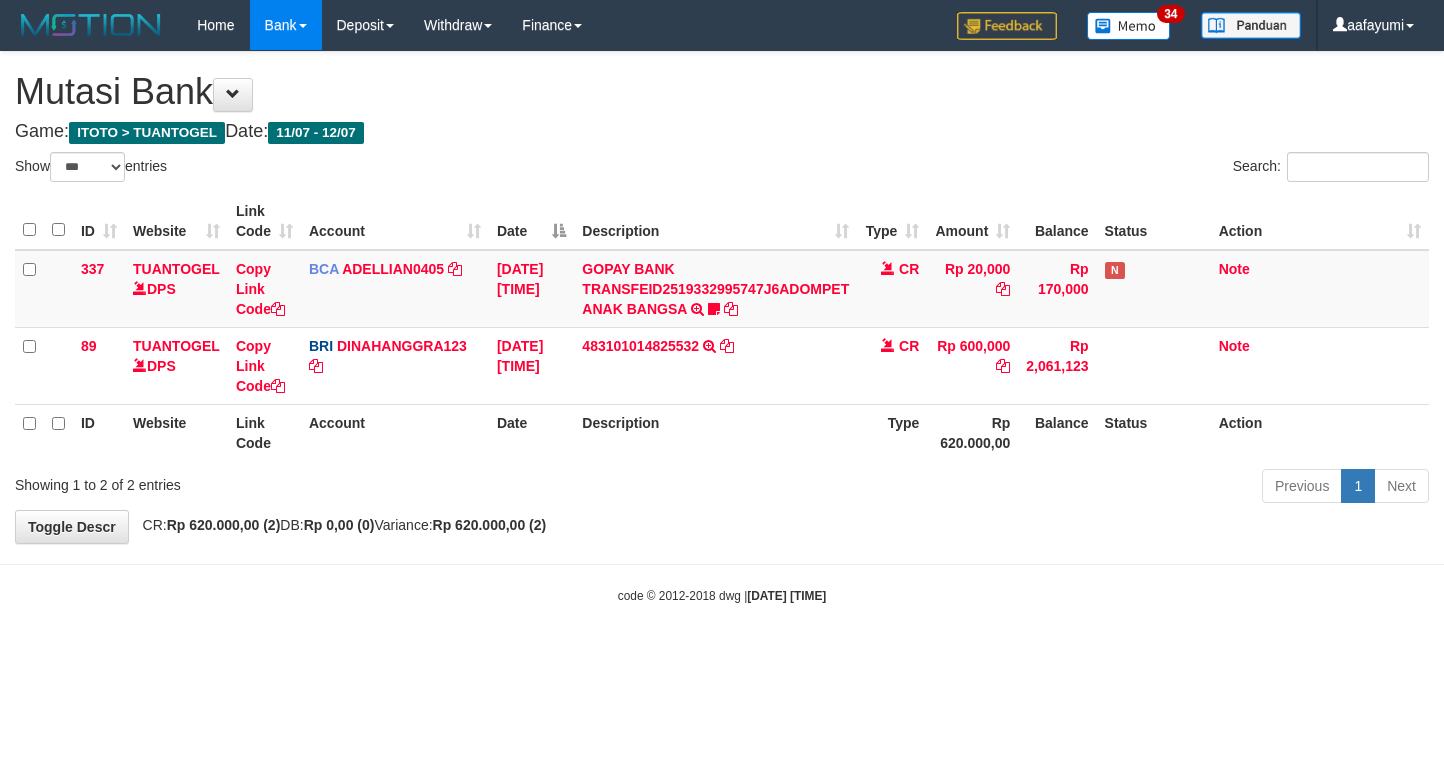 scroll, scrollTop: 0, scrollLeft: 0, axis: both 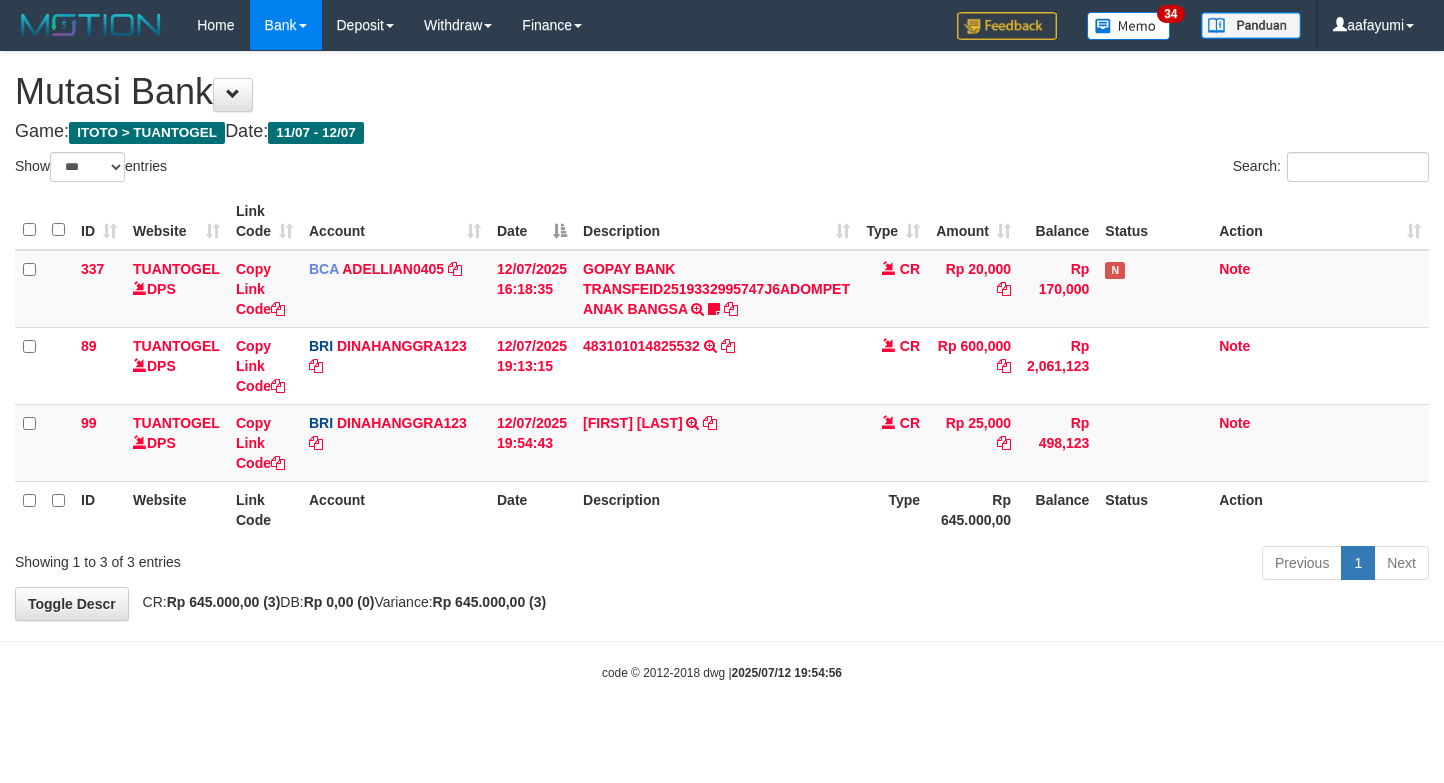 select on "***" 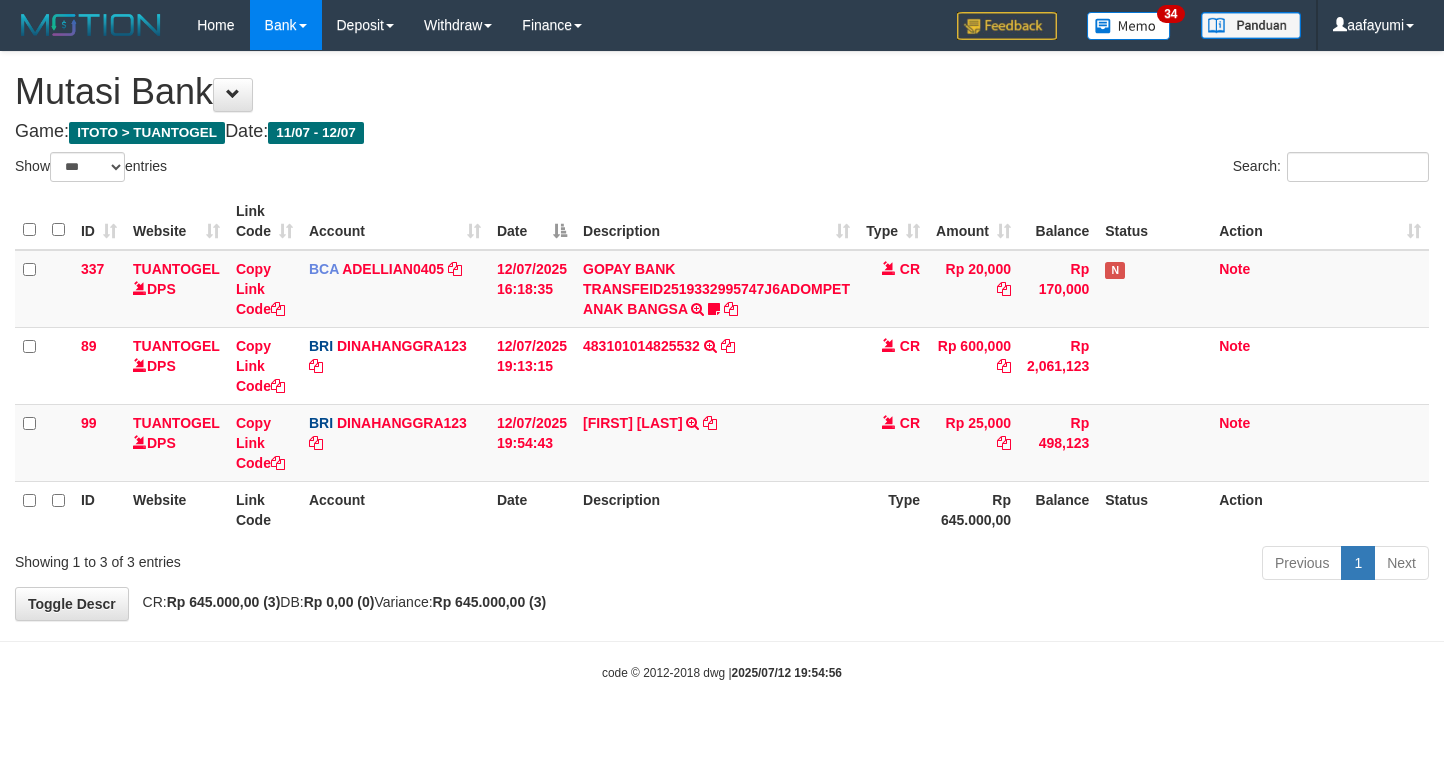 scroll, scrollTop: 0, scrollLeft: 0, axis: both 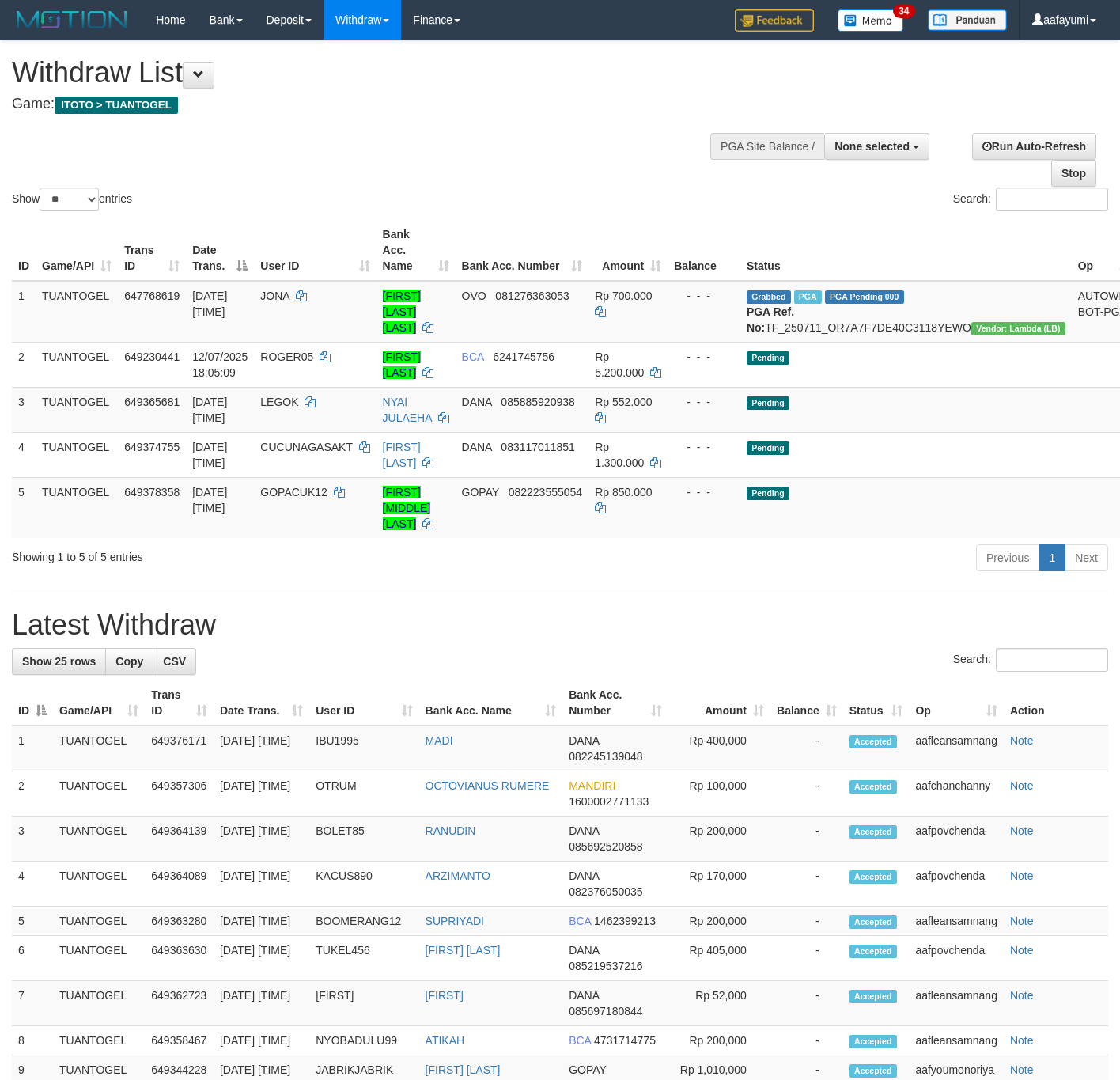 select 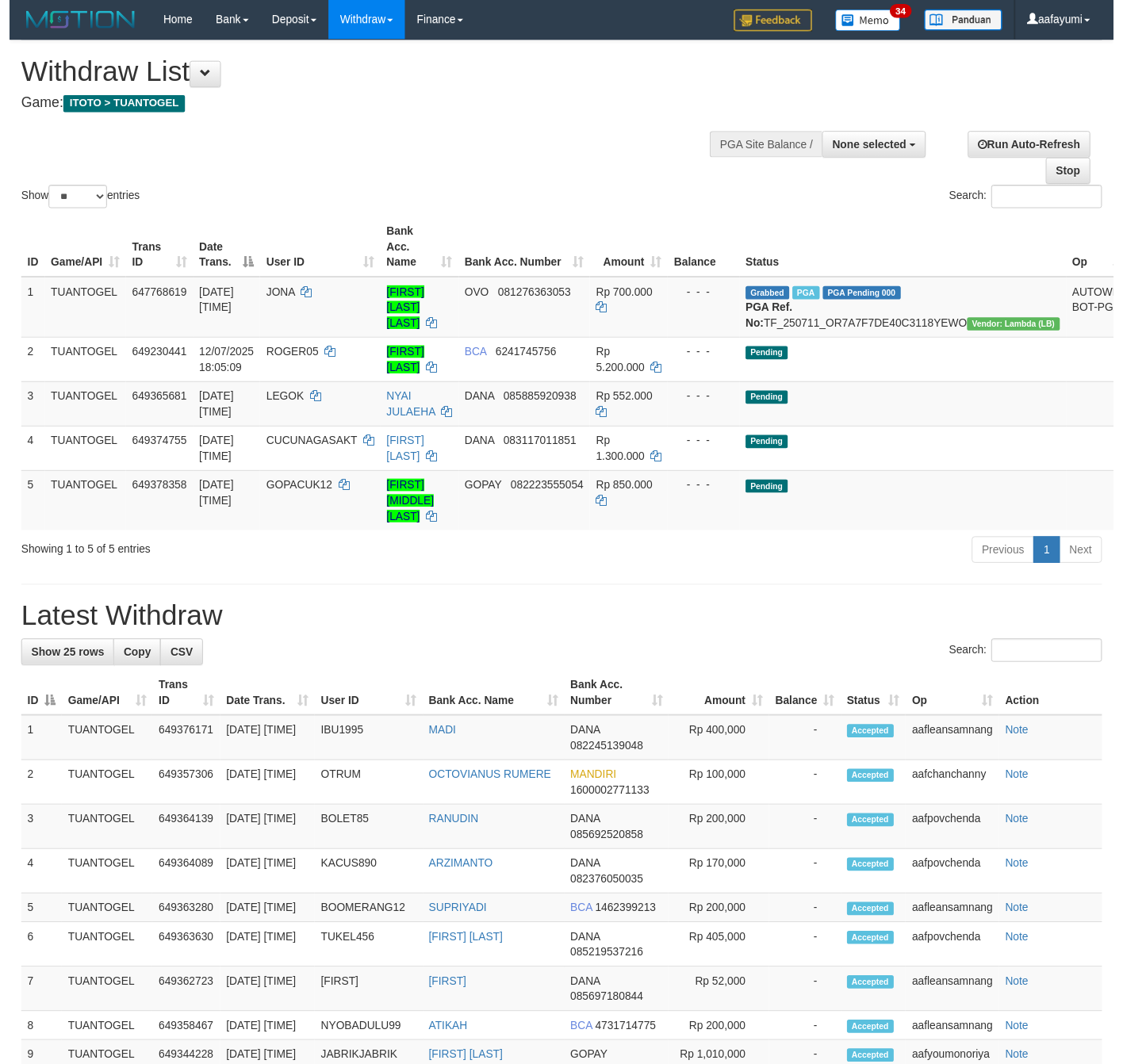 scroll, scrollTop: 0, scrollLeft: 0, axis: both 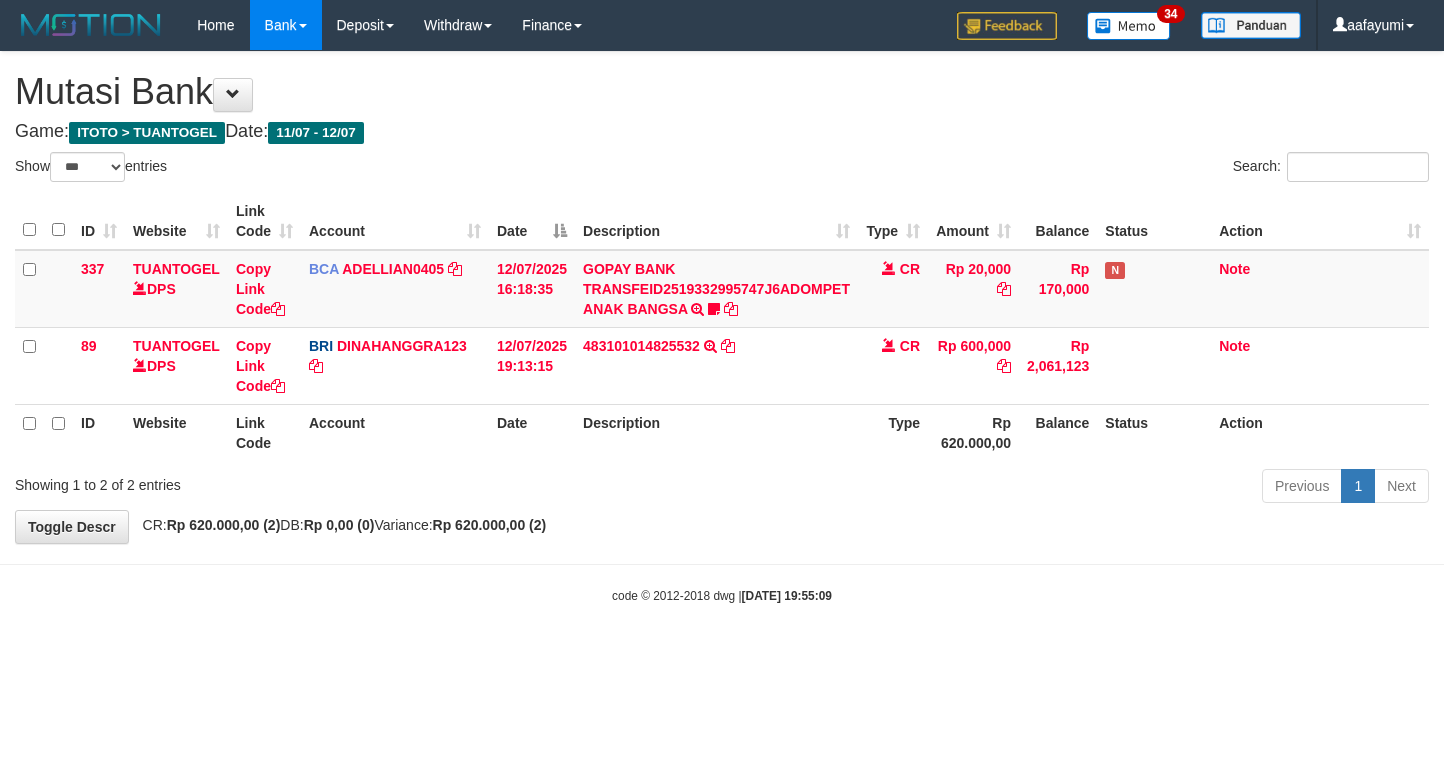 select on "***" 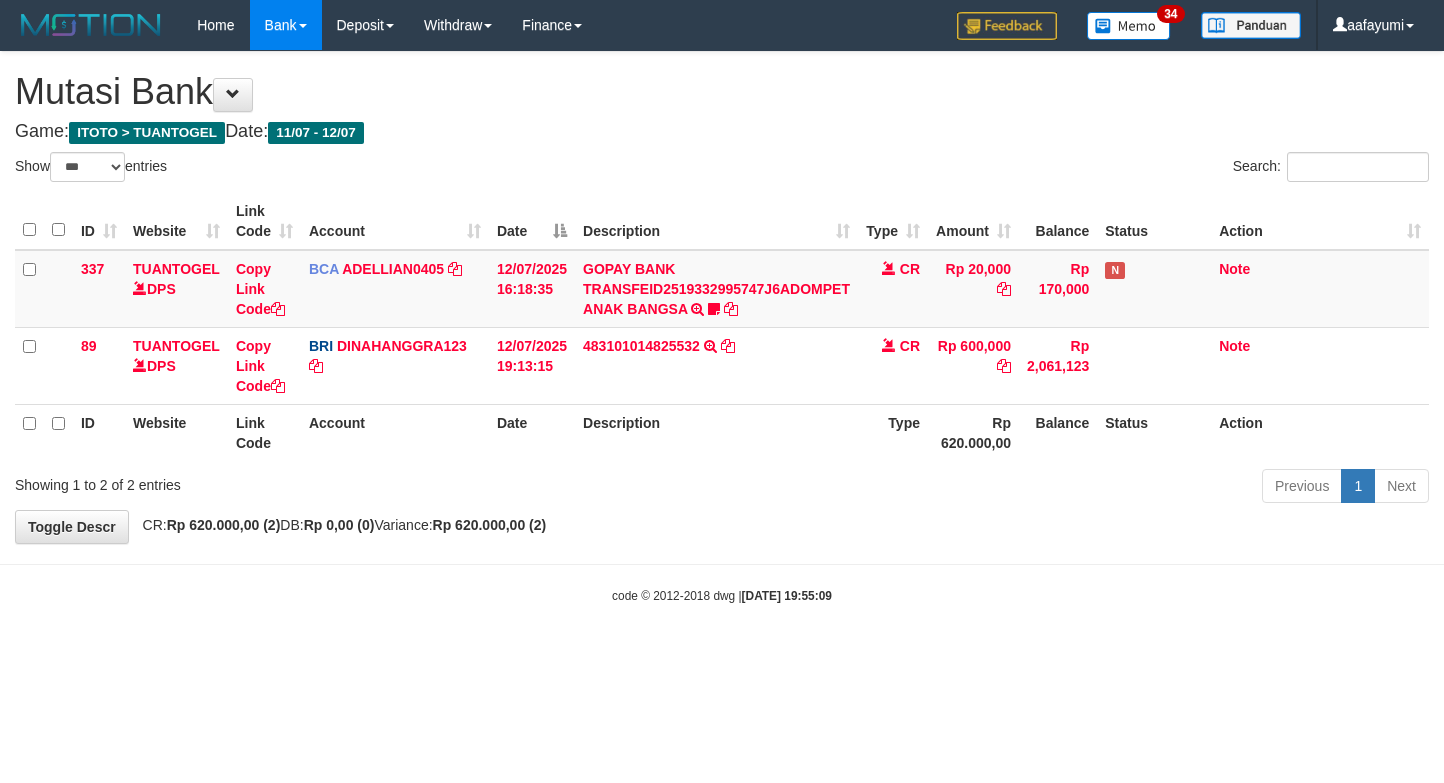scroll, scrollTop: 0, scrollLeft: 0, axis: both 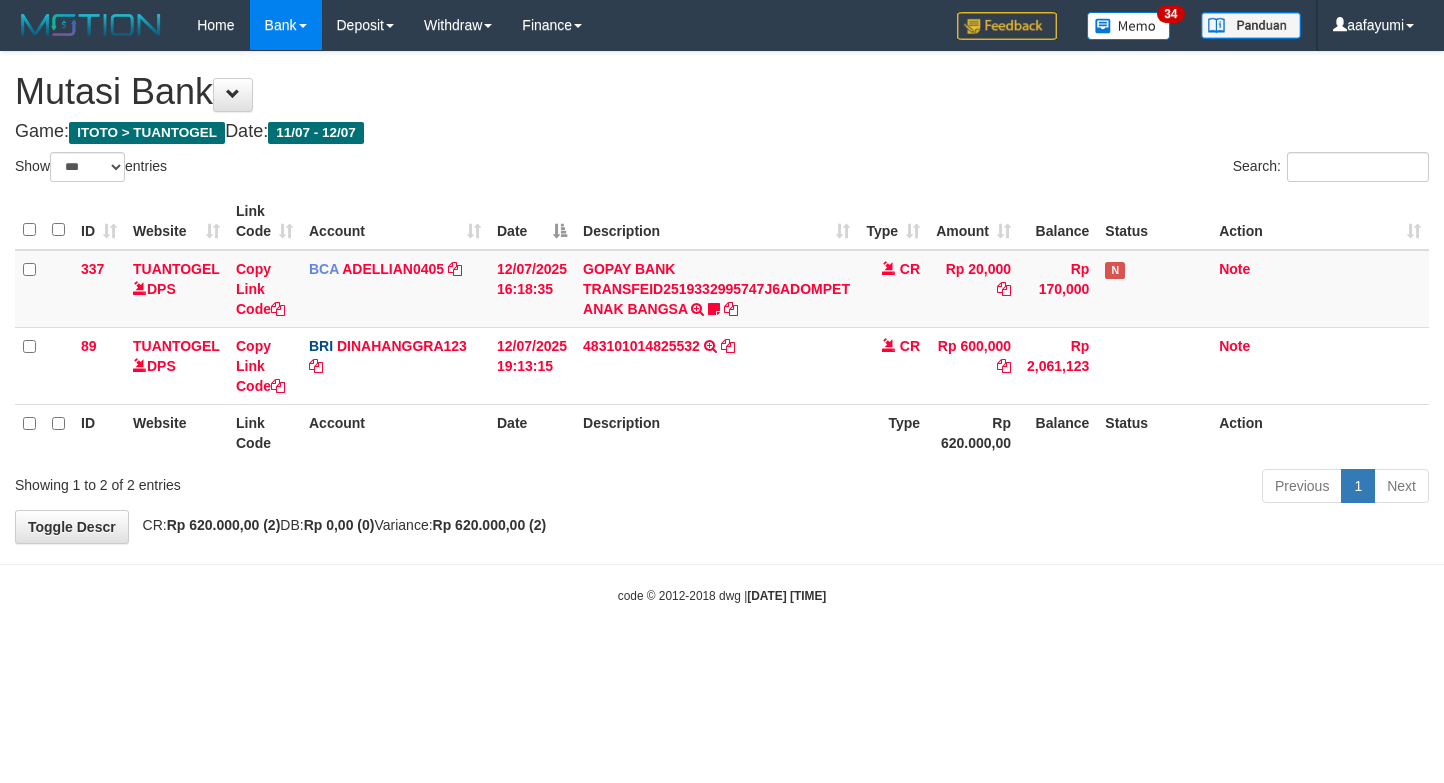 select on "***" 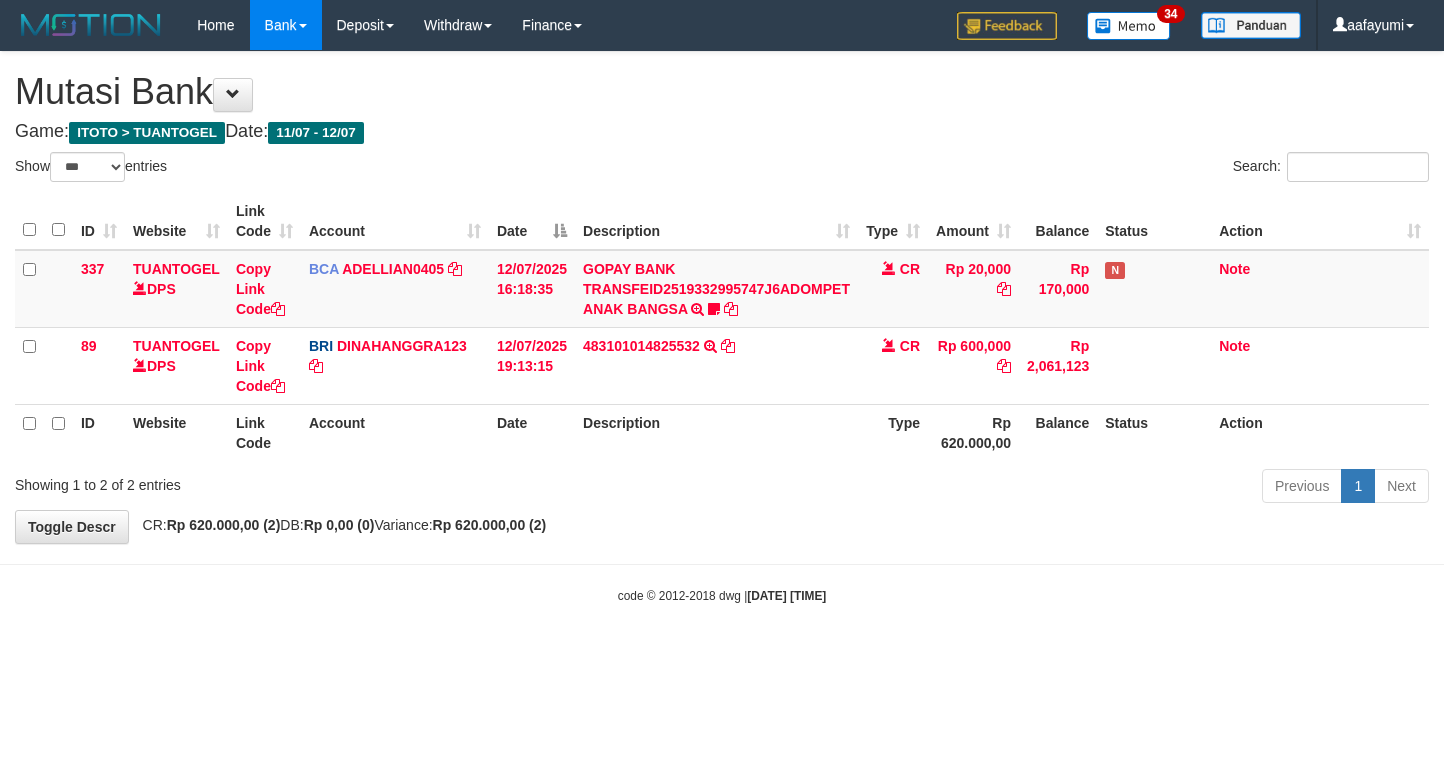 scroll, scrollTop: 0, scrollLeft: 0, axis: both 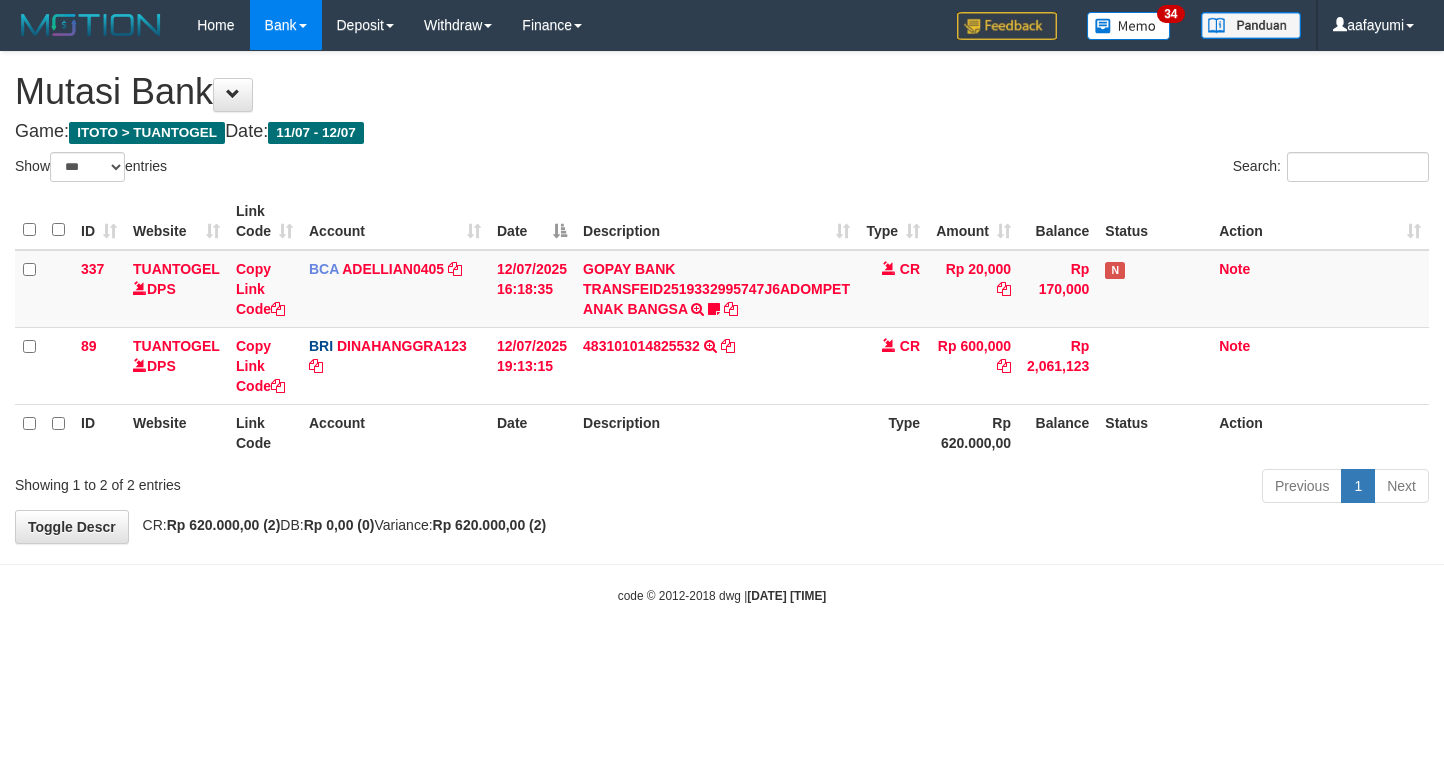 select on "***" 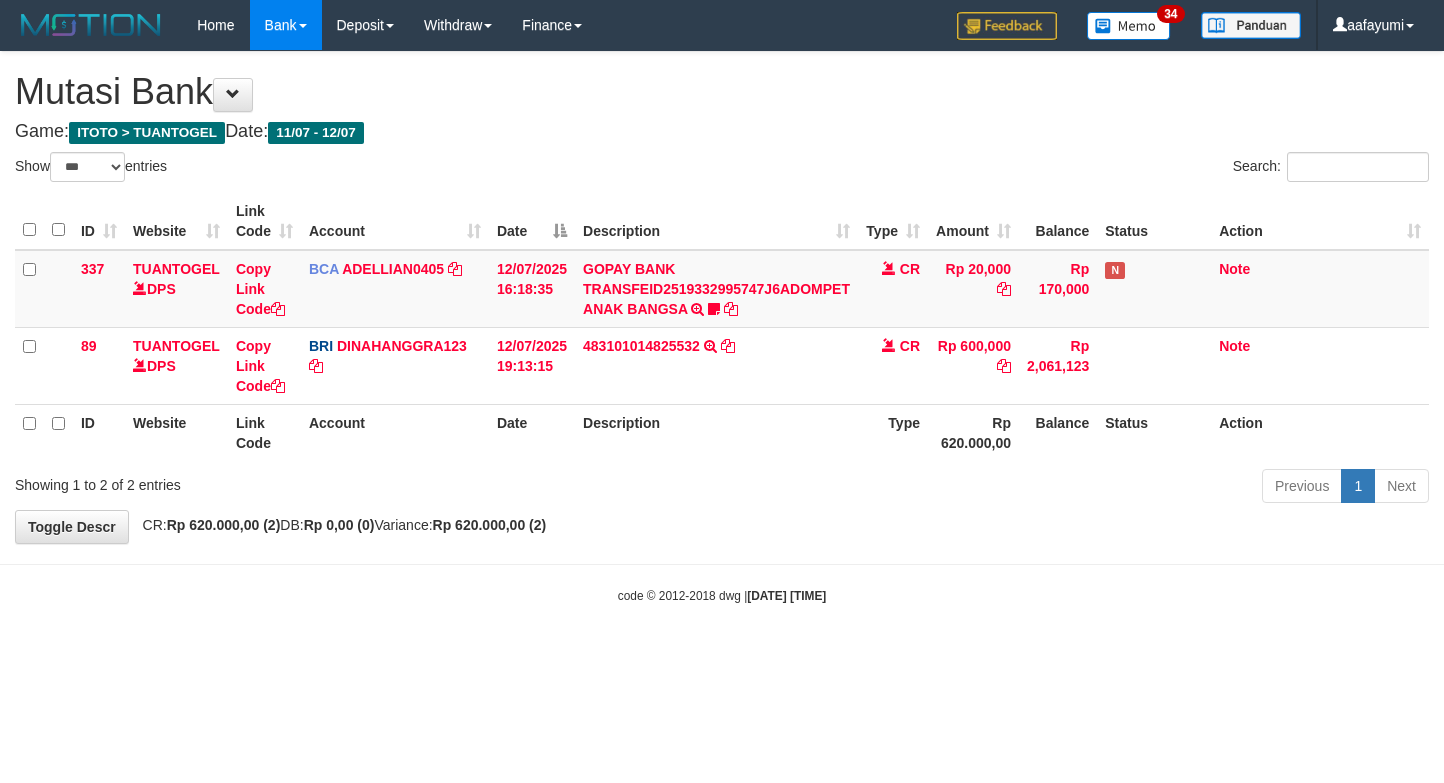 scroll, scrollTop: 0, scrollLeft: 0, axis: both 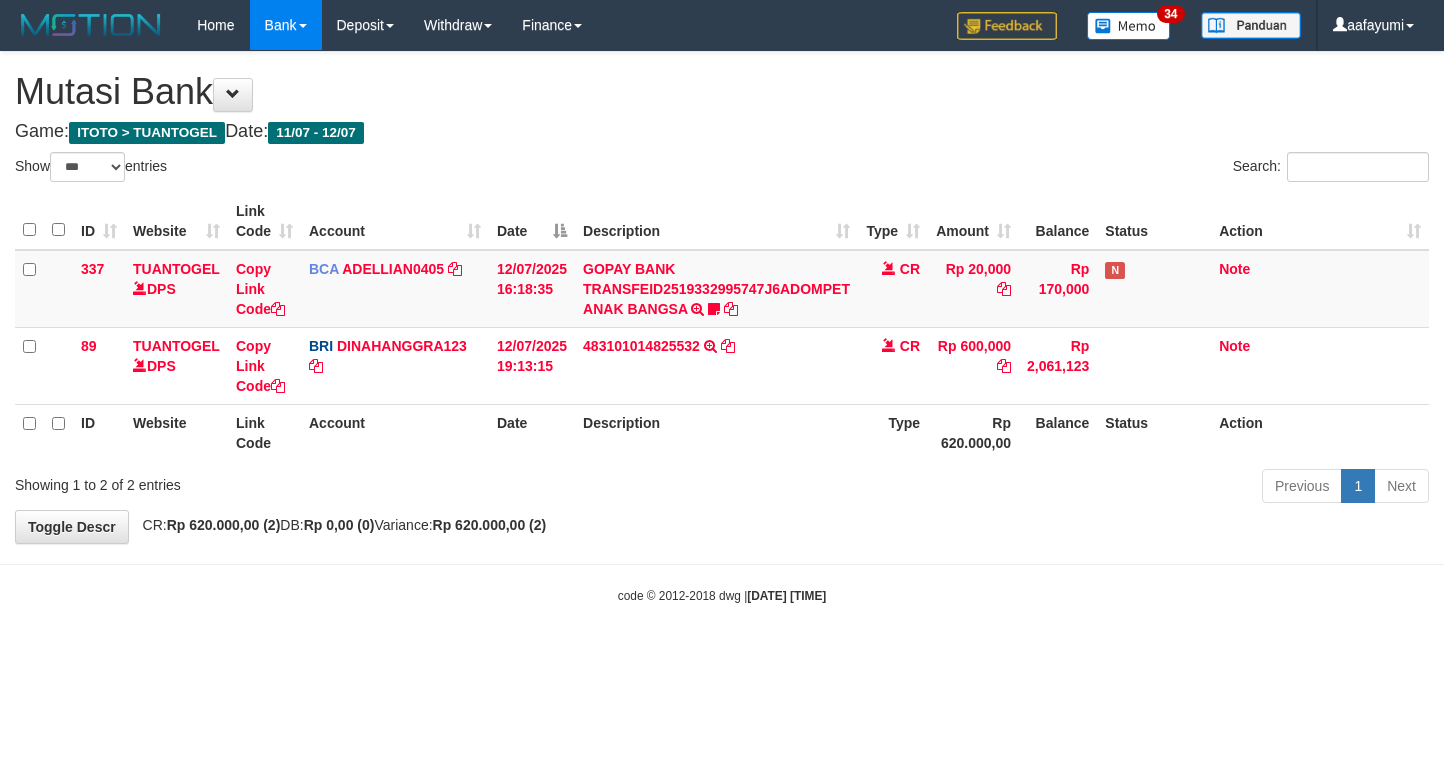 select on "***" 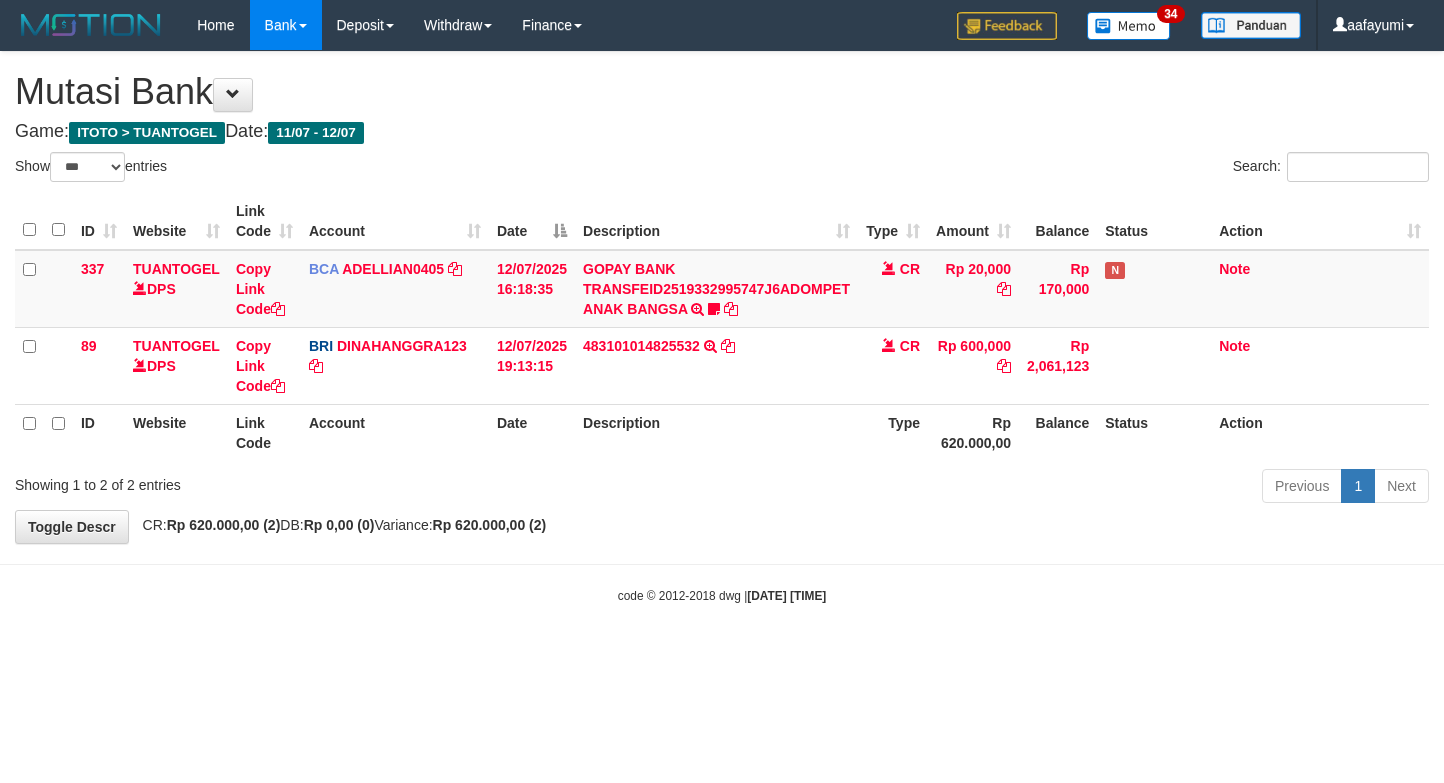 scroll, scrollTop: 0, scrollLeft: 0, axis: both 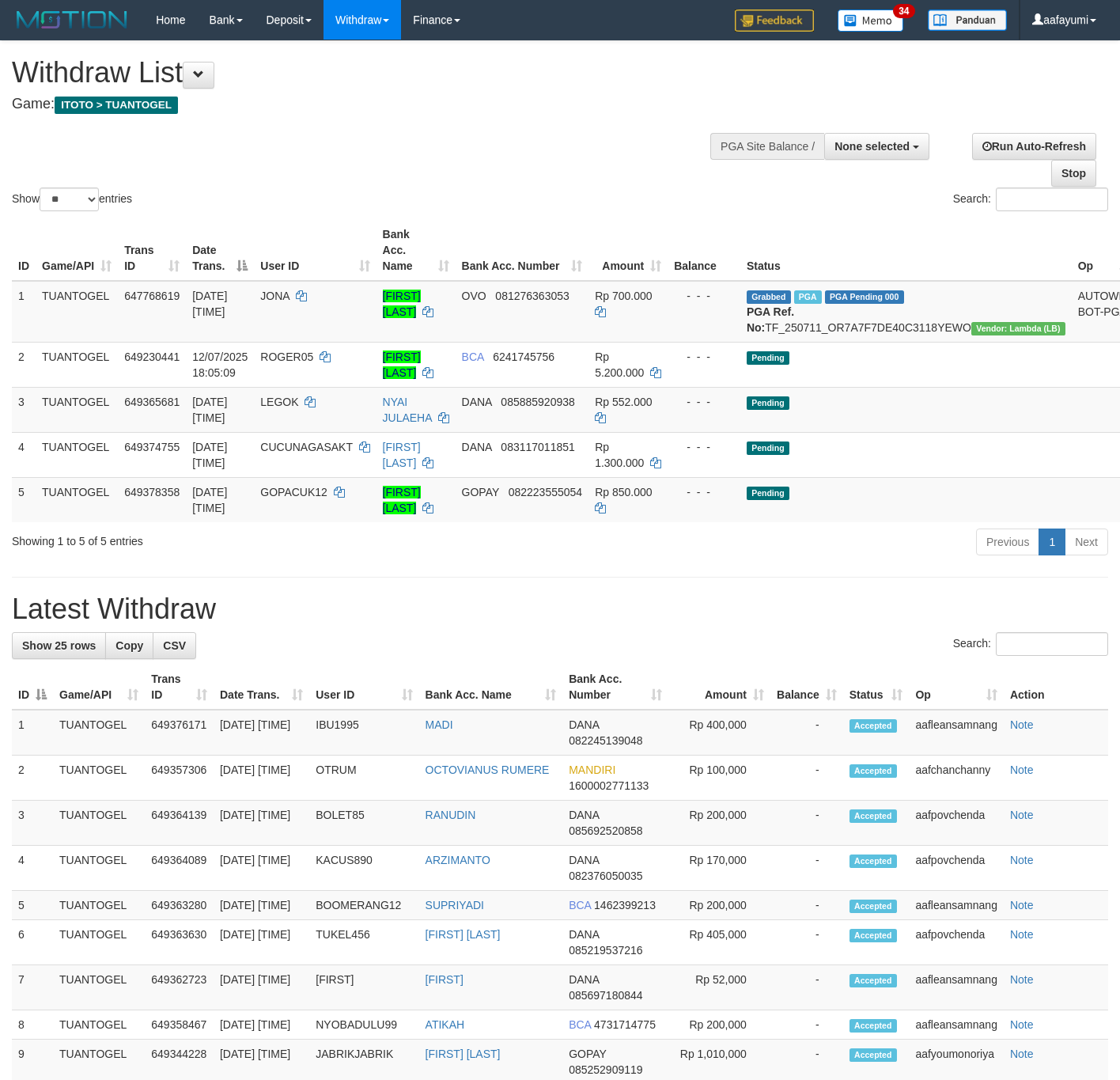 select 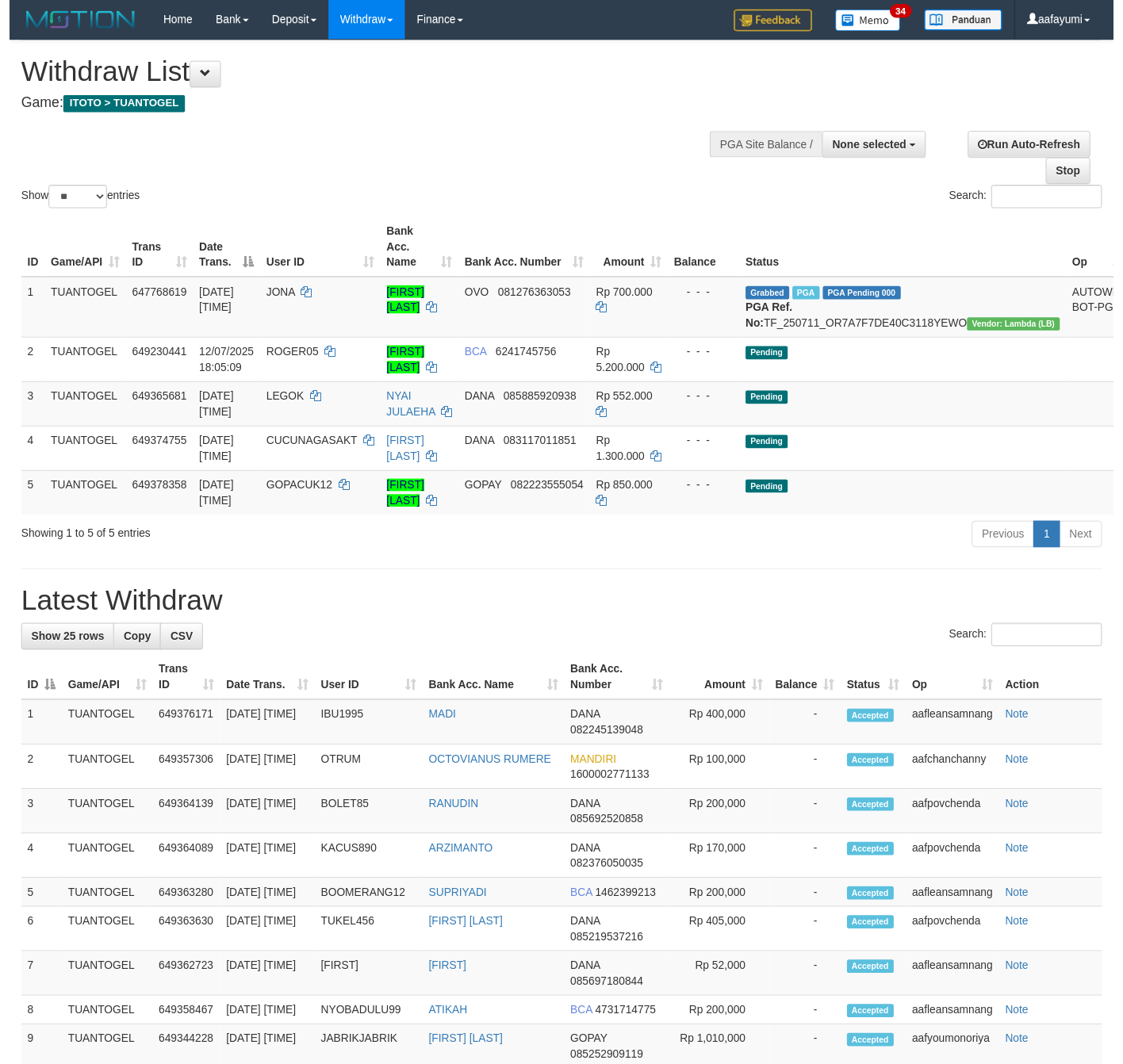 scroll, scrollTop: 0, scrollLeft: 0, axis: both 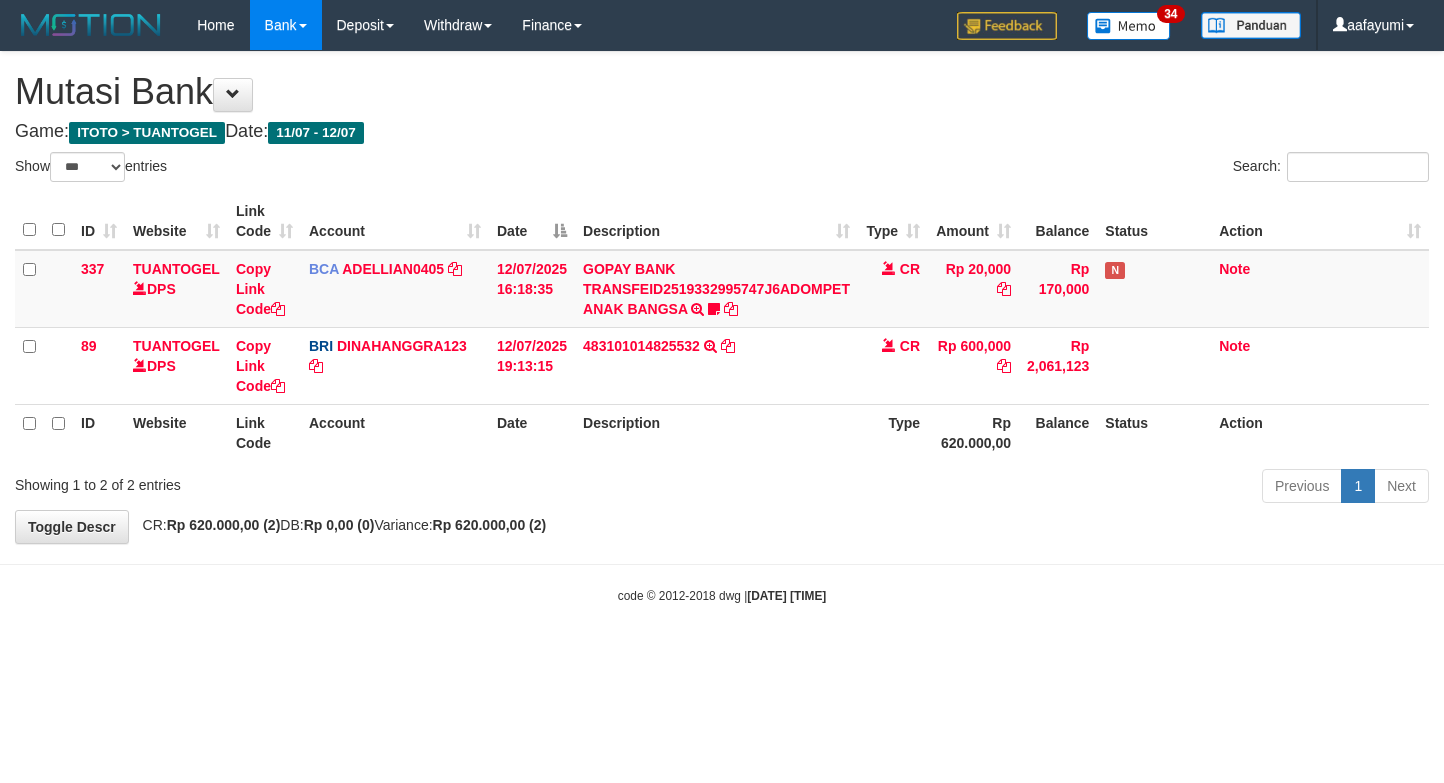 select on "***" 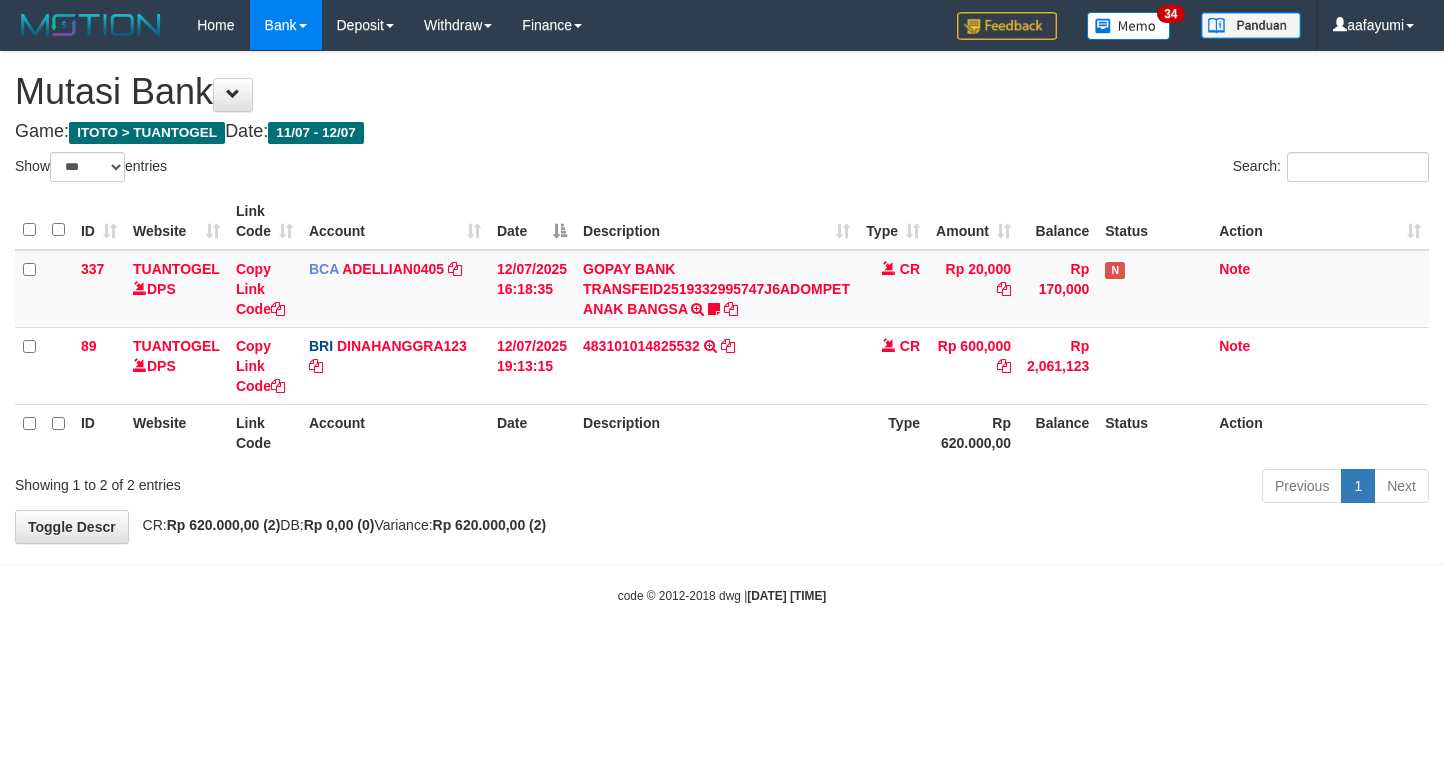 scroll, scrollTop: 0, scrollLeft: 0, axis: both 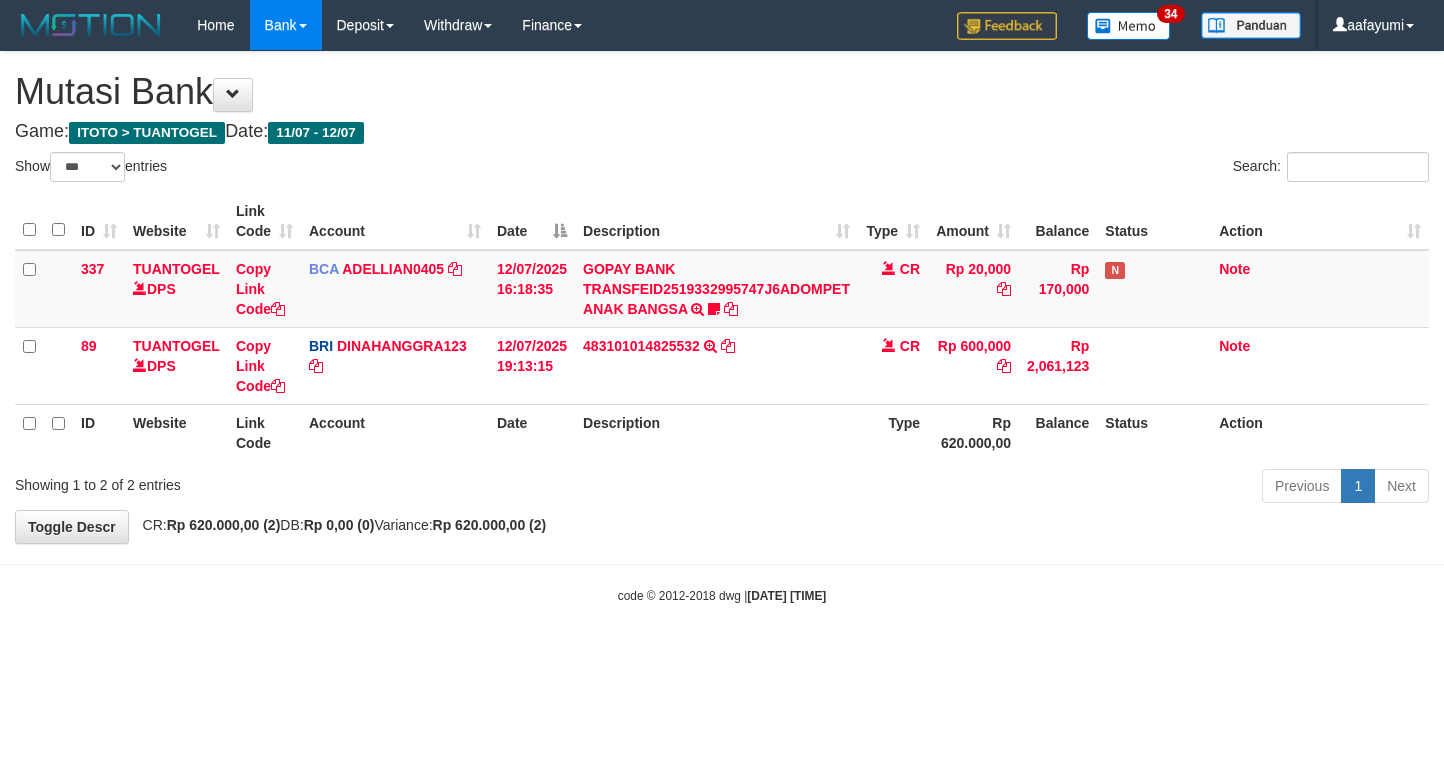 select on "***" 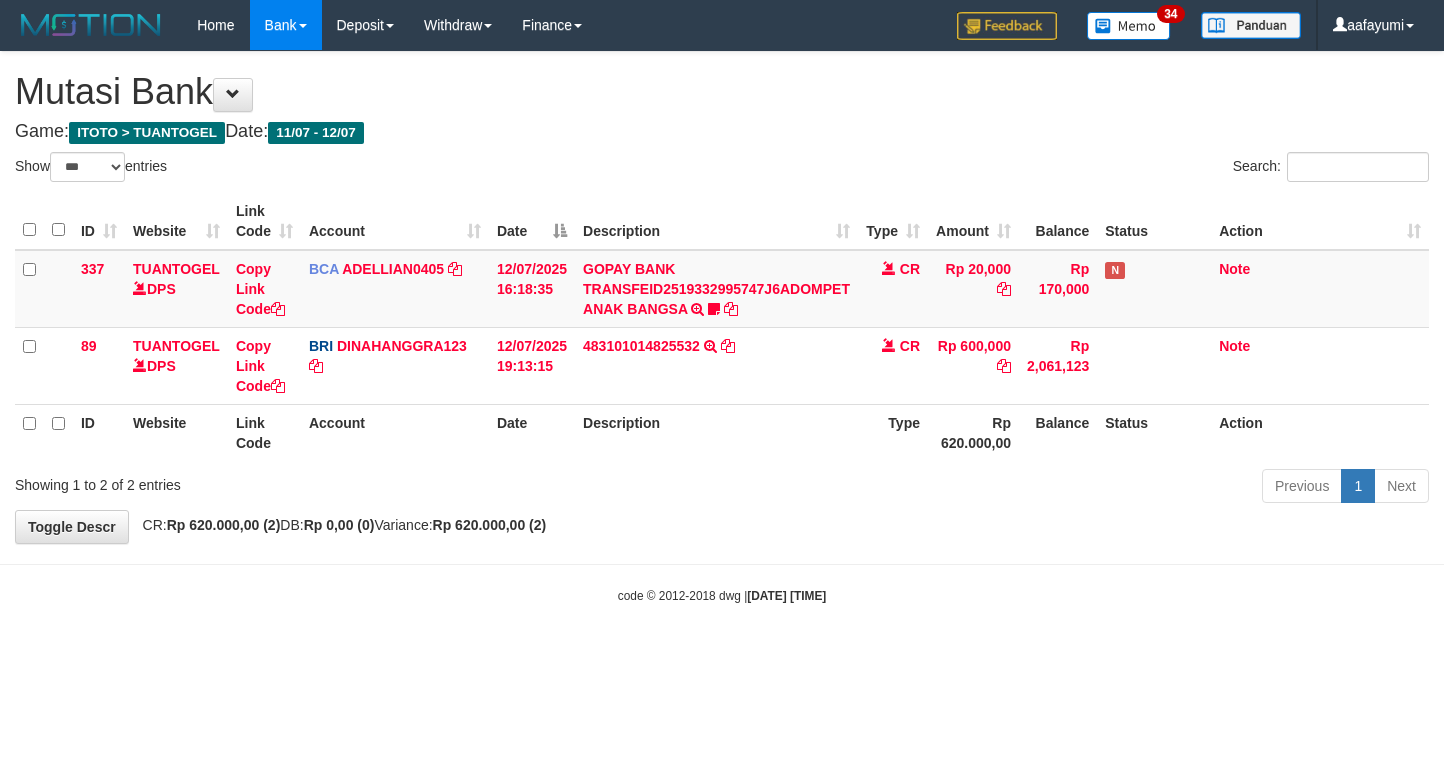 scroll, scrollTop: 0, scrollLeft: 0, axis: both 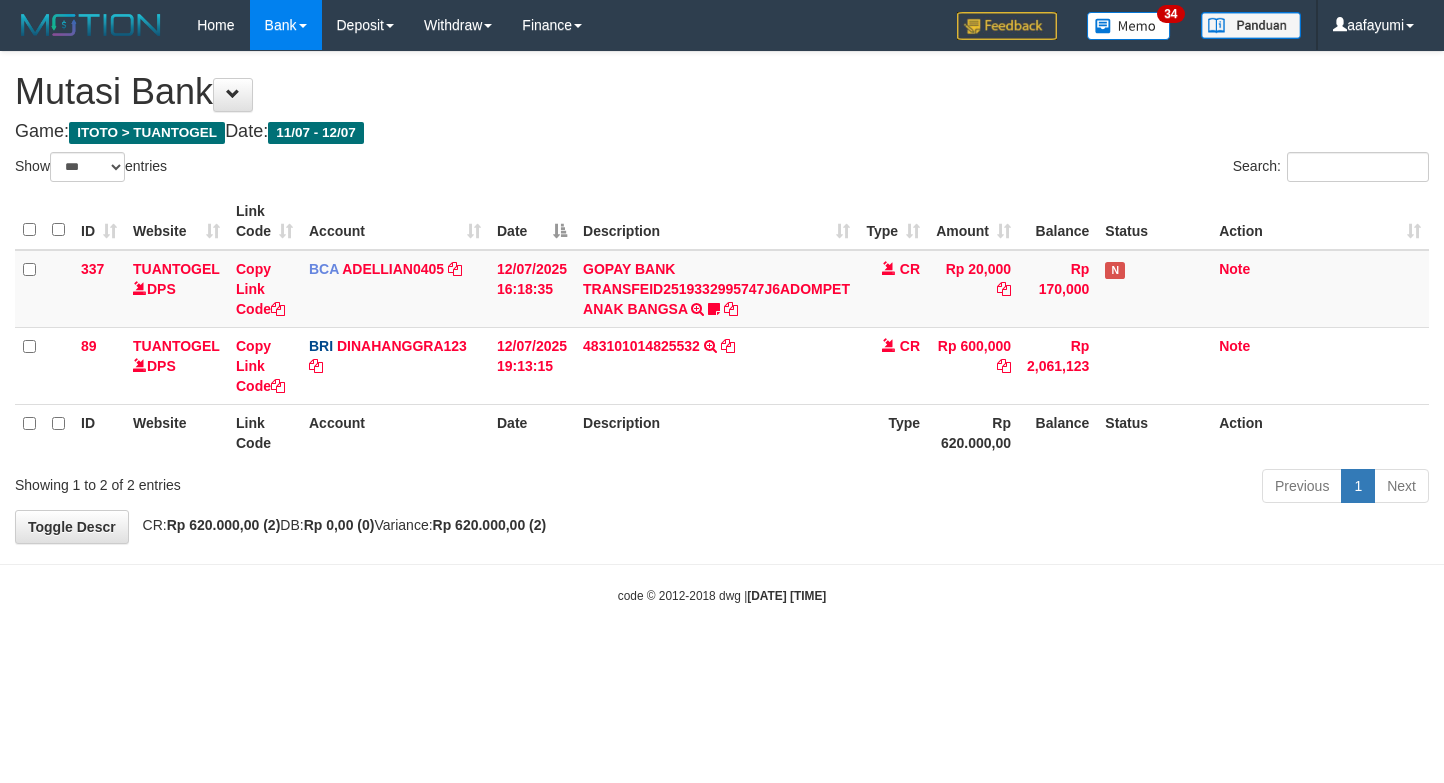 select on "***" 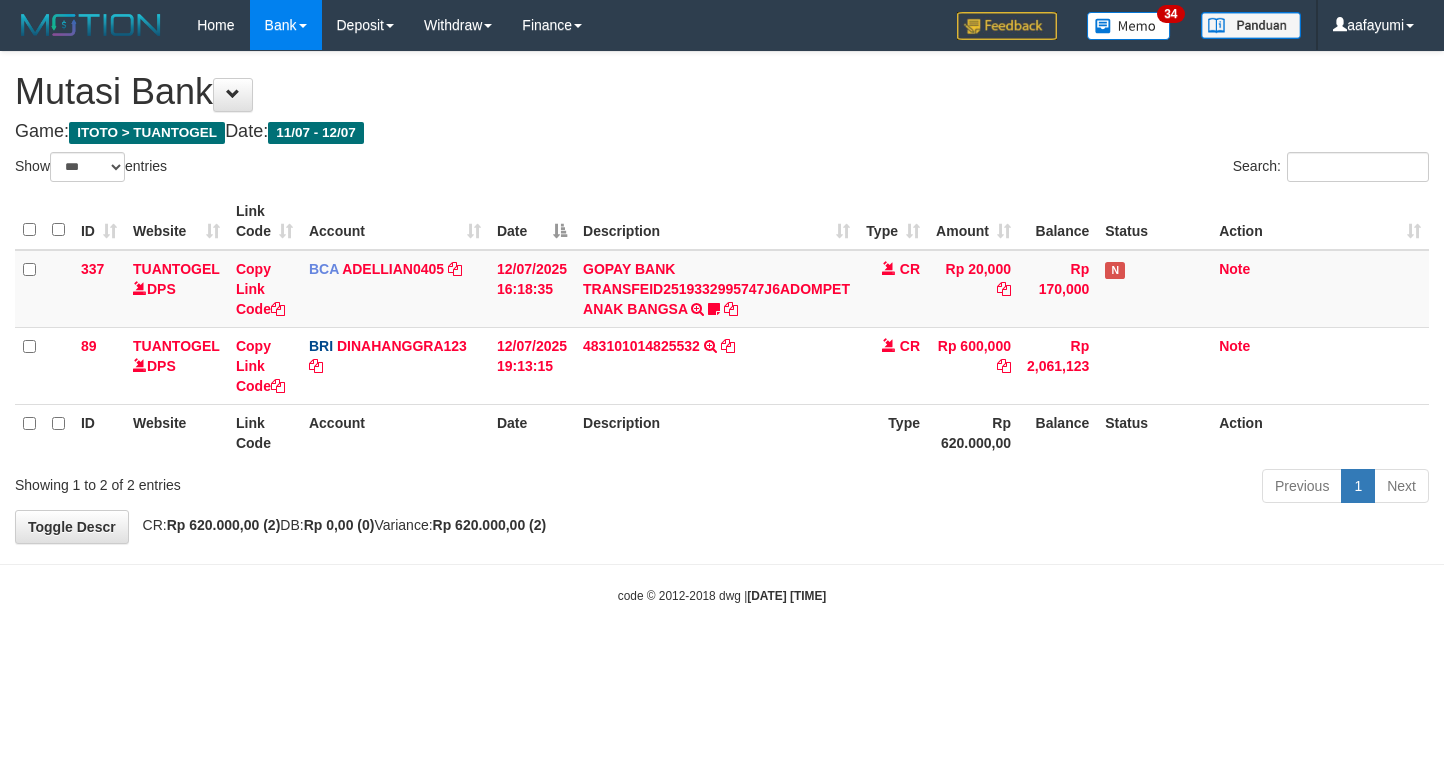 scroll, scrollTop: 0, scrollLeft: 0, axis: both 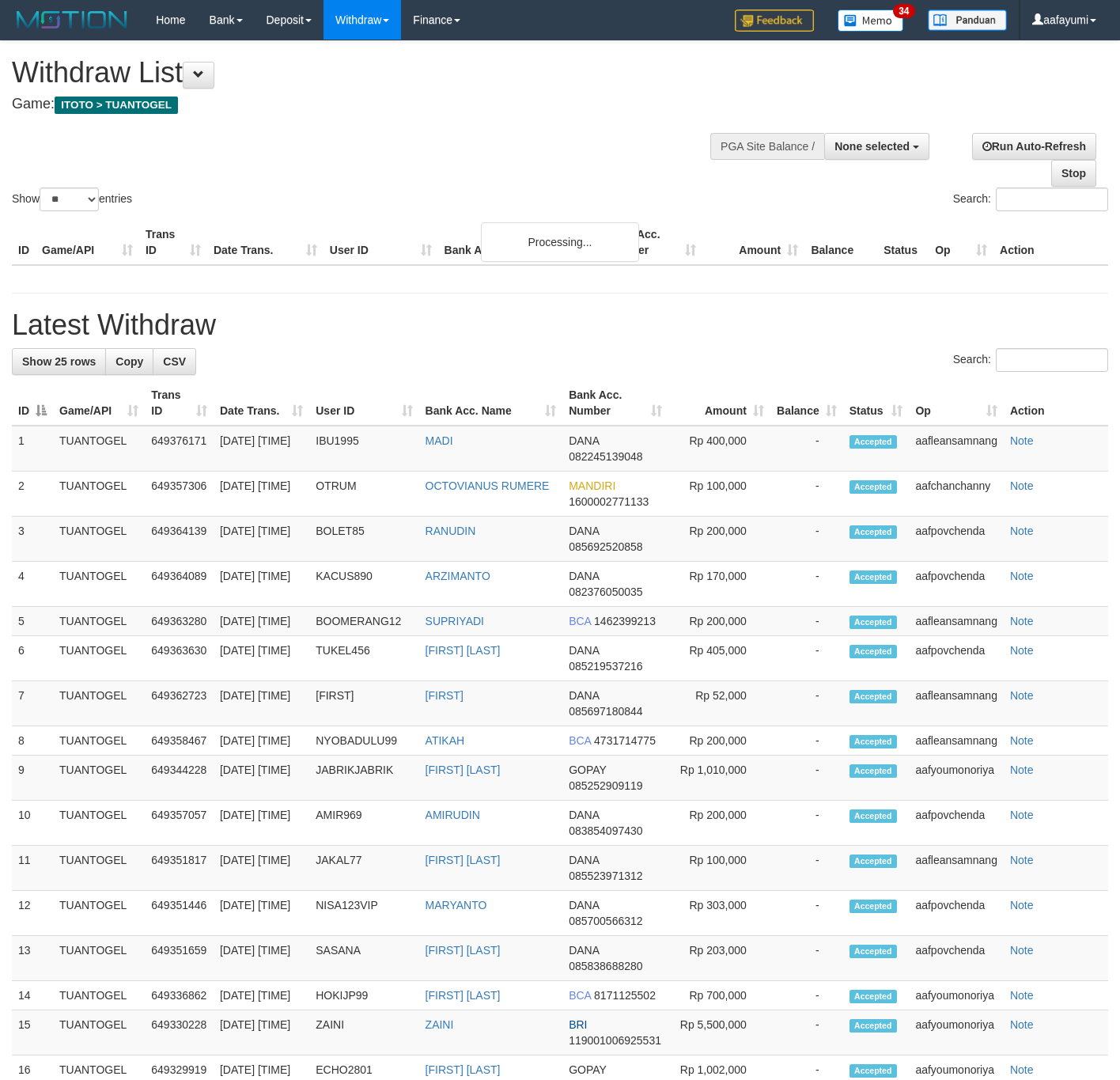 select 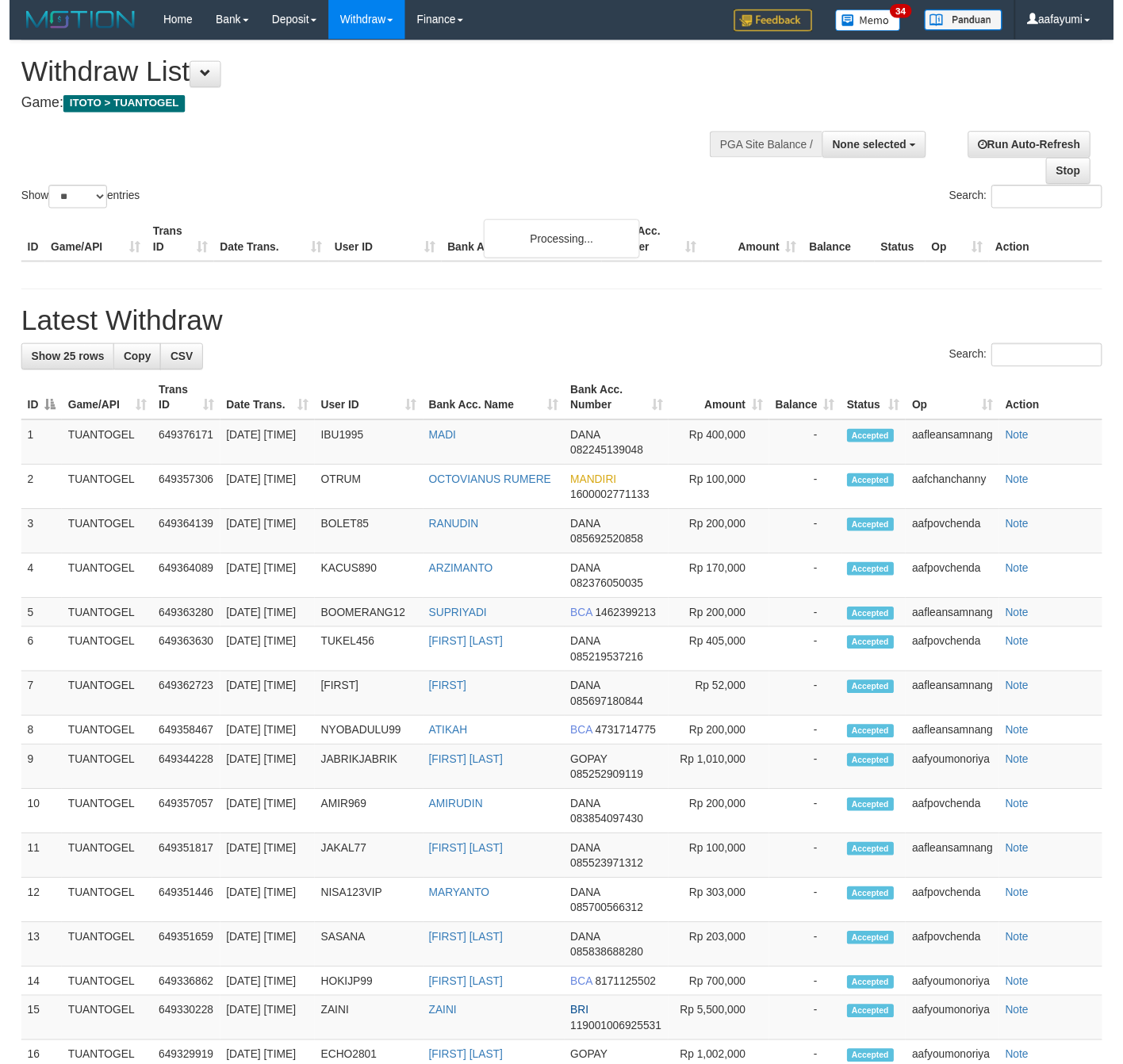 scroll, scrollTop: 0, scrollLeft: 0, axis: both 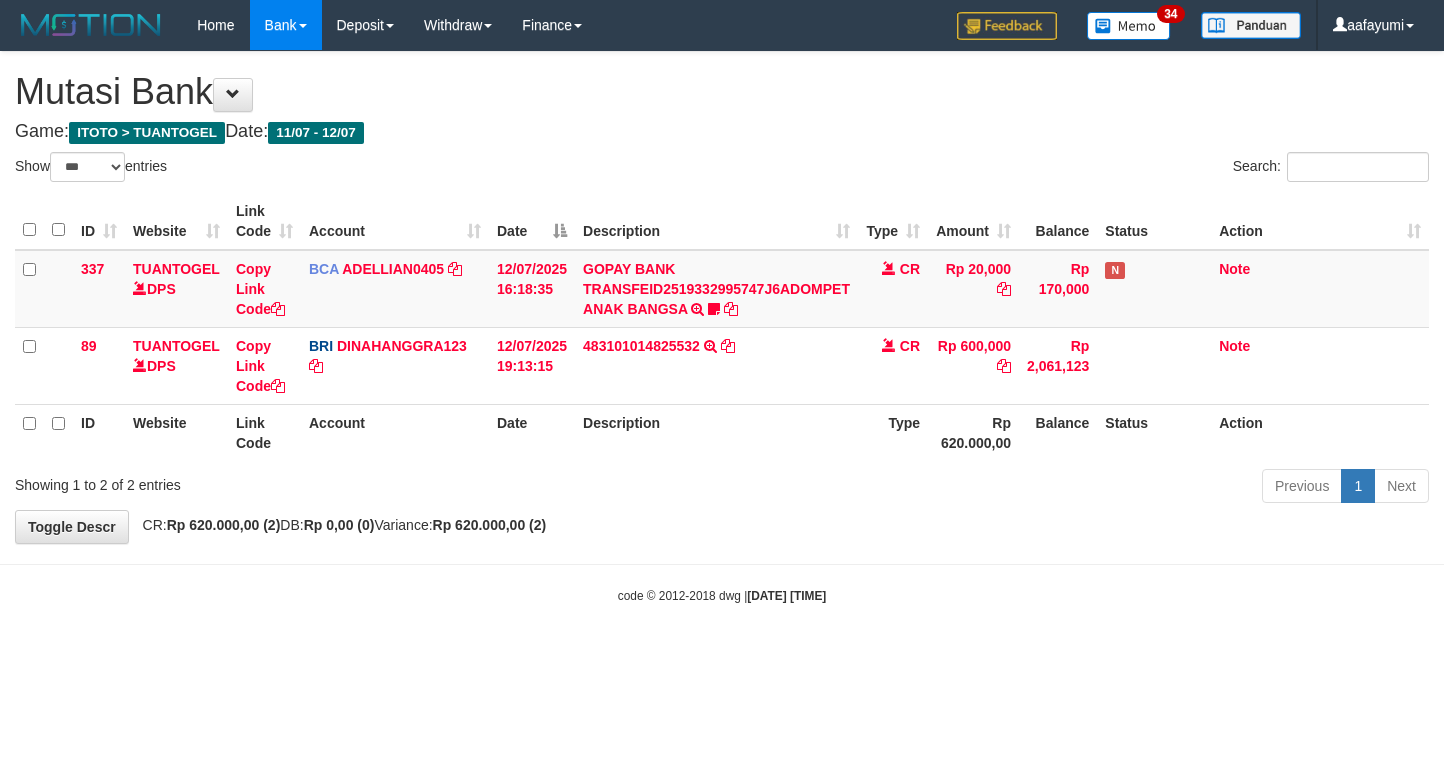 select on "***" 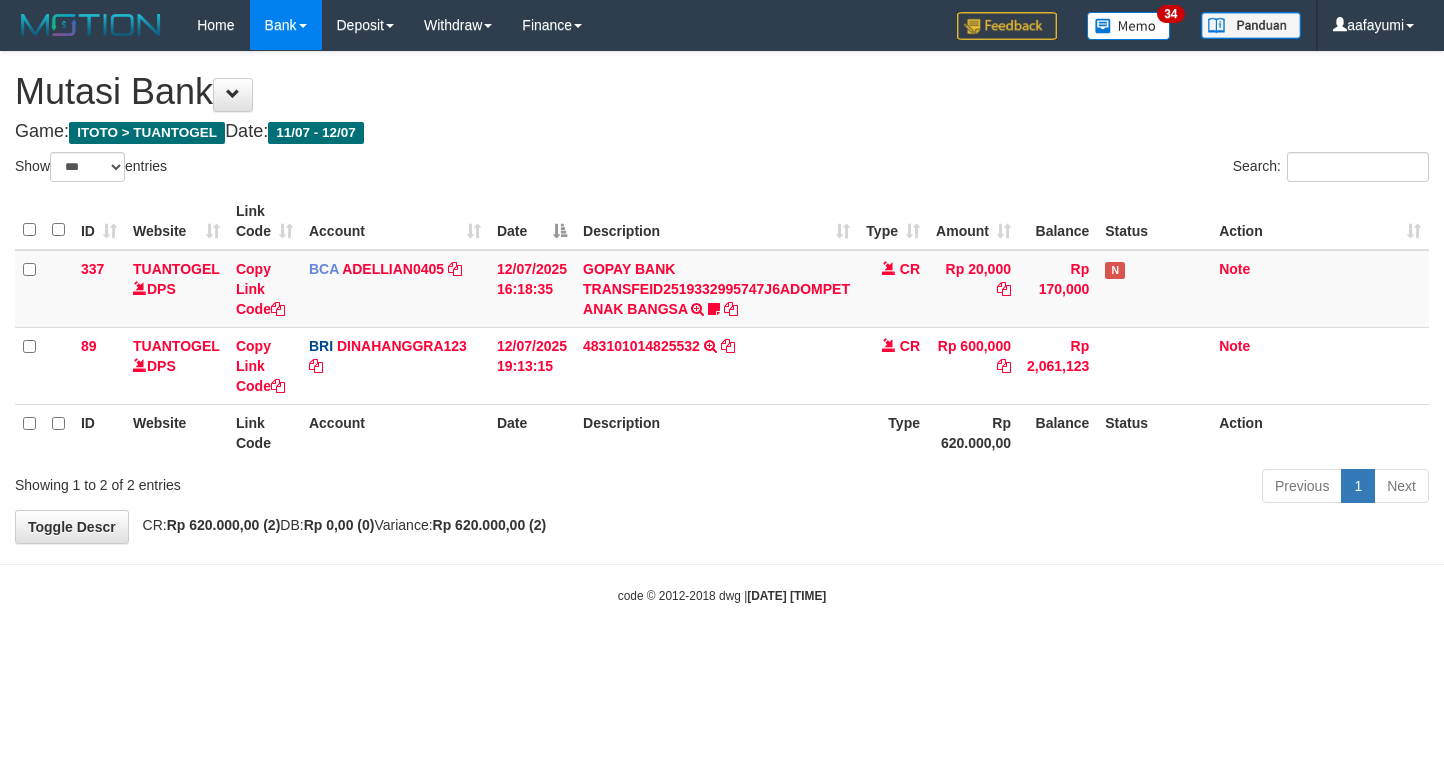 scroll, scrollTop: 0, scrollLeft: 0, axis: both 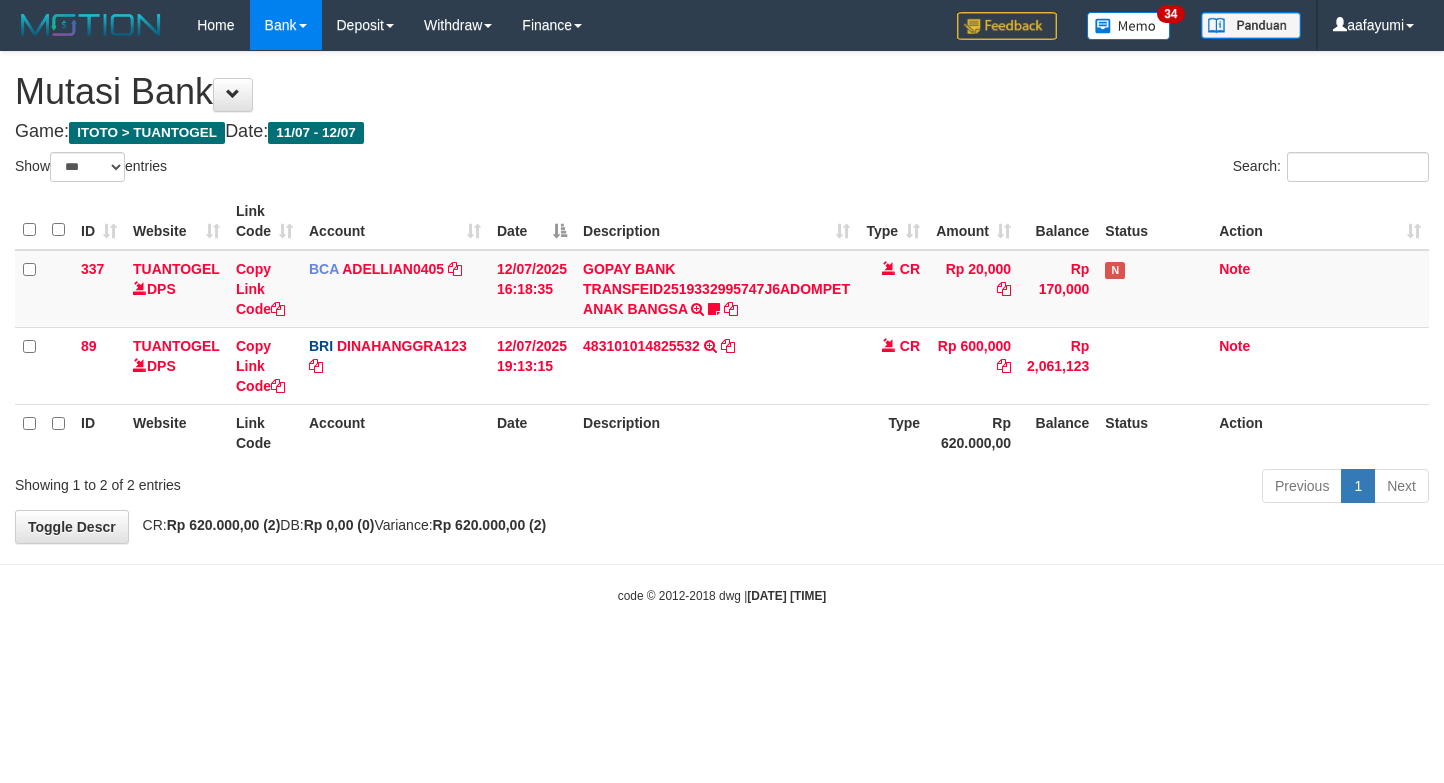 select on "***" 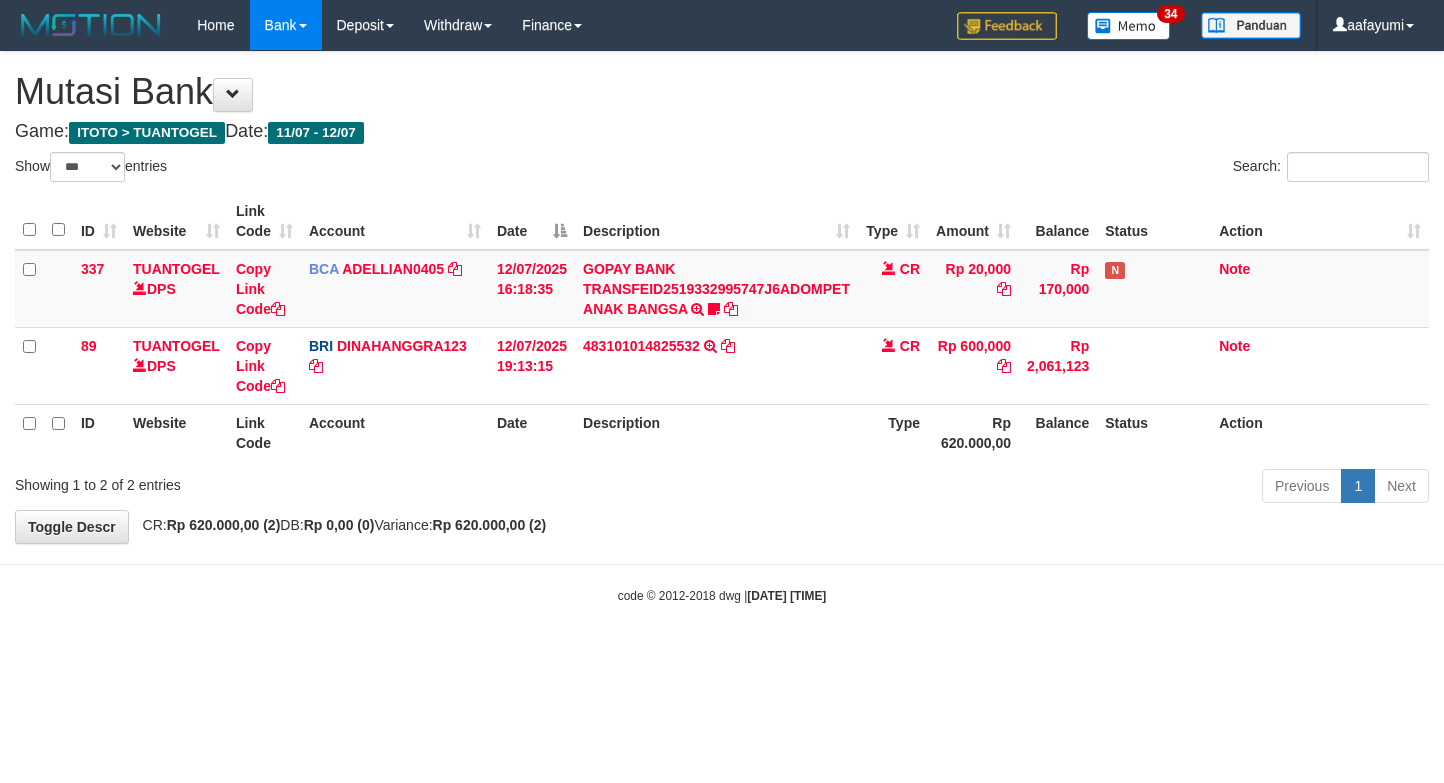 scroll, scrollTop: 0, scrollLeft: 0, axis: both 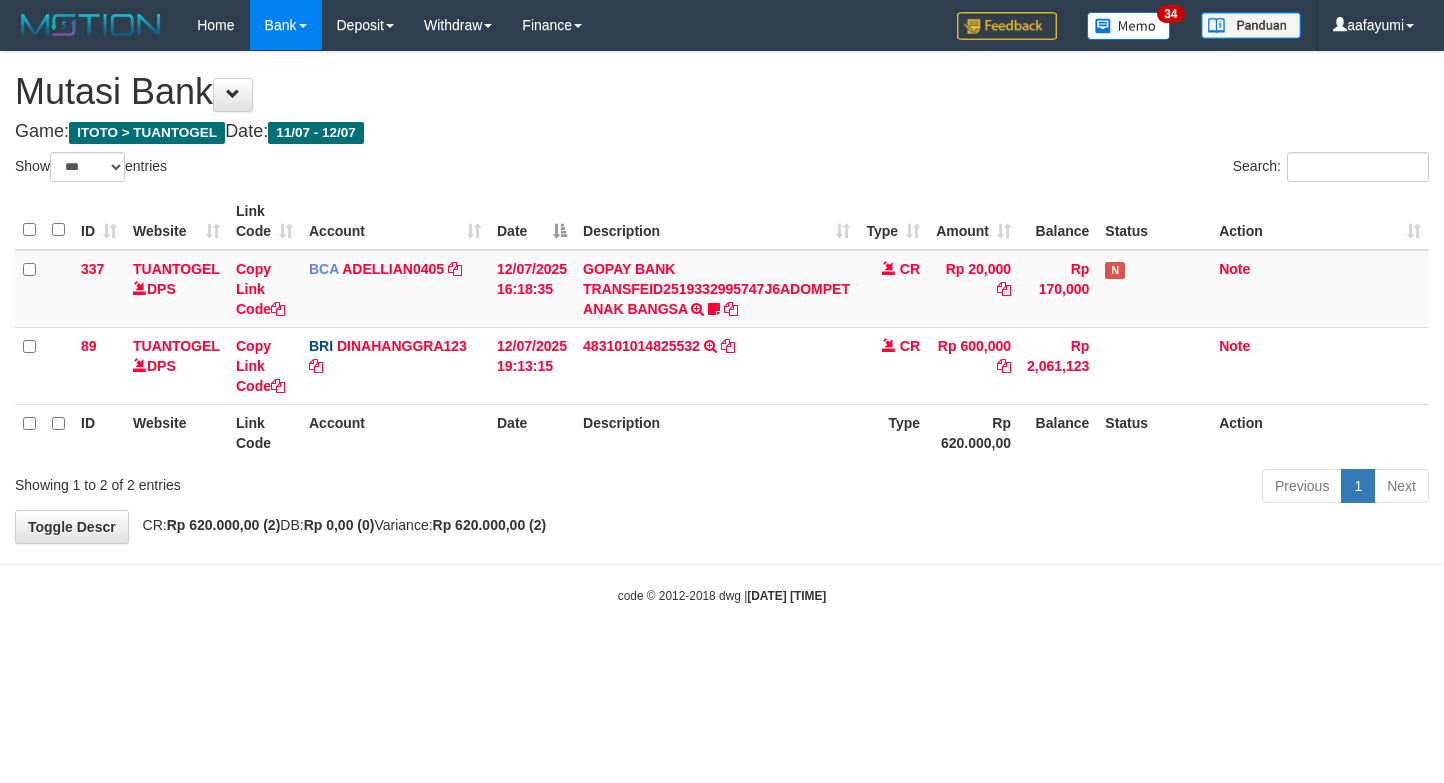 select on "***" 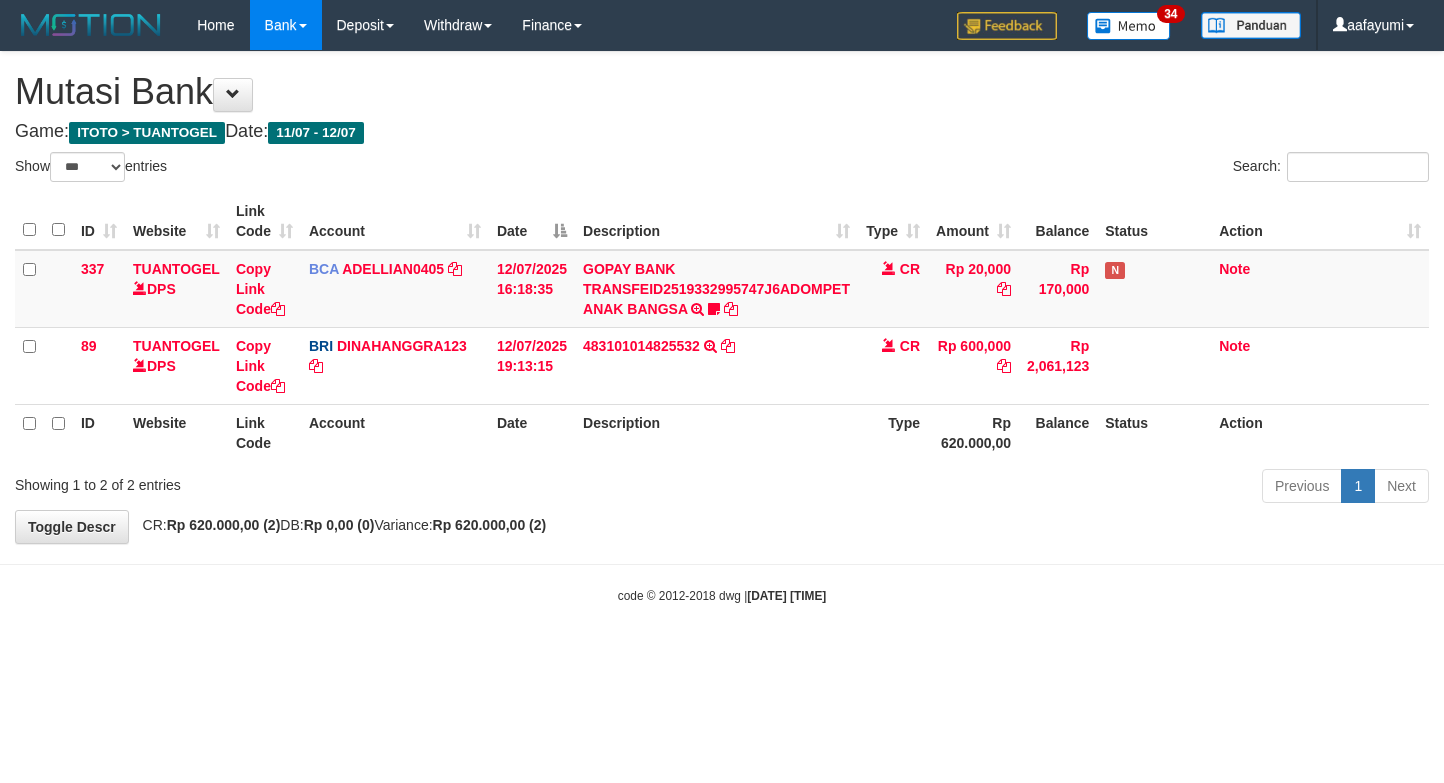 scroll, scrollTop: 0, scrollLeft: 0, axis: both 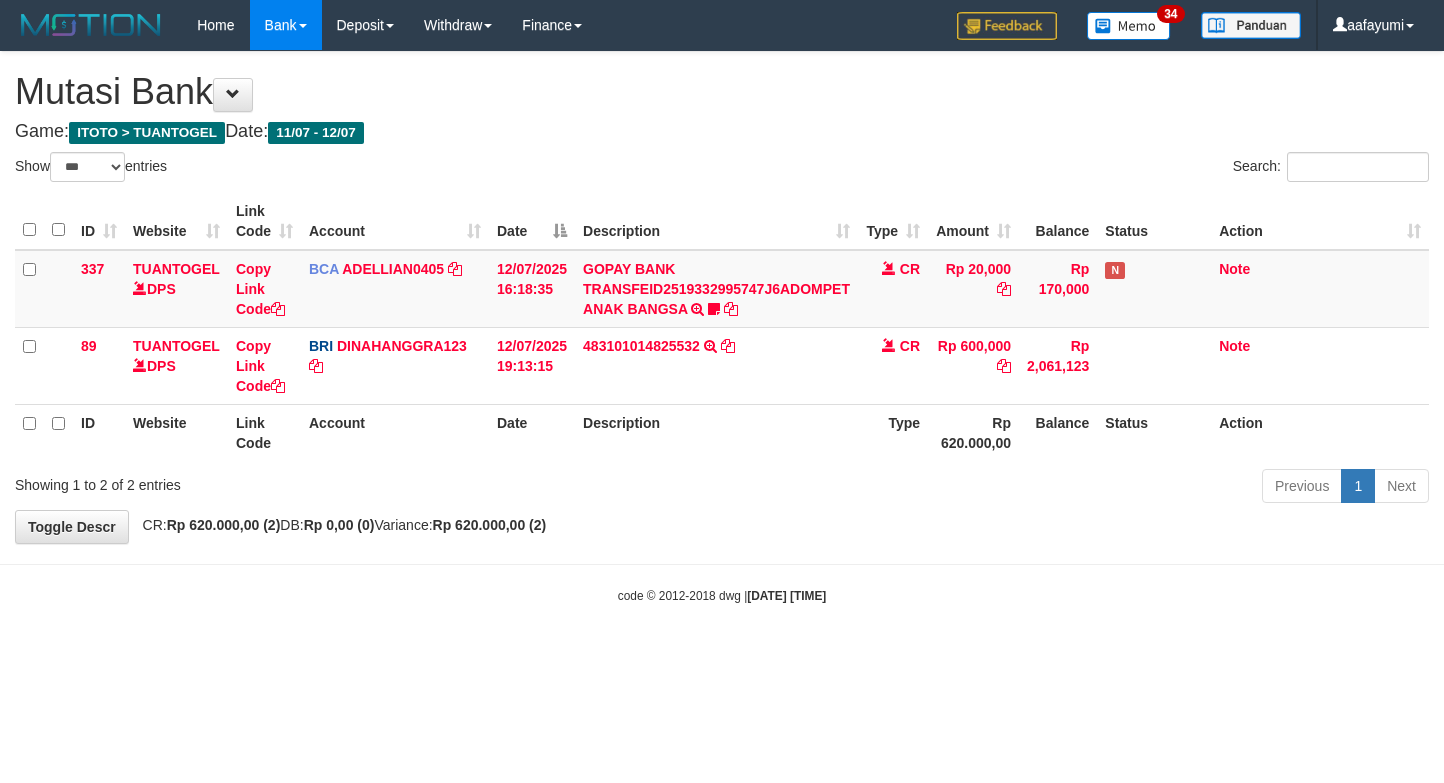 select on "***" 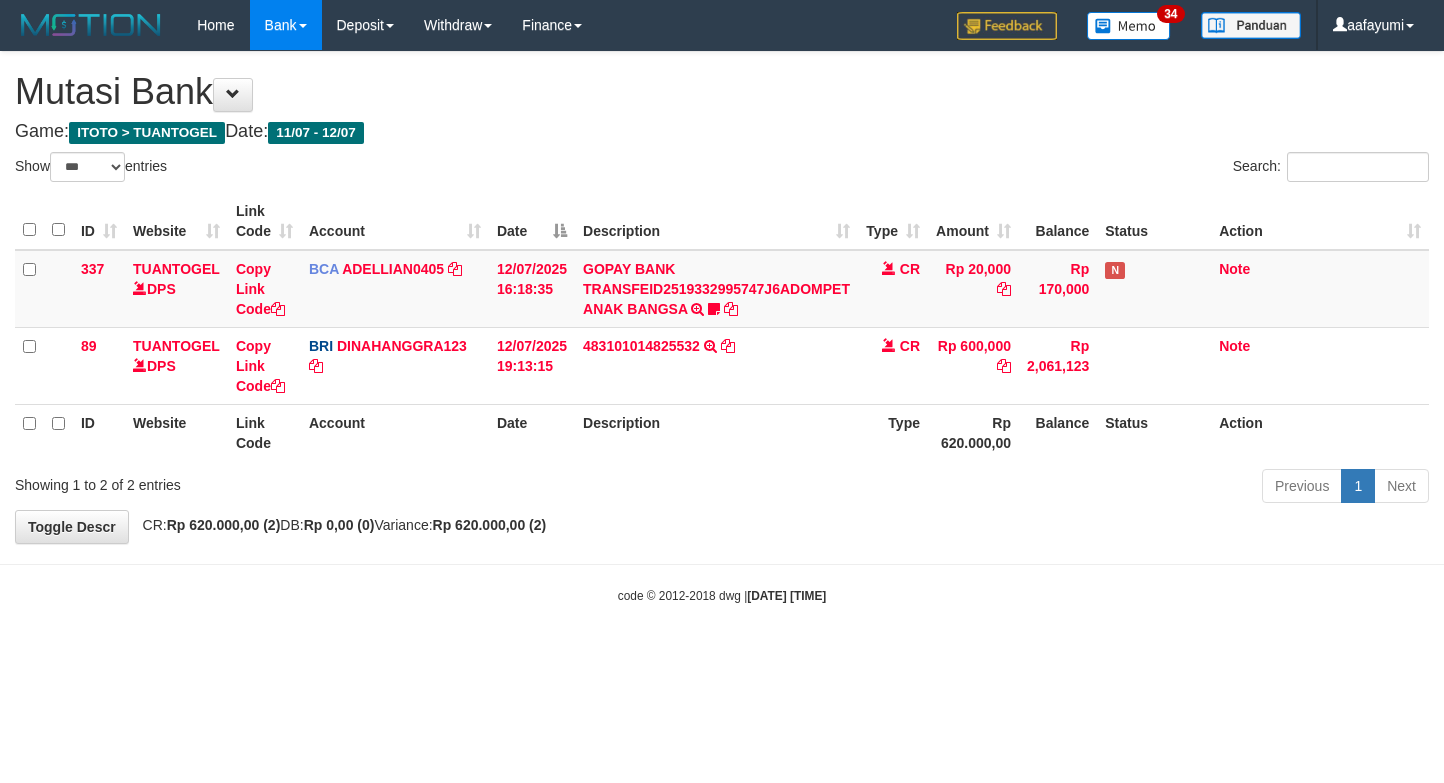 scroll, scrollTop: 0, scrollLeft: 0, axis: both 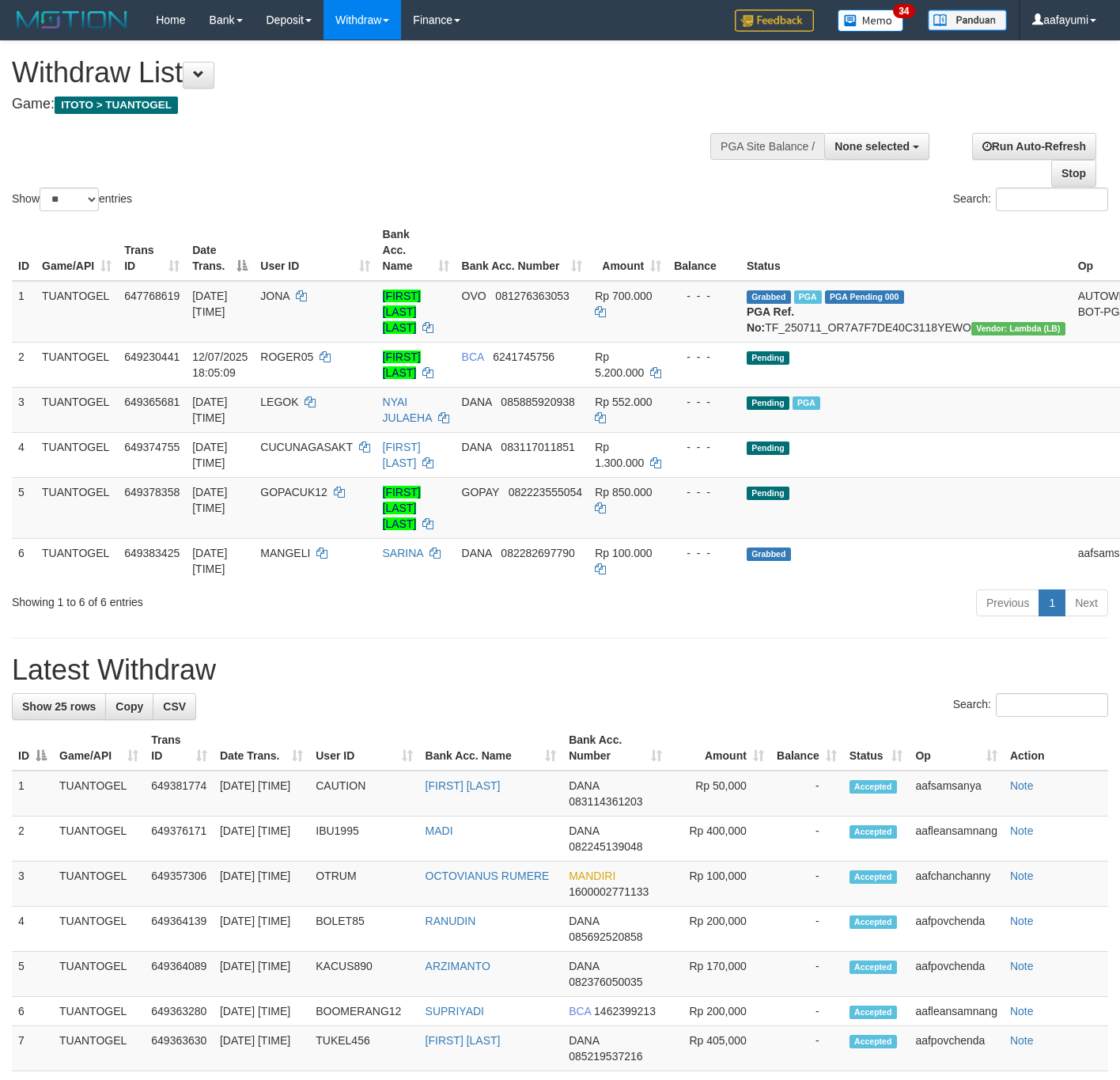 select 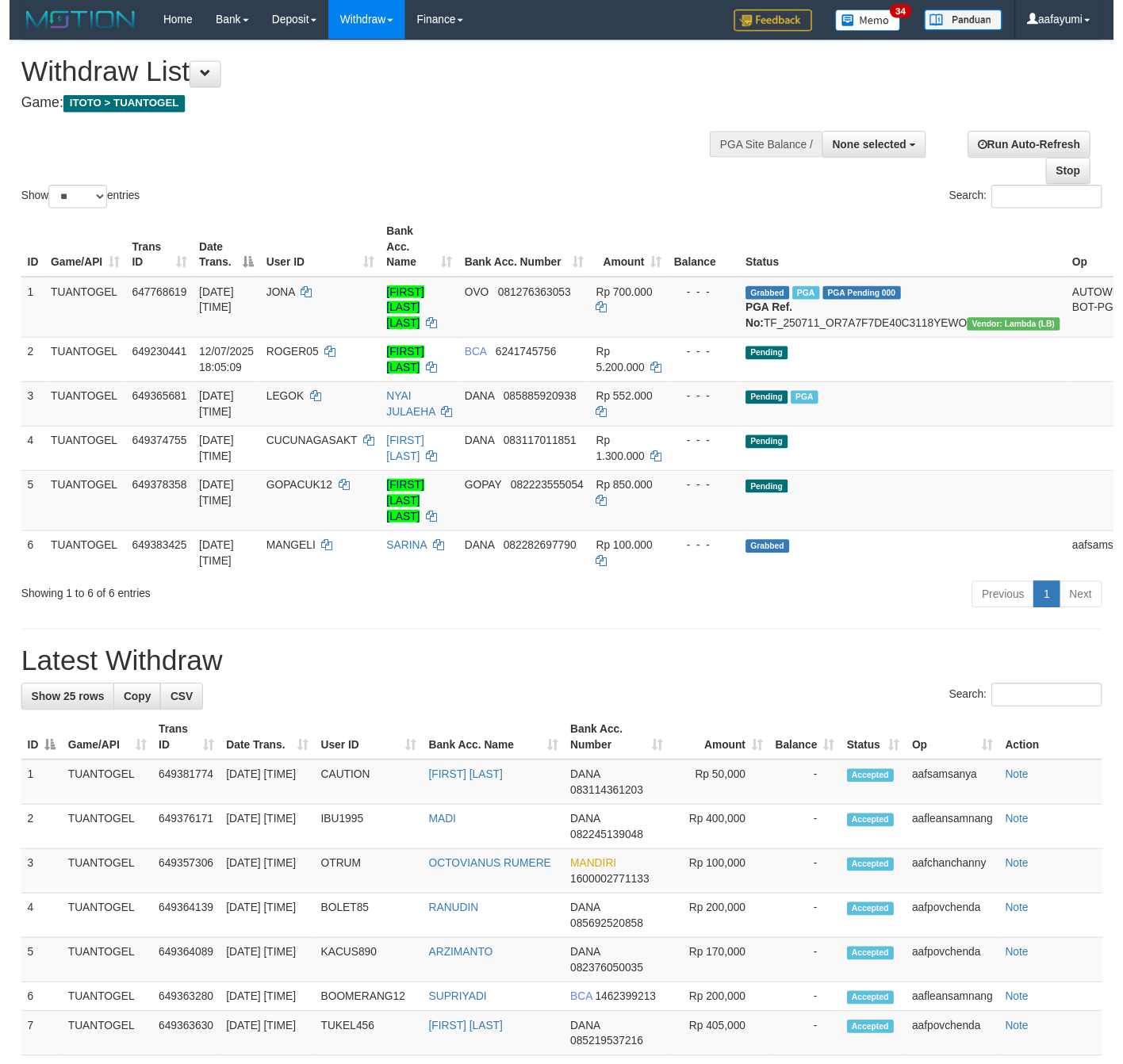 scroll, scrollTop: 0, scrollLeft: 0, axis: both 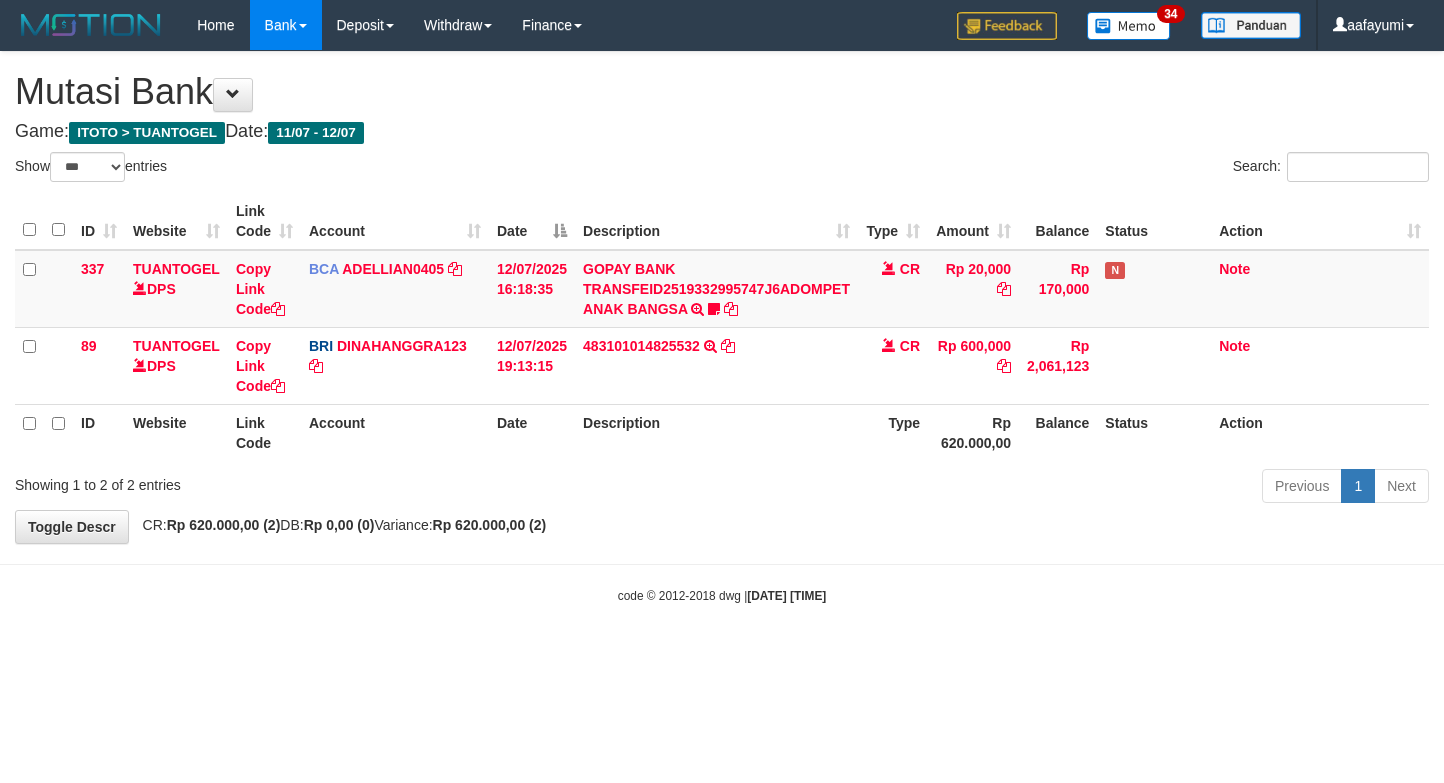 select on "***" 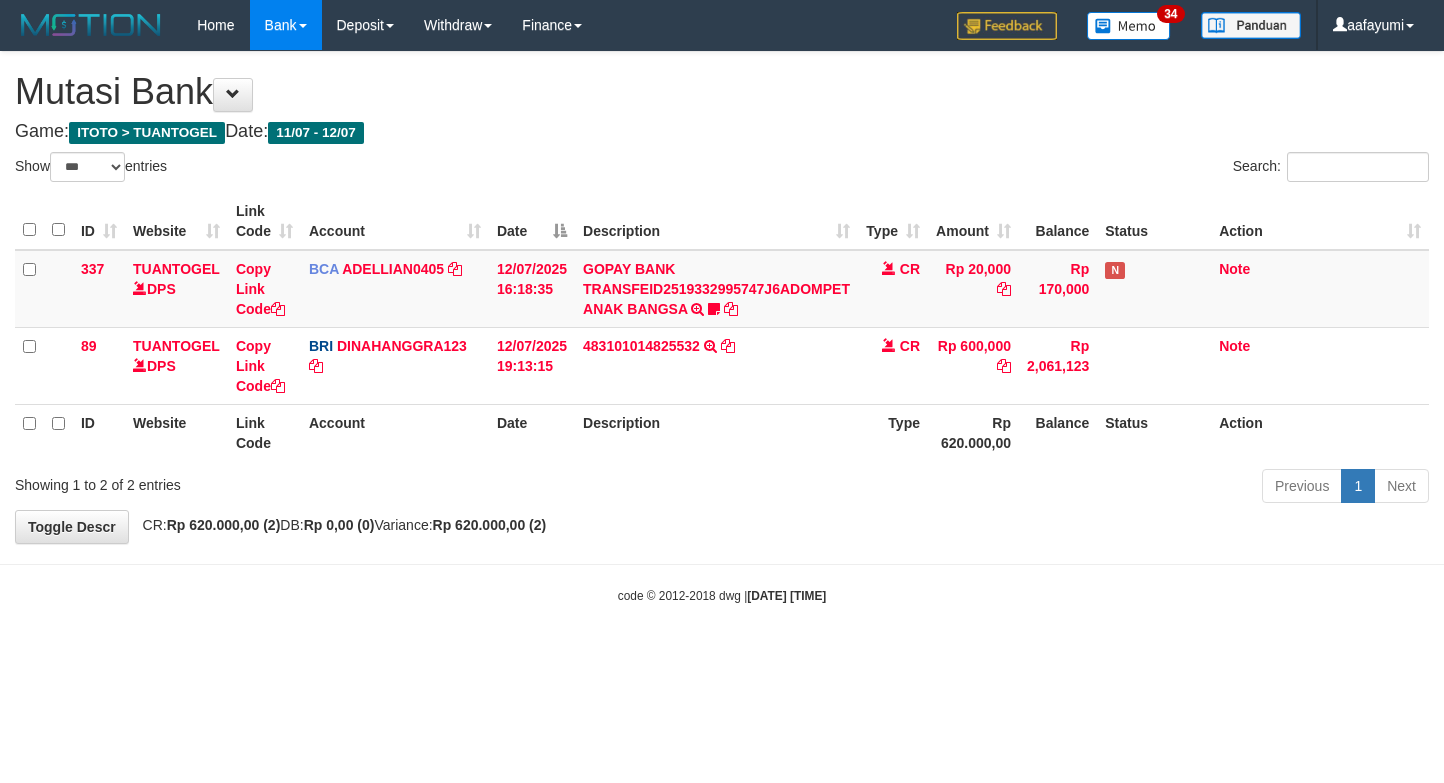 scroll, scrollTop: 0, scrollLeft: 0, axis: both 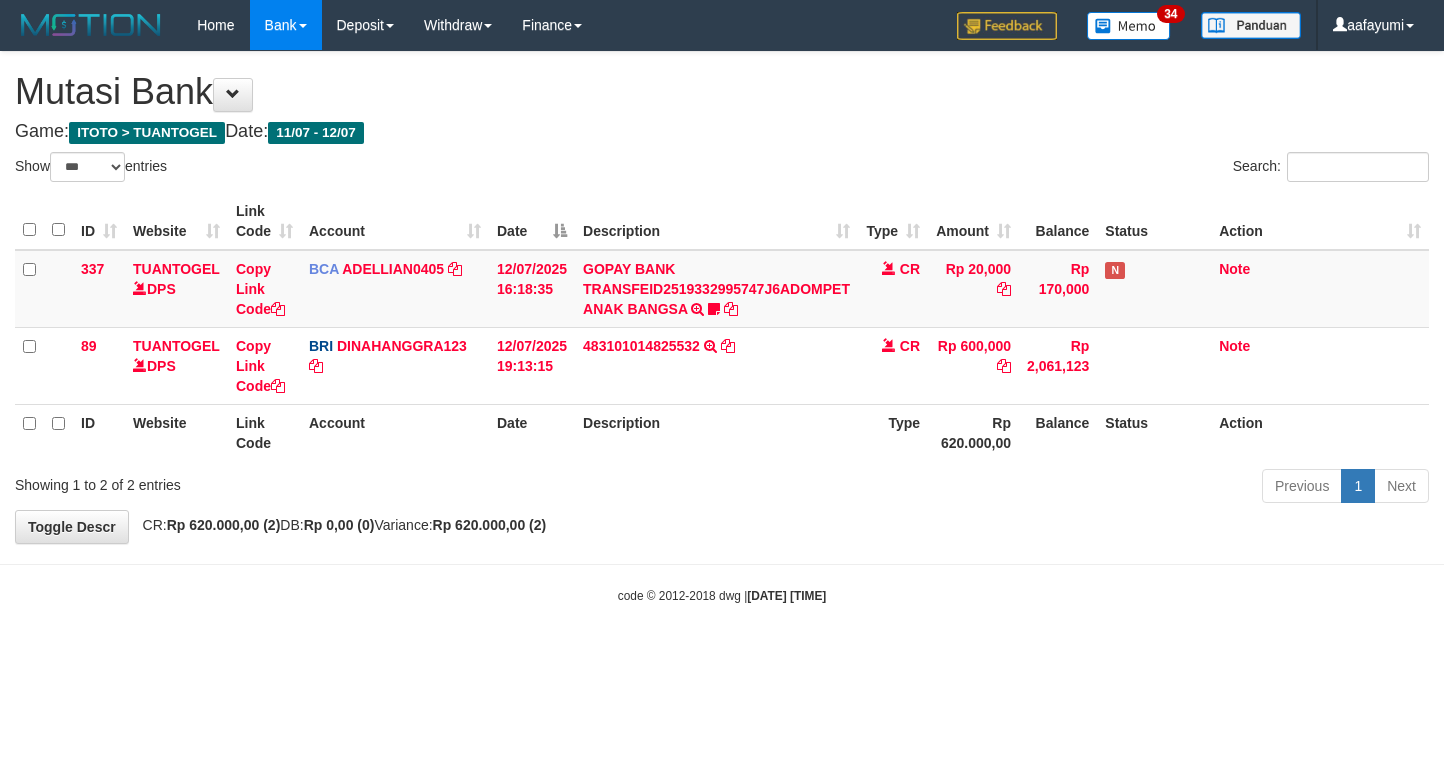 select on "***" 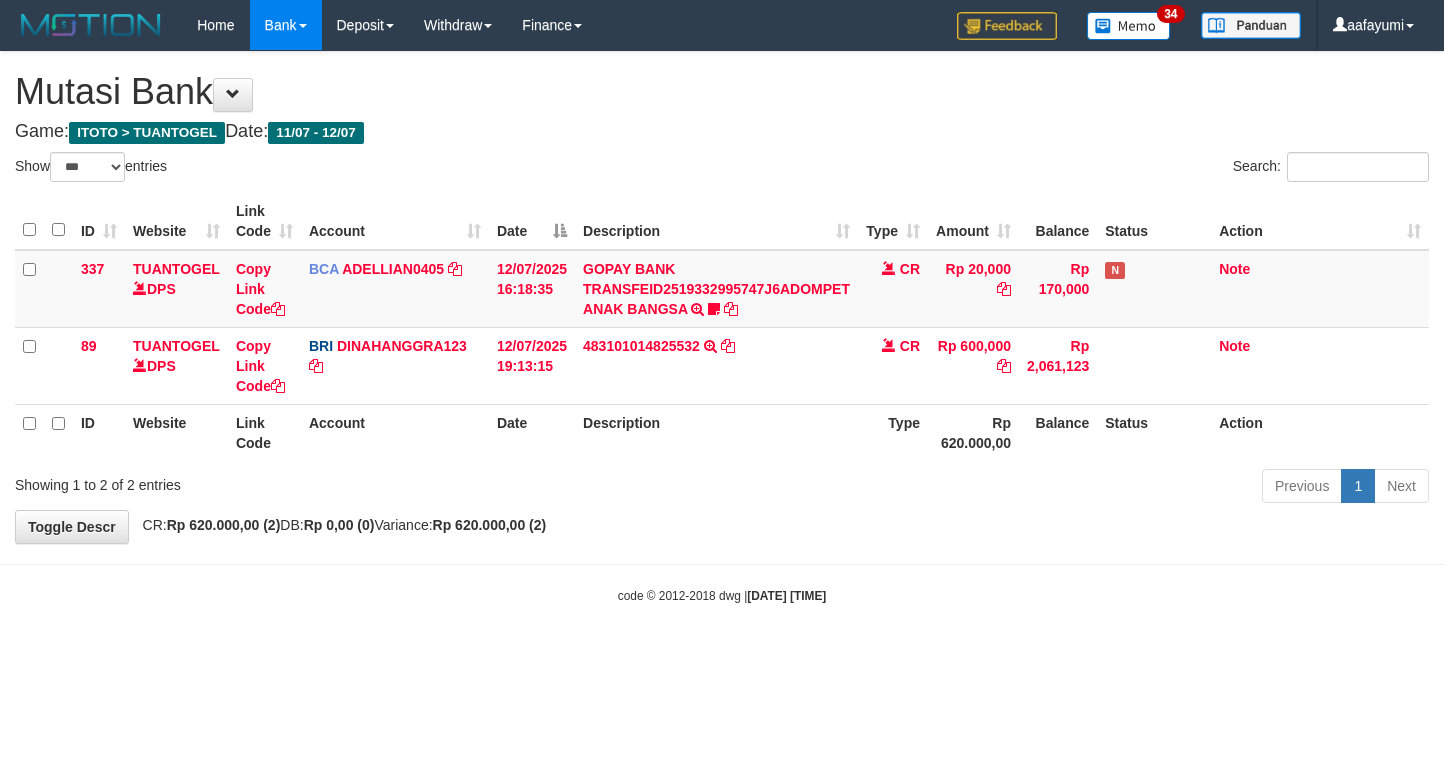 scroll, scrollTop: 0, scrollLeft: 0, axis: both 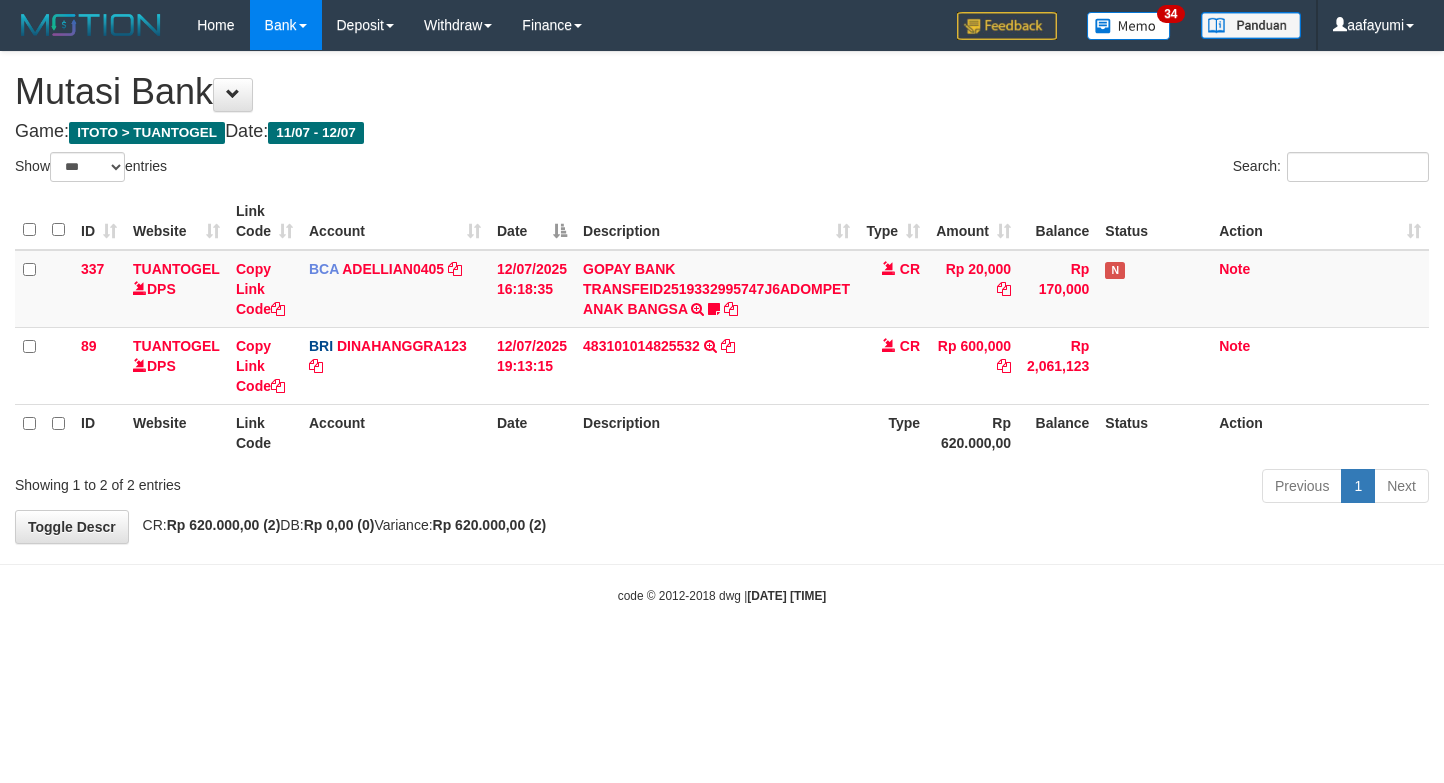 select on "***" 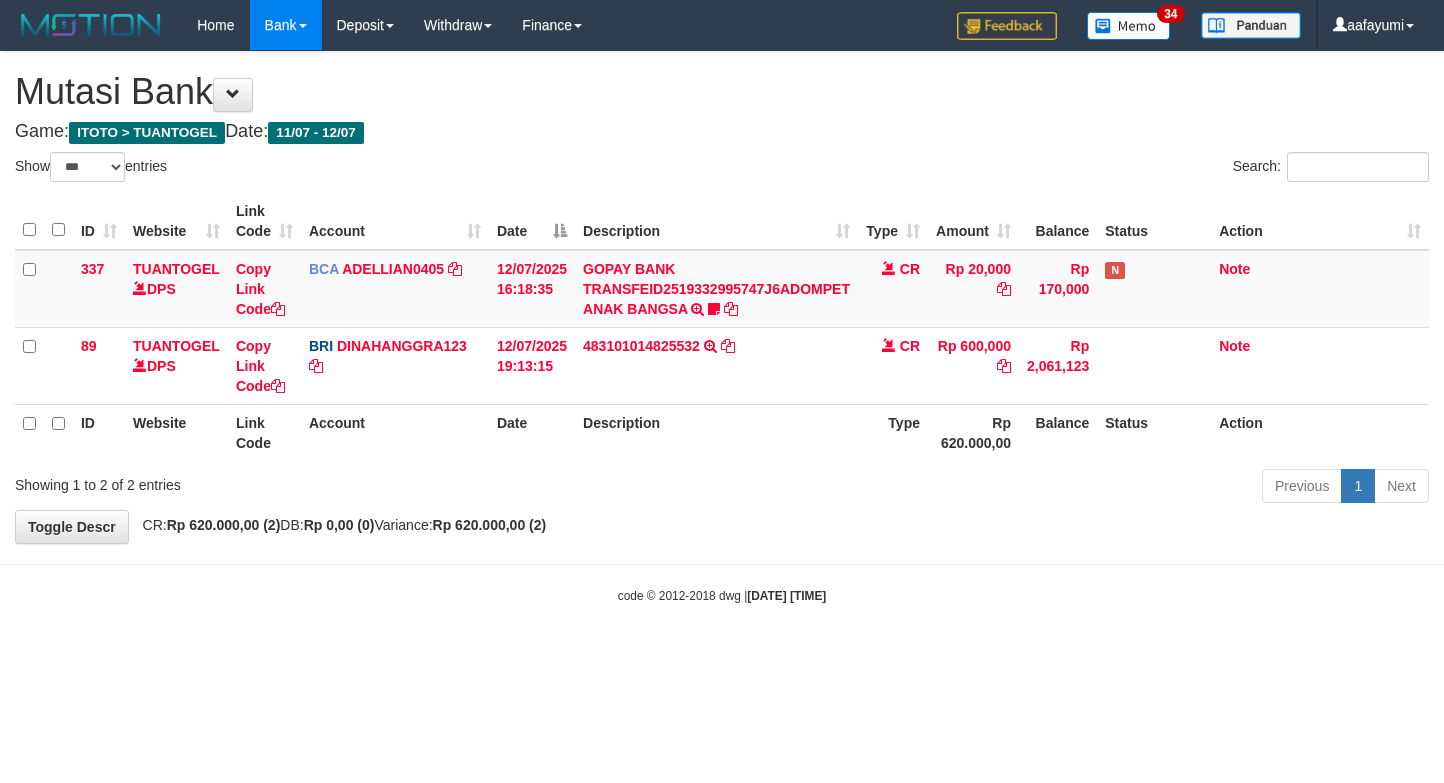scroll, scrollTop: 0, scrollLeft: 0, axis: both 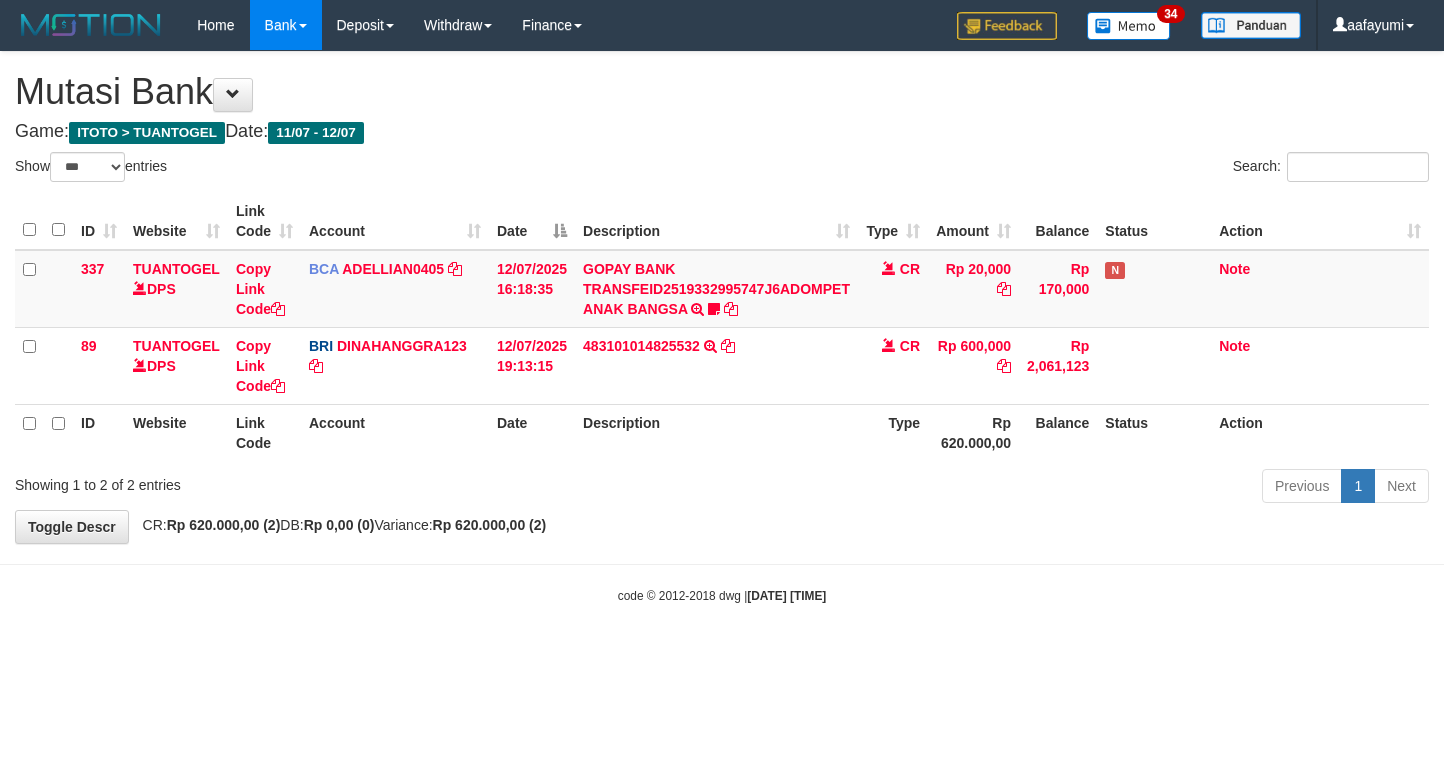 select on "***" 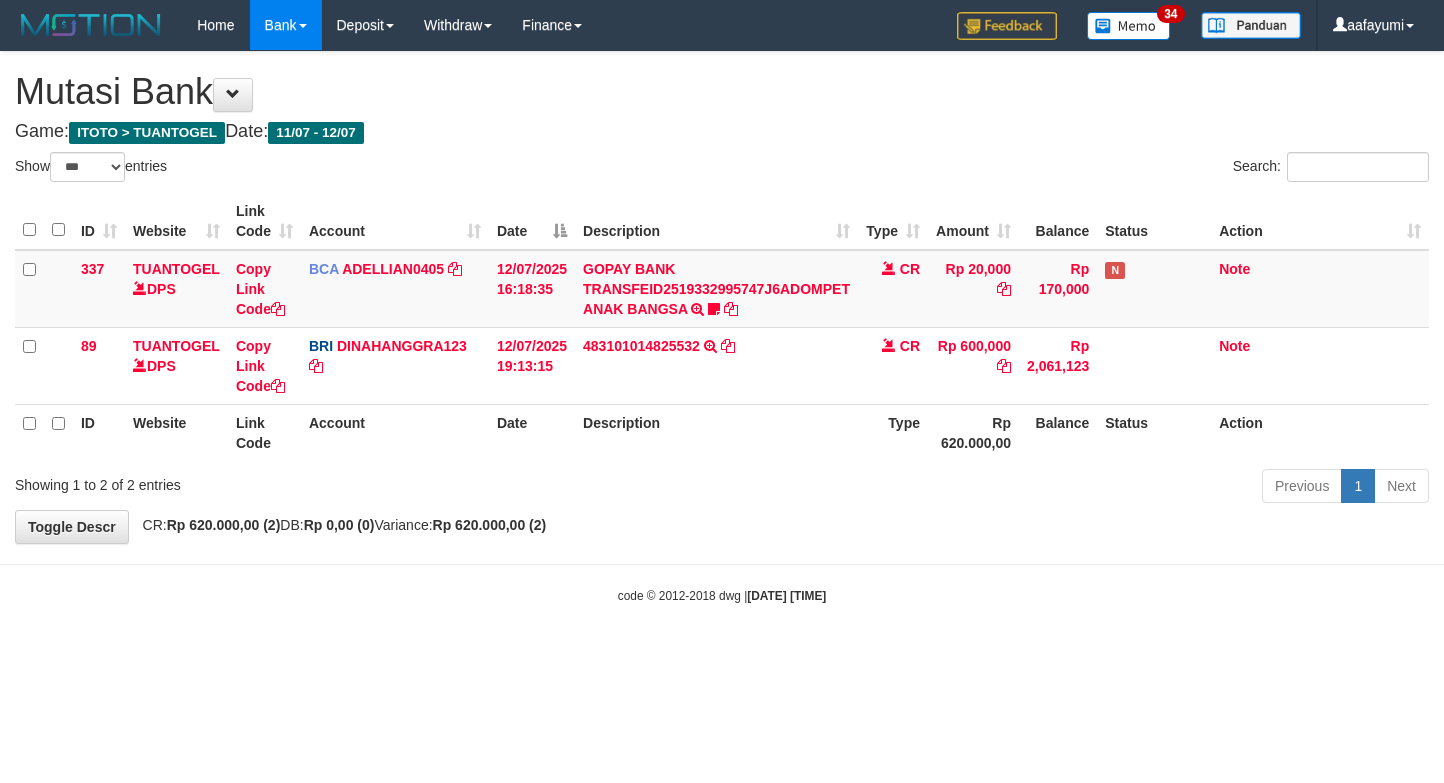scroll, scrollTop: 0, scrollLeft: 0, axis: both 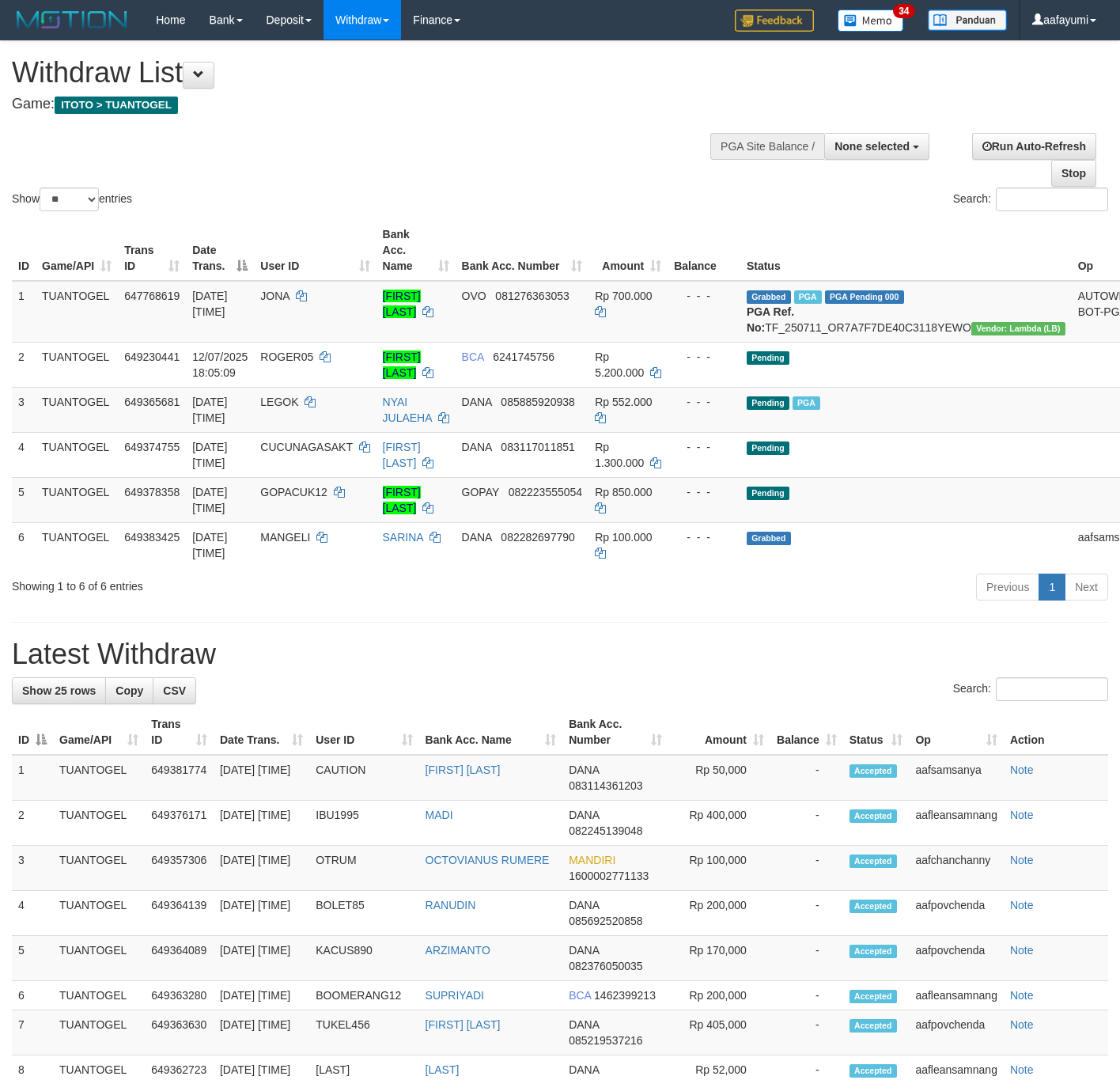 select 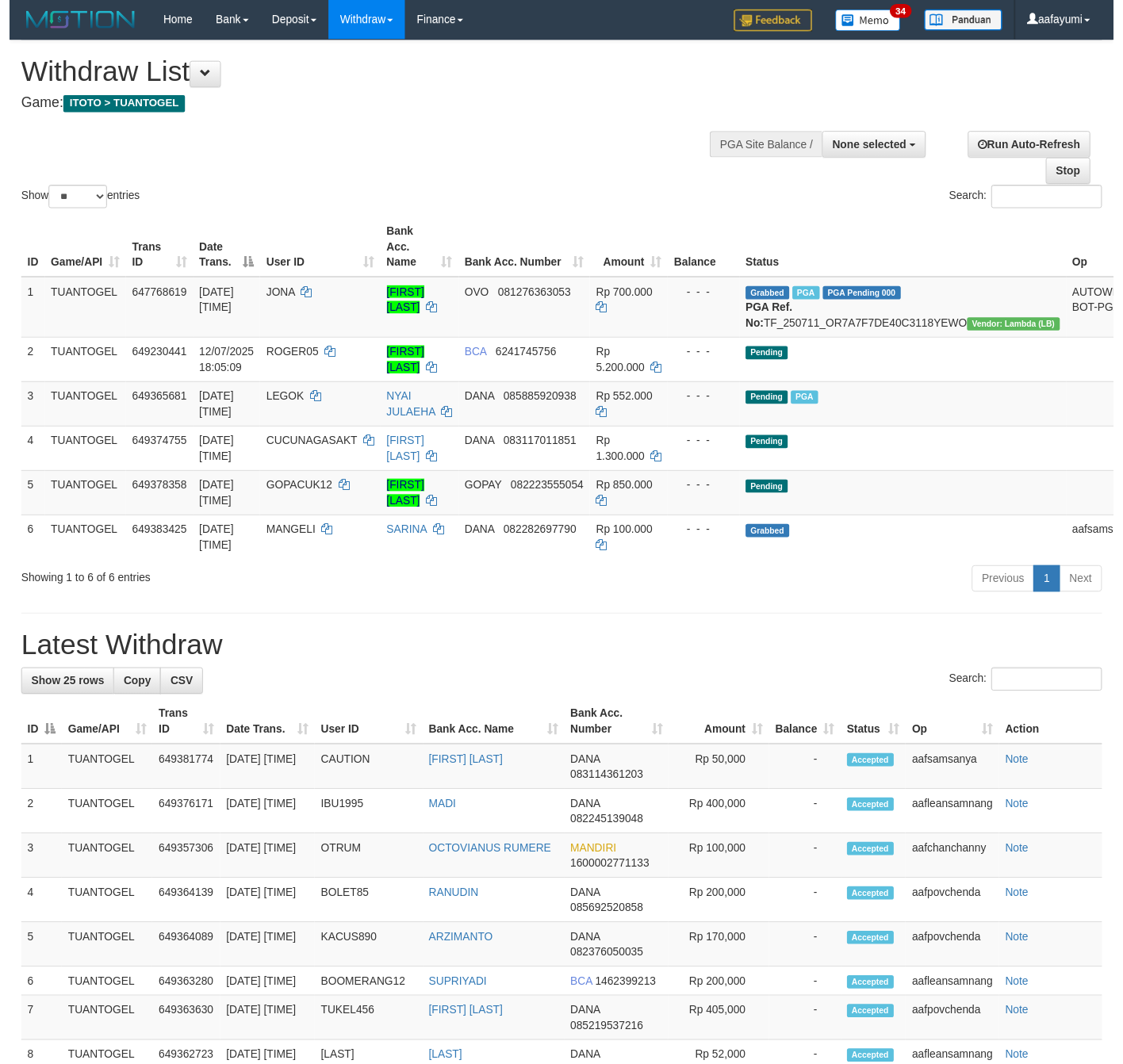 scroll, scrollTop: 0, scrollLeft: 0, axis: both 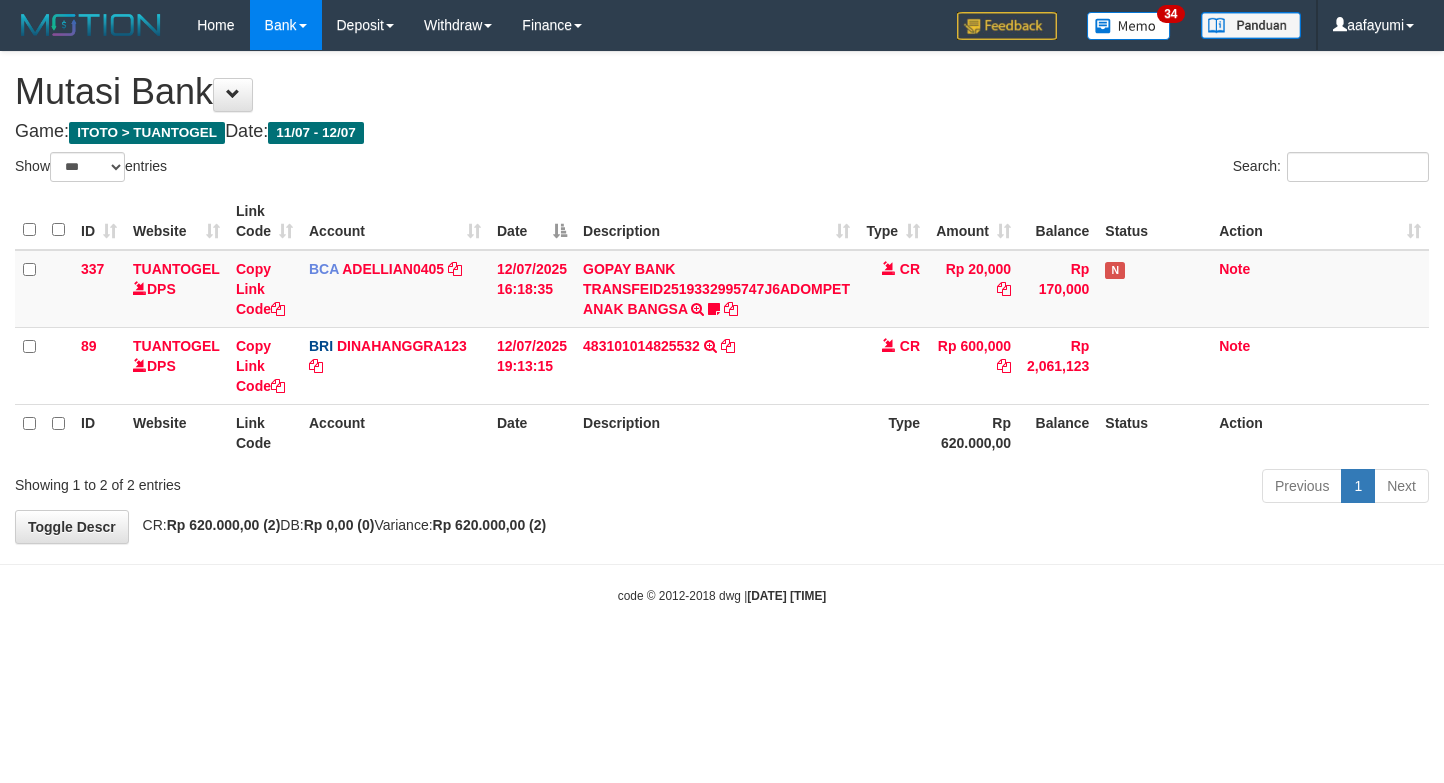 select on "***" 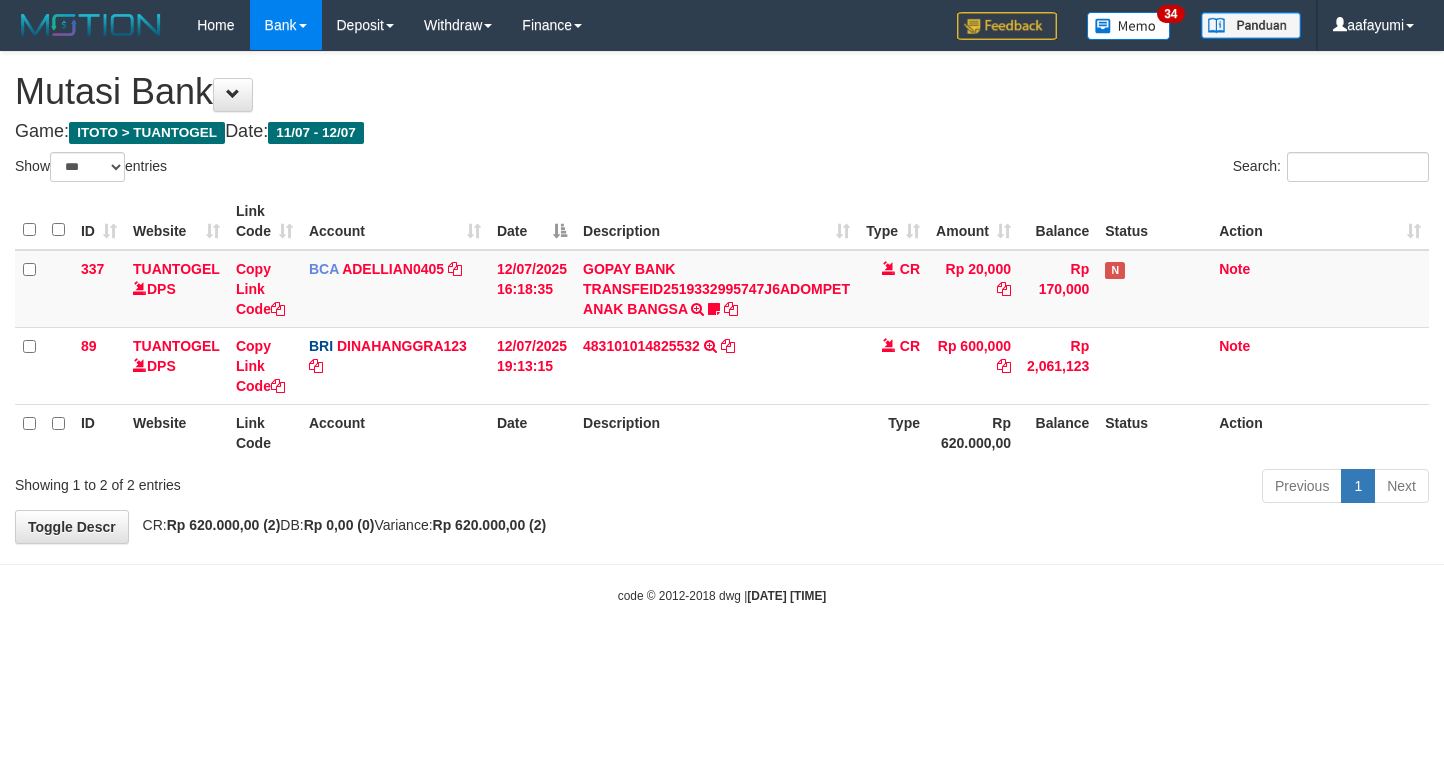 scroll, scrollTop: 0, scrollLeft: 0, axis: both 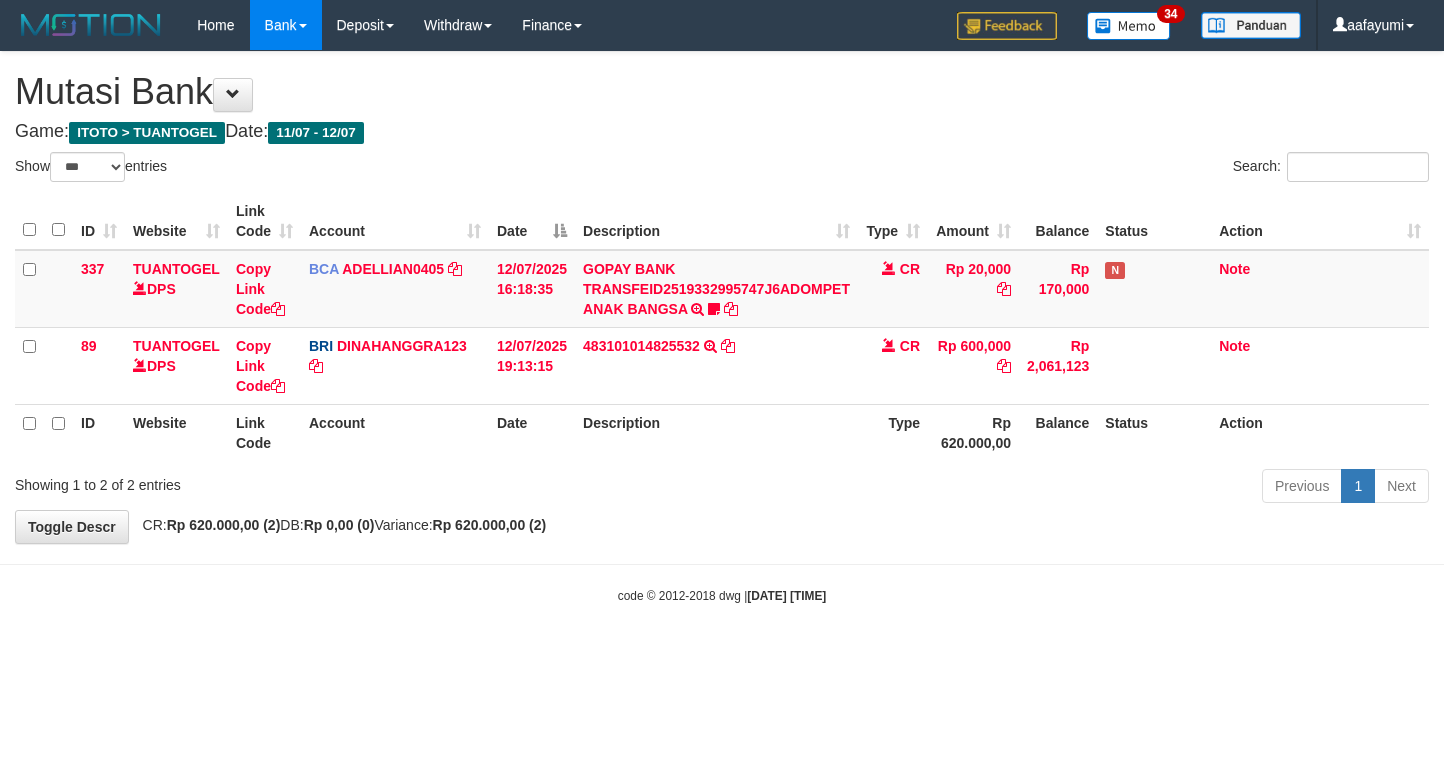select on "***" 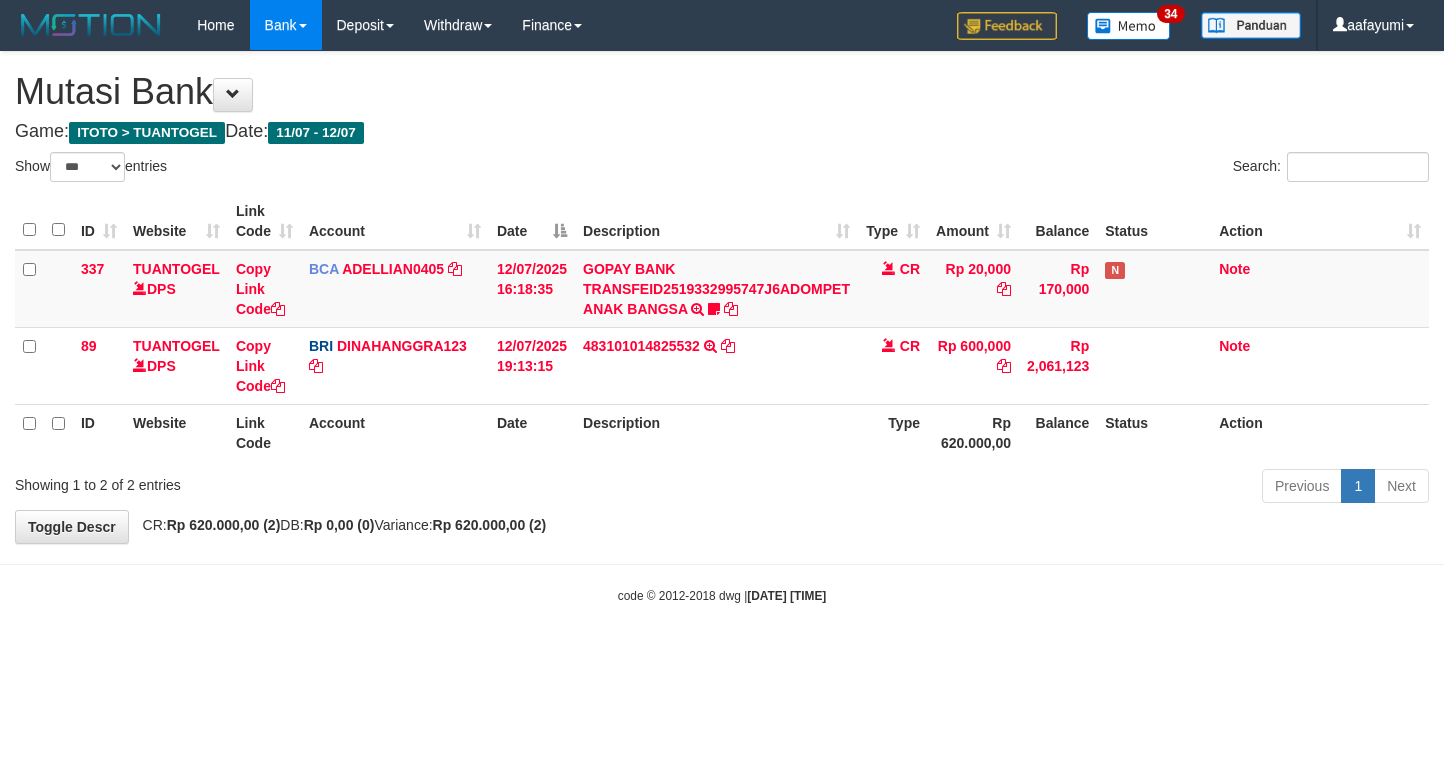 scroll, scrollTop: 0, scrollLeft: 0, axis: both 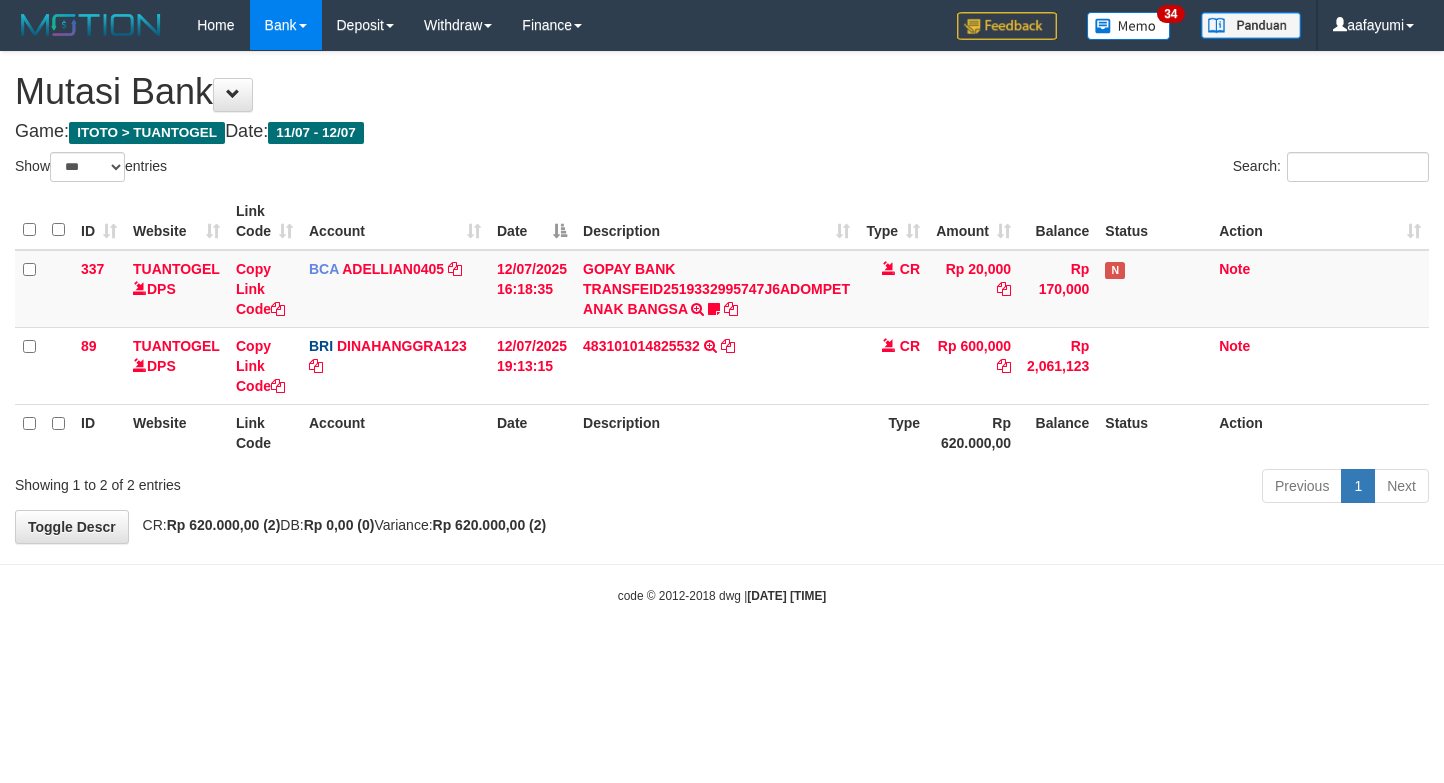 select on "***" 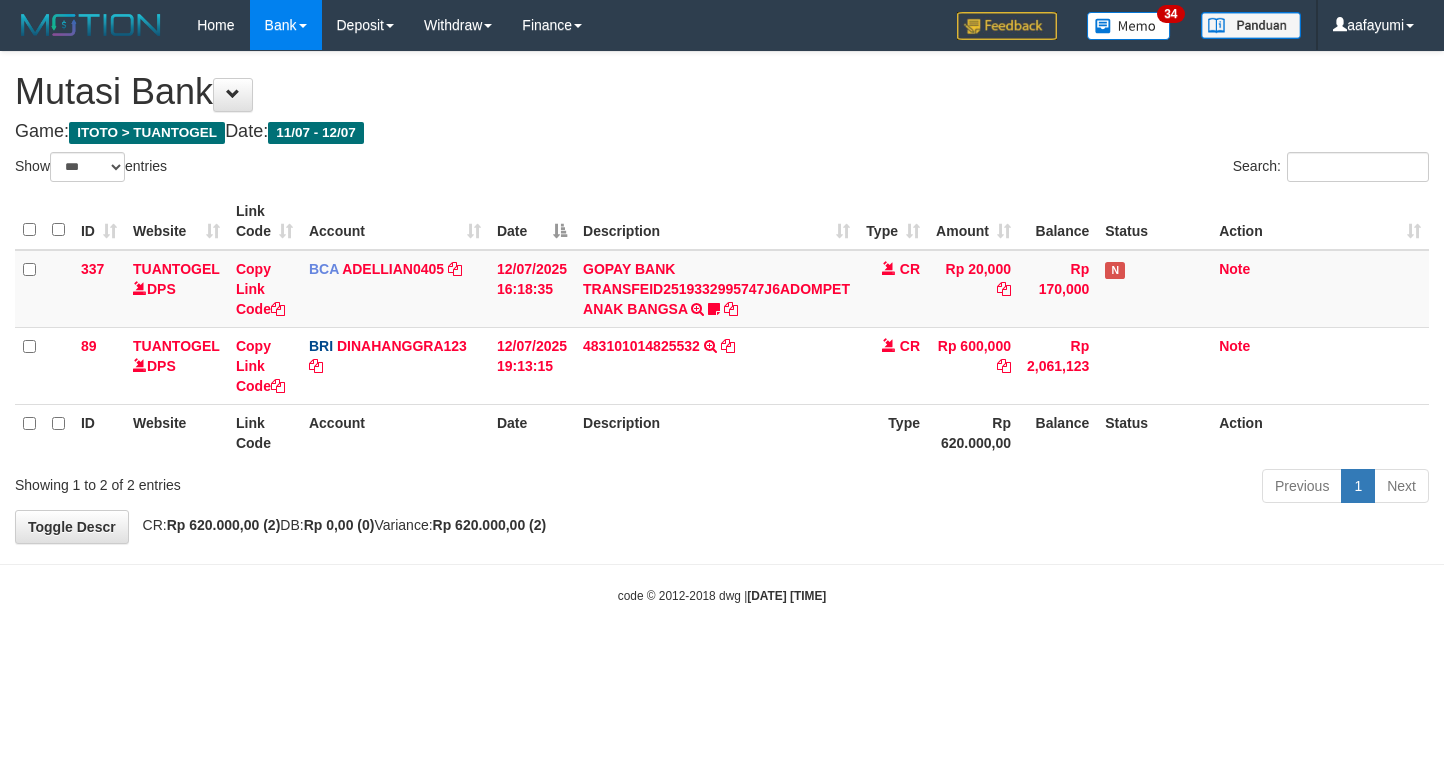 scroll, scrollTop: 0, scrollLeft: 0, axis: both 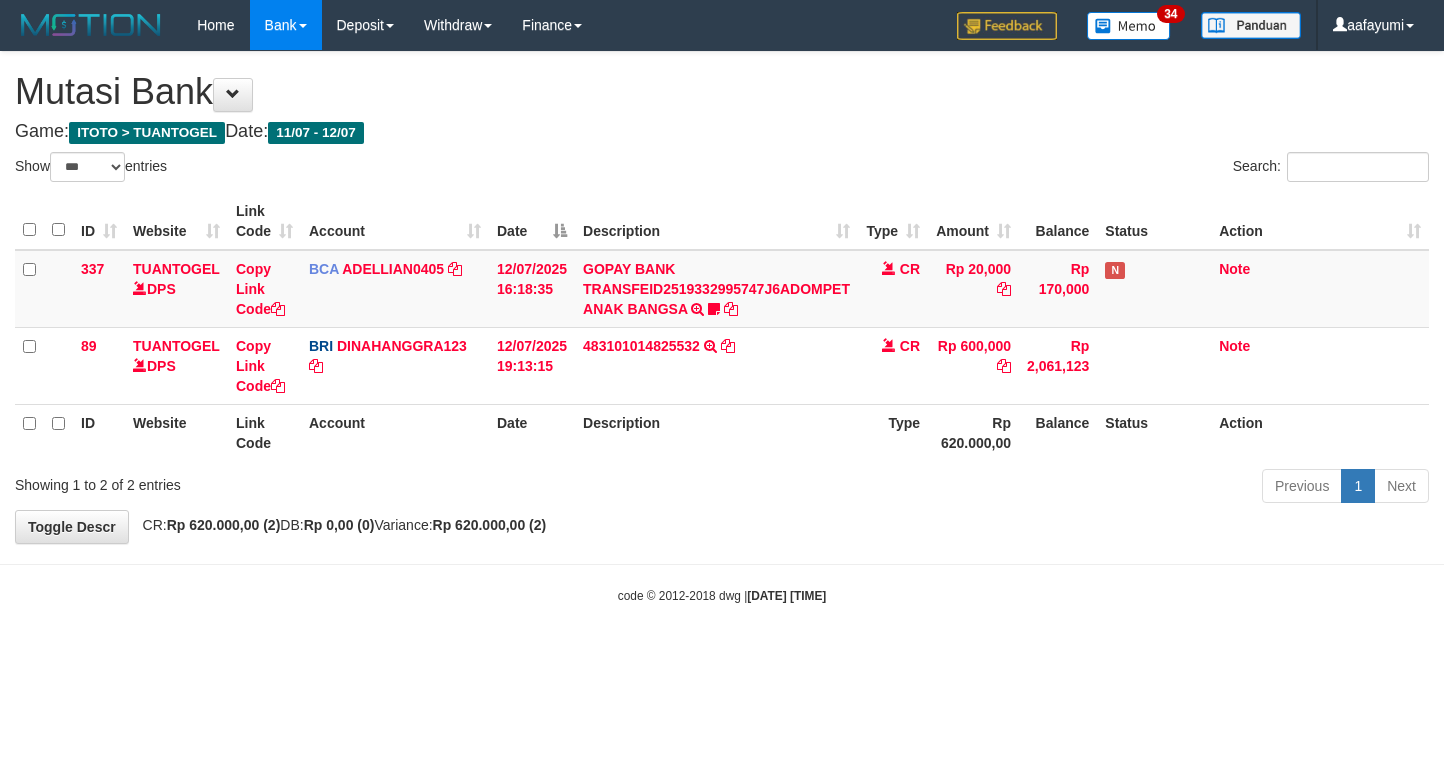 select on "***" 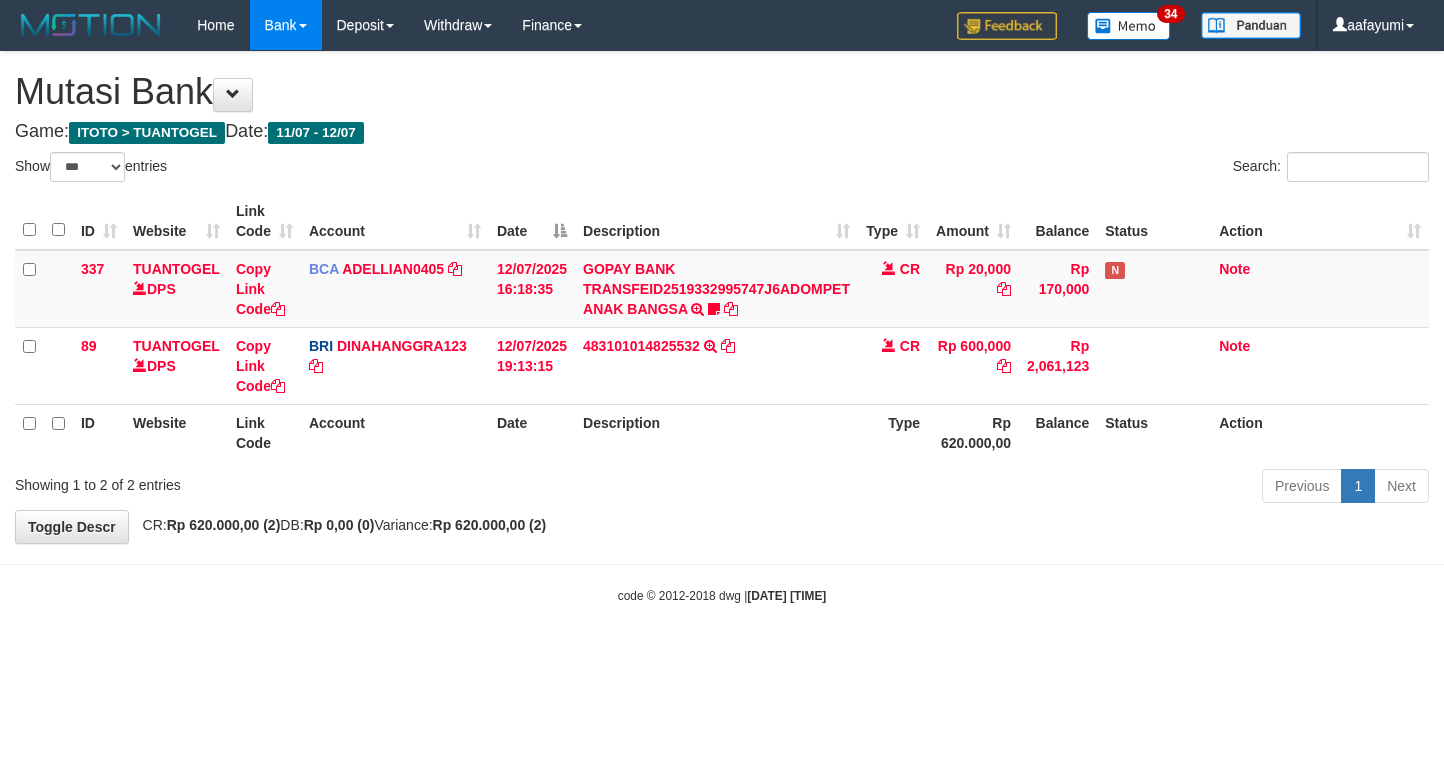 scroll, scrollTop: 0, scrollLeft: 0, axis: both 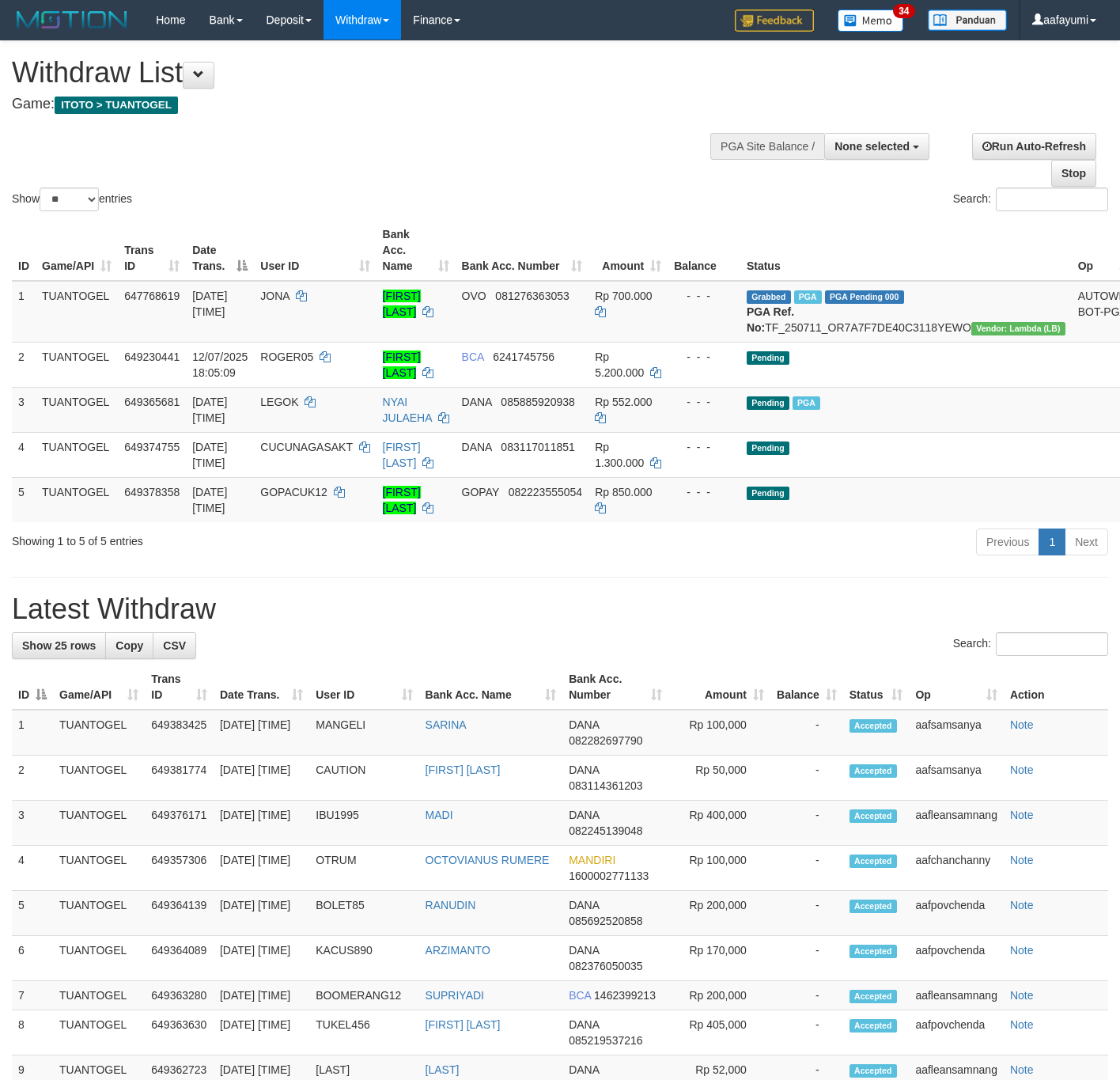 select 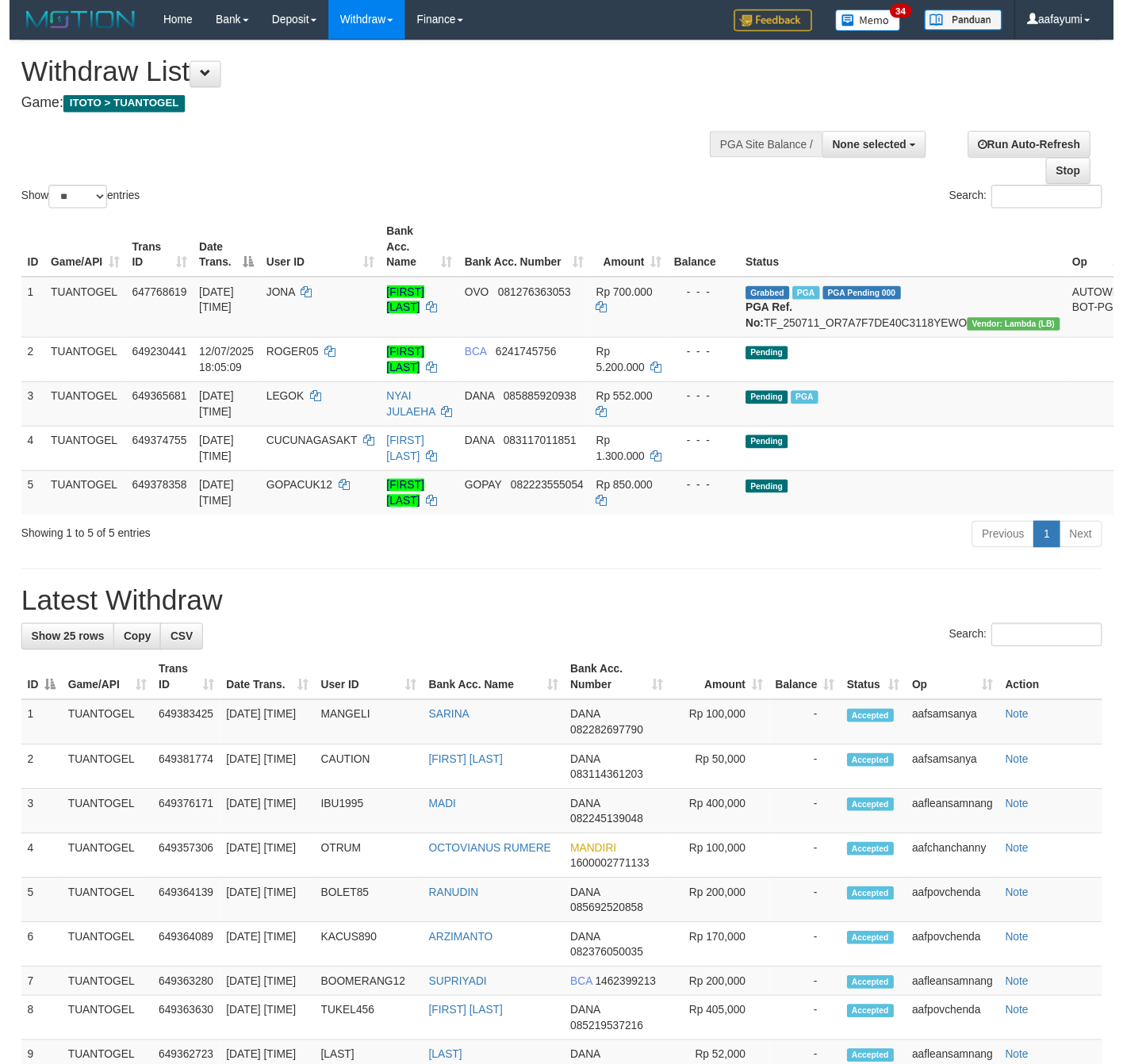 scroll, scrollTop: 0, scrollLeft: 0, axis: both 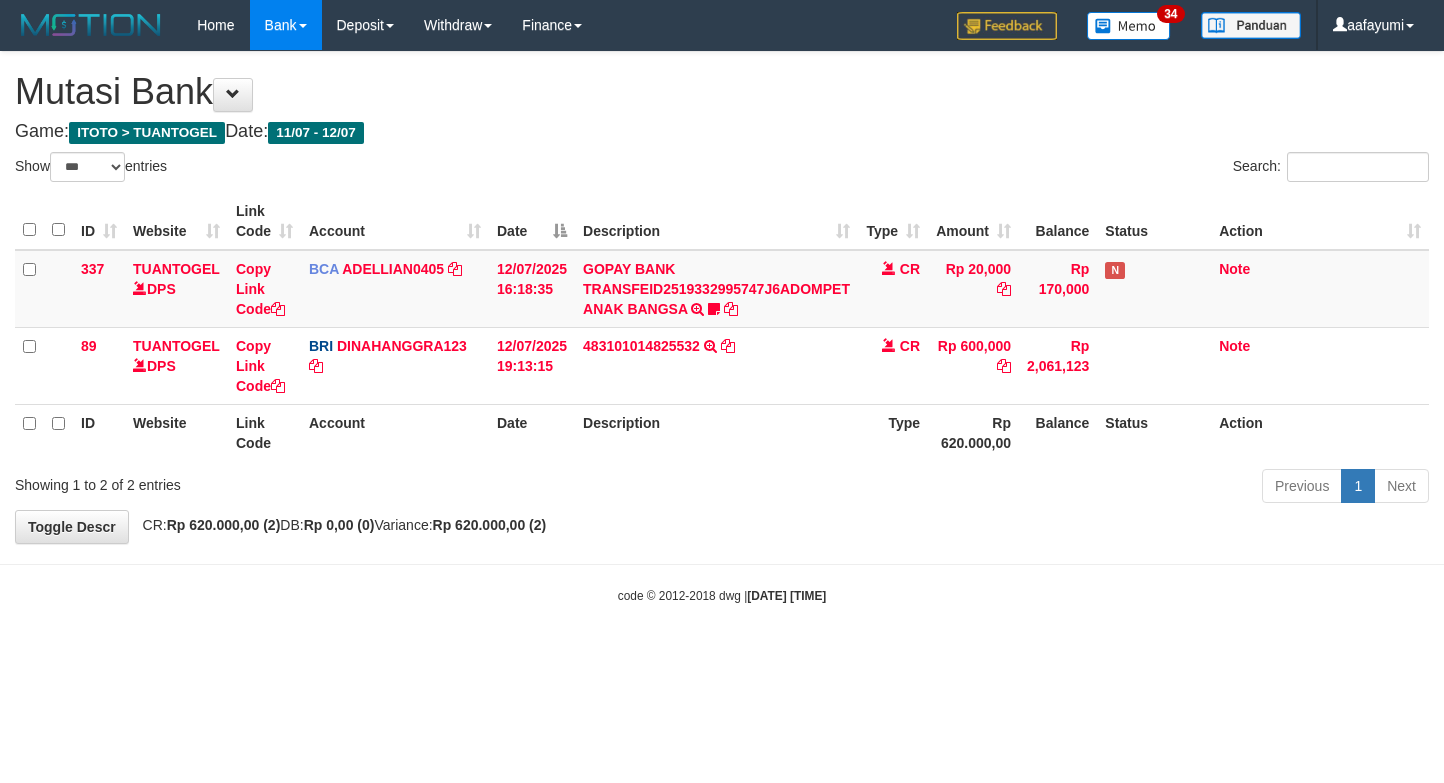 select on "***" 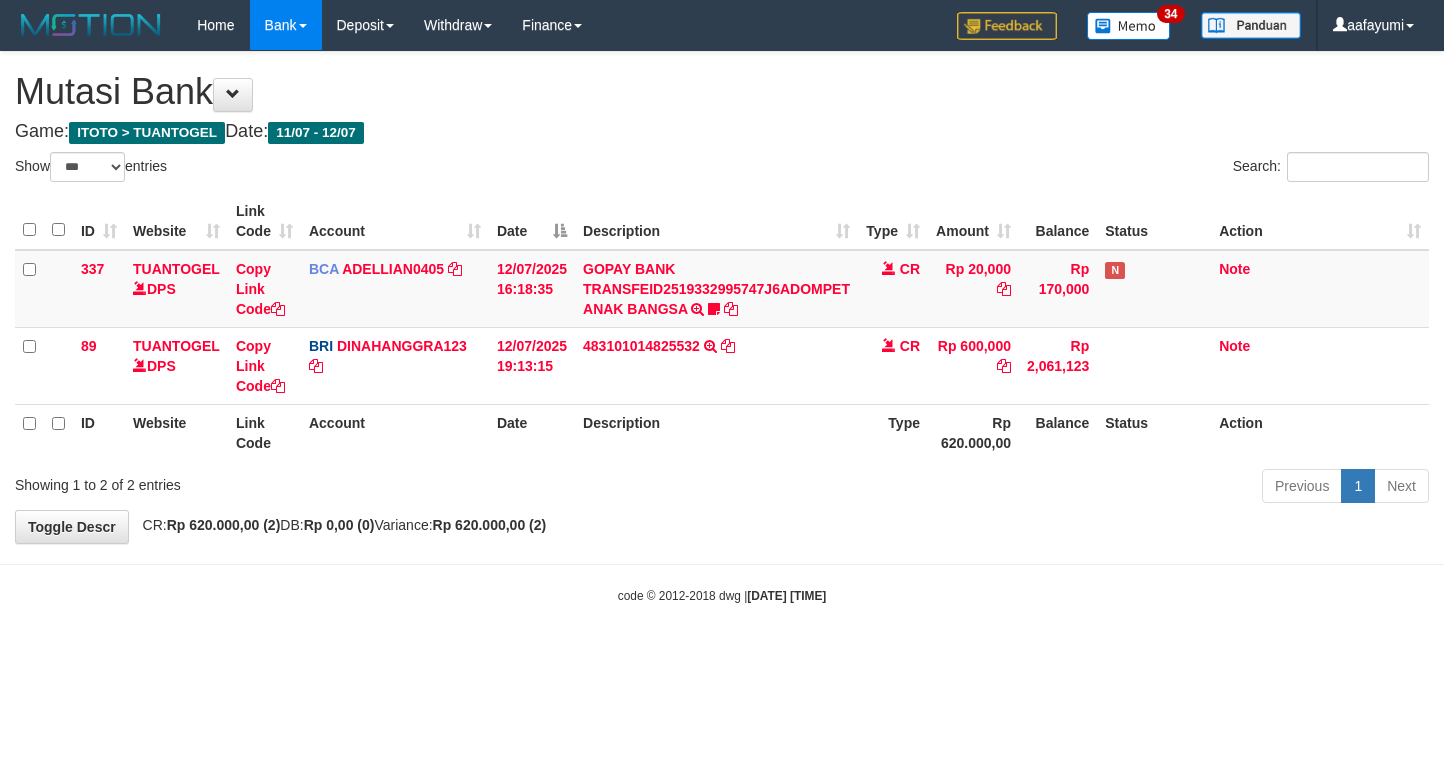 scroll, scrollTop: 0, scrollLeft: 0, axis: both 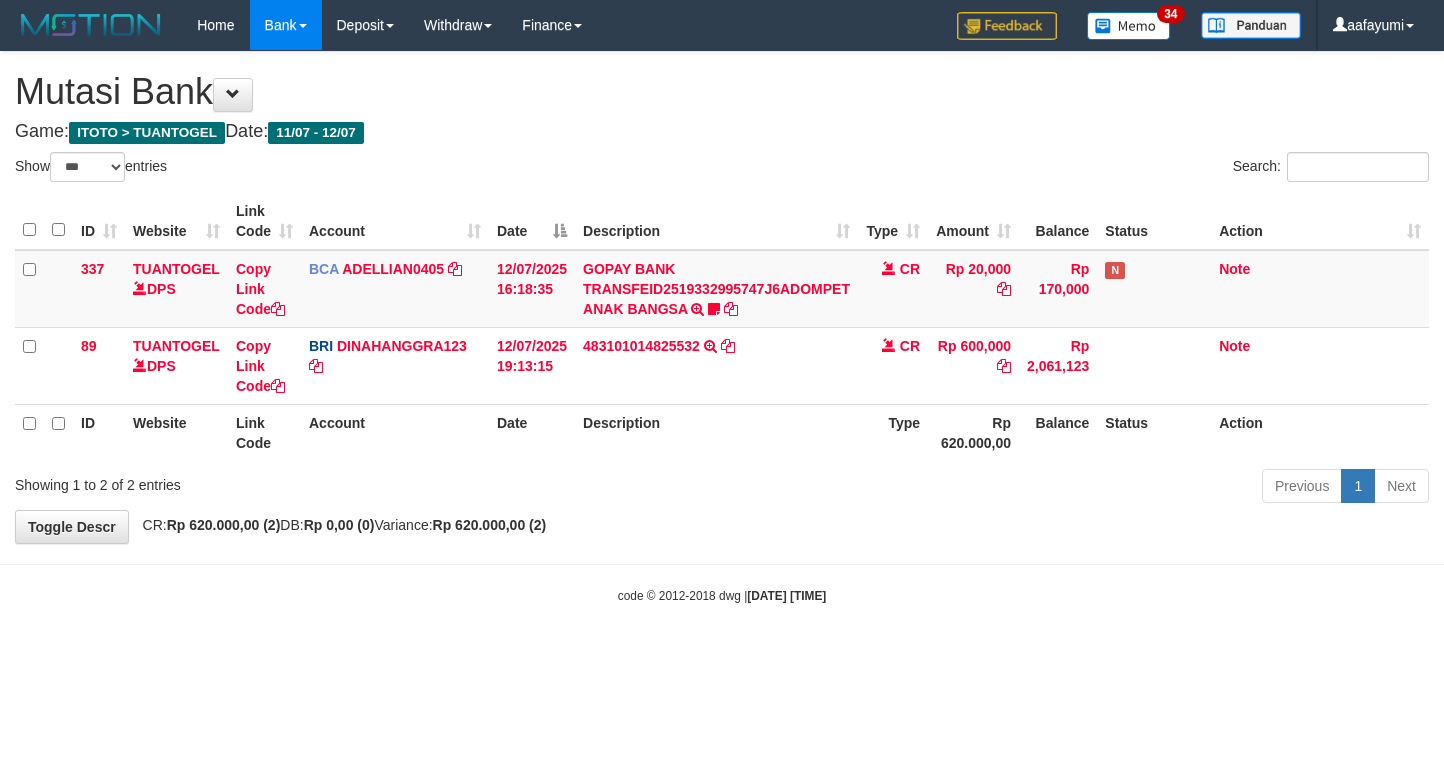 select on "***" 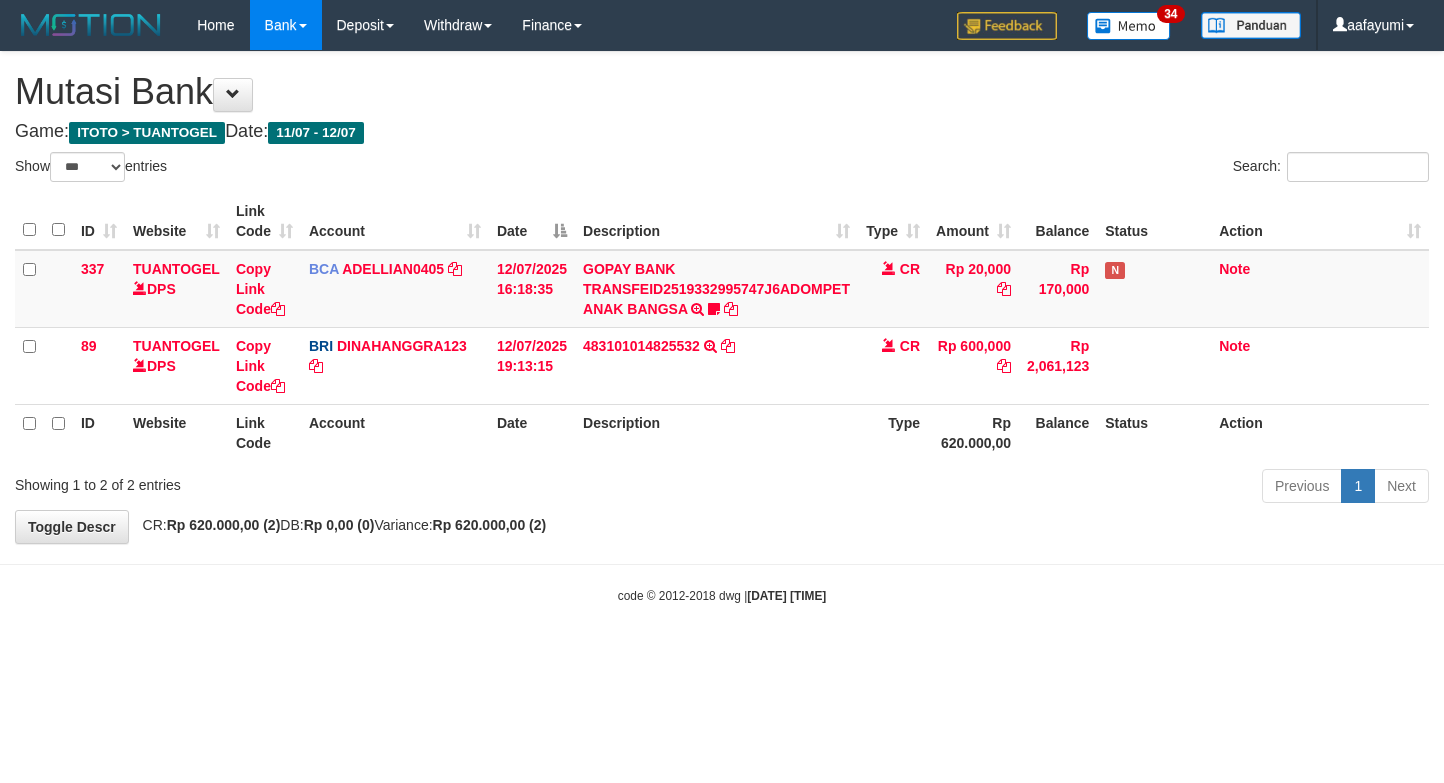 scroll, scrollTop: 0, scrollLeft: 0, axis: both 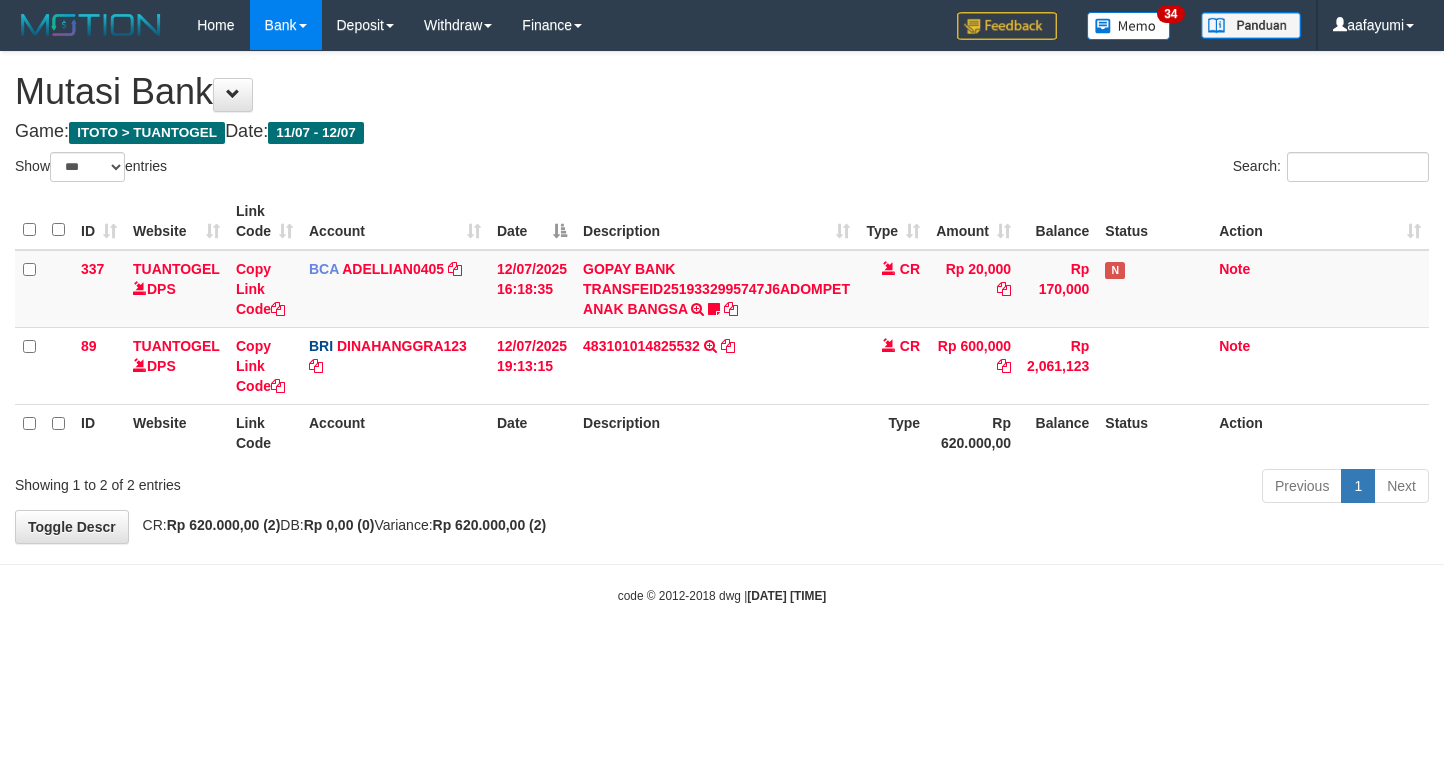 select on "***" 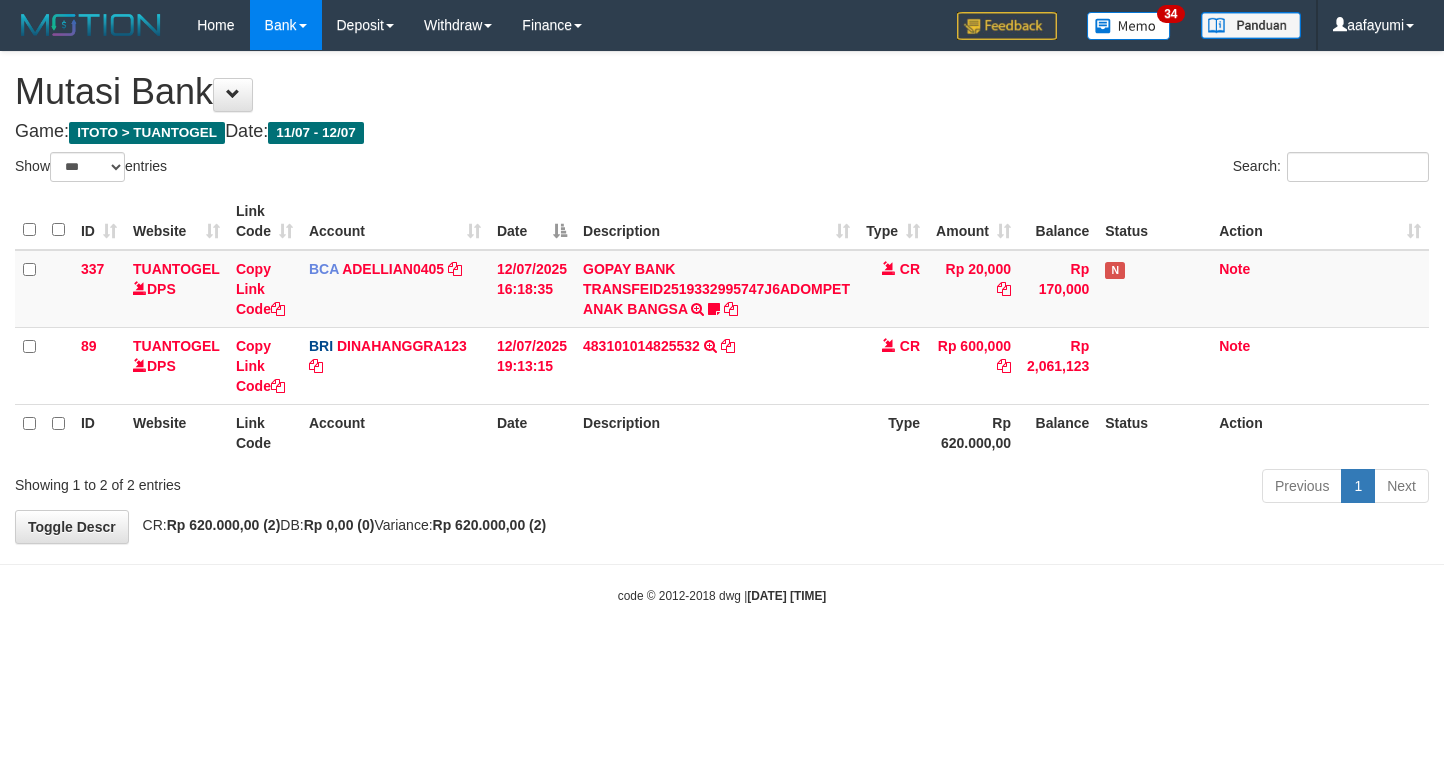 scroll, scrollTop: 0, scrollLeft: 0, axis: both 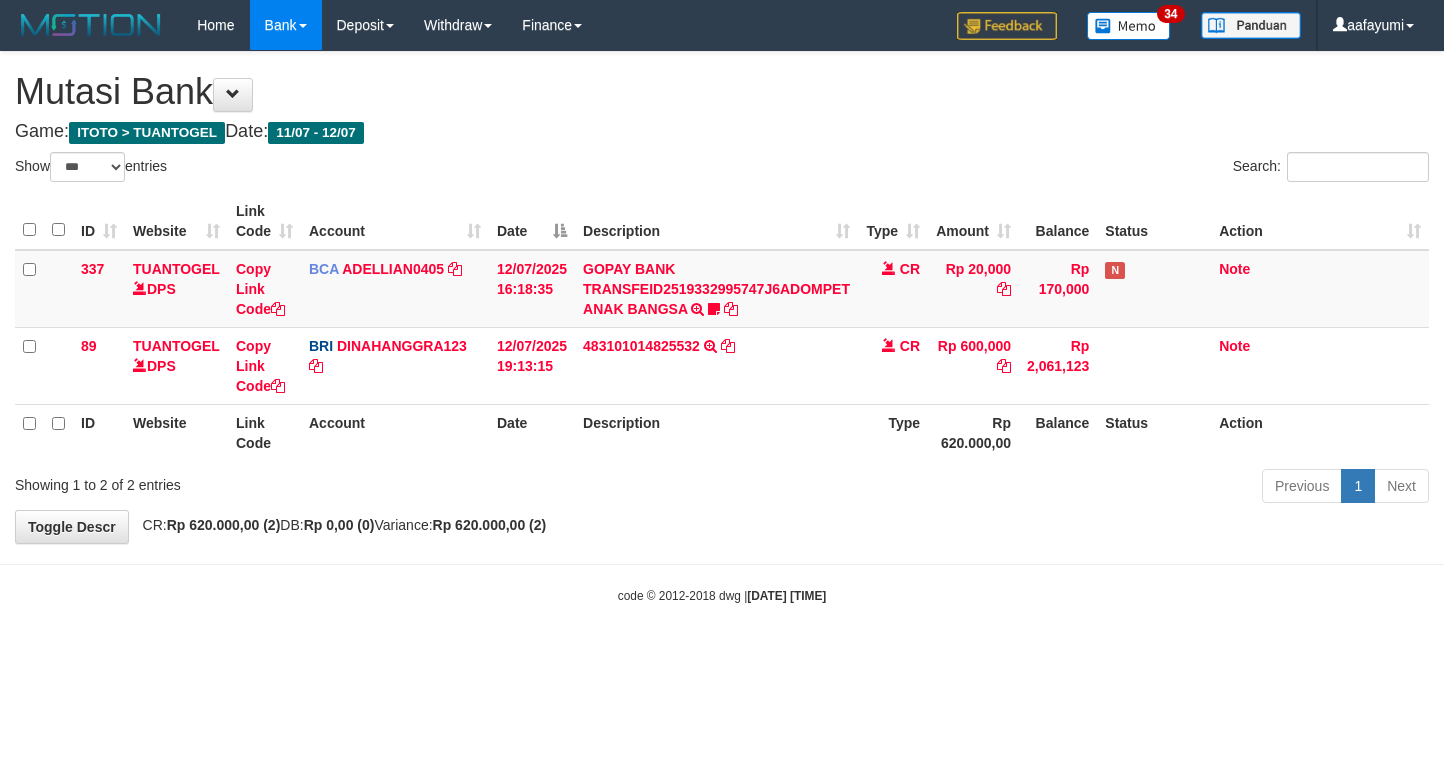 select on "***" 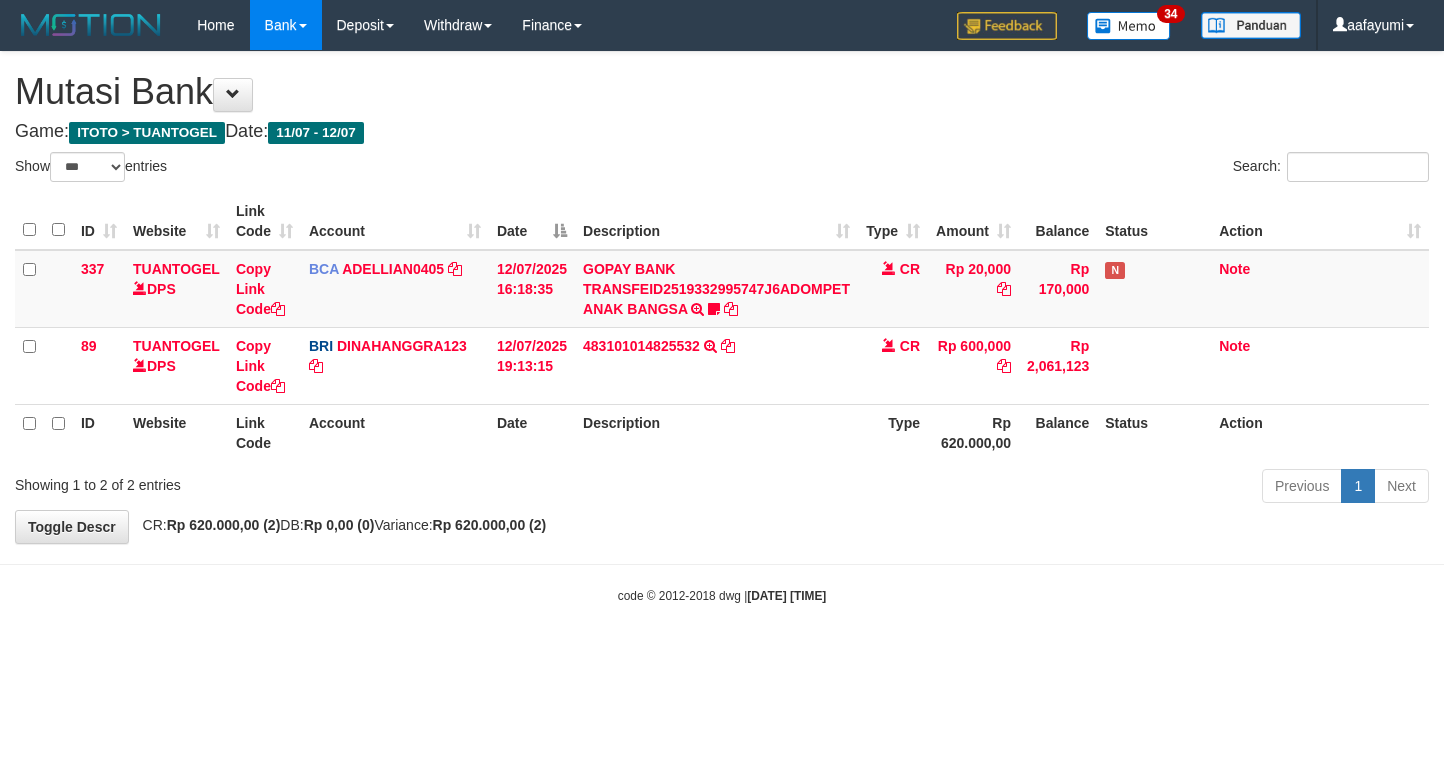 scroll, scrollTop: 0, scrollLeft: 0, axis: both 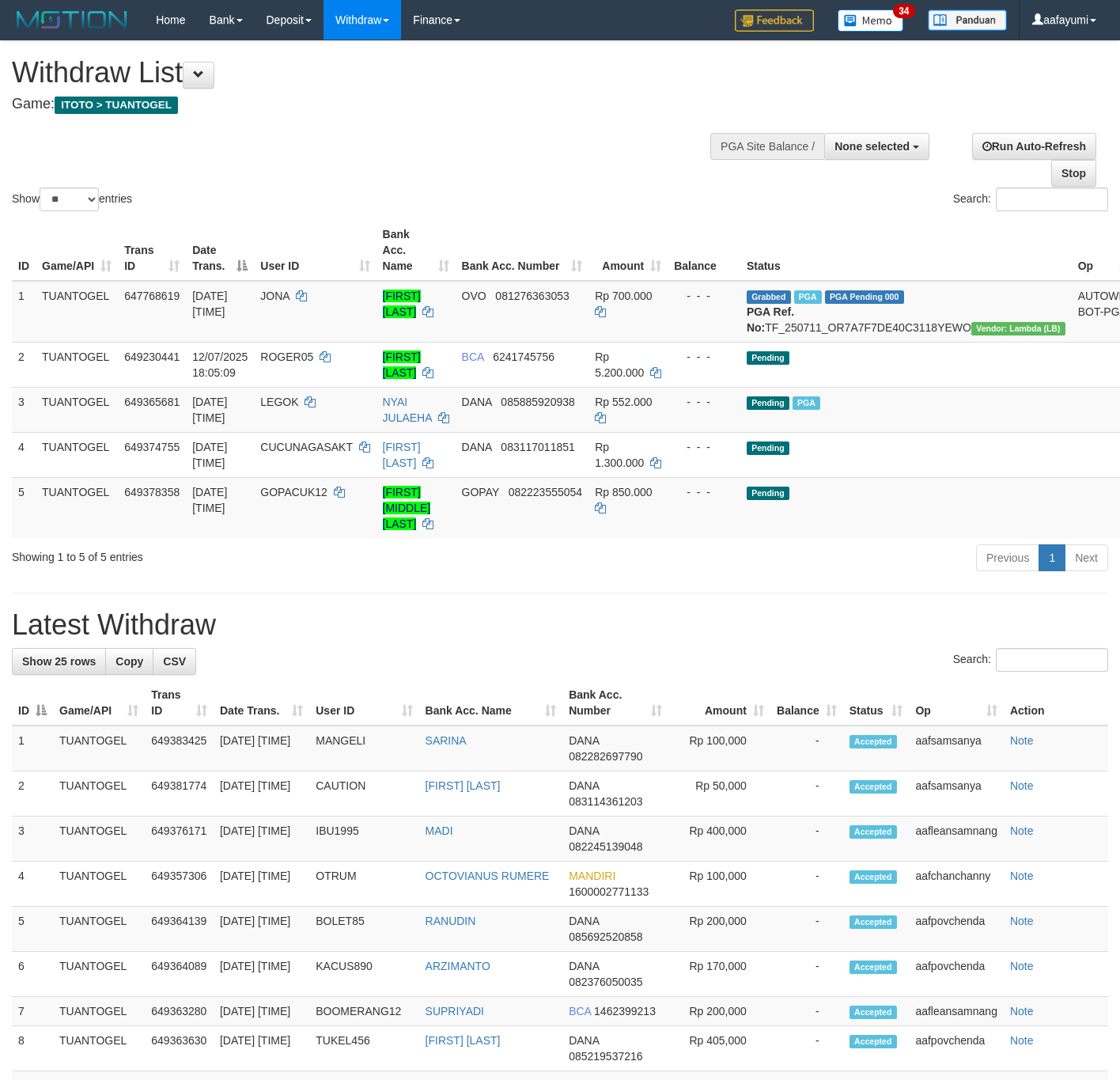 select 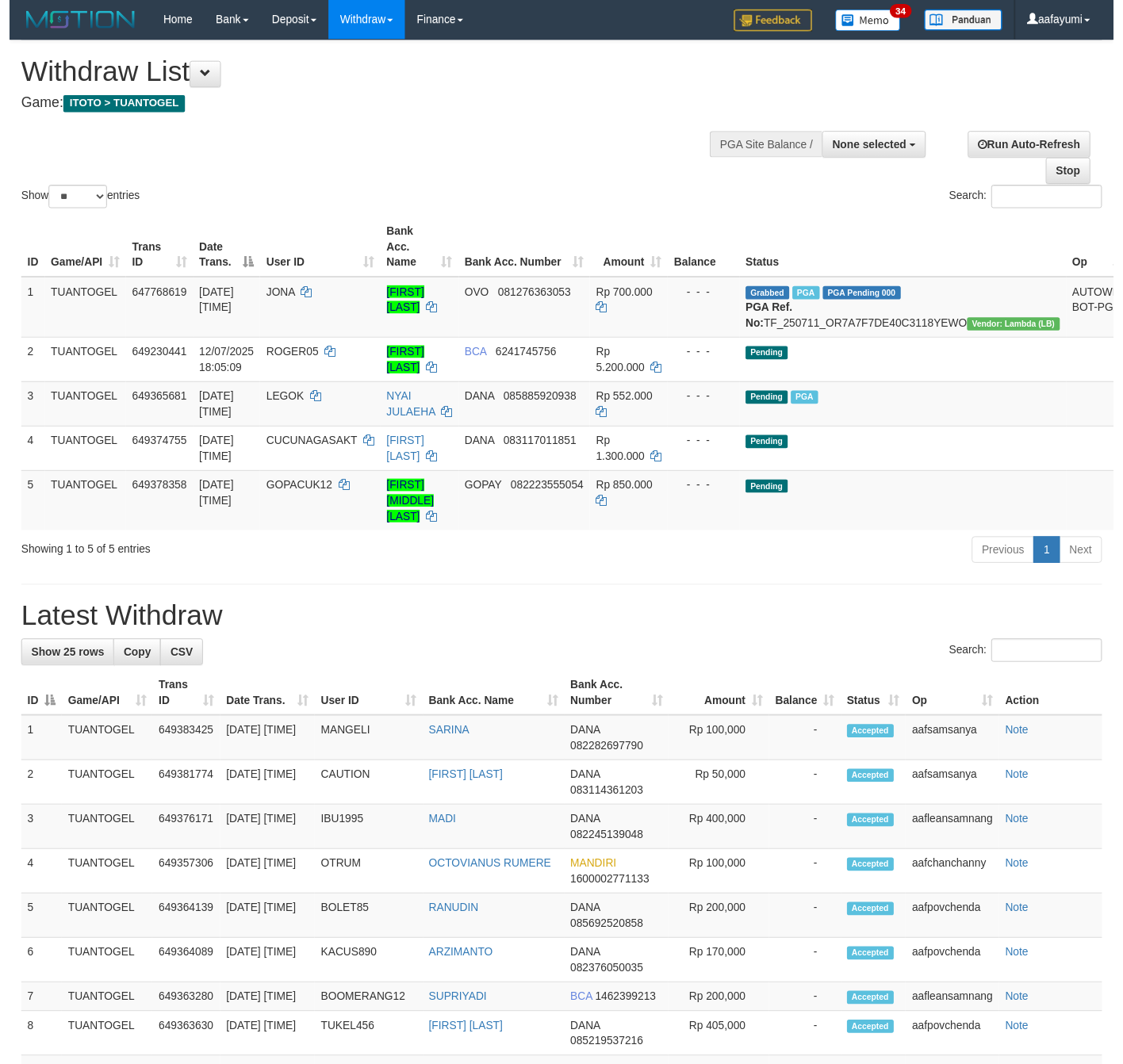 scroll, scrollTop: 0, scrollLeft: 0, axis: both 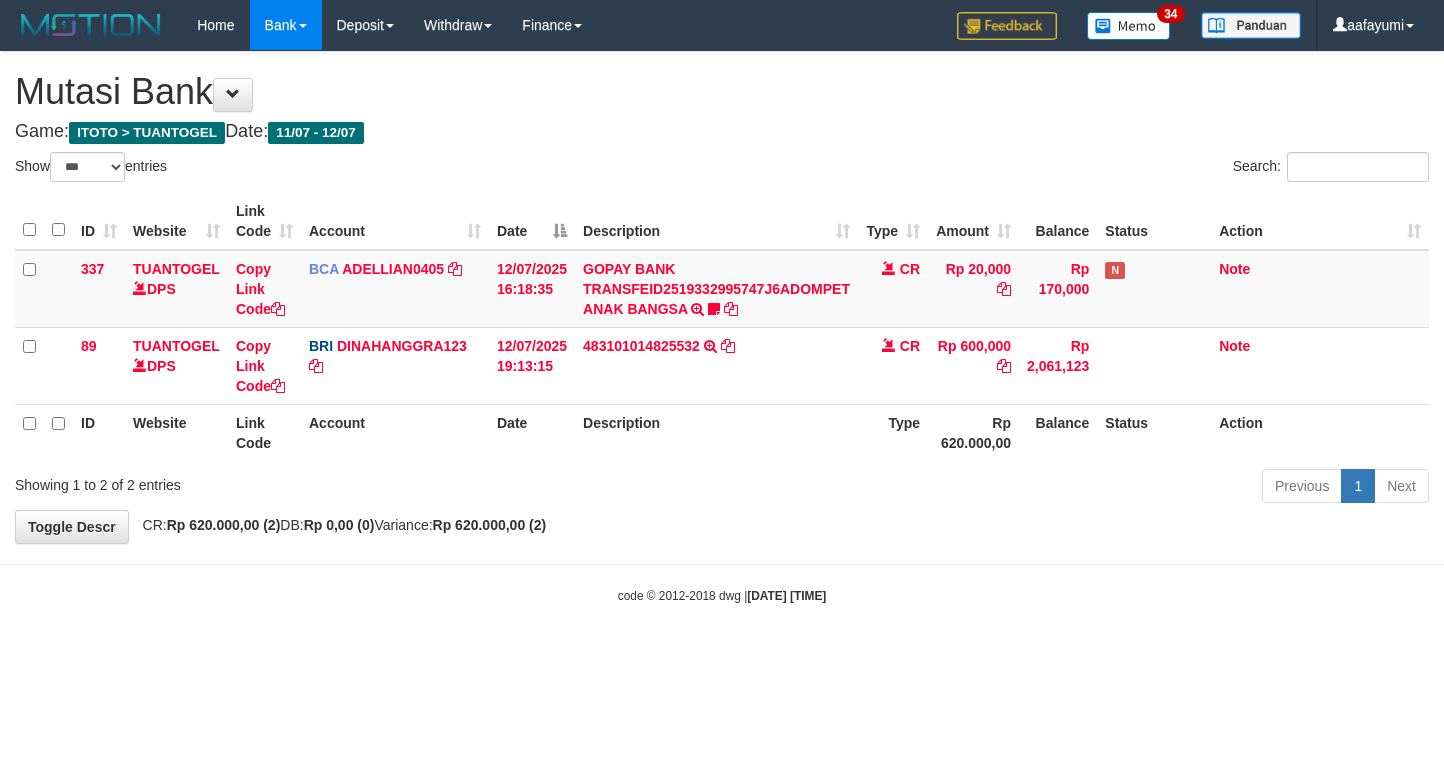 select on "***" 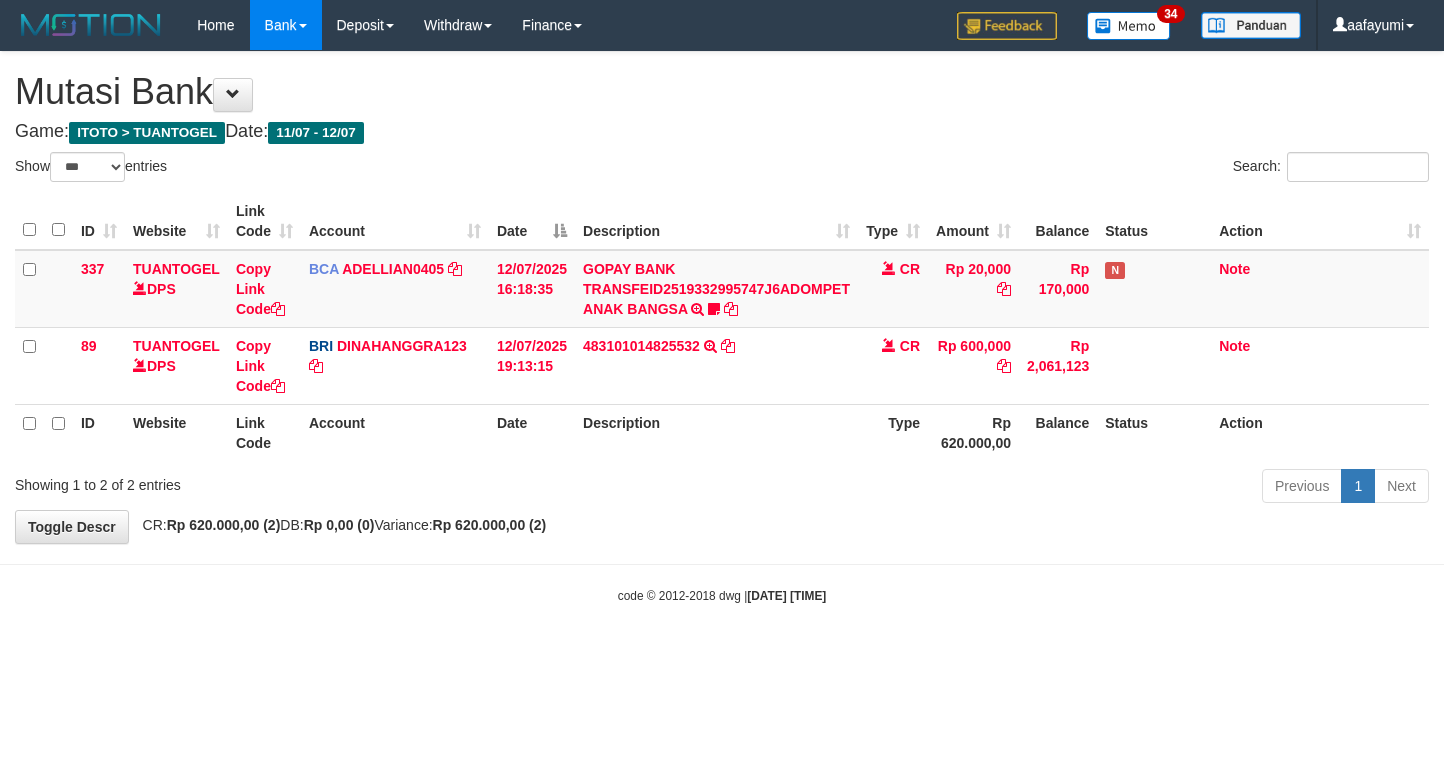scroll, scrollTop: 0, scrollLeft: 0, axis: both 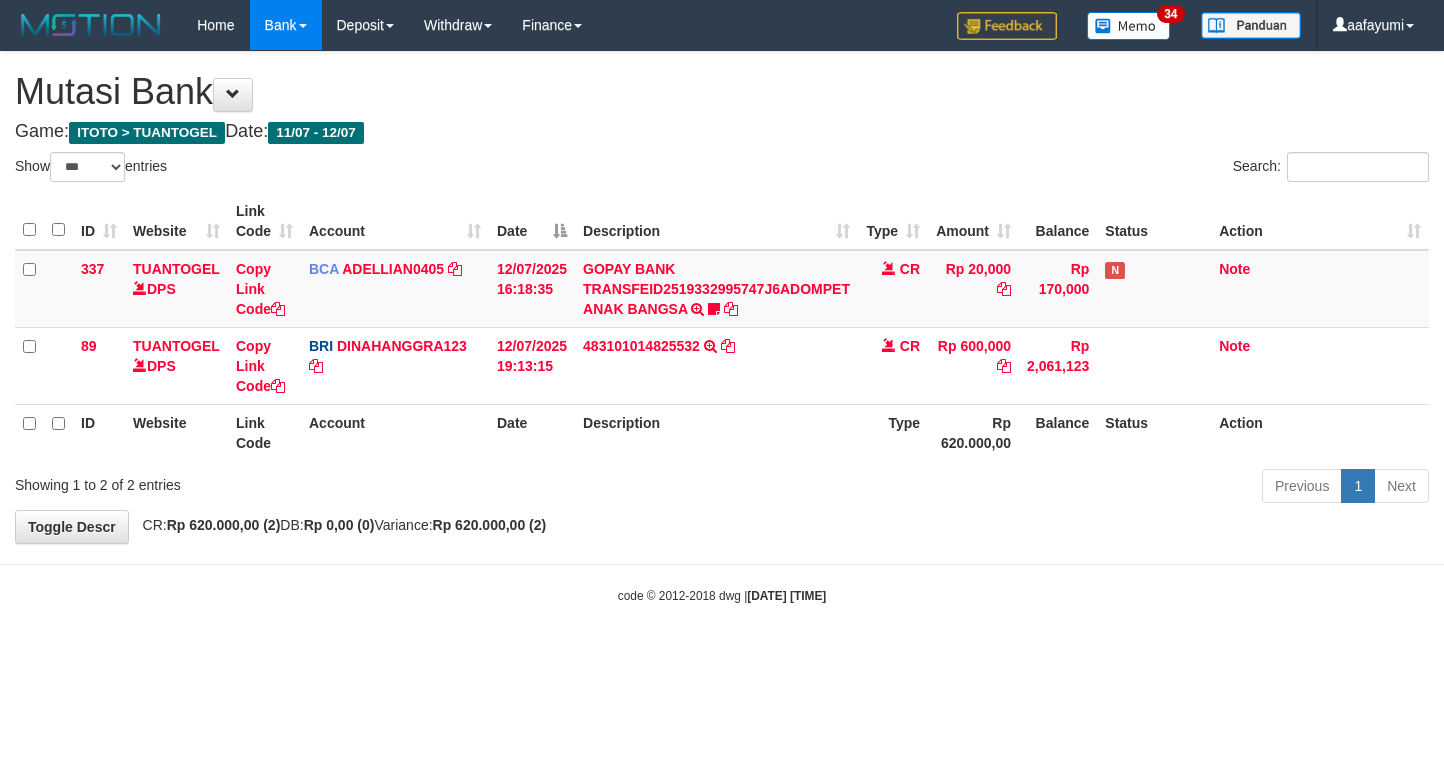 select on "***" 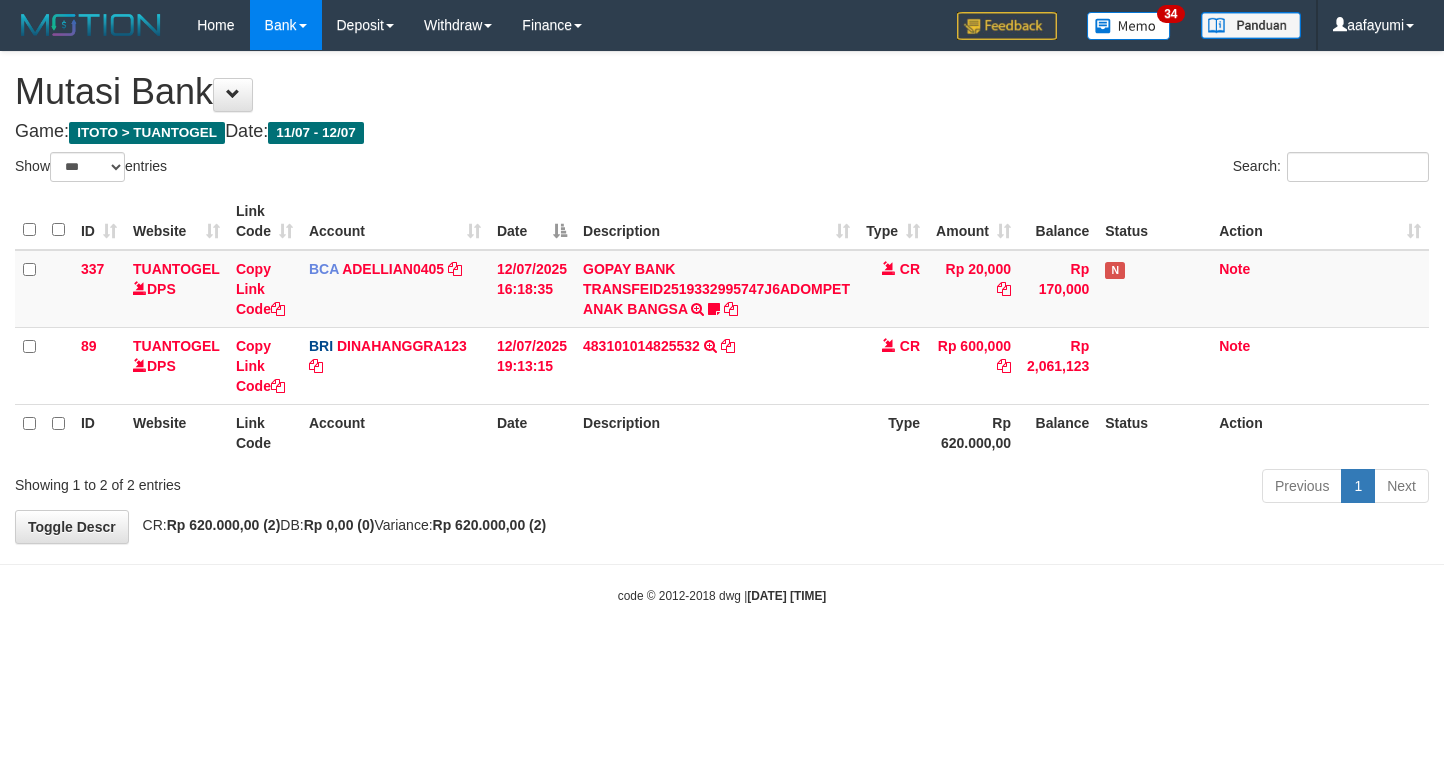 scroll, scrollTop: 0, scrollLeft: 0, axis: both 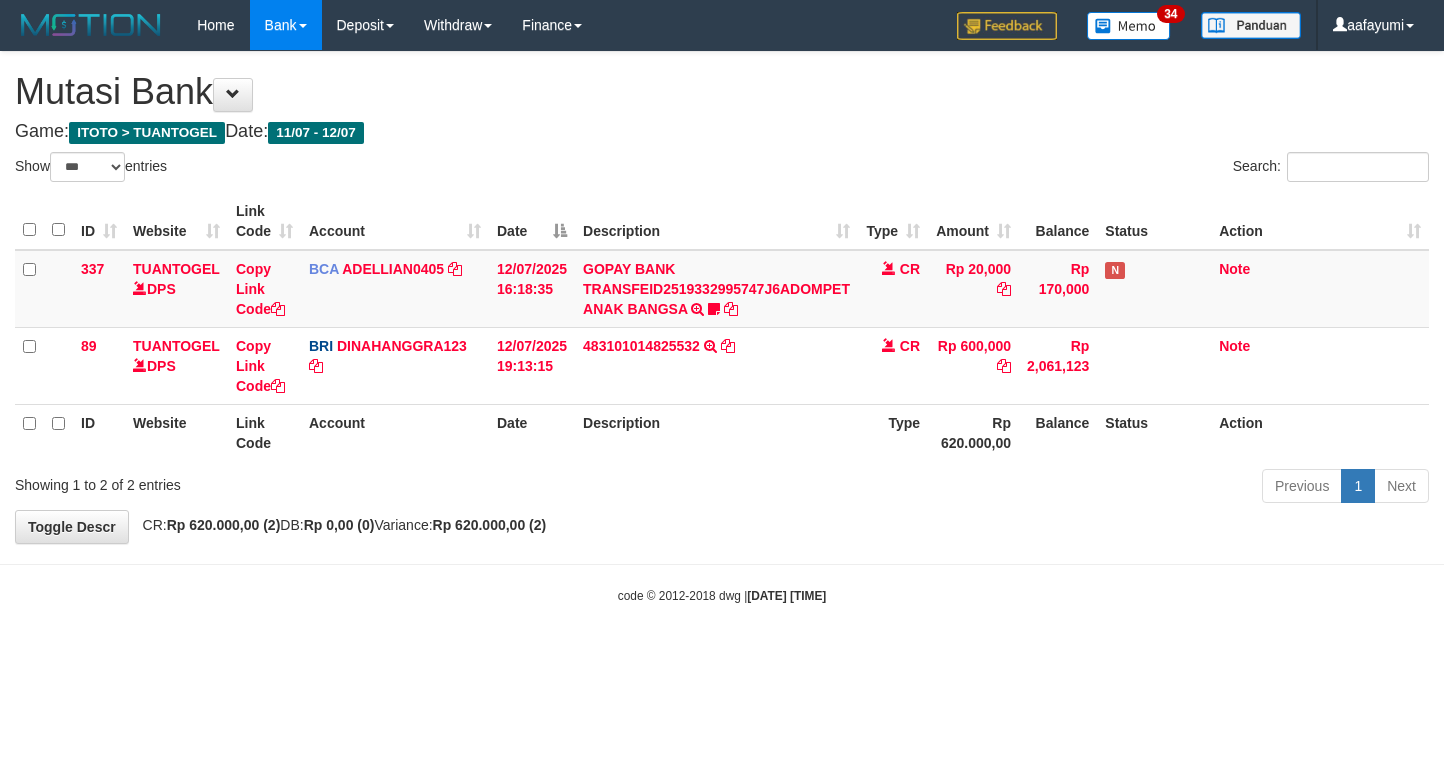 select on "***" 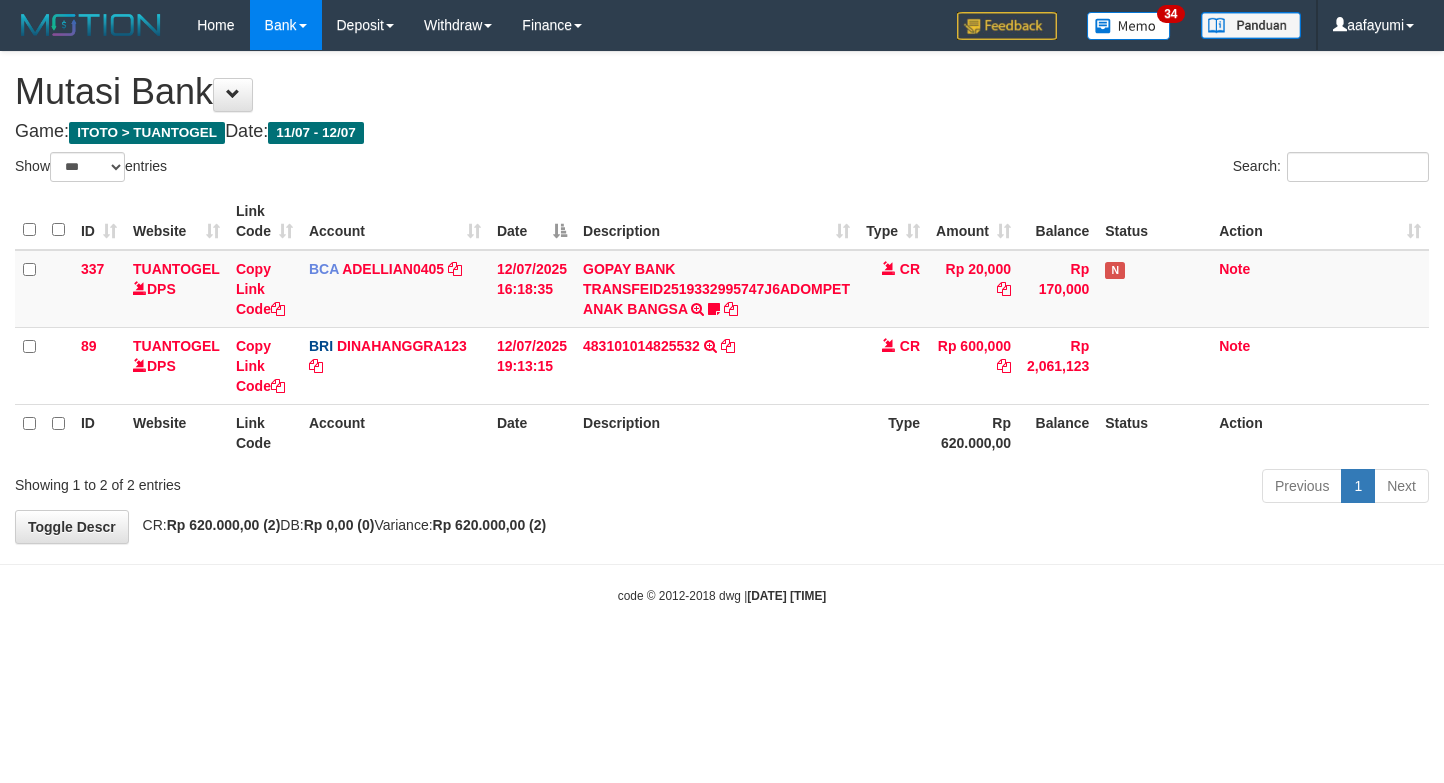 scroll, scrollTop: 0, scrollLeft: 0, axis: both 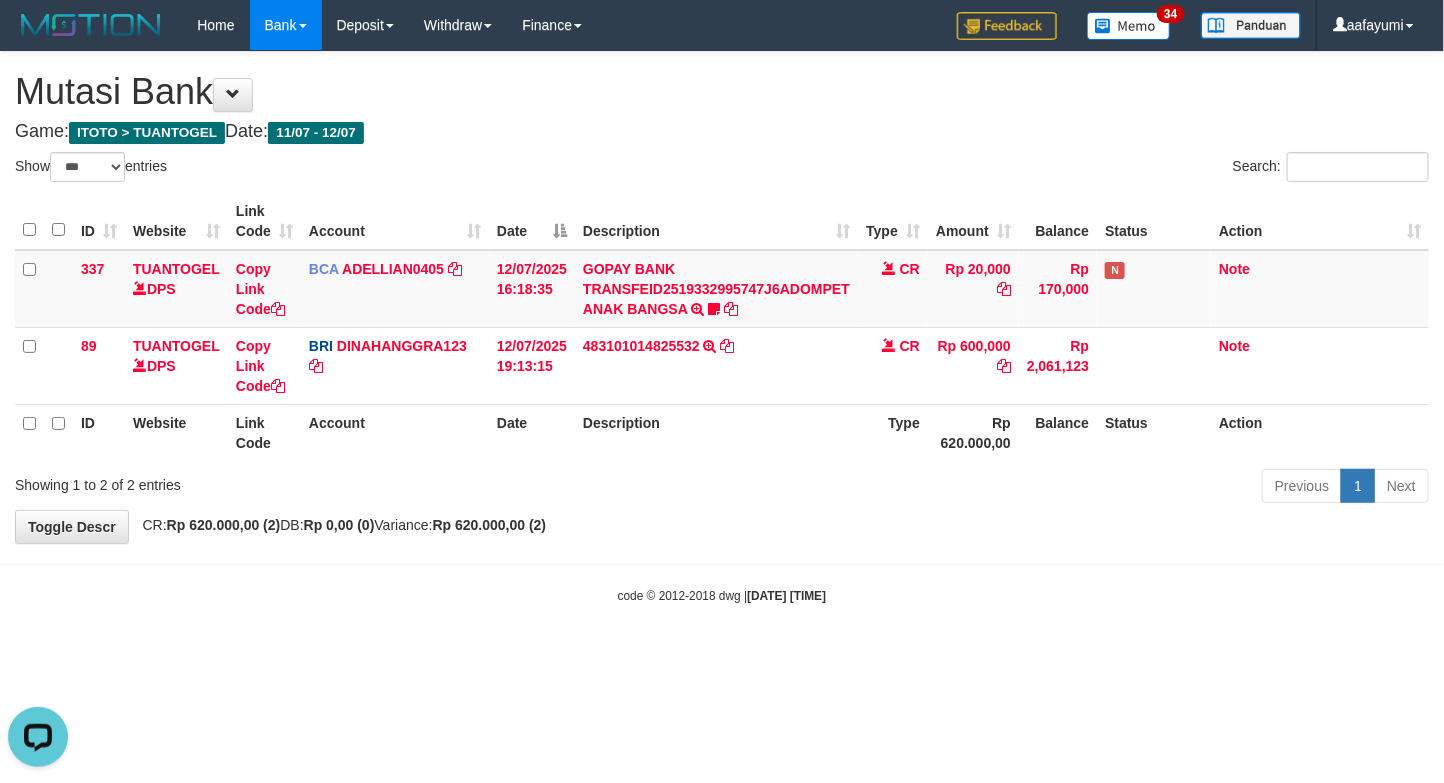 drag, startPoint x: 910, startPoint y: 663, endPoint x: 940, endPoint y: 592, distance: 77.07788 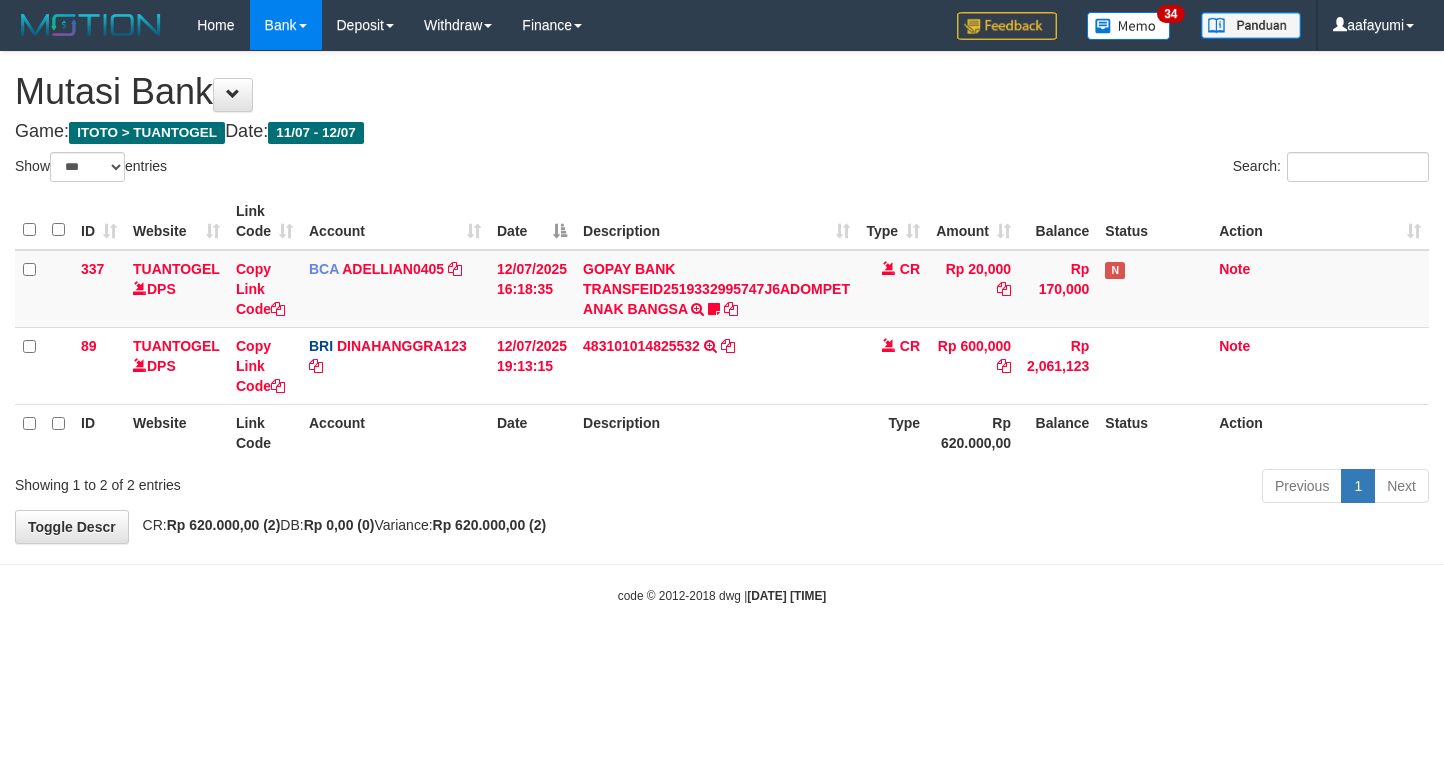 select on "***" 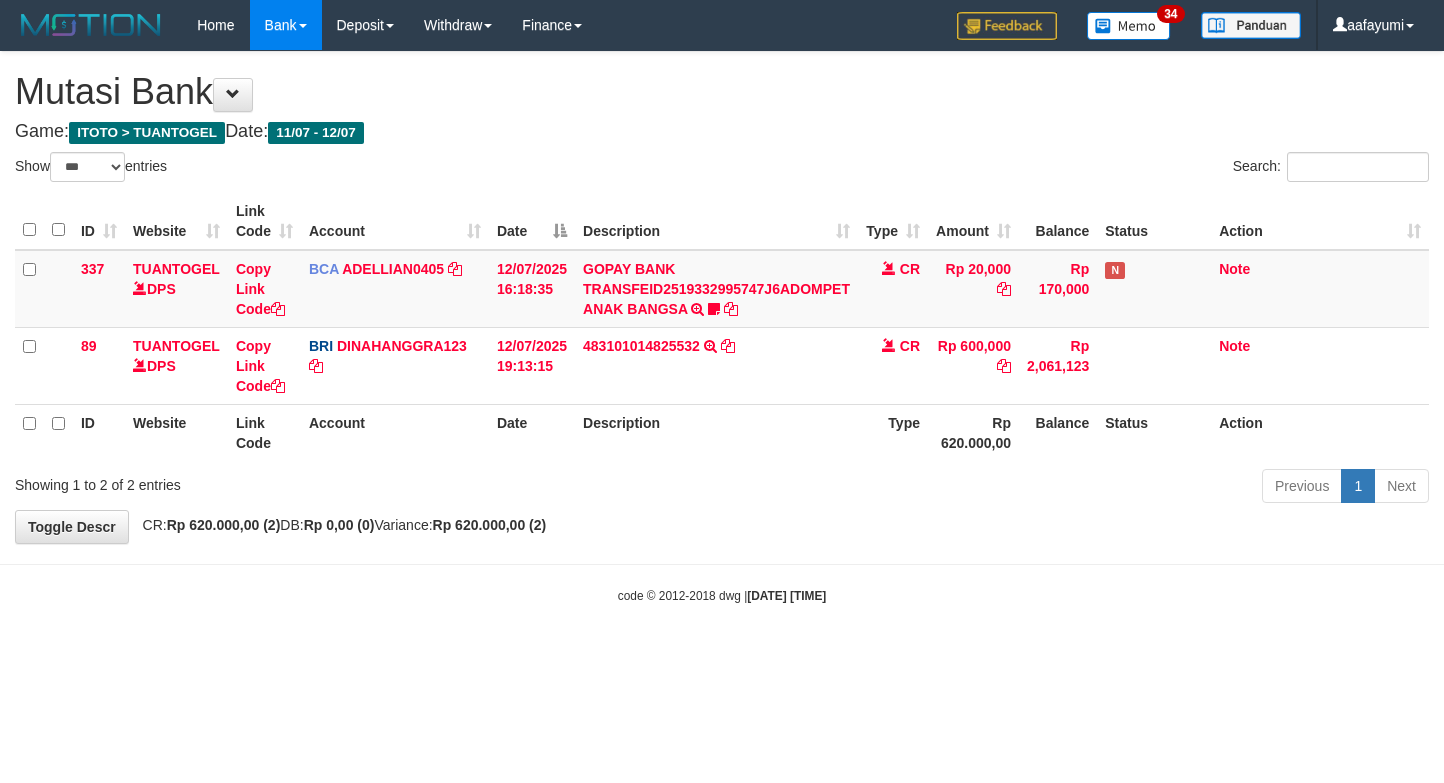 scroll, scrollTop: 0, scrollLeft: 0, axis: both 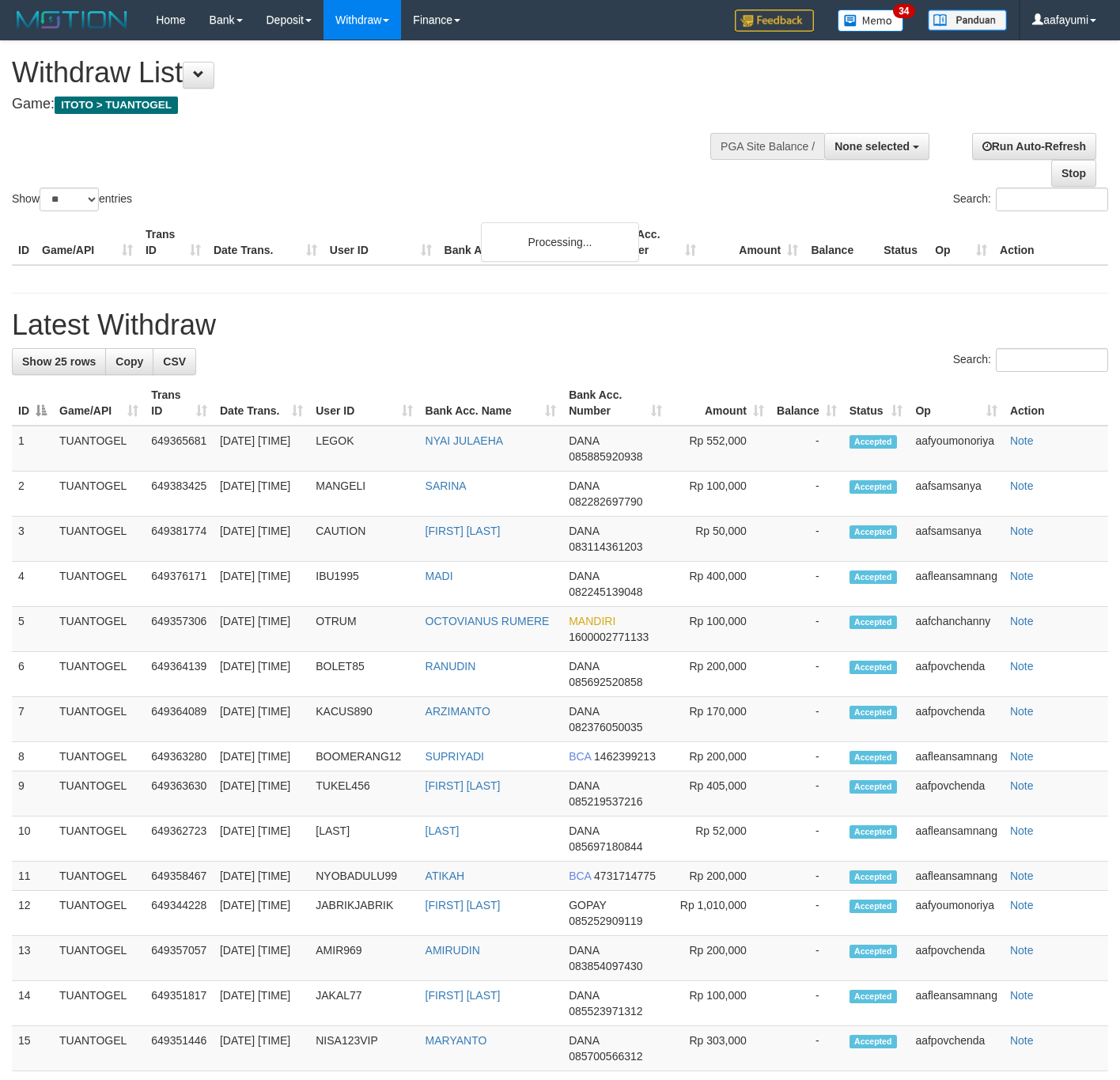 select 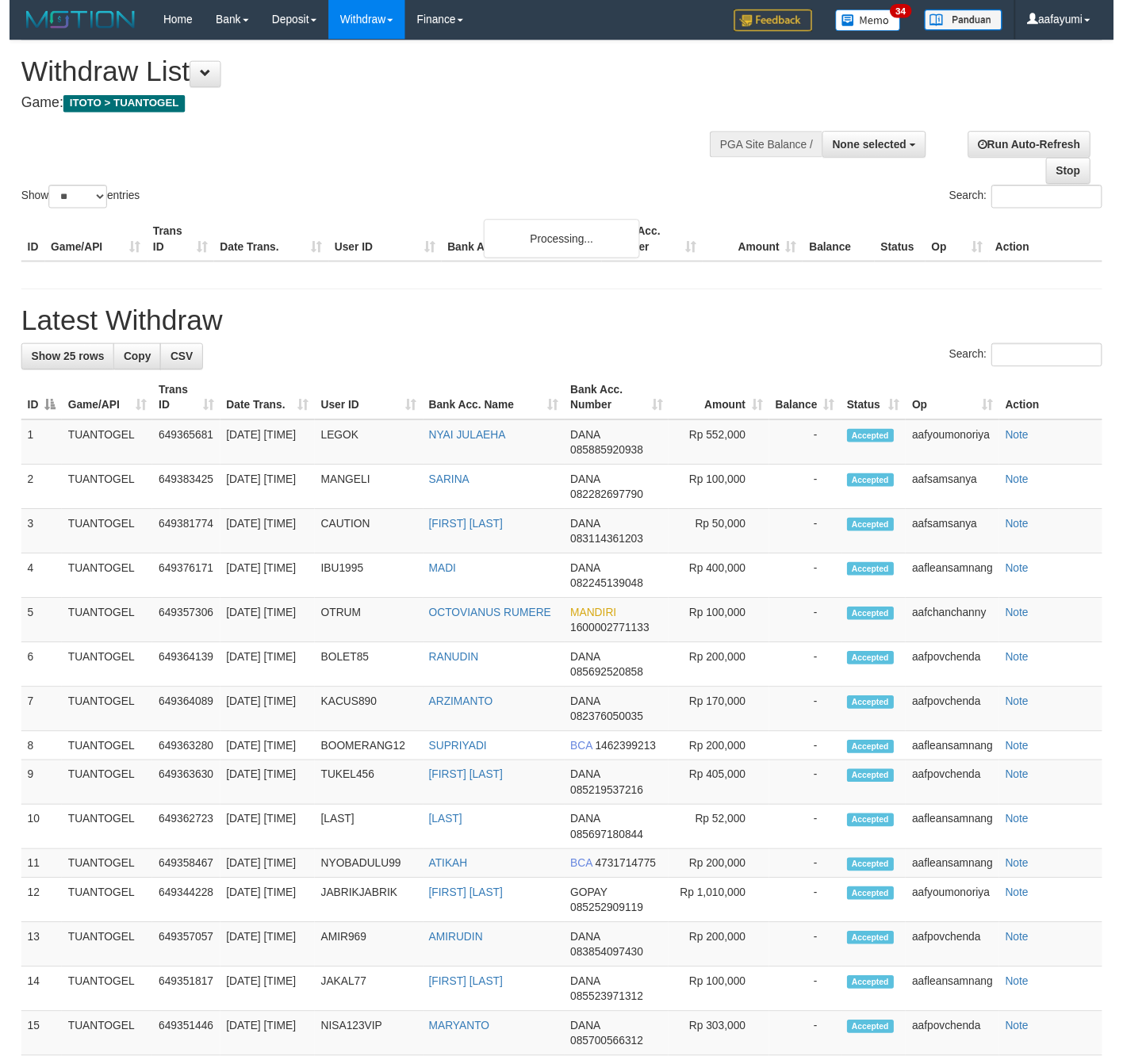 scroll, scrollTop: 0, scrollLeft: 0, axis: both 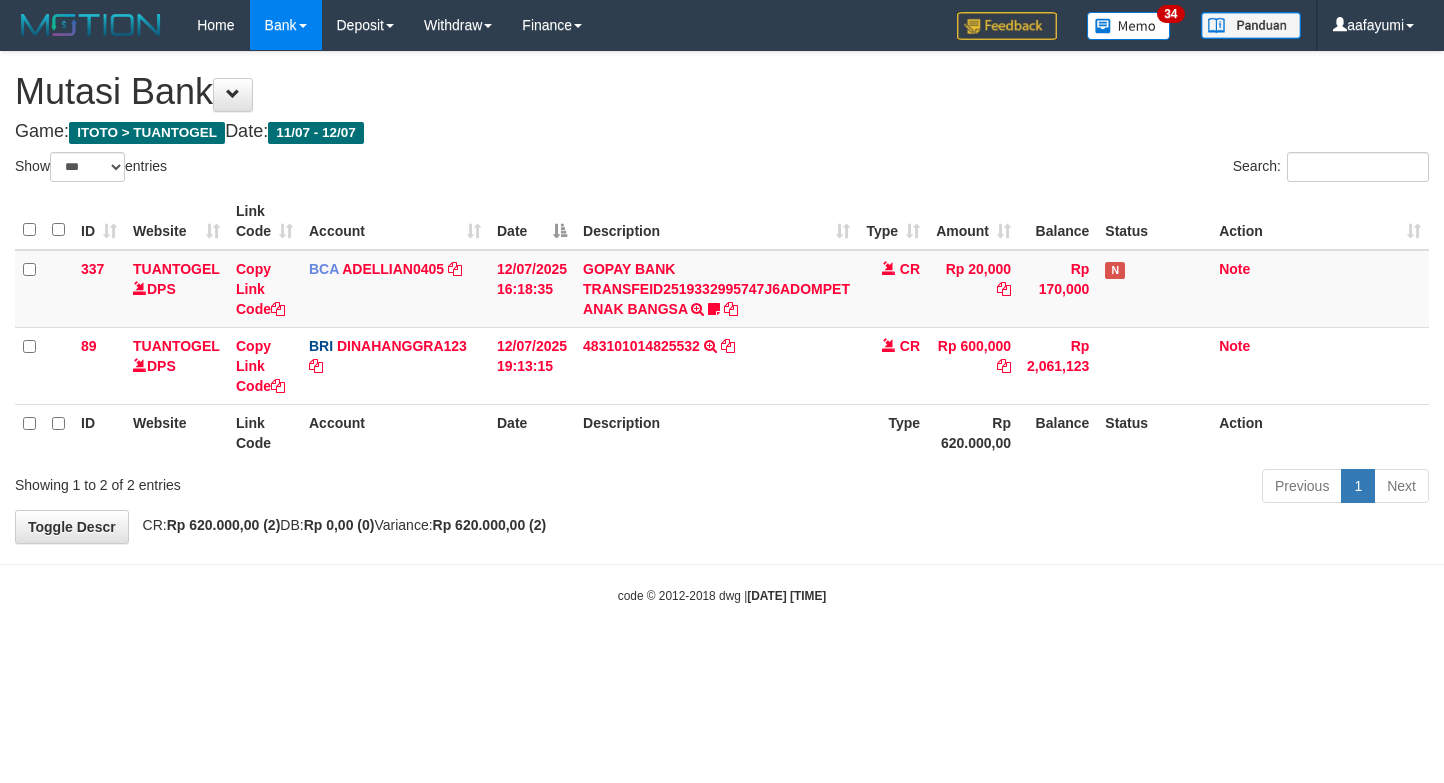 select on "***" 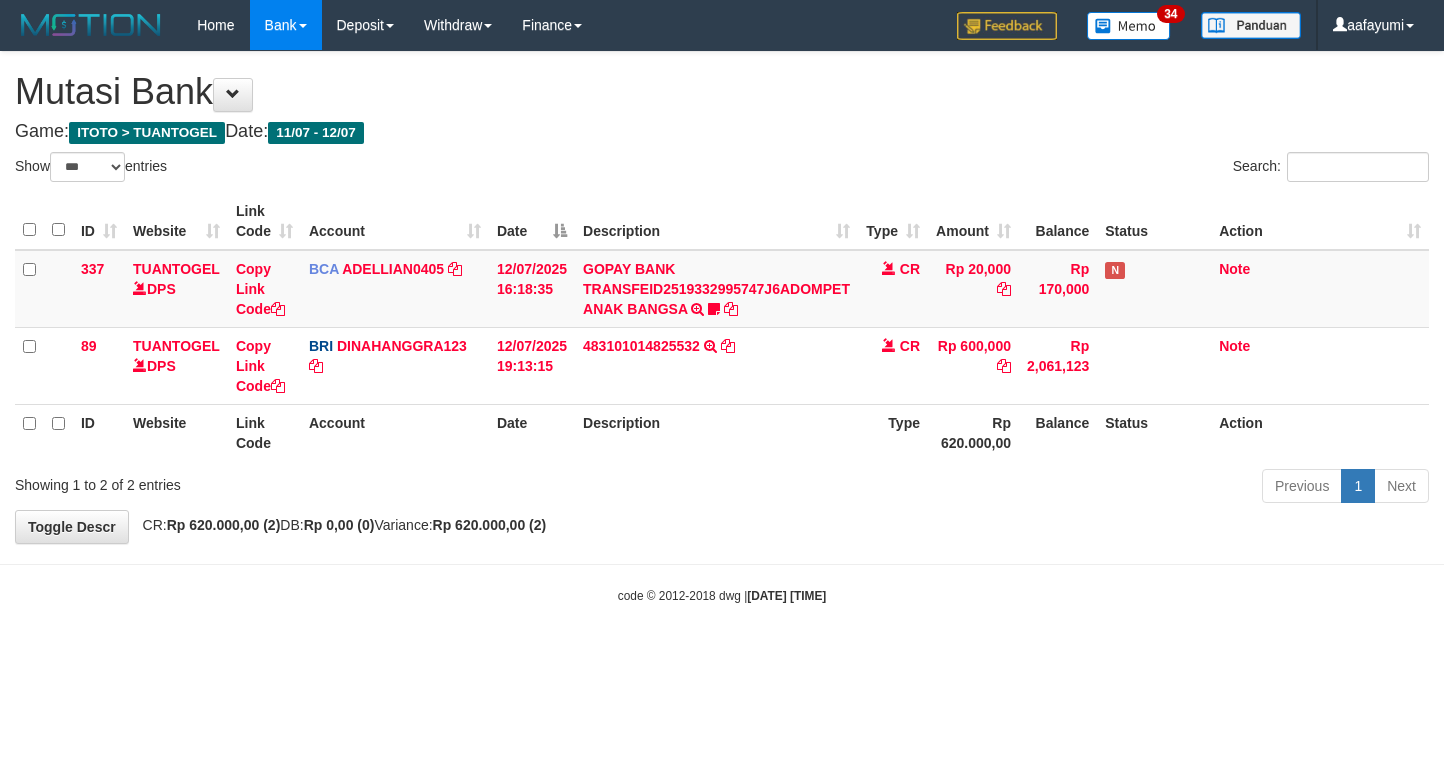 scroll, scrollTop: 0, scrollLeft: 0, axis: both 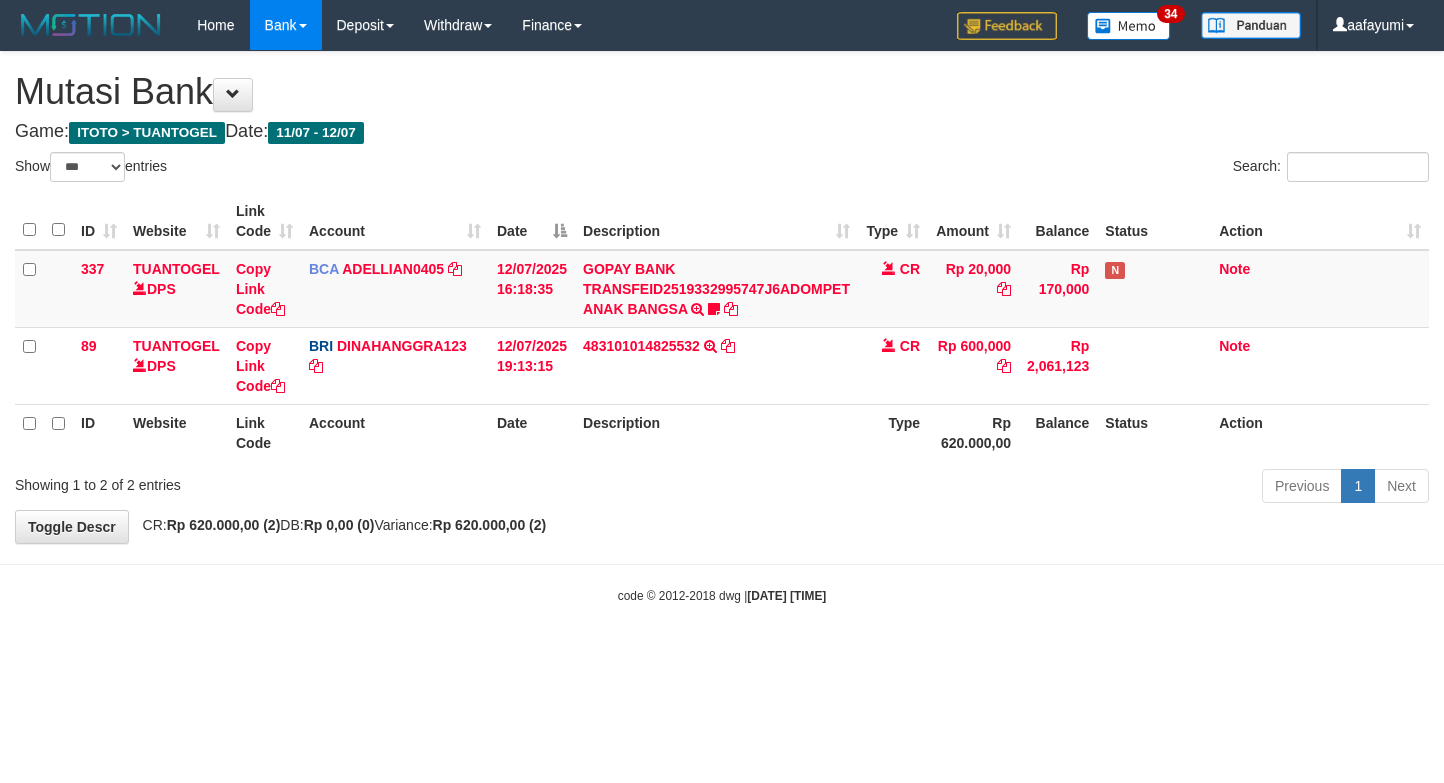 select on "***" 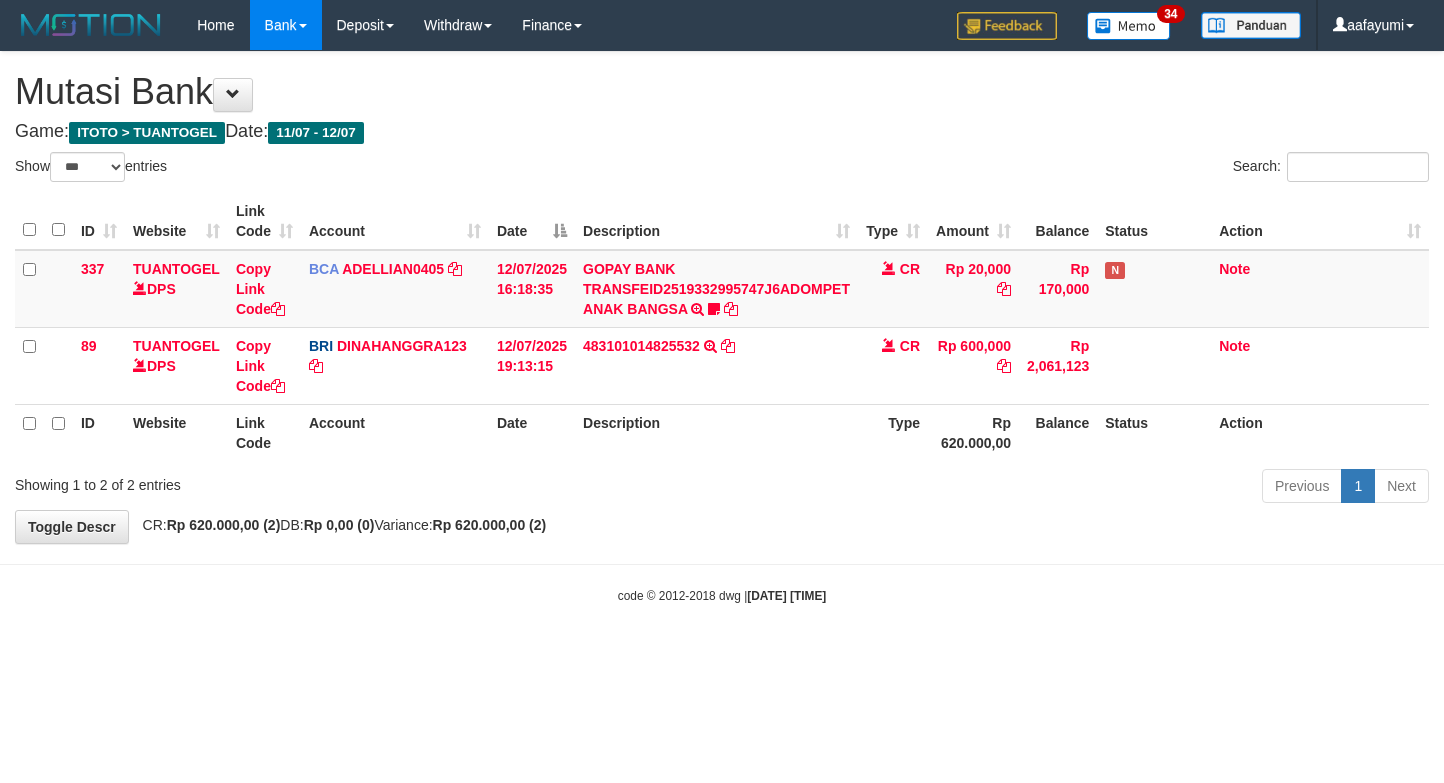 scroll, scrollTop: 0, scrollLeft: 0, axis: both 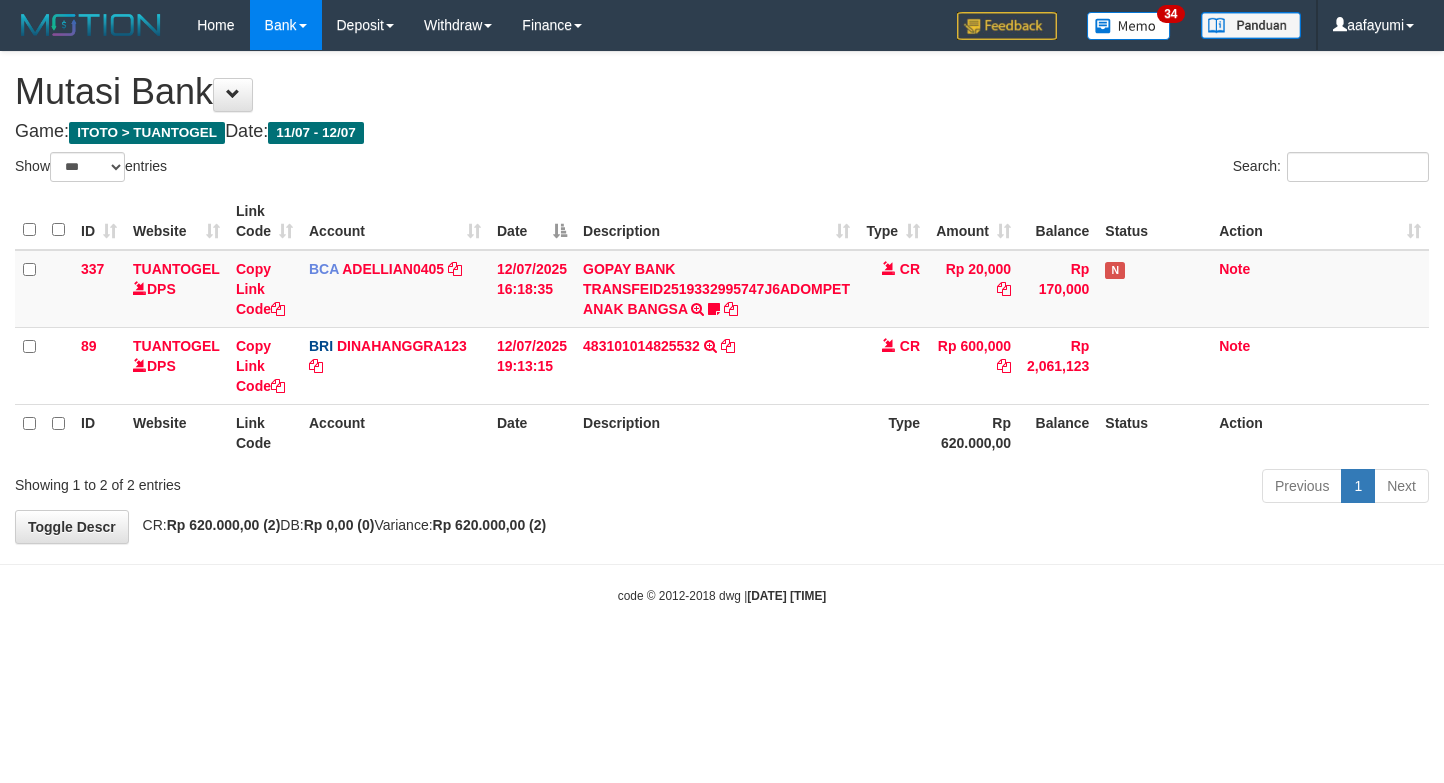 select on "***" 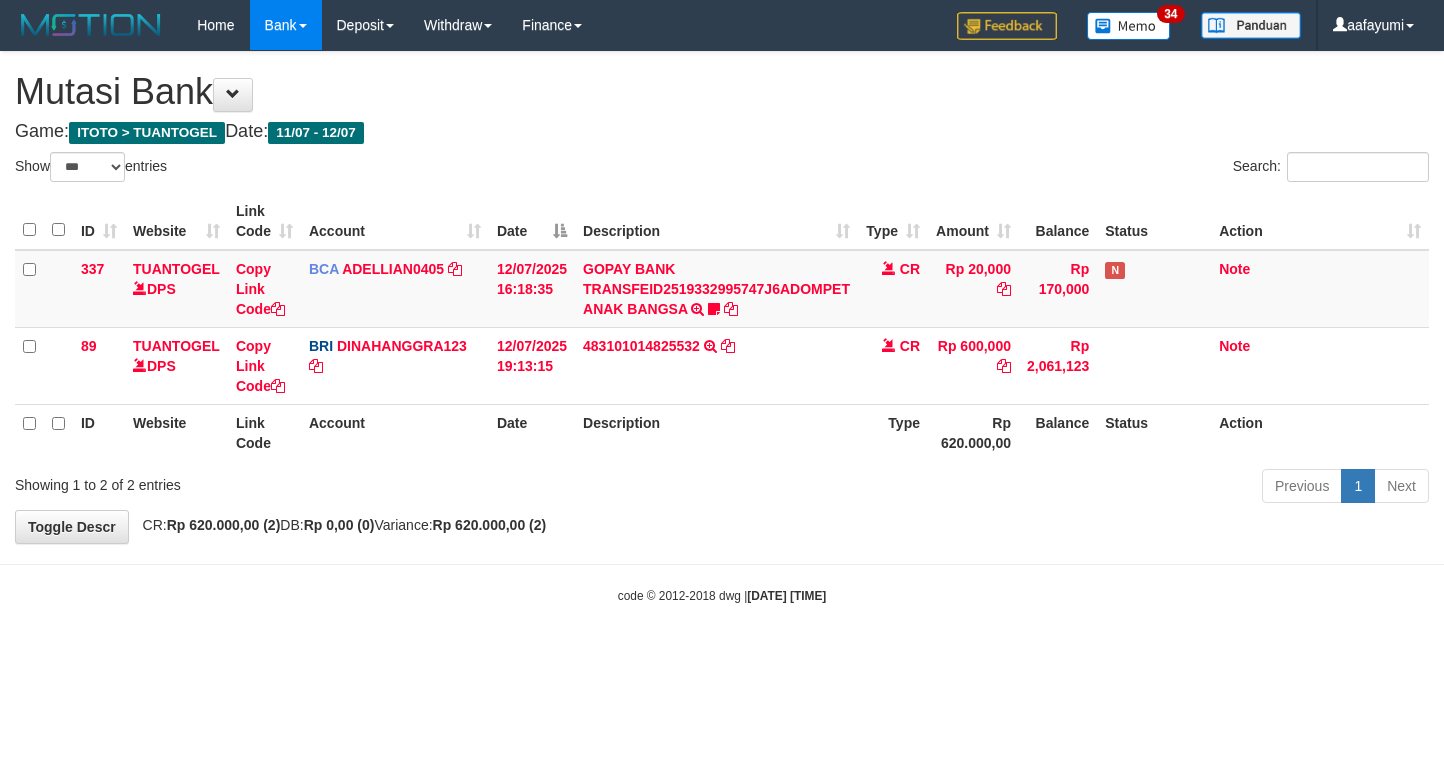 scroll, scrollTop: 0, scrollLeft: 0, axis: both 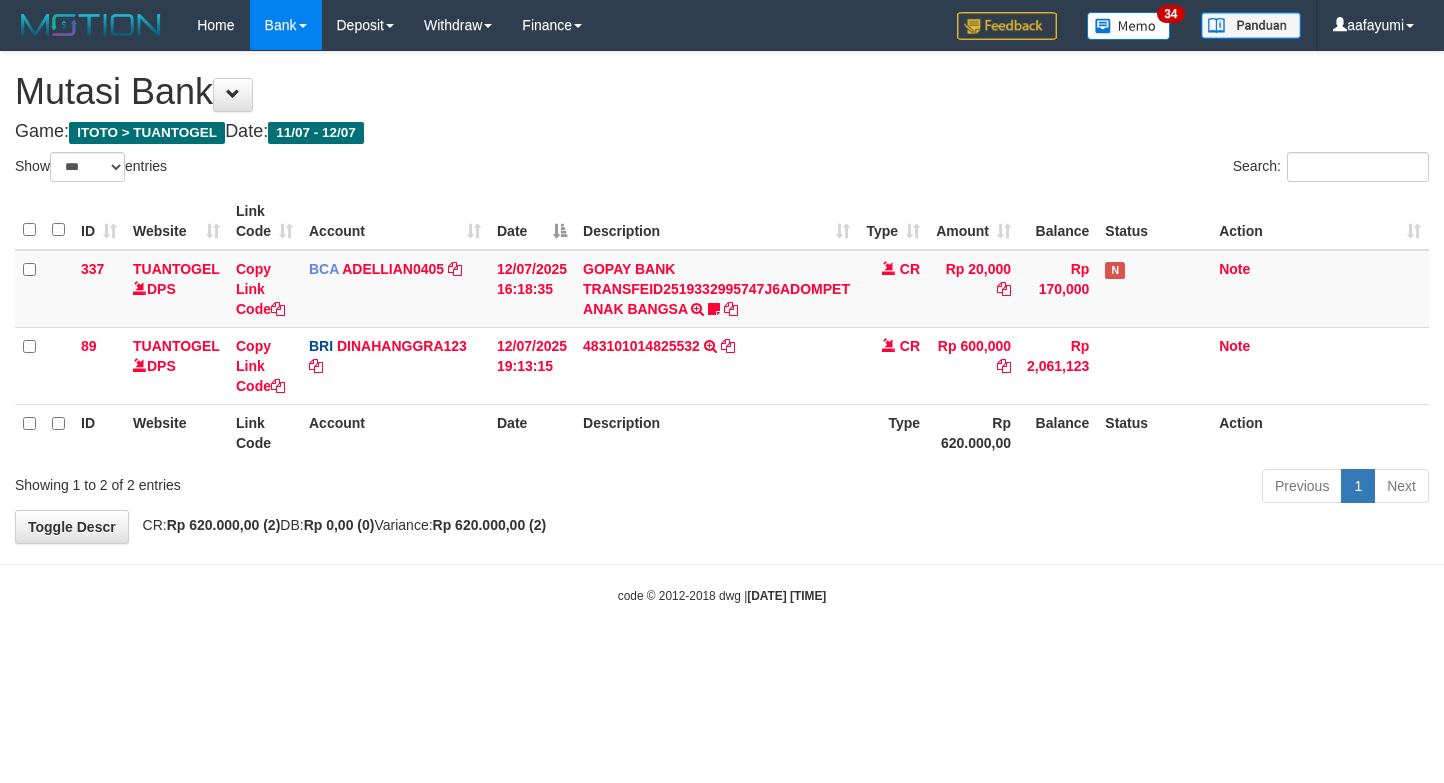 select on "***" 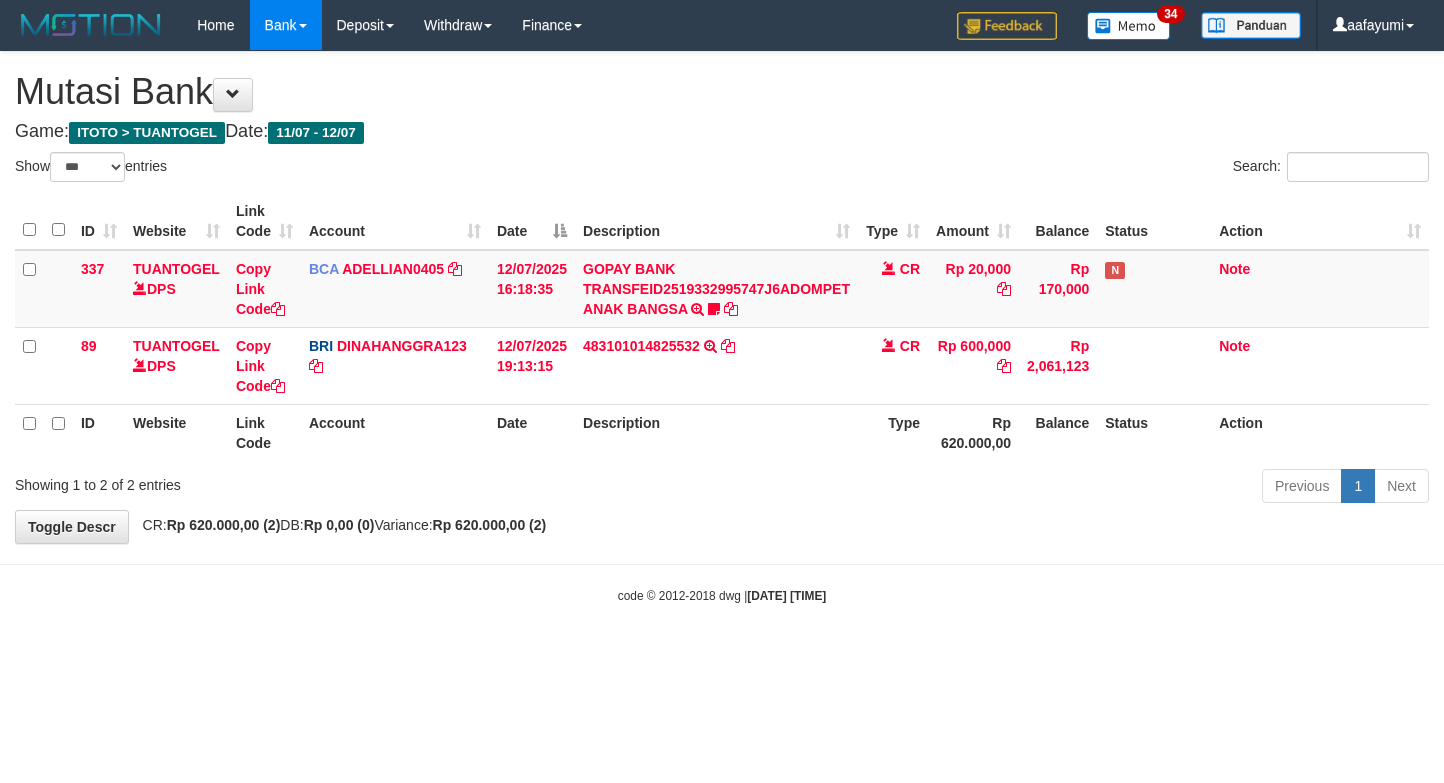 scroll, scrollTop: 0, scrollLeft: 0, axis: both 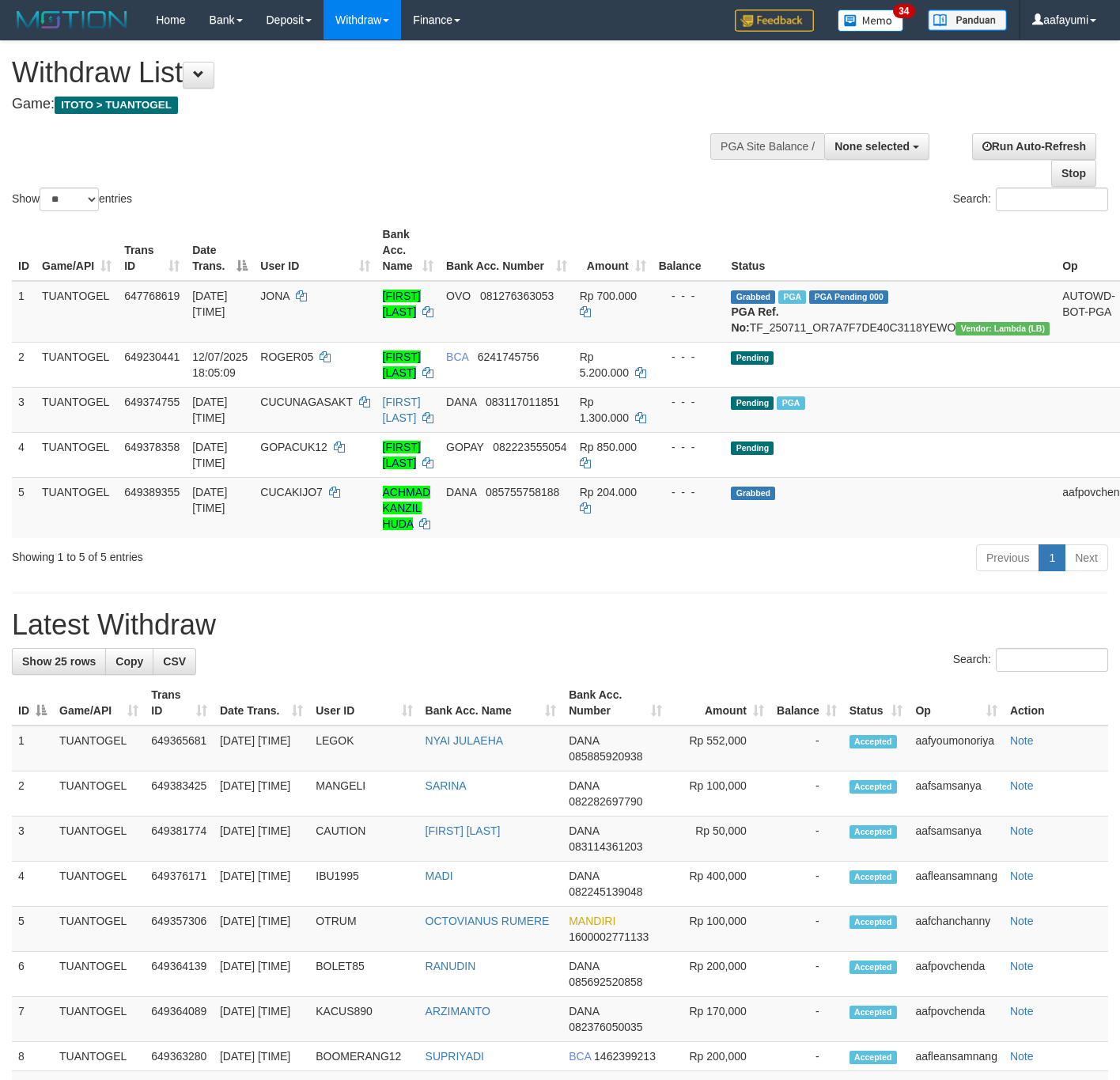 select 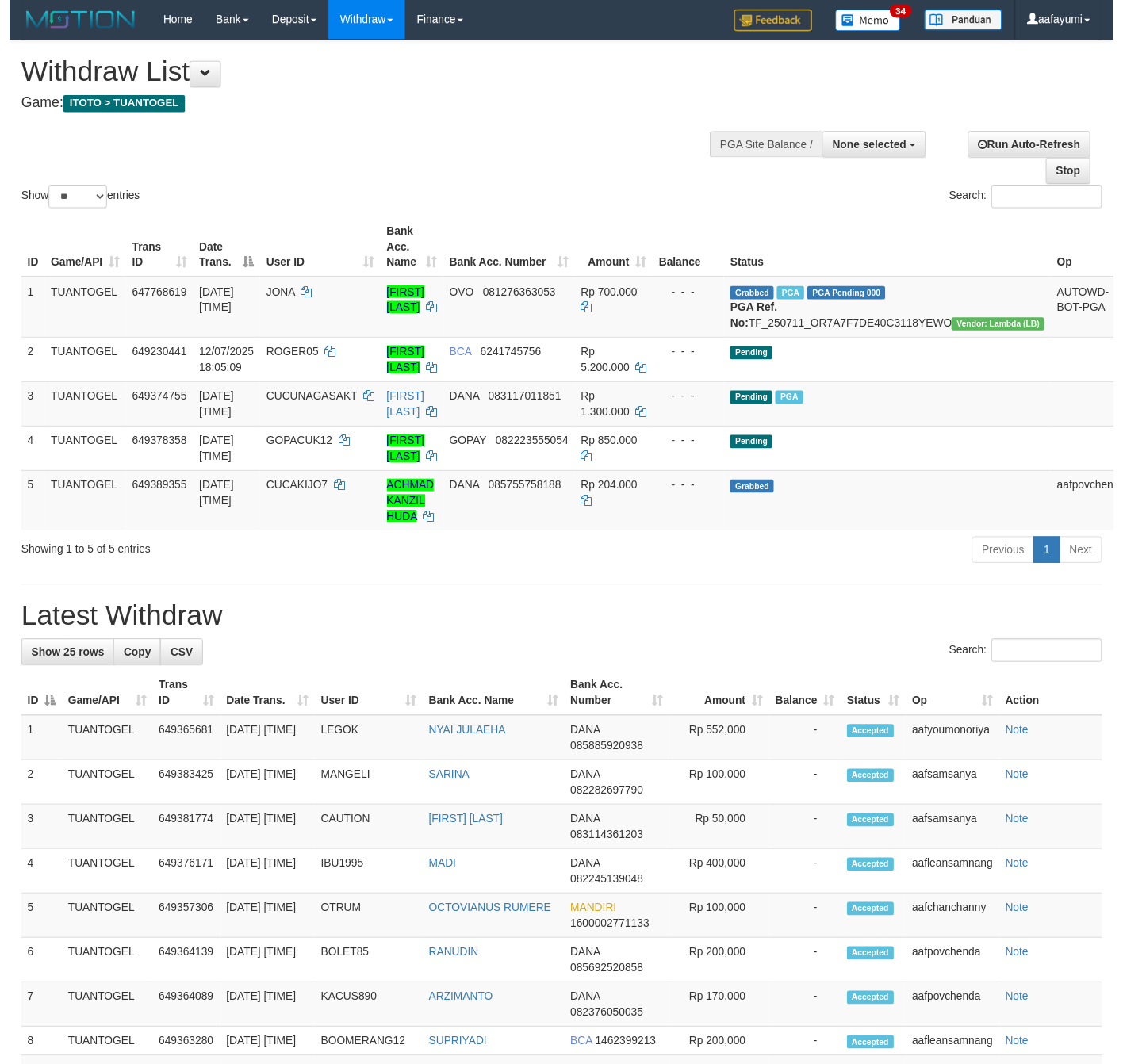scroll, scrollTop: 0, scrollLeft: 0, axis: both 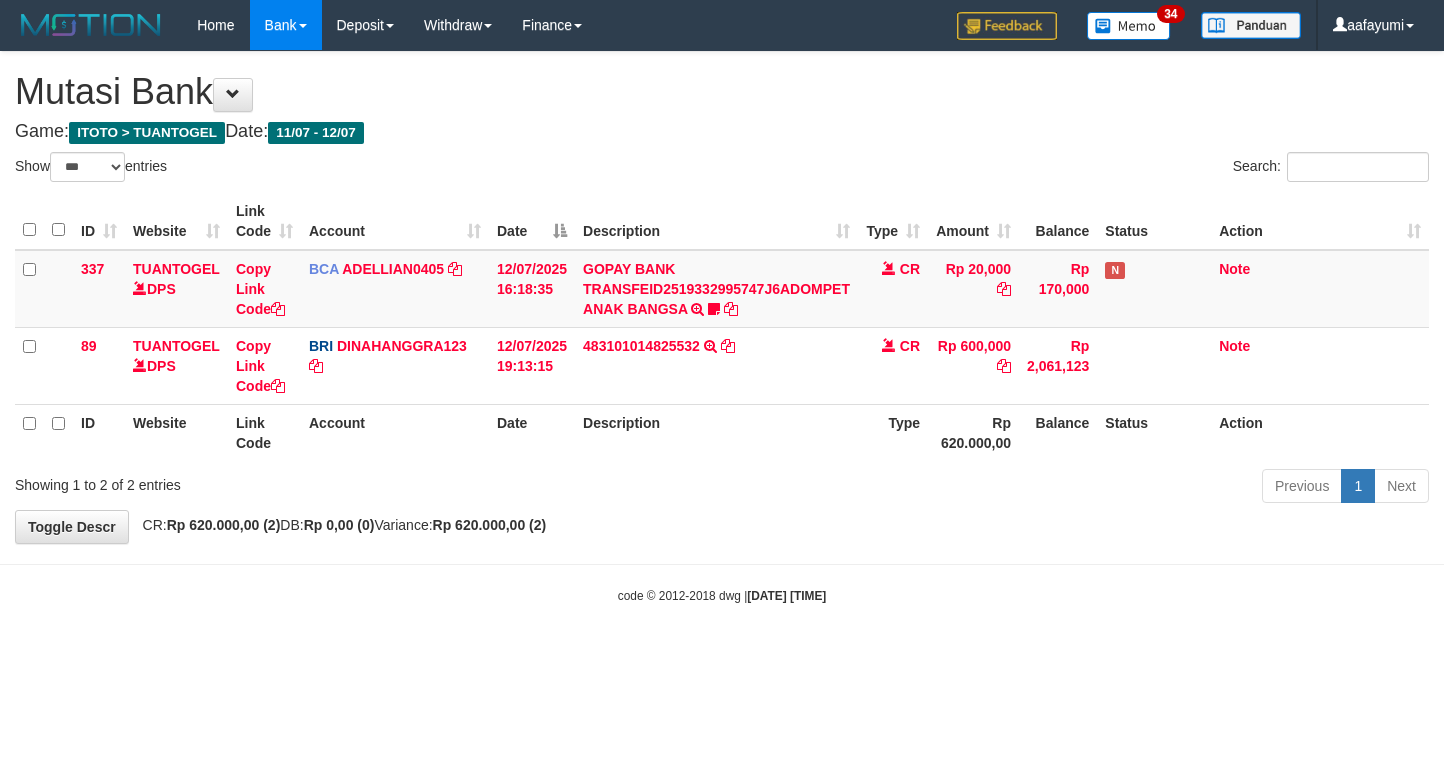 select on "***" 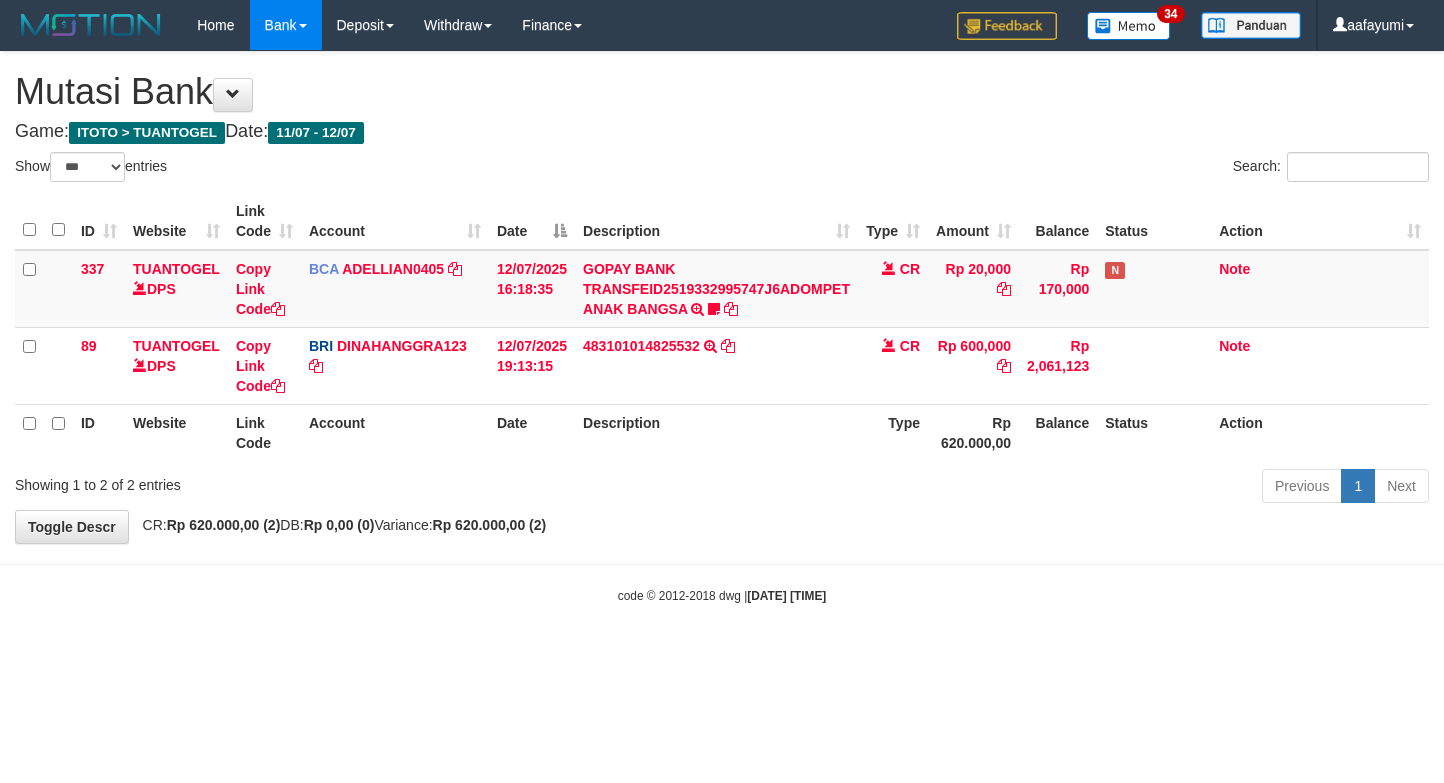 scroll, scrollTop: 0, scrollLeft: 0, axis: both 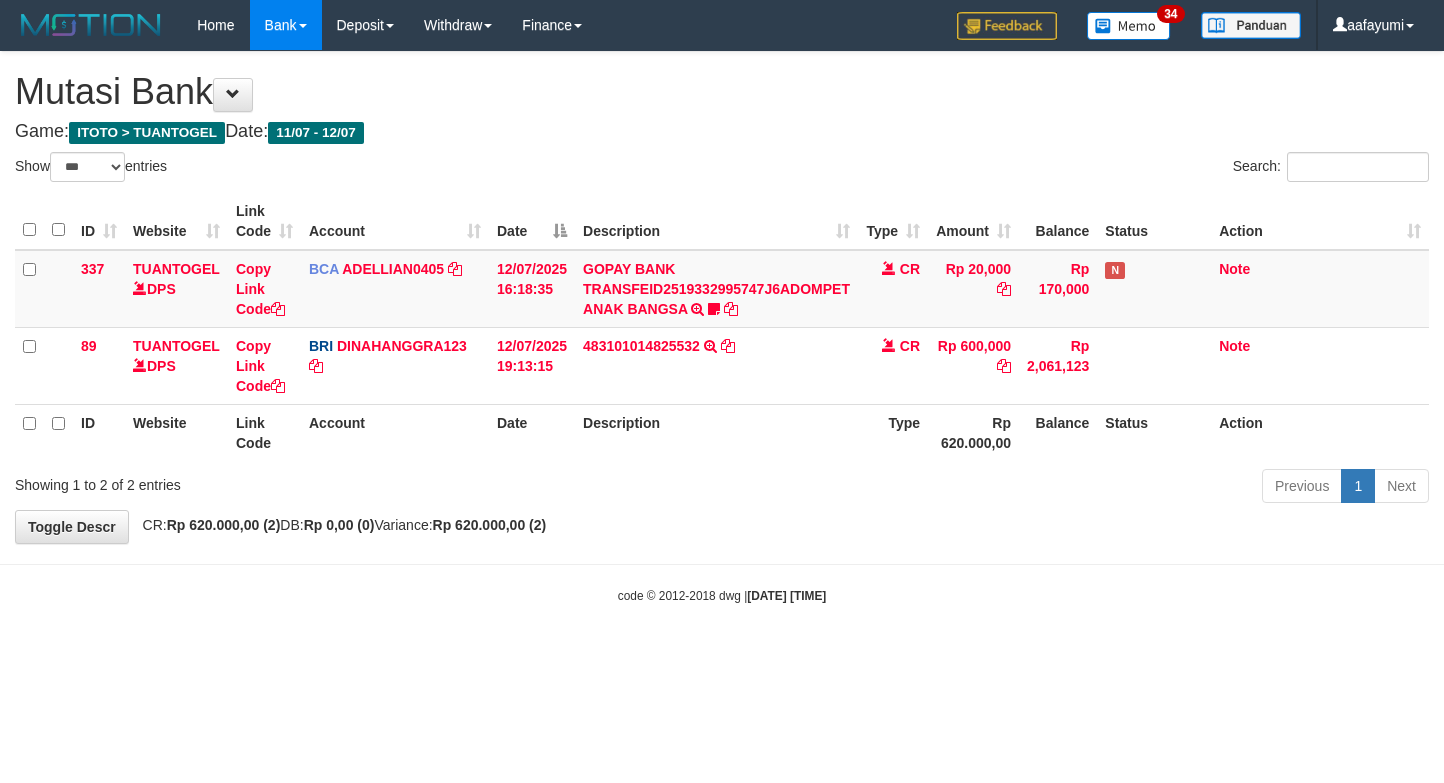 select on "***" 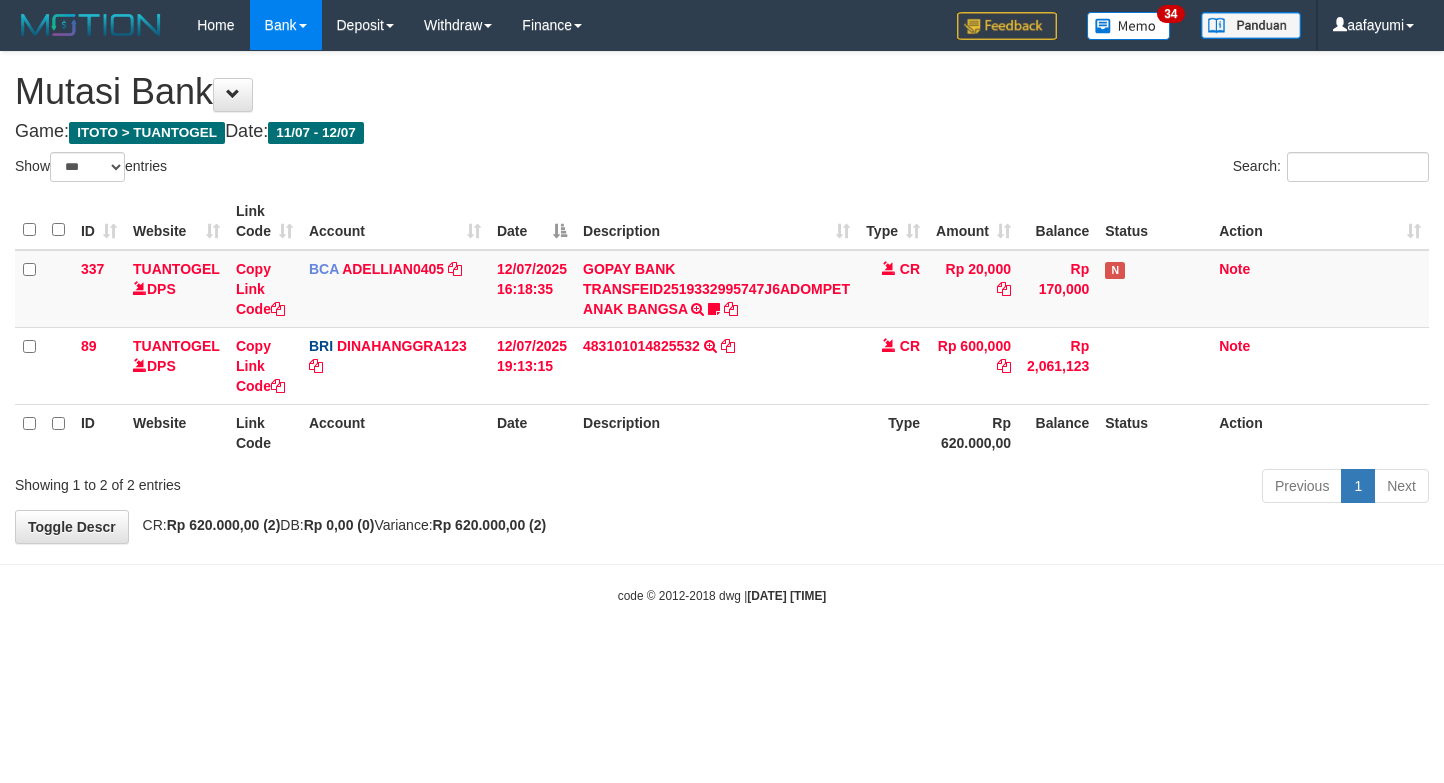 scroll, scrollTop: 0, scrollLeft: 0, axis: both 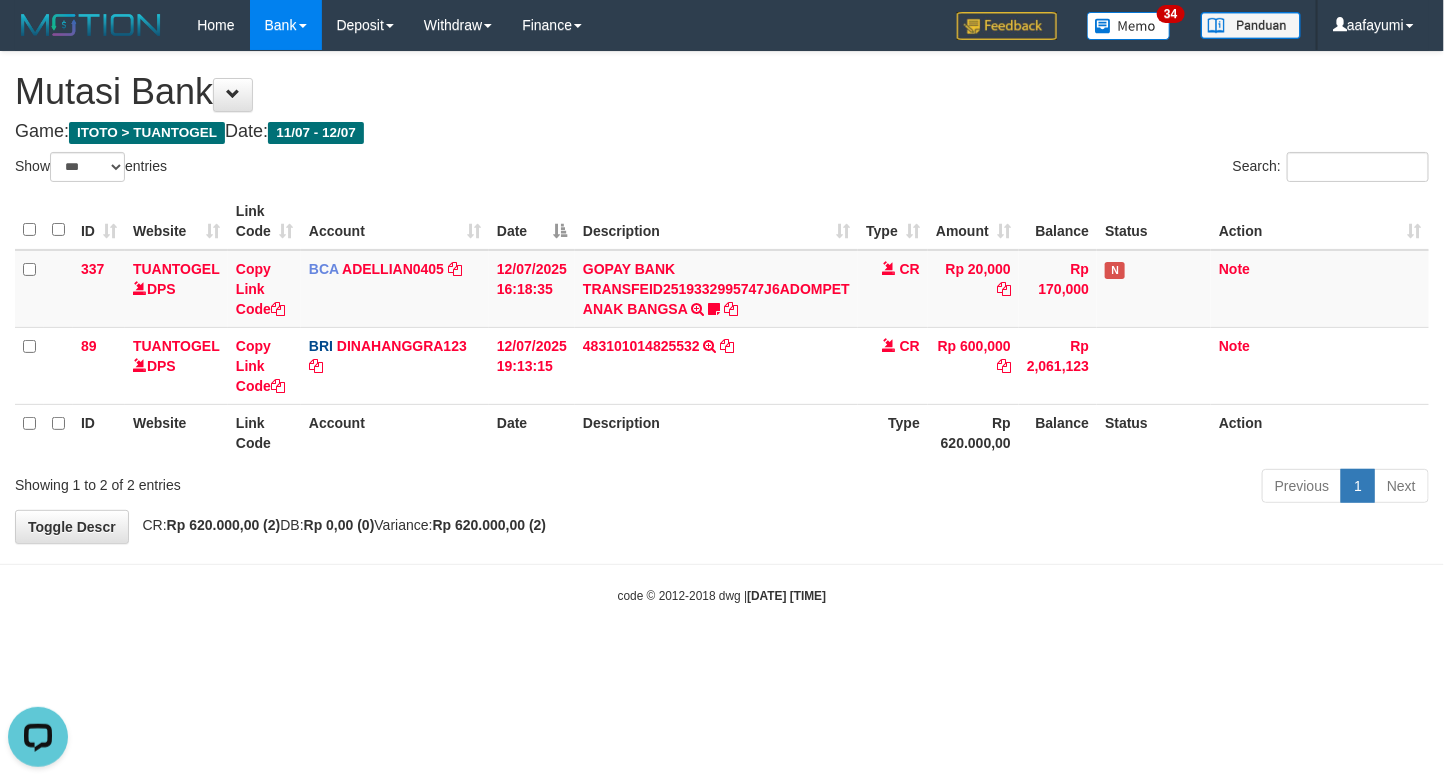 click on "Toggle navigation
Home
Bank
Account List
Mutasi Bank
Search
Note Mutasi
Deposit
DPS List
History
Note DPS
Withdraw
WD List
Report Link
Finance
Financial Data" at bounding box center [722, 327] 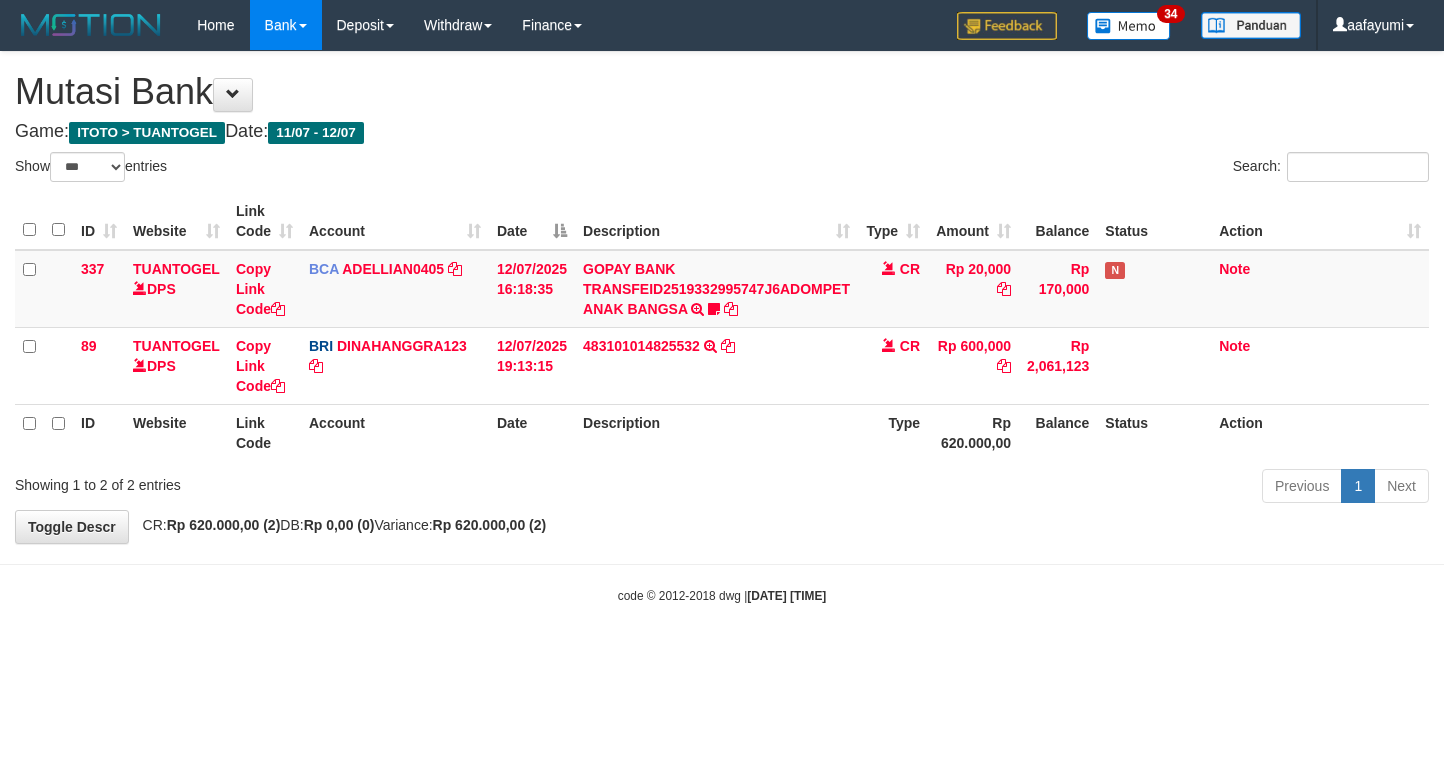 select on "***" 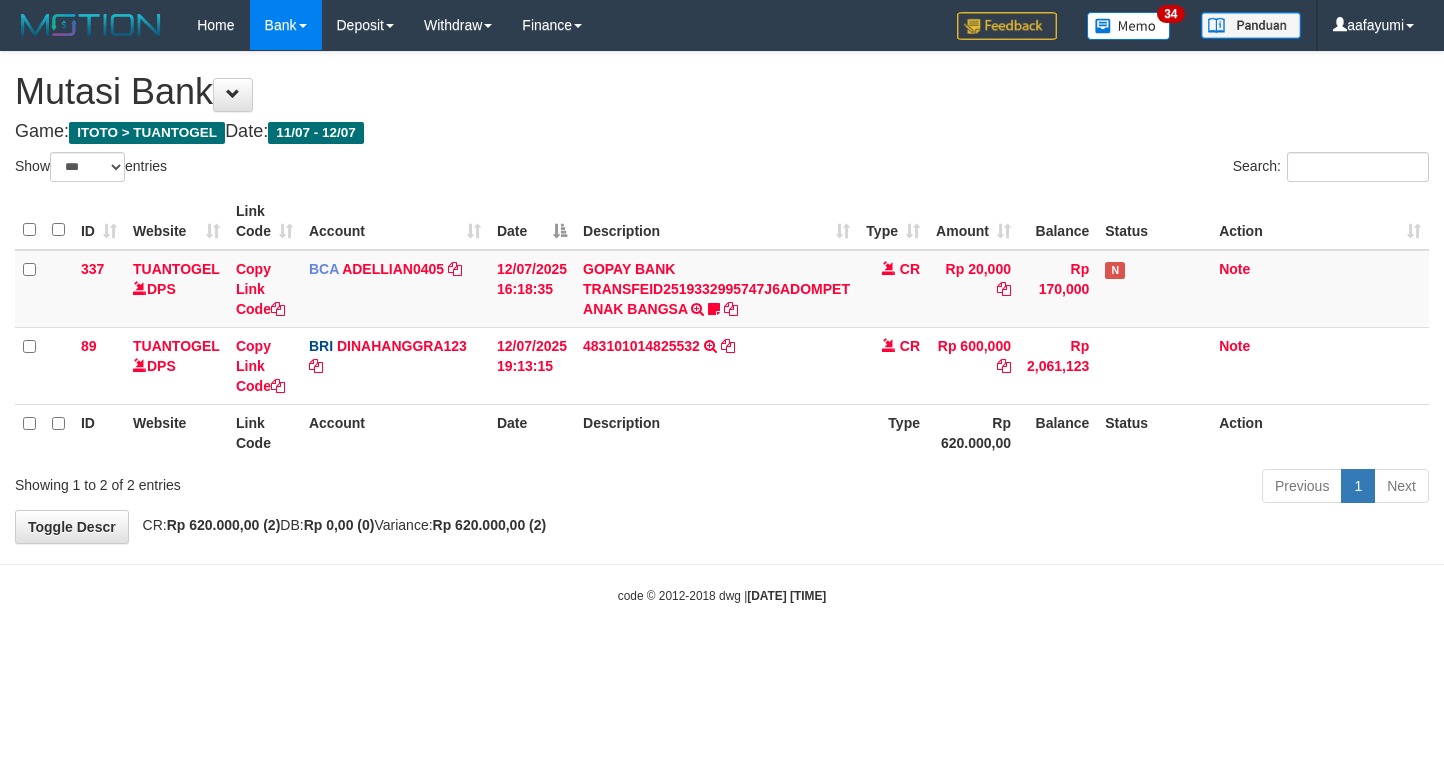 scroll, scrollTop: 0, scrollLeft: 0, axis: both 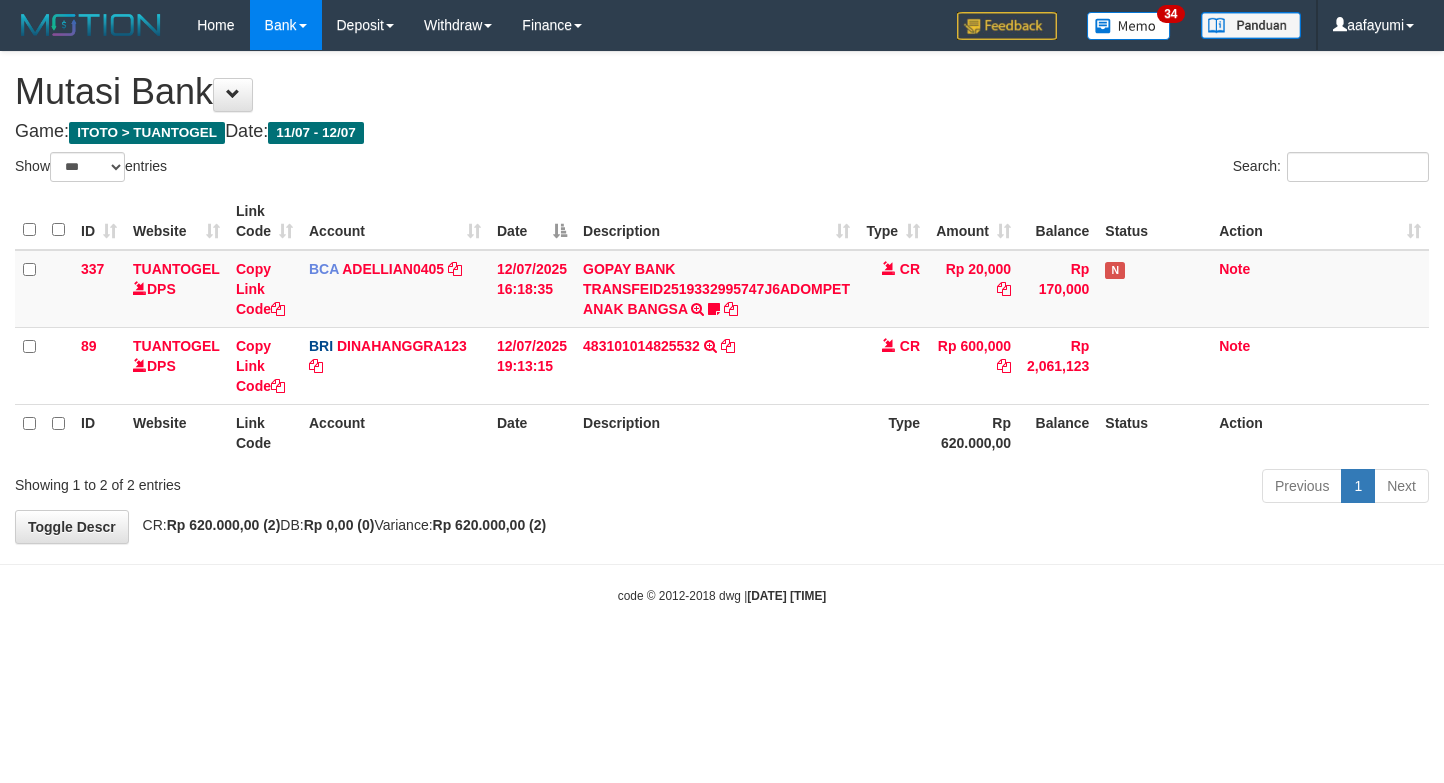 select on "***" 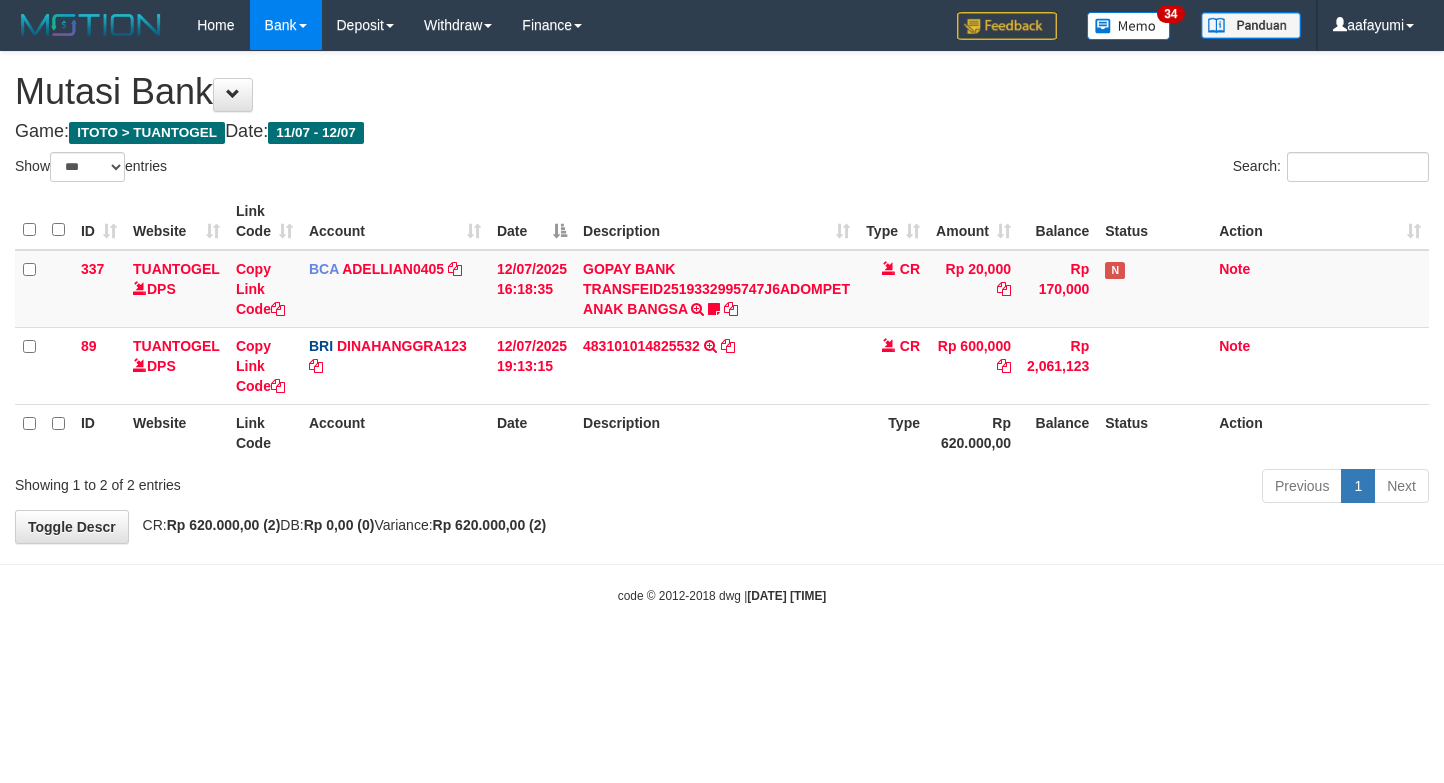 scroll, scrollTop: 0, scrollLeft: 0, axis: both 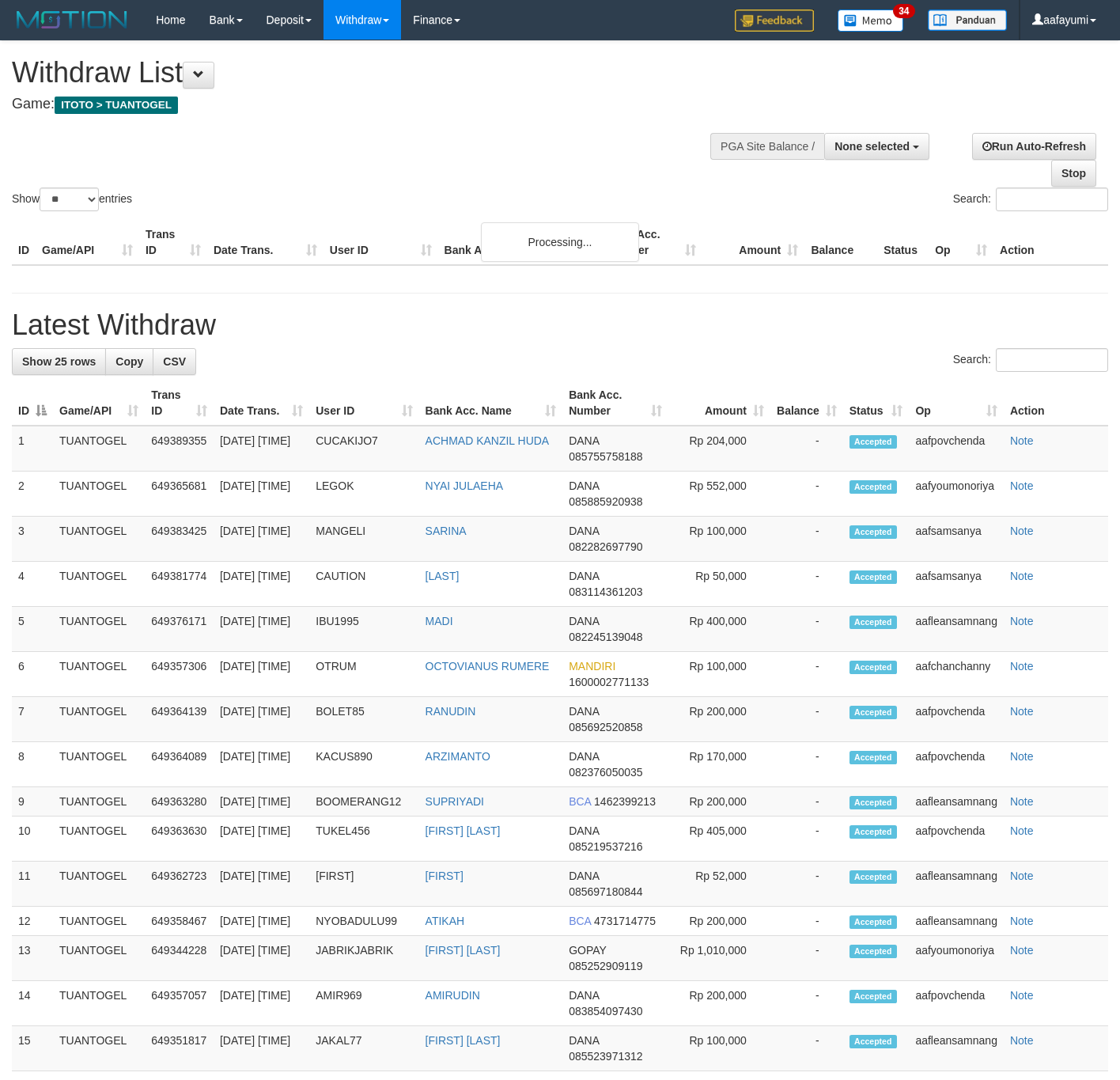 select 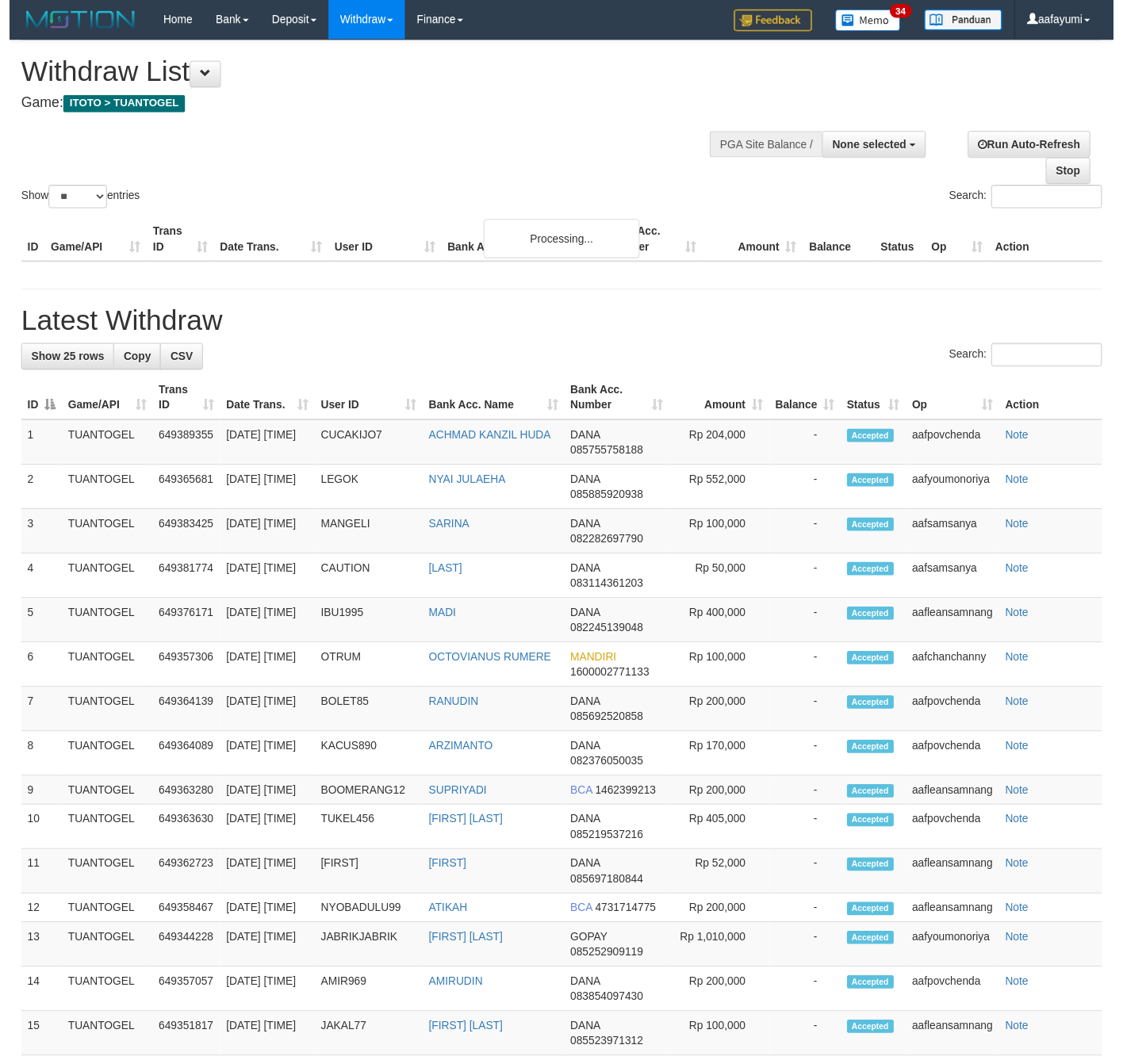 scroll, scrollTop: 0, scrollLeft: 0, axis: both 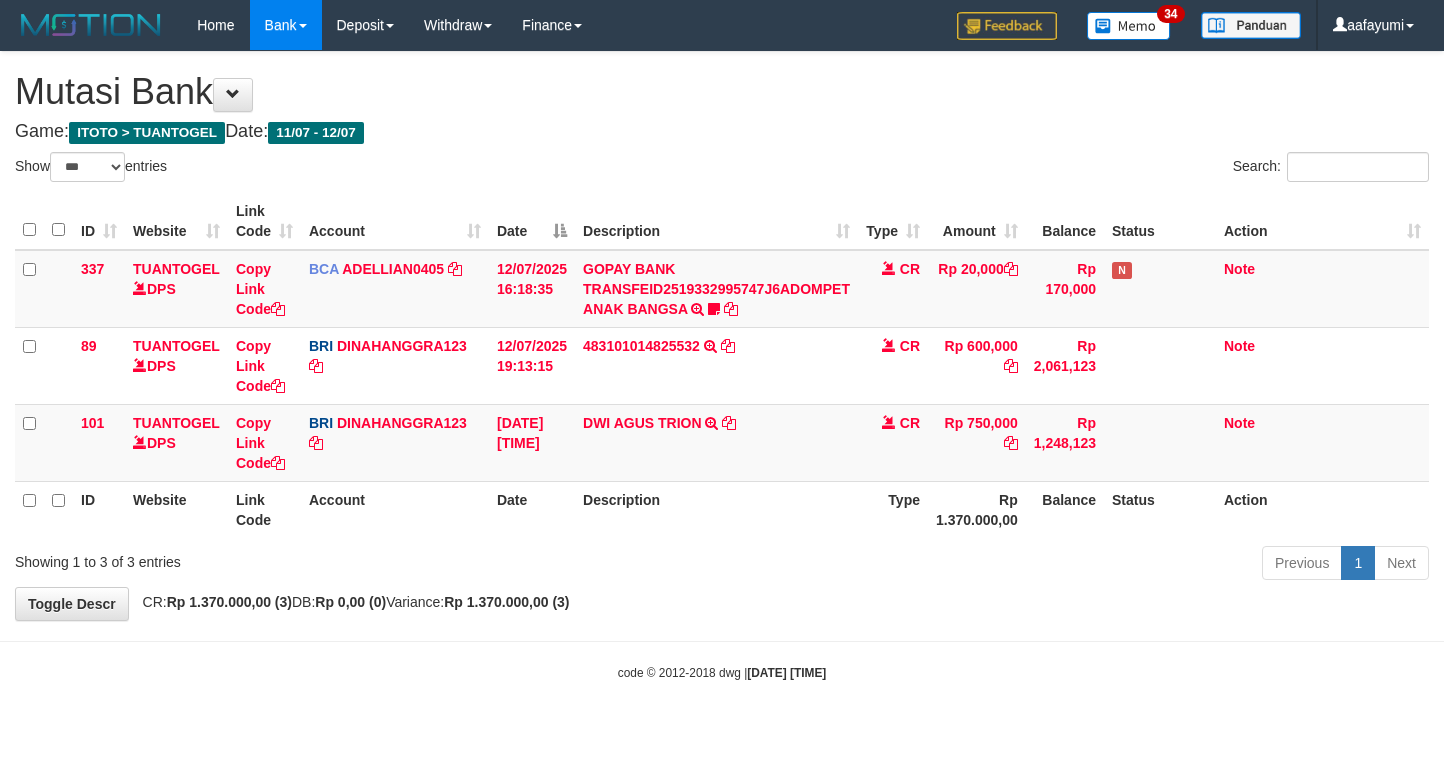 select on "***" 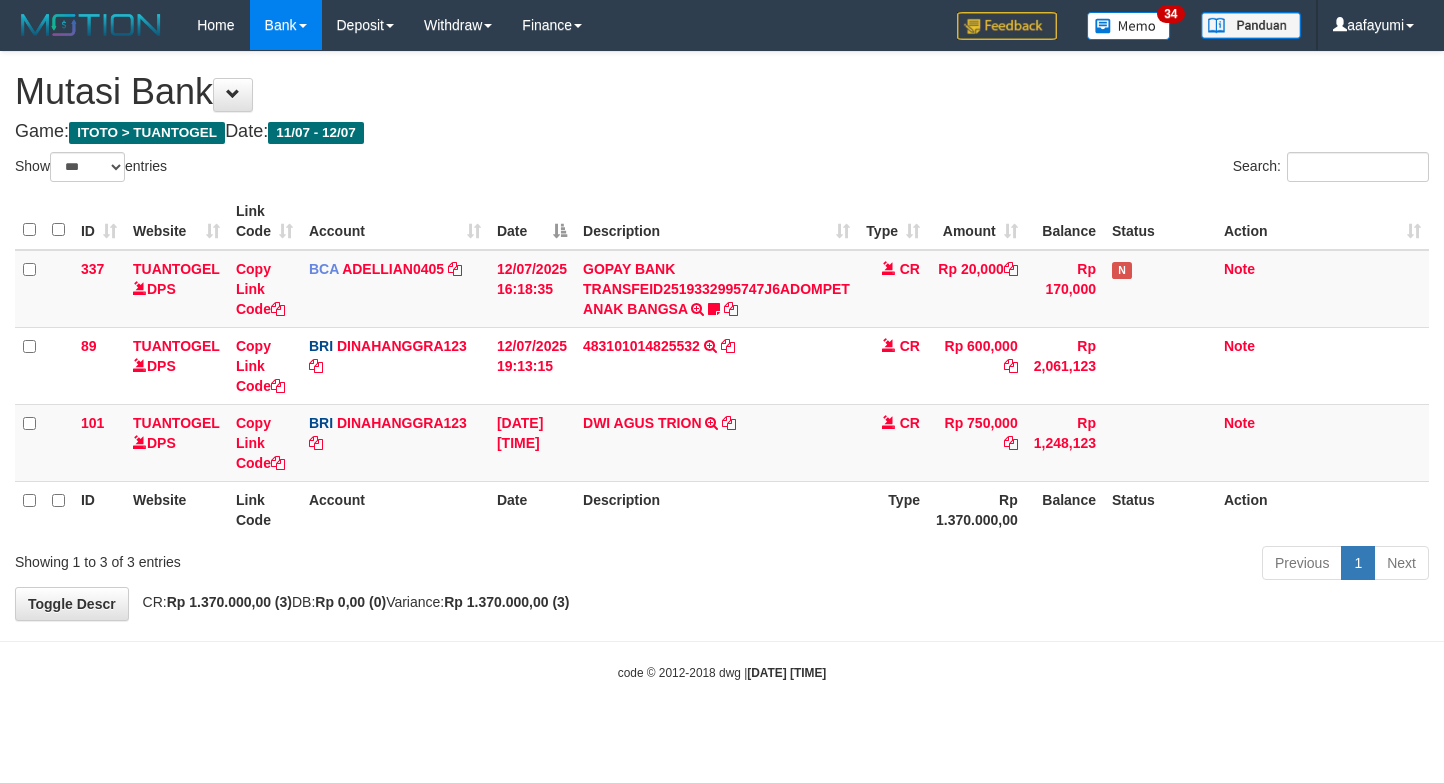 scroll, scrollTop: 0, scrollLeft: 0, axis: both 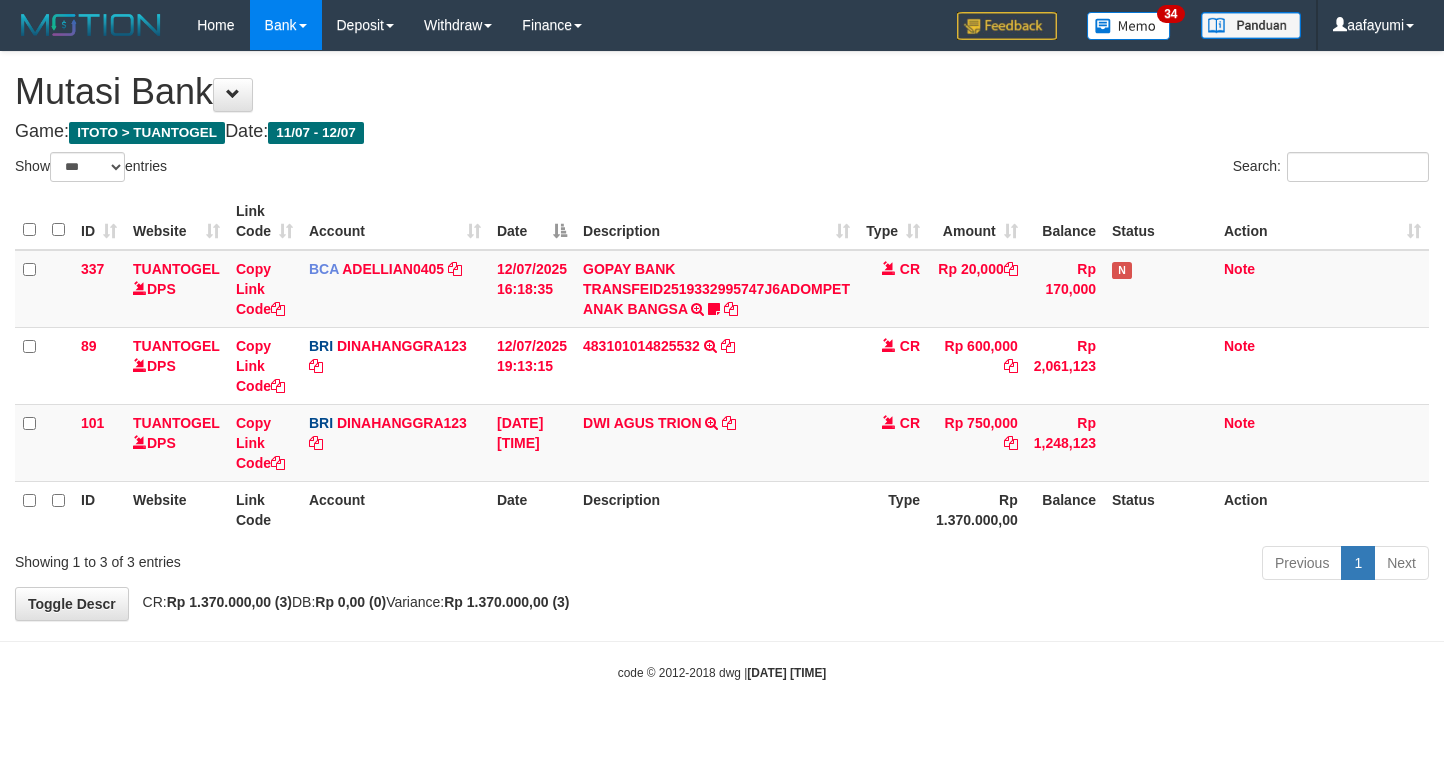 select on "***" 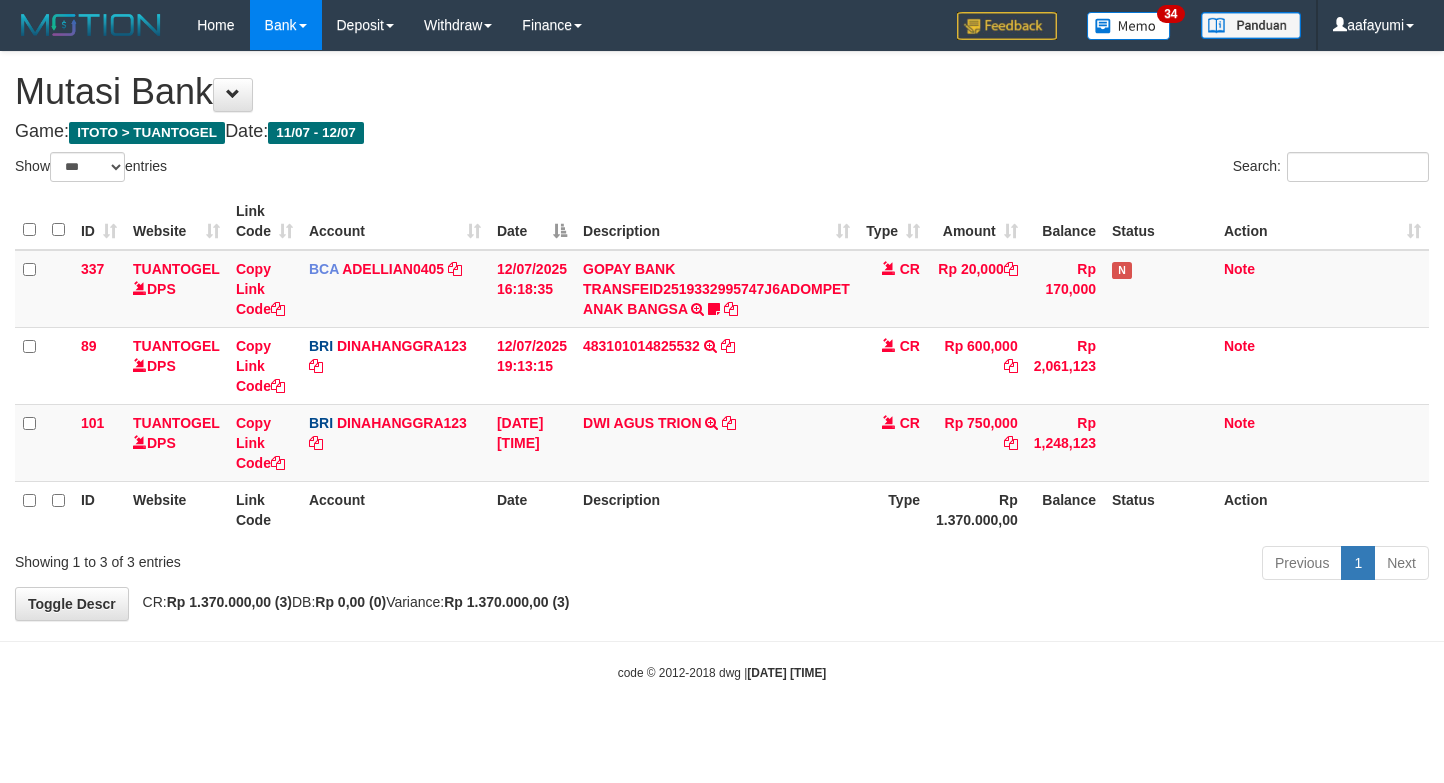 scroll, scrollTop: 0, scrollLeft: 0, axis: both 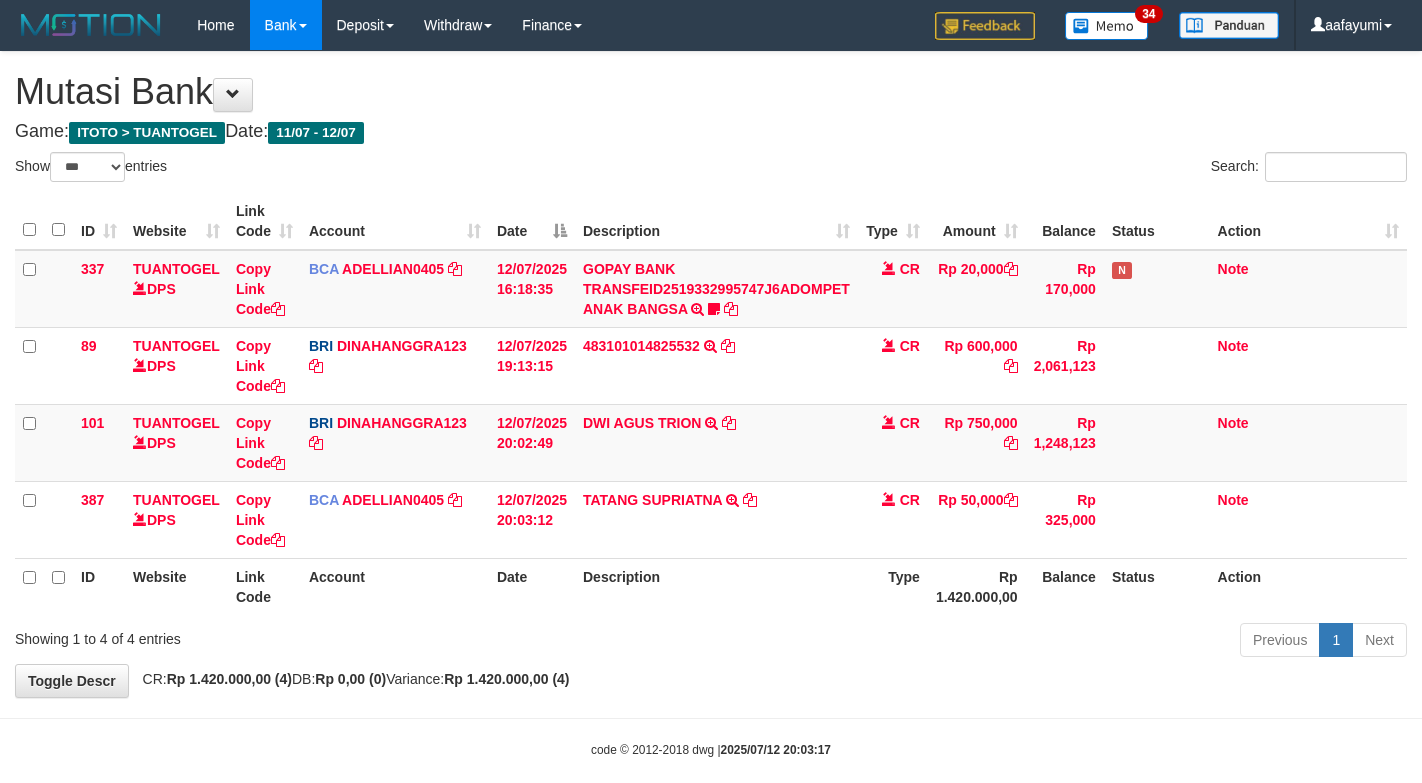 select on "***" 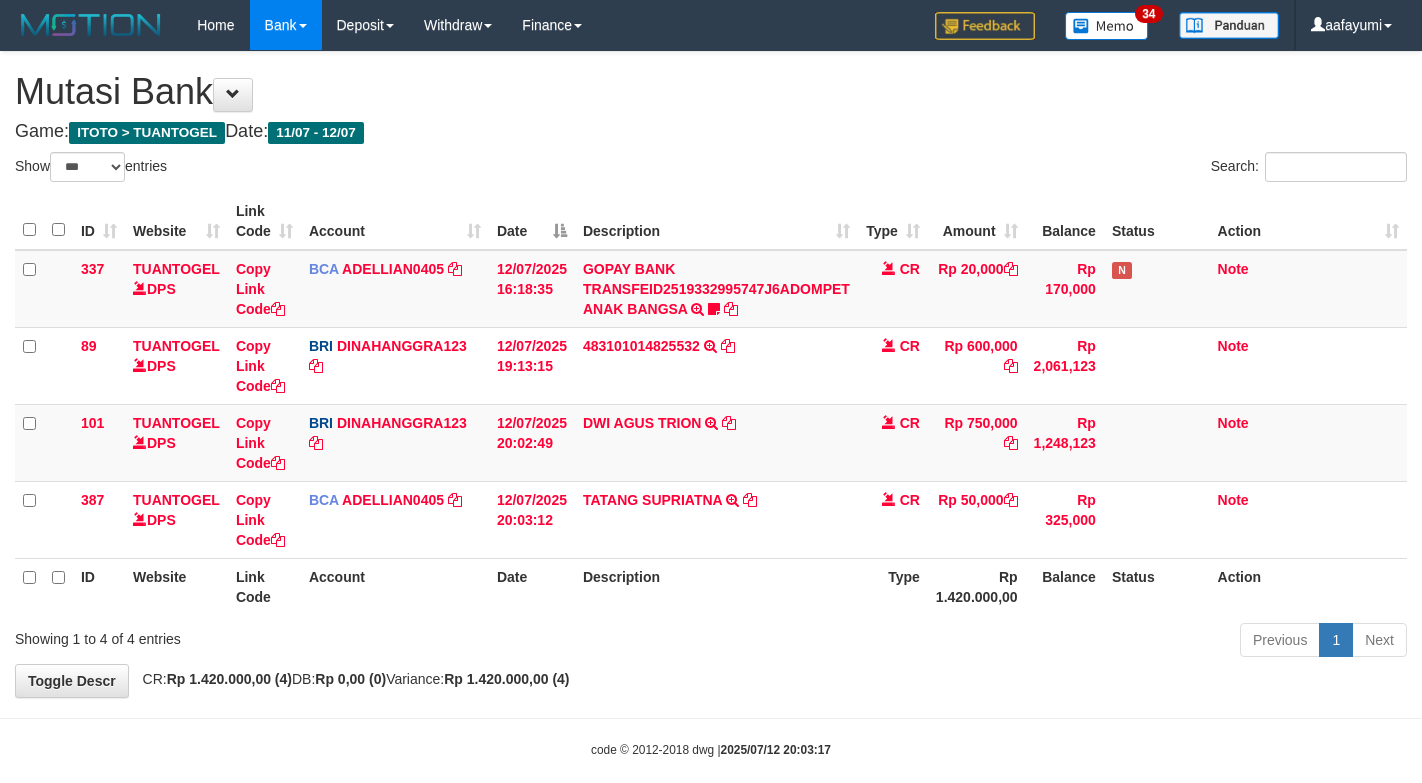 scroll, scrollTop: 0, scrollLeft: 0, axis: both 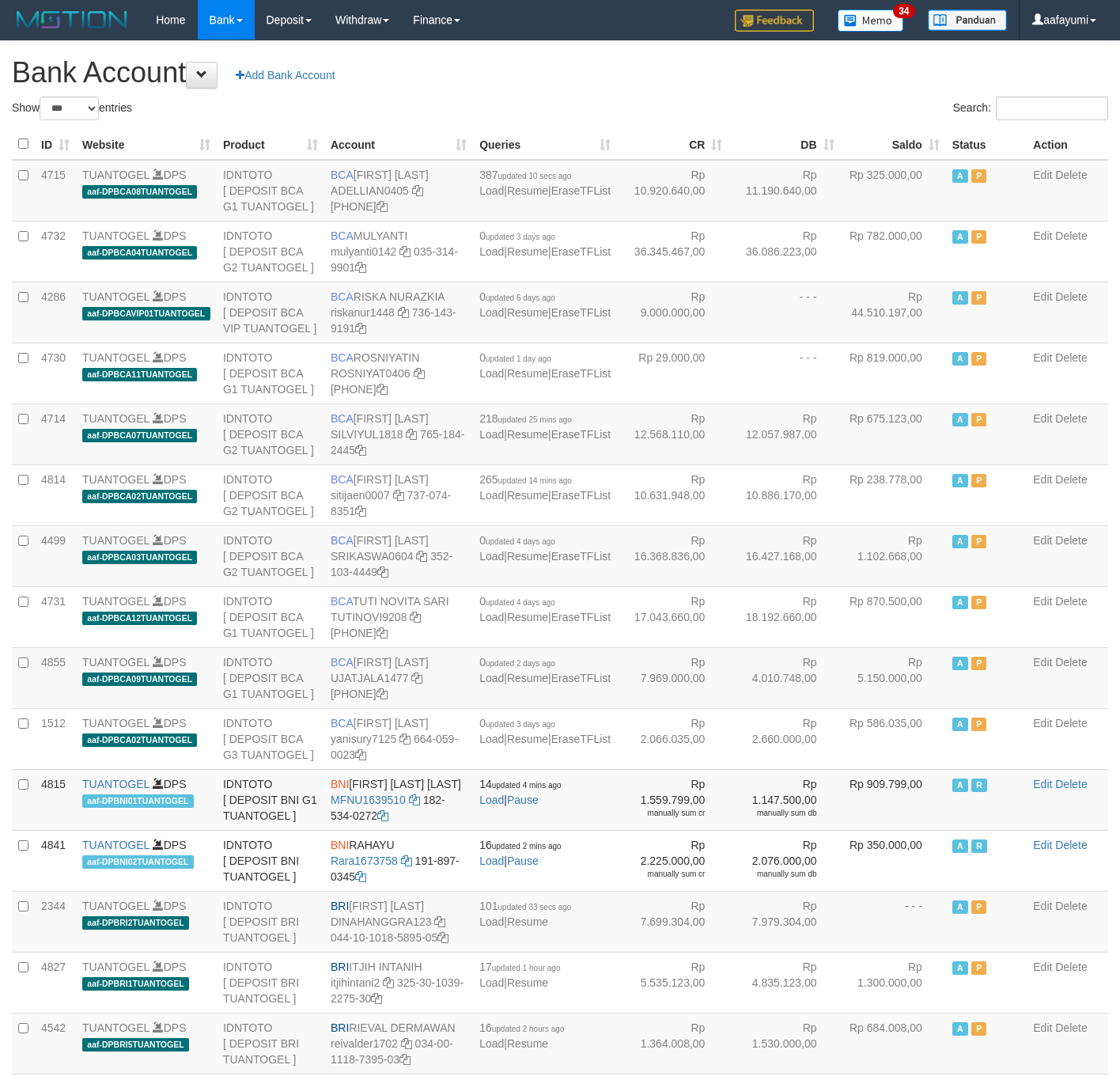 select on "***" 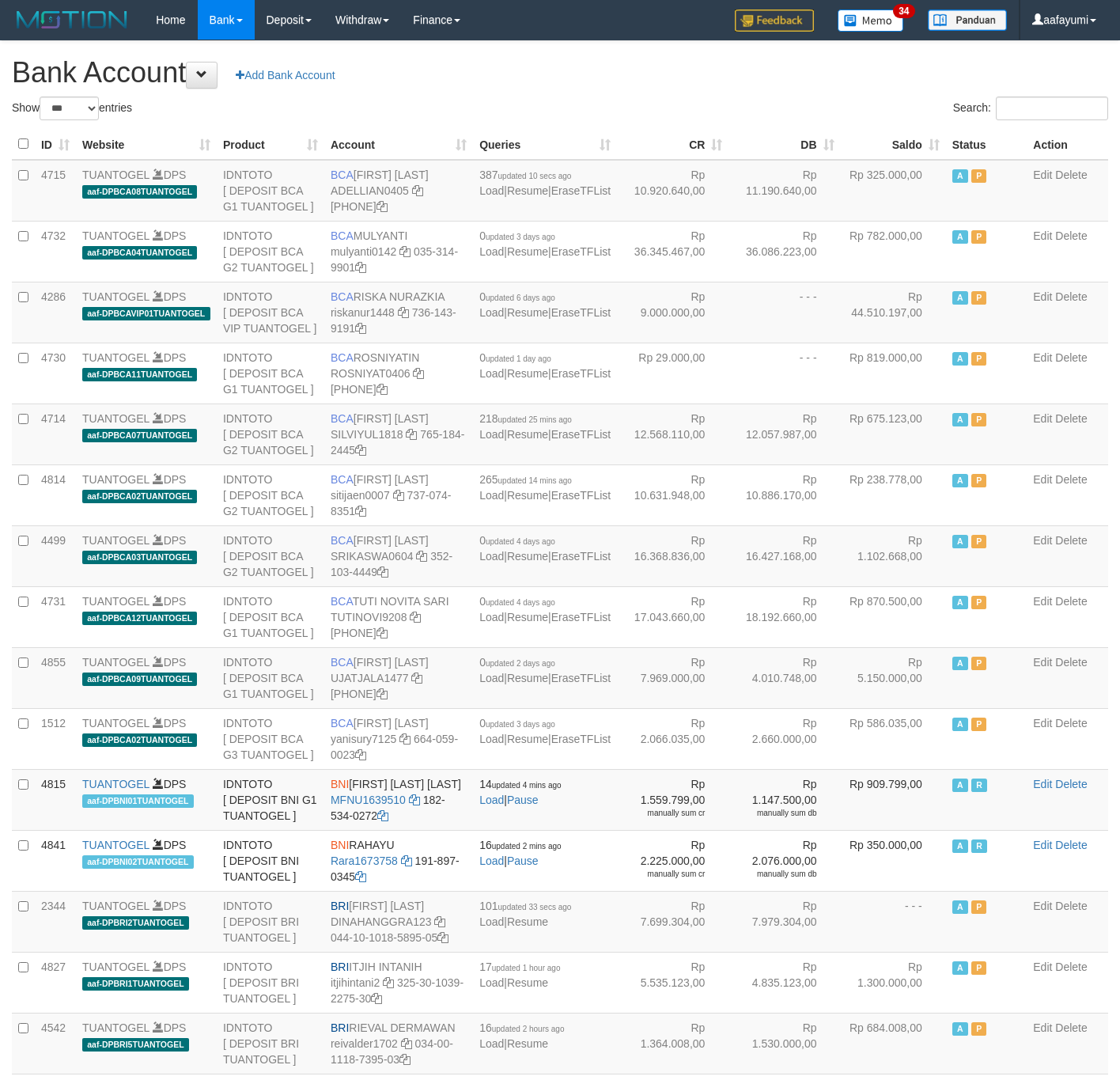 scroll, scrollTop: 0, scrollLeft: 0, axis: both 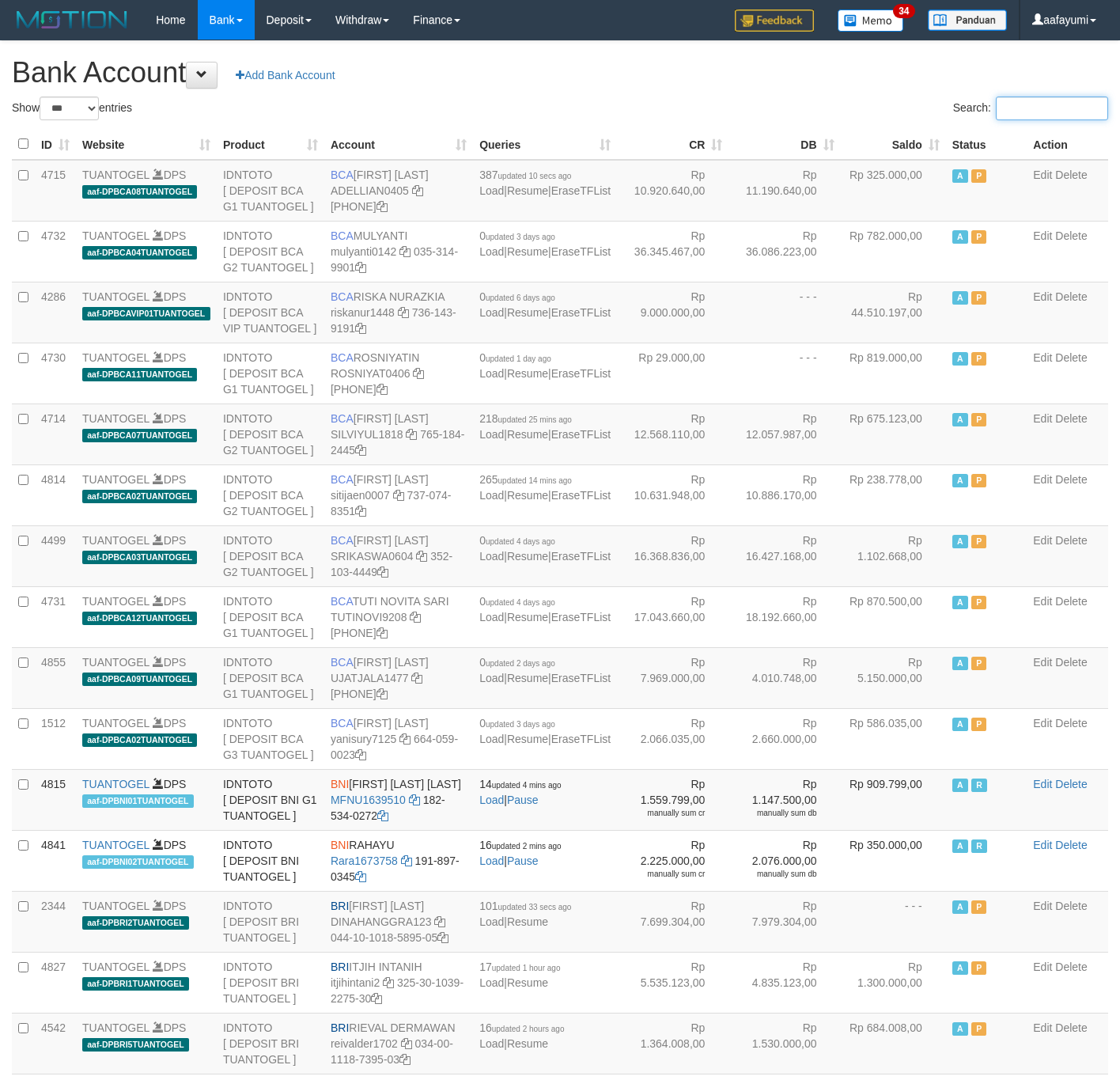 click on "Search:" at bounding box center [1052, 108] 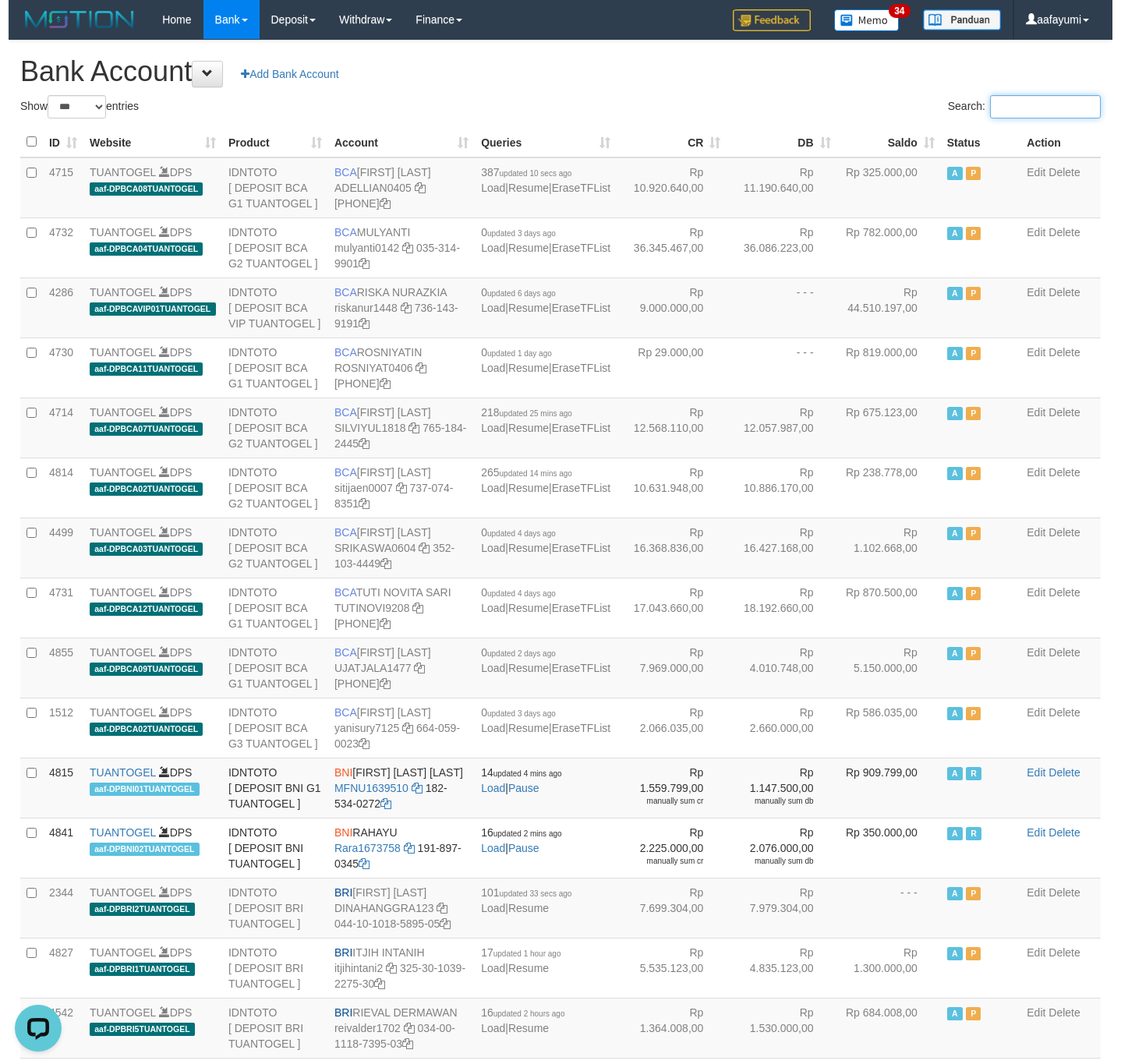 scroll, scrollTop: 0, scrollLeft: 0, axis: both 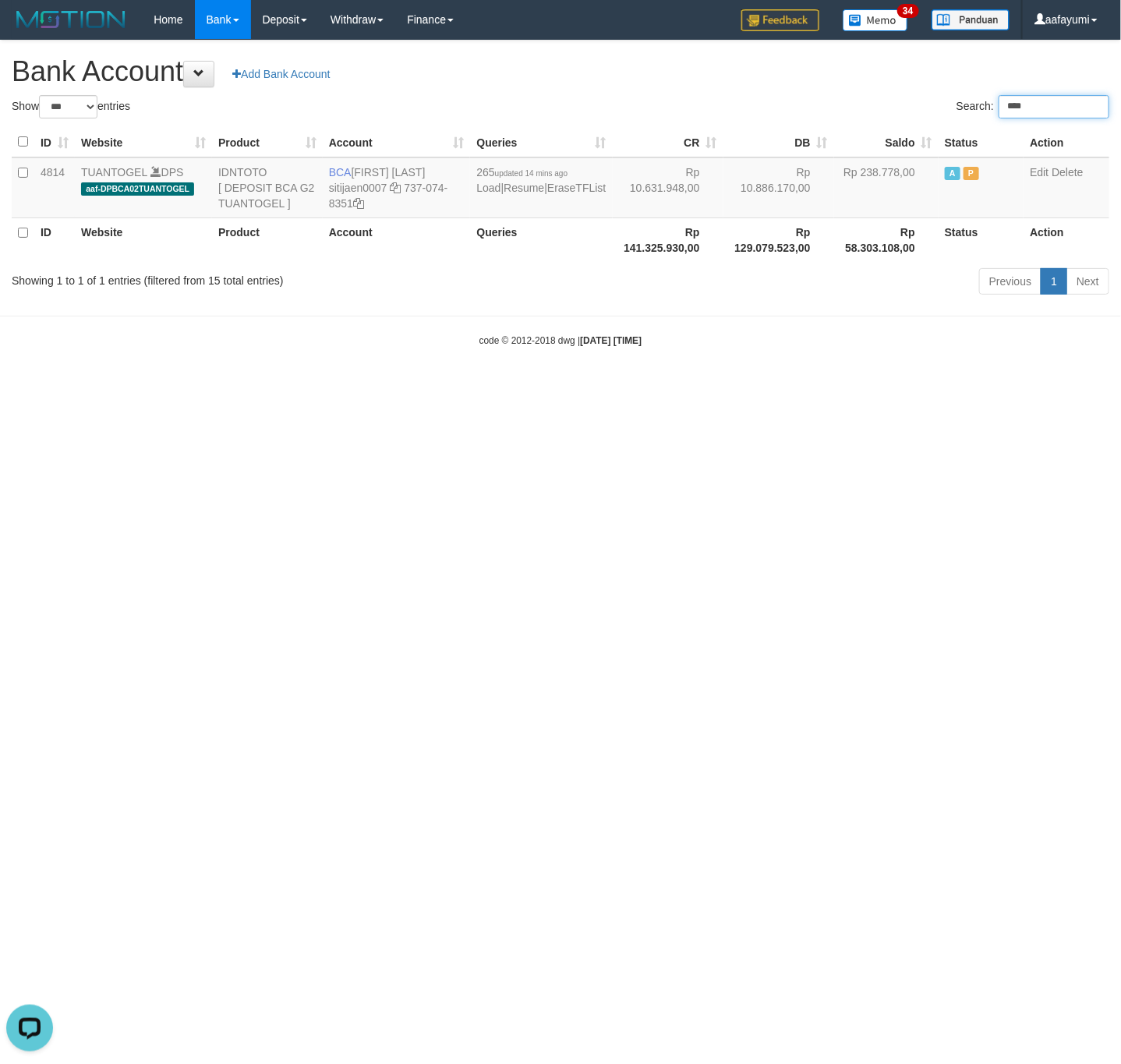 type on "****" 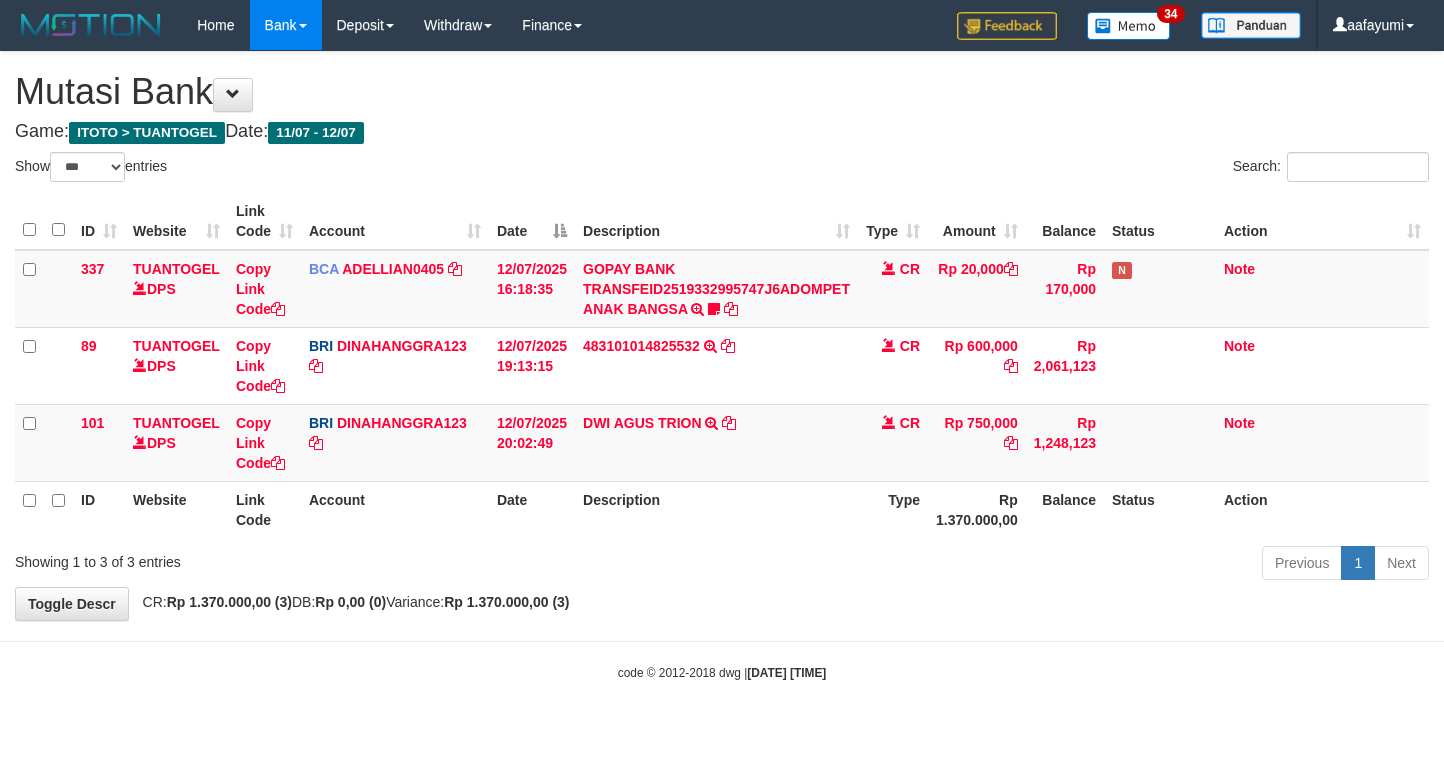 select on "***" 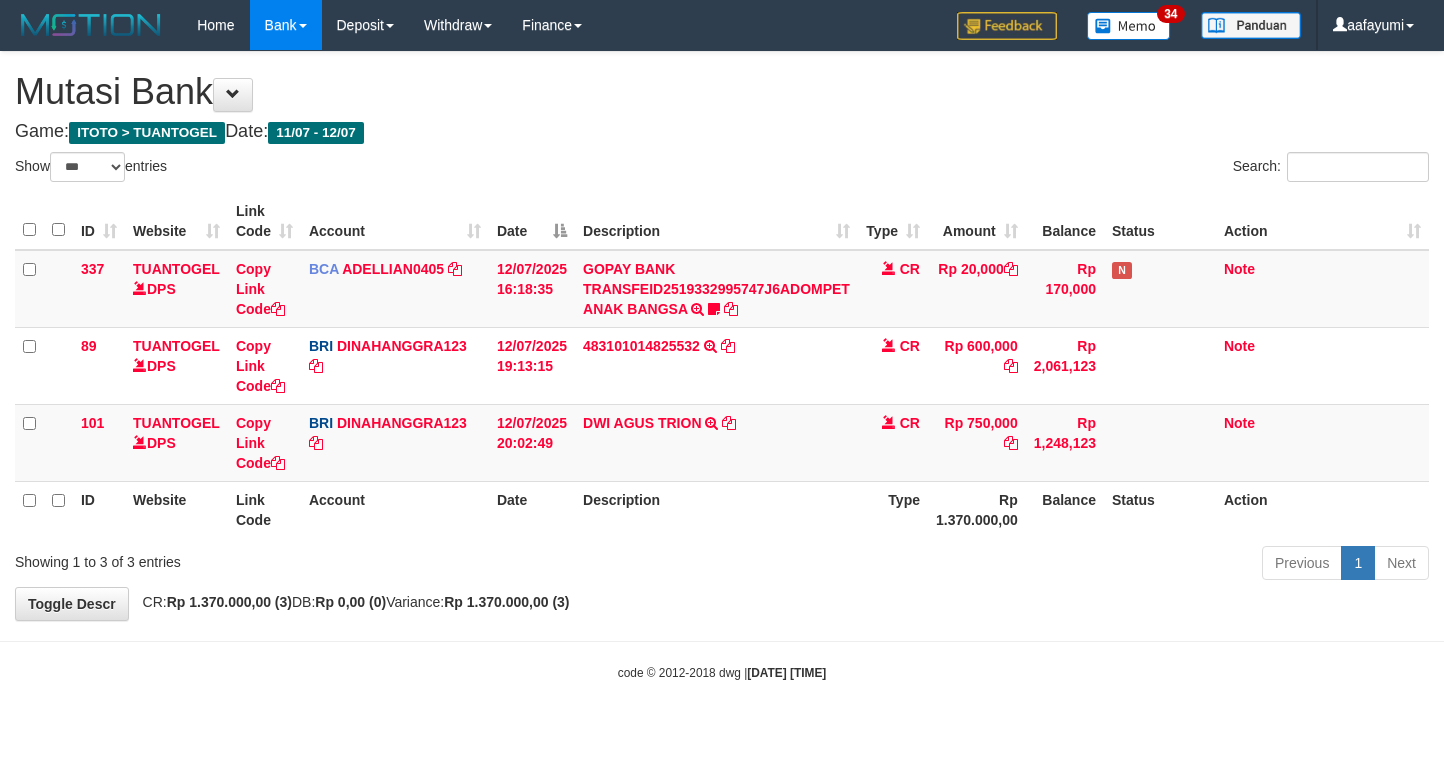scroll, scrollTop: 0, scrollLeft: 0, axis: both 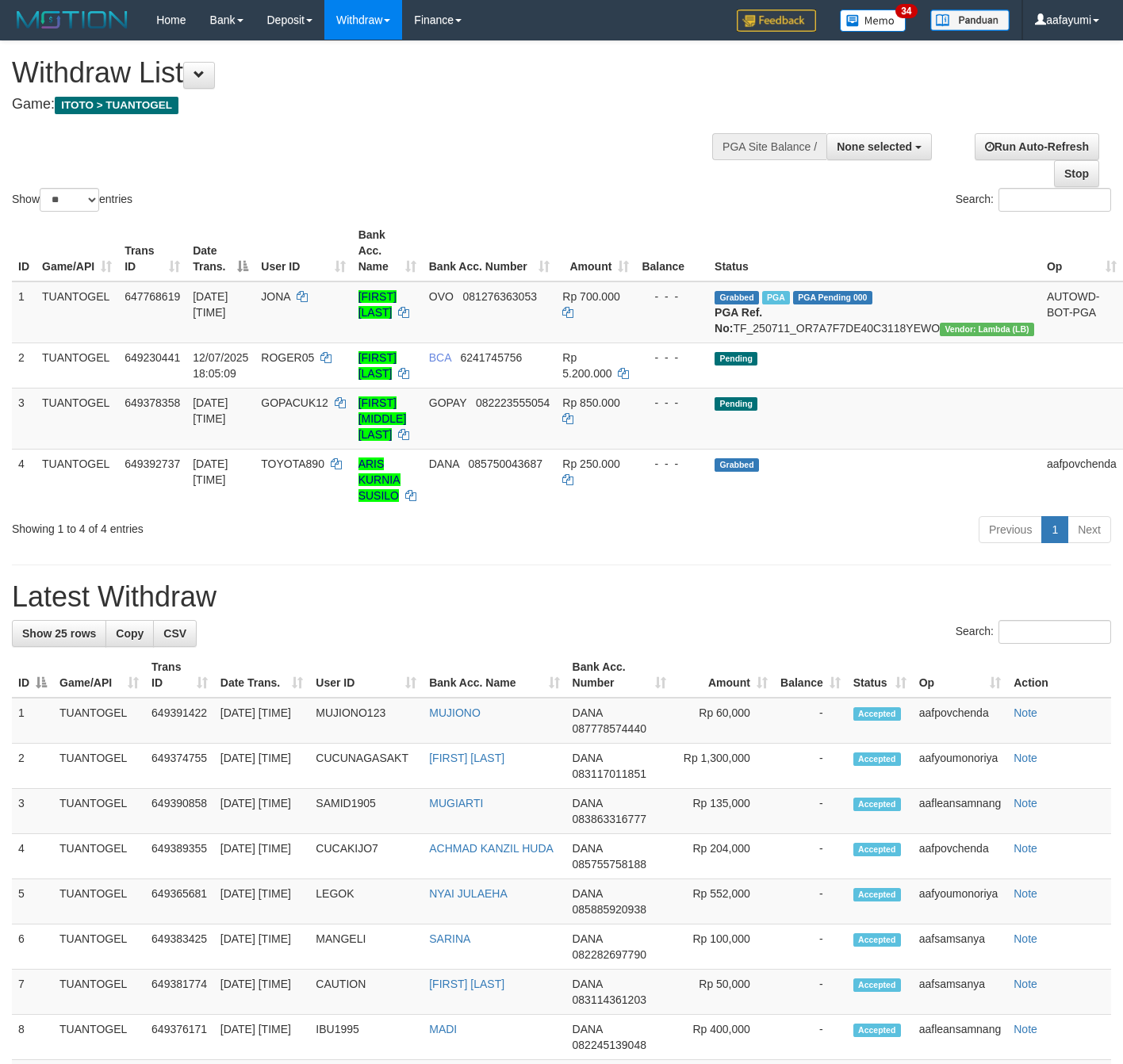 select 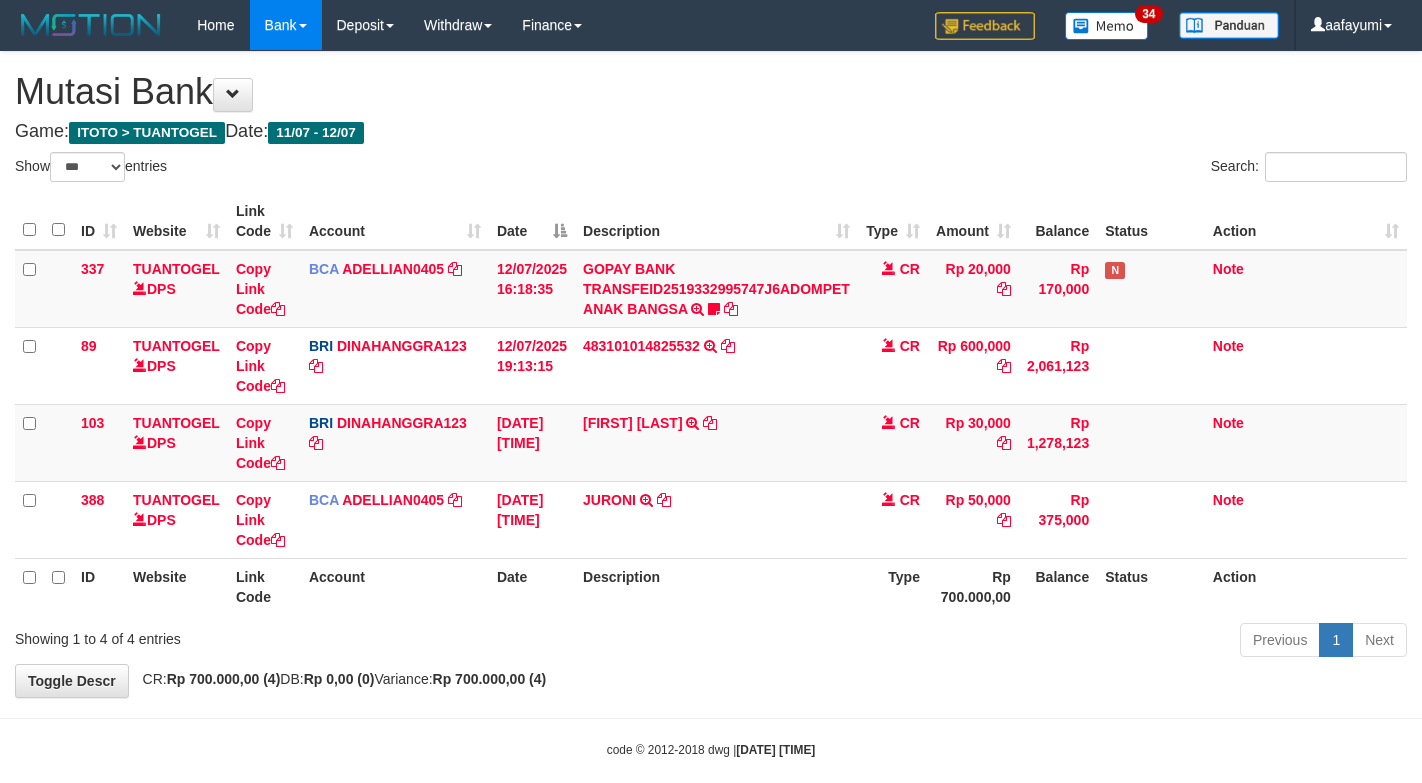 select on "***" 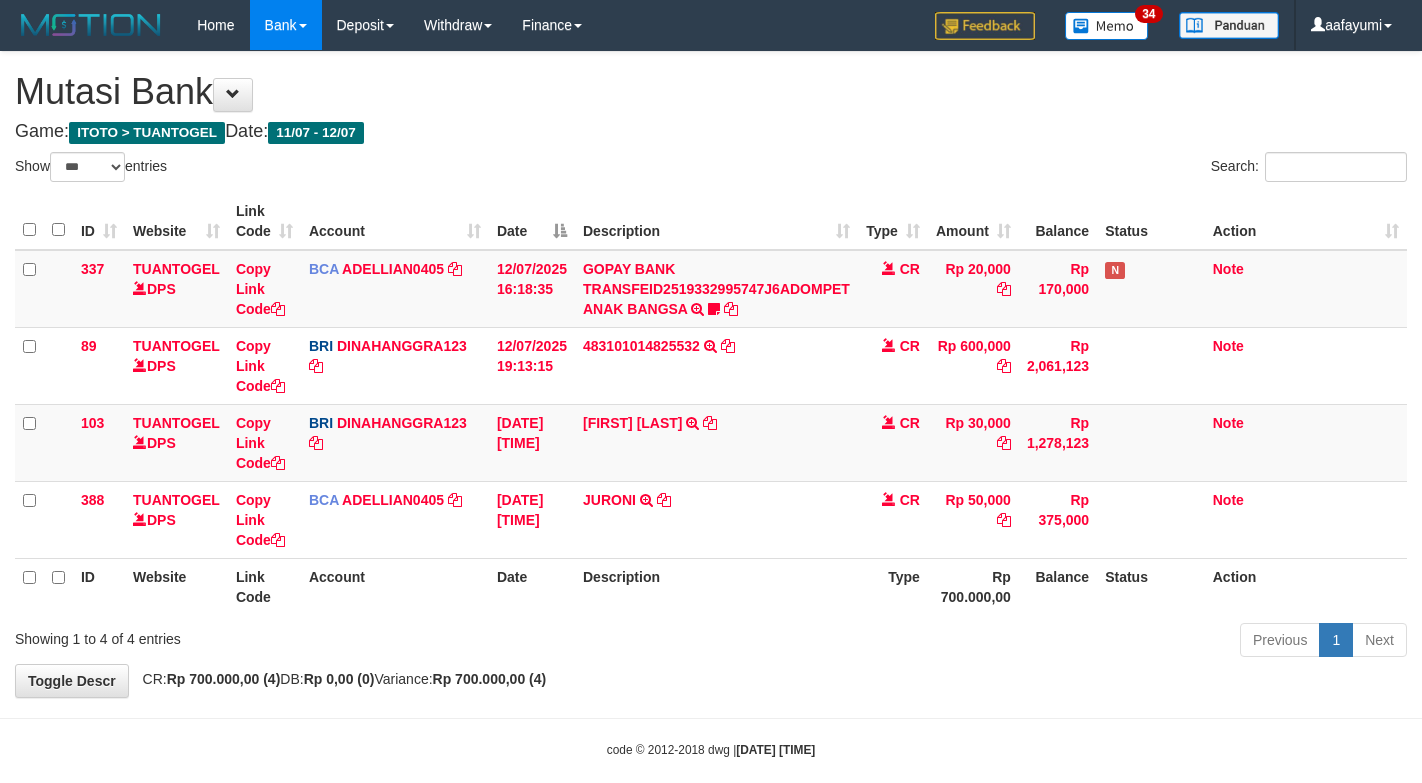 scroll, scrollTop: 0, scrollLeft: 0, axis: both 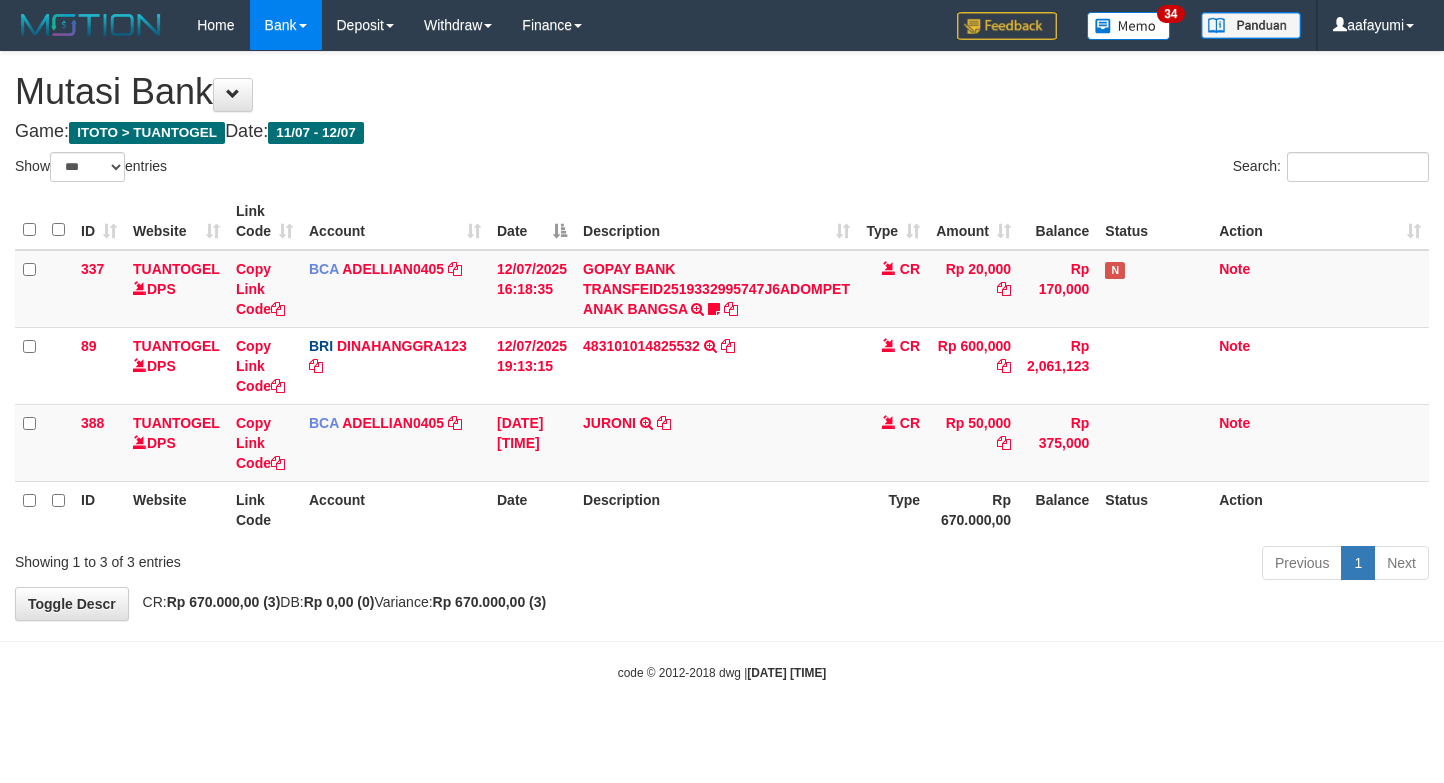 select on "***" 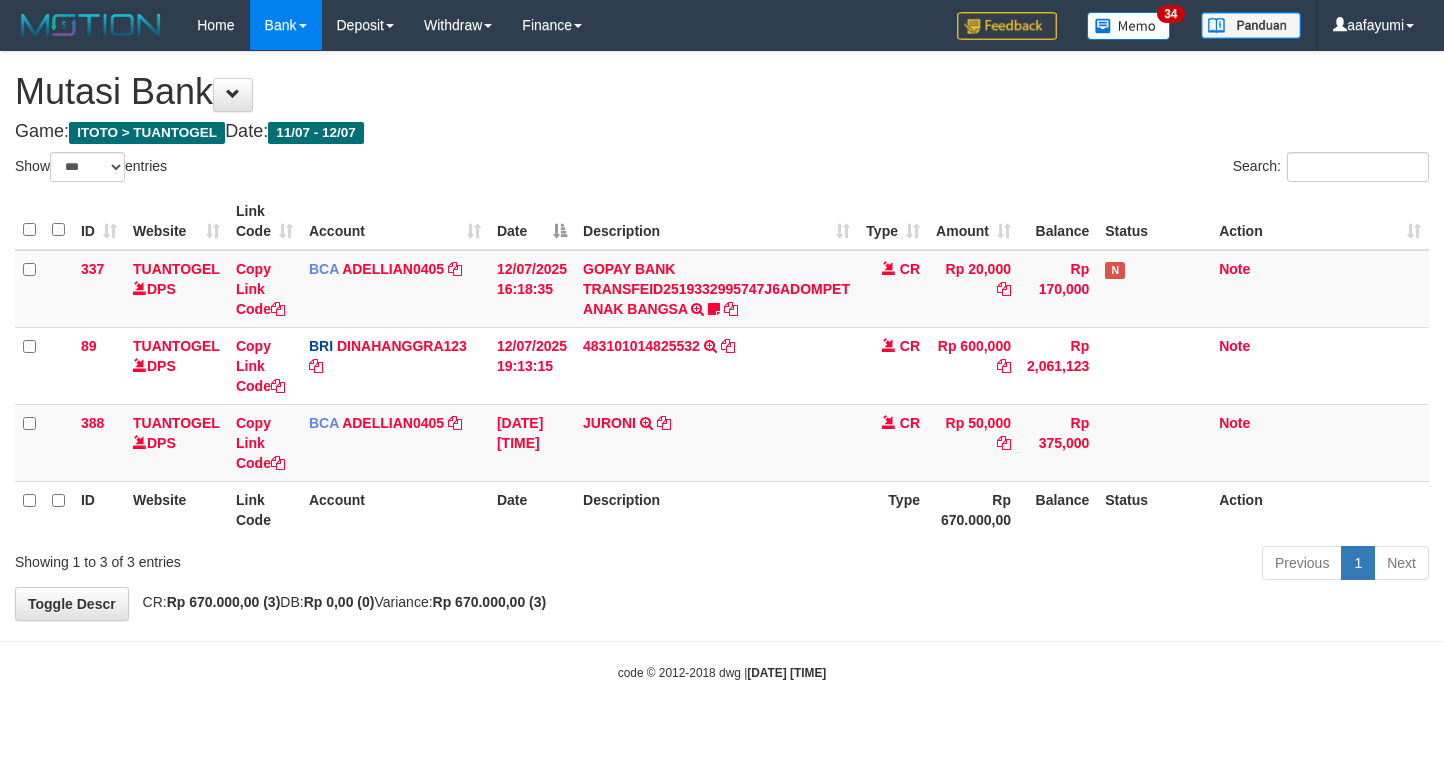scroll, scrollTop: 0, scrollLeft: 0, axis: both 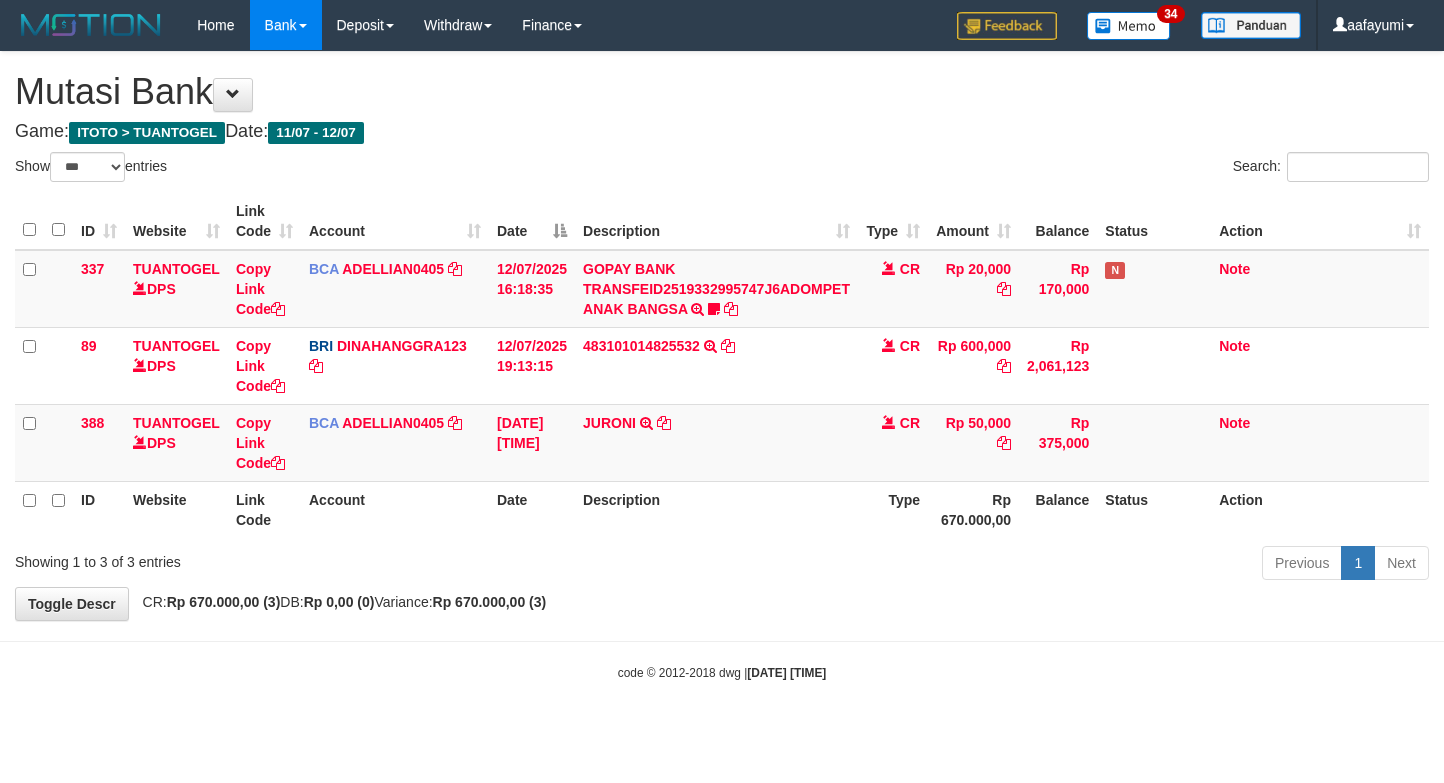 select on "***" 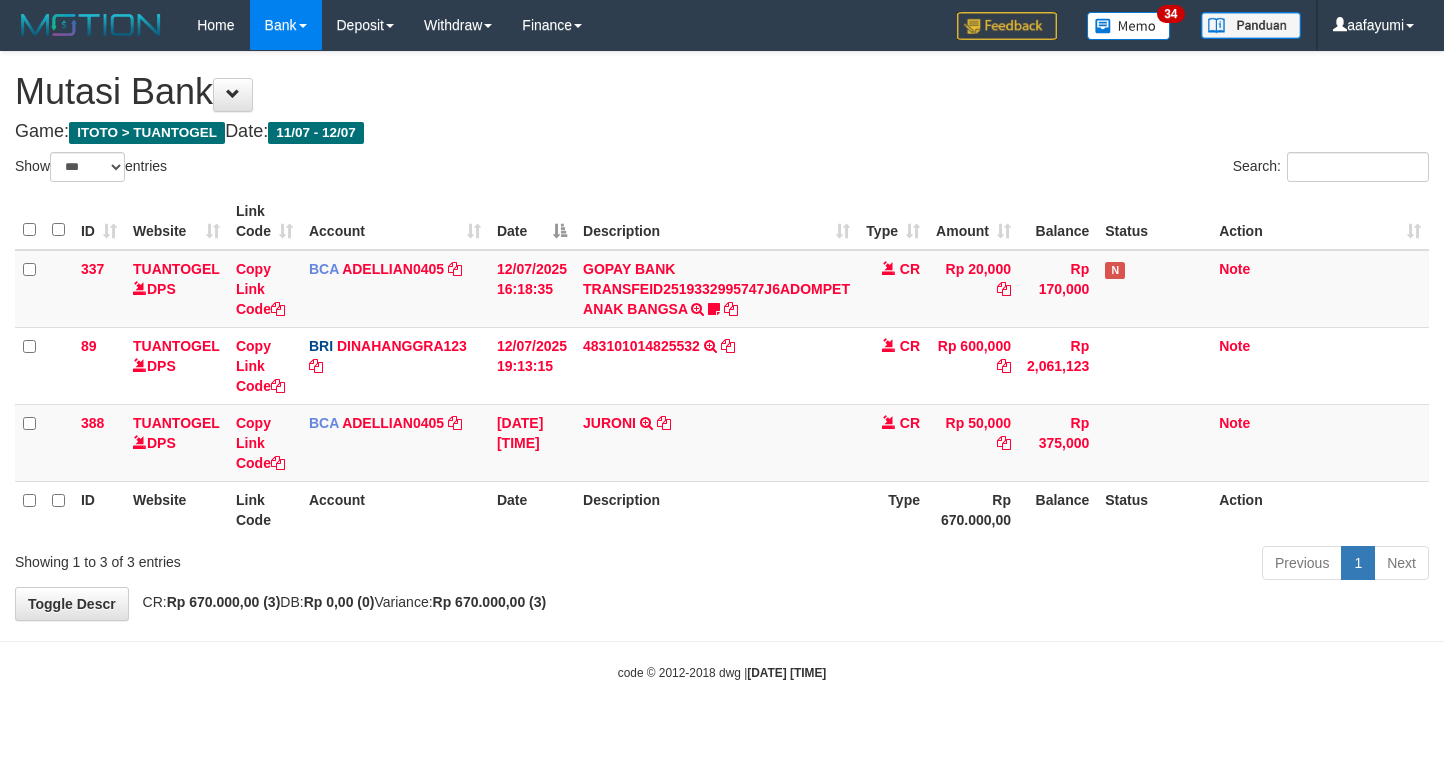 scroll, scrollTop: 0, scrollLeft: 0, axis: both 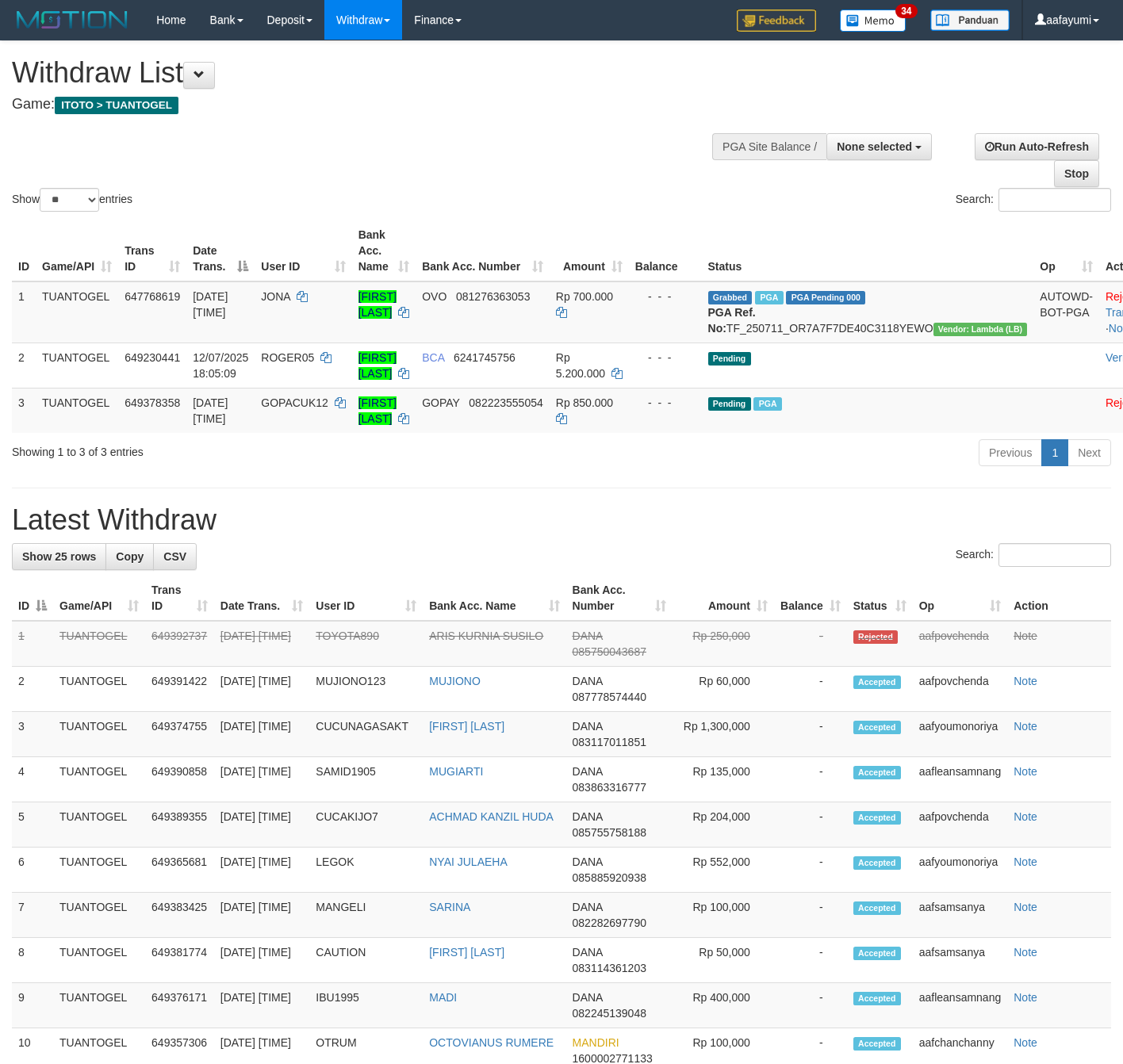 select 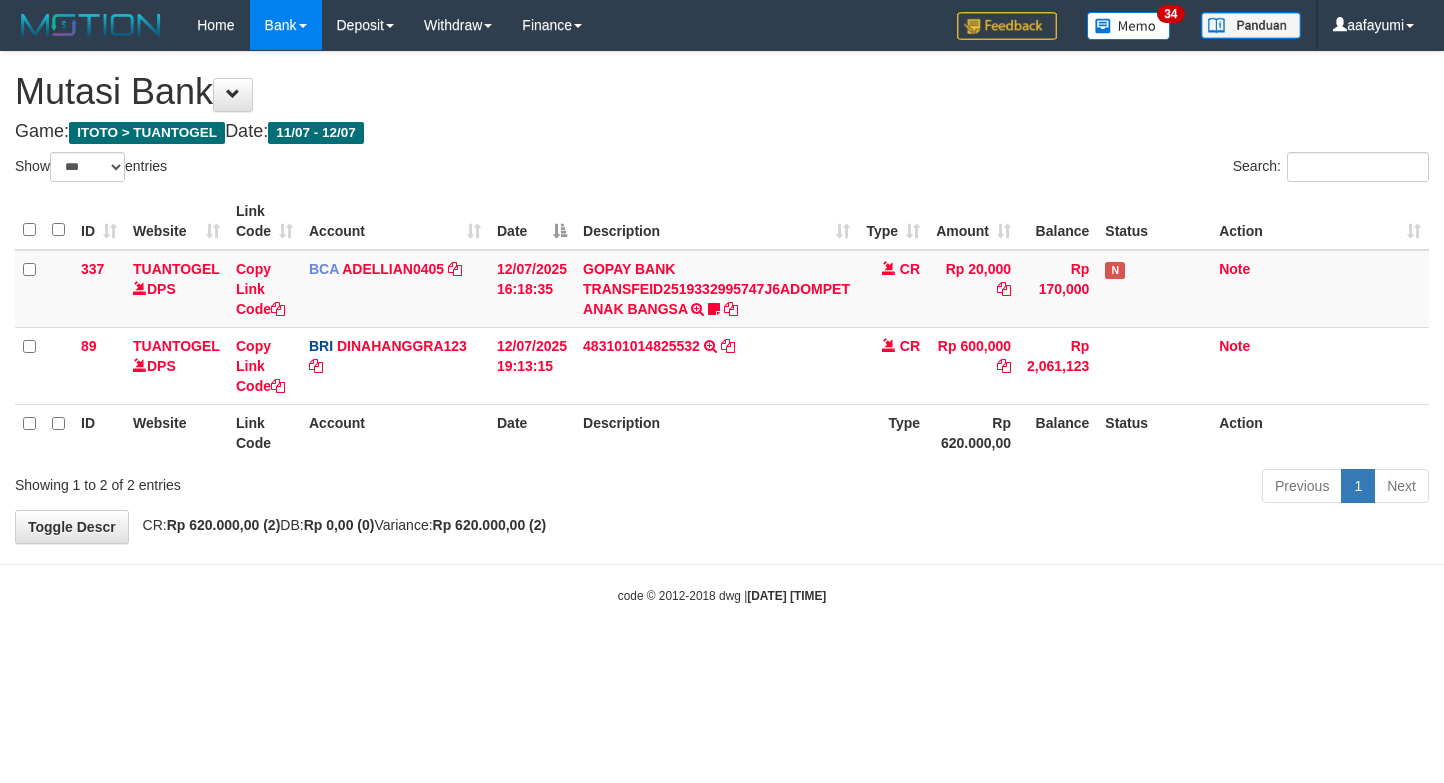 select on "***" 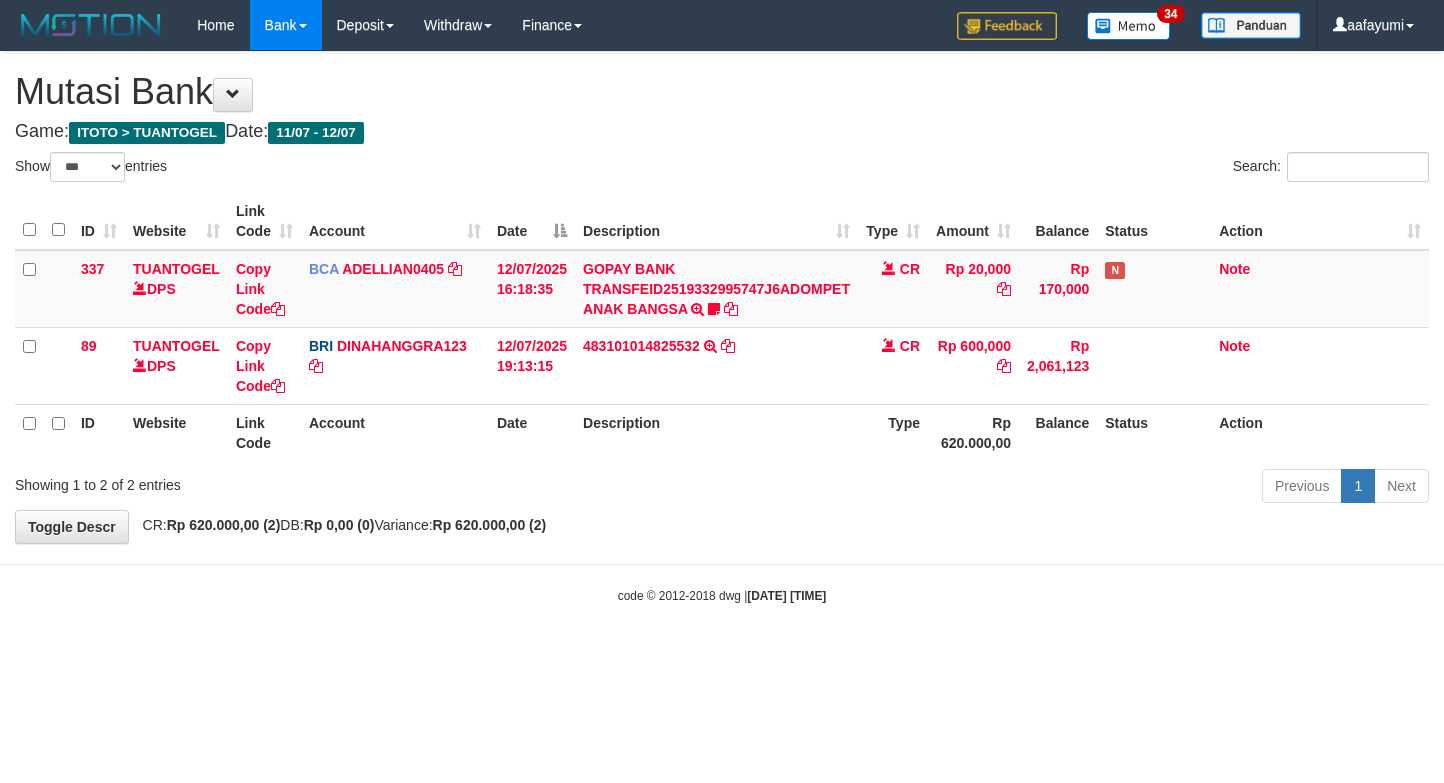 scroll, scrollTop: 0, scrollLeft: 0, axis: both 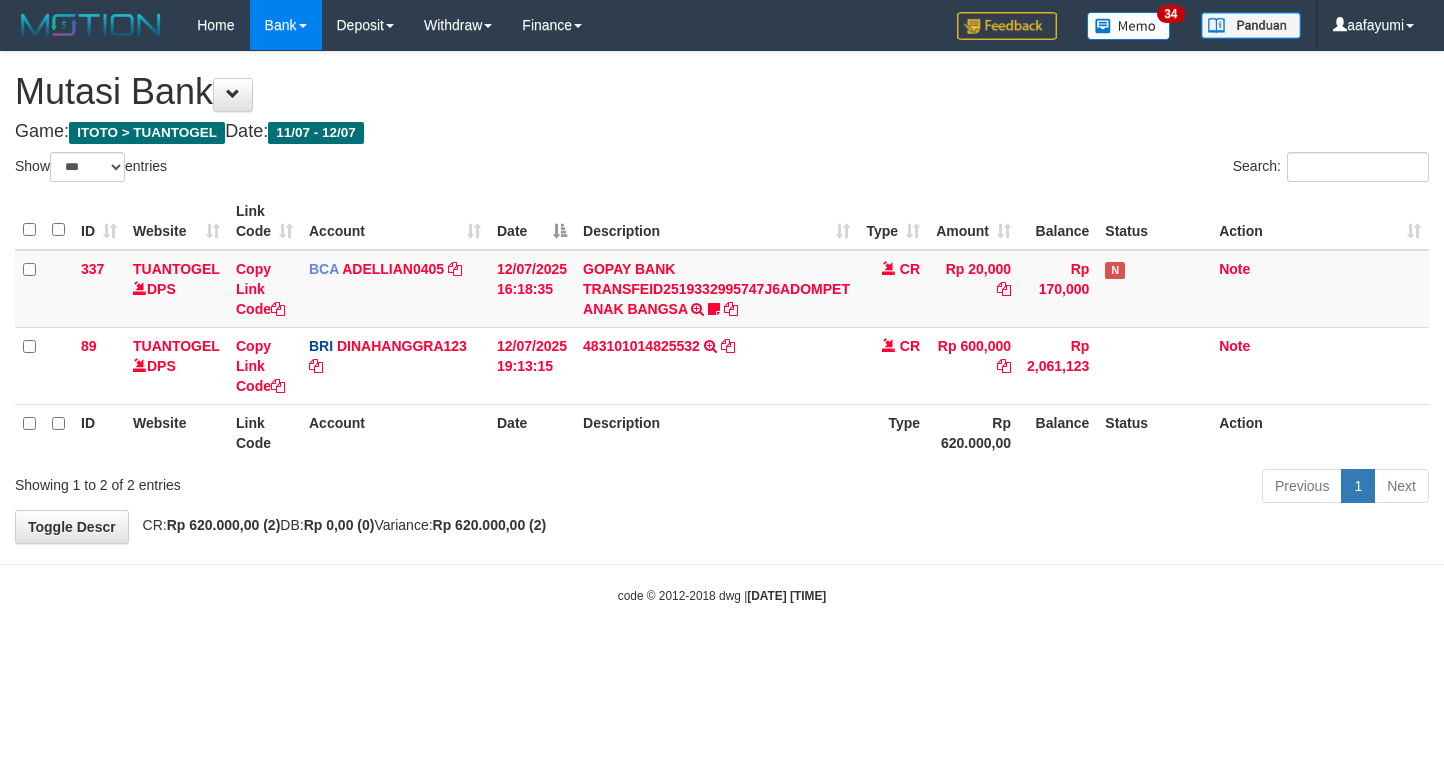 select on "***" 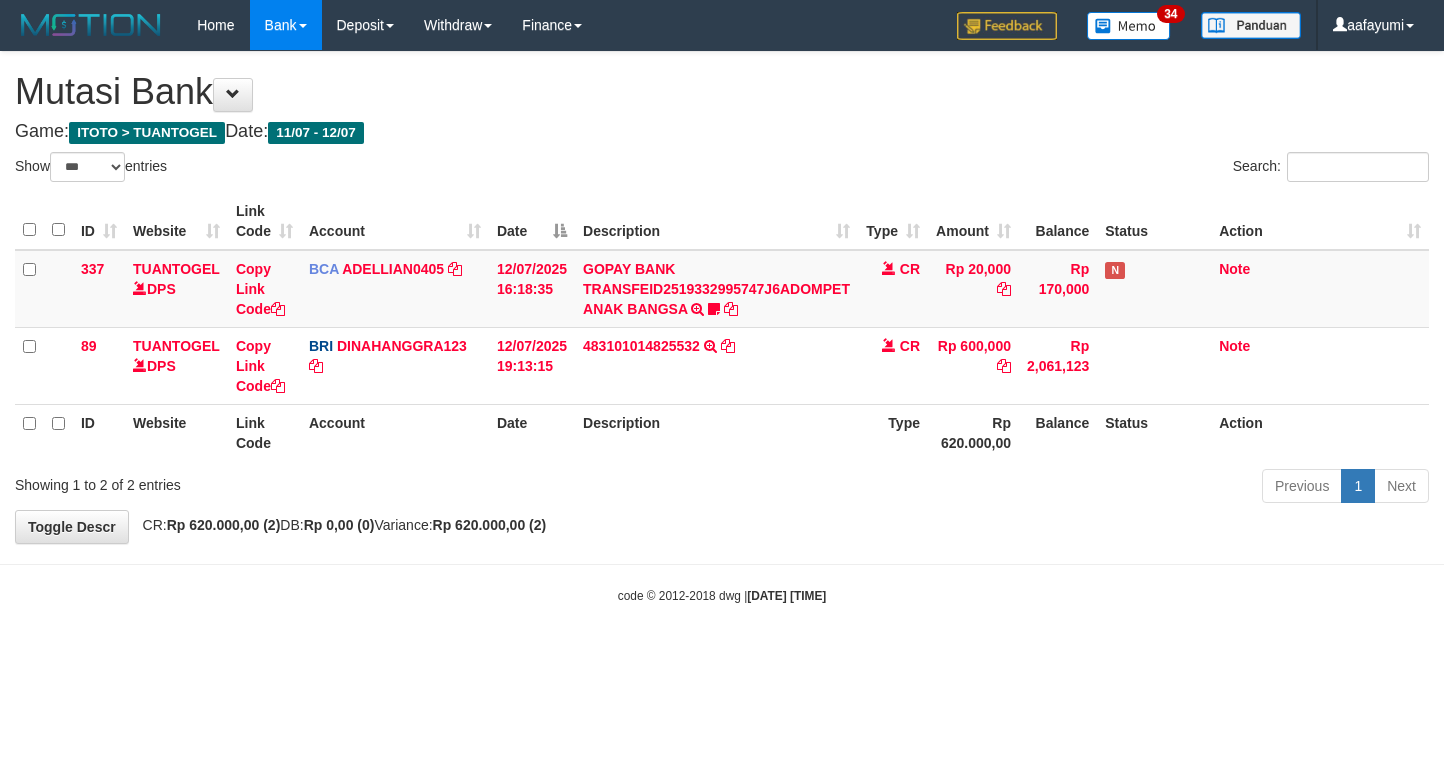 scroll, scrollTop: 0, scrollLeft: 0, axis: both 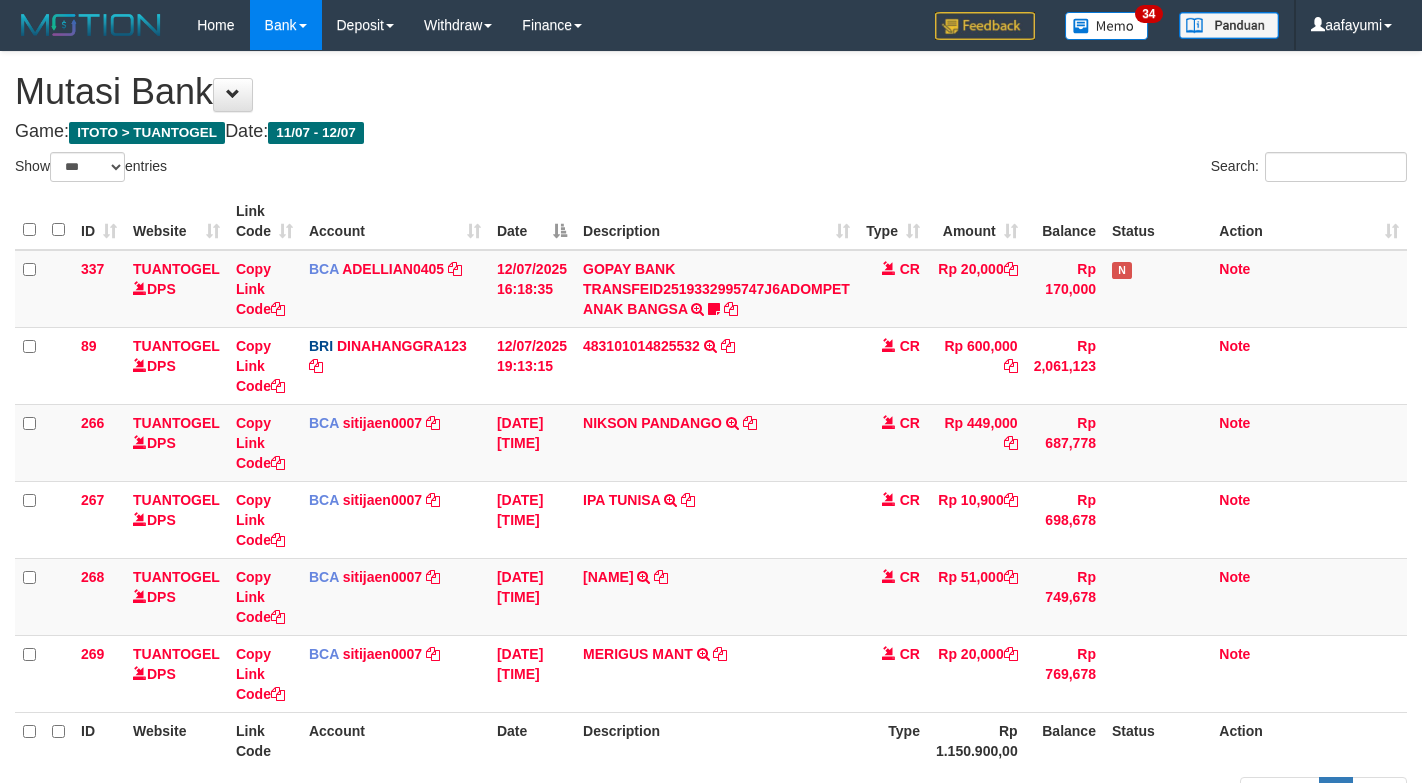 select on "***" 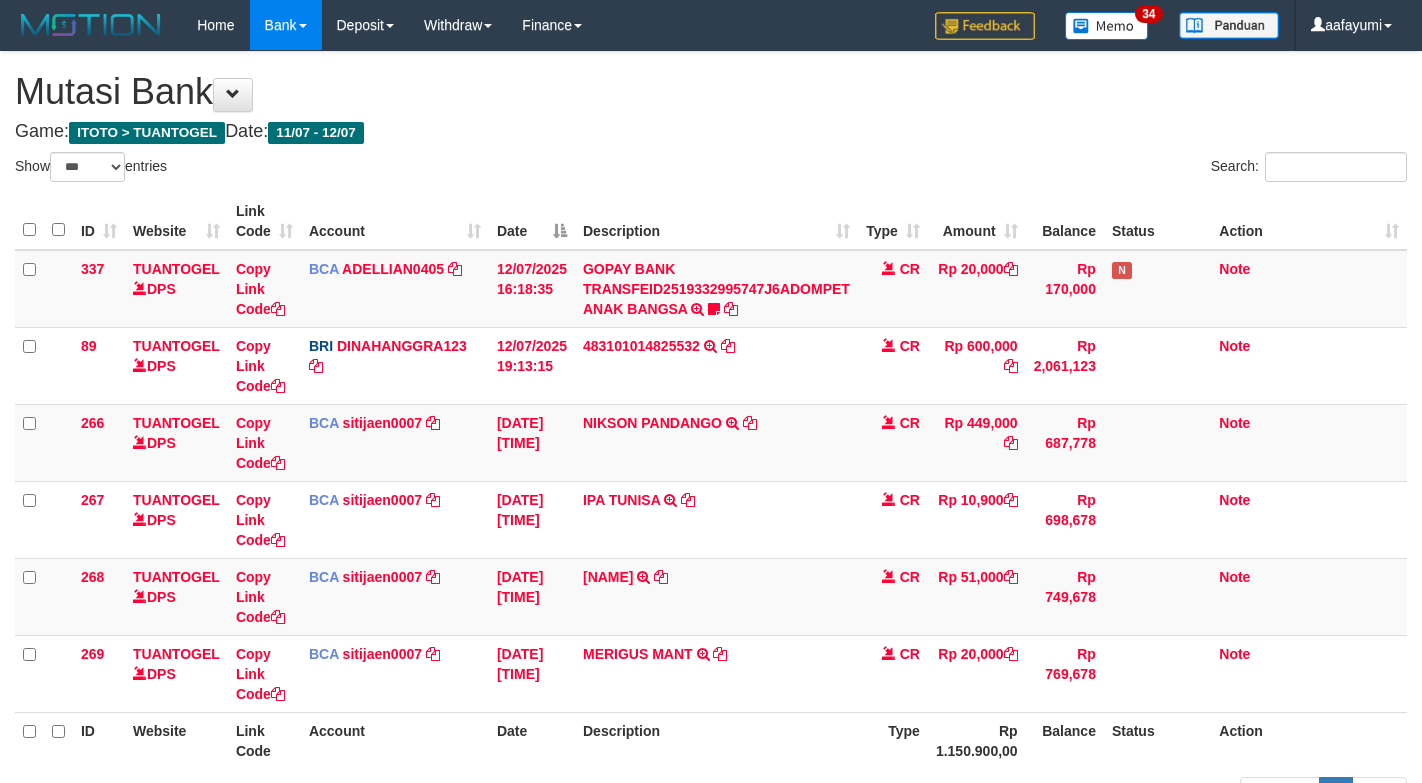 scroll, scrollTop: 0, scrollLeft: 0, axis: both 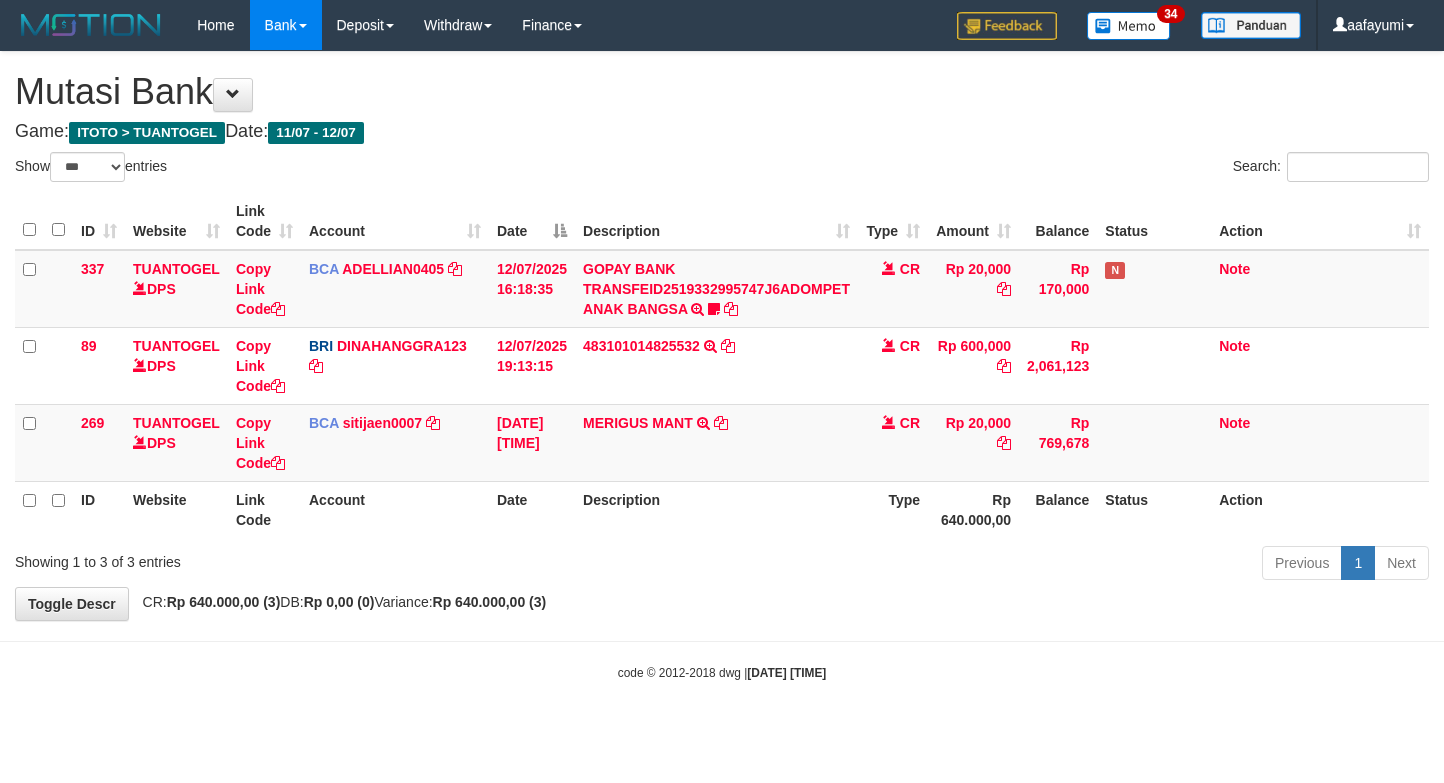 select on "***" 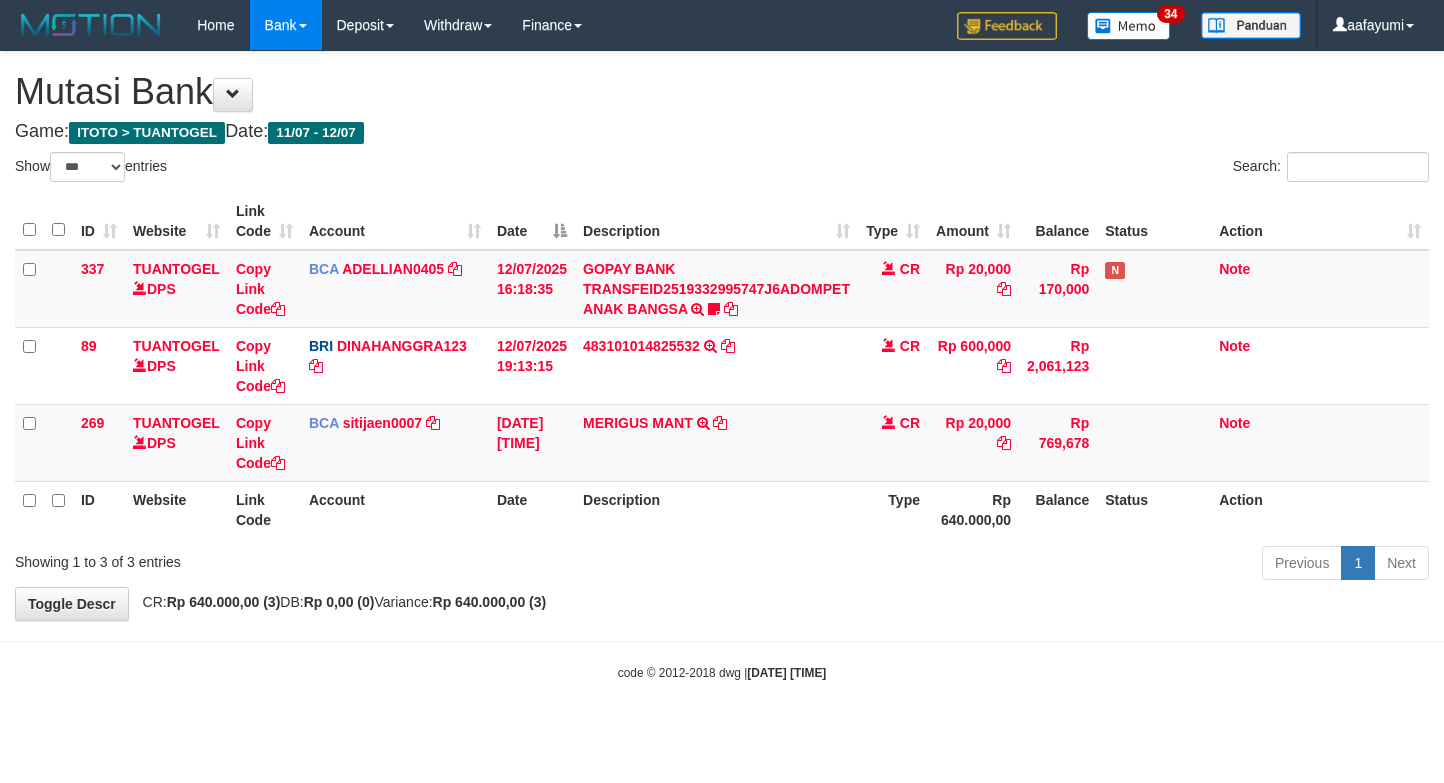 scroll, scrollTop: 0, scrollLeft: 0, axis: both 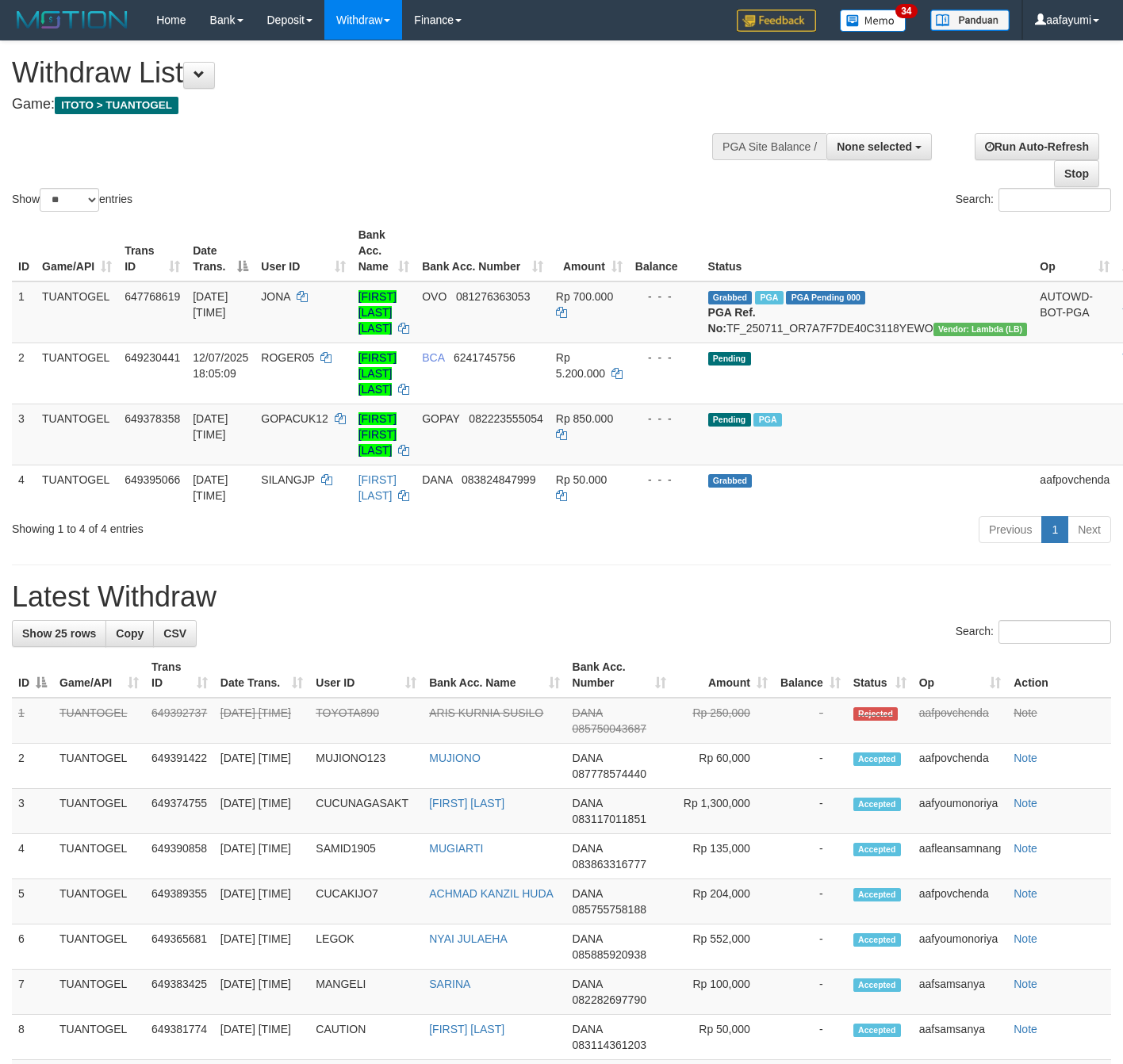 select 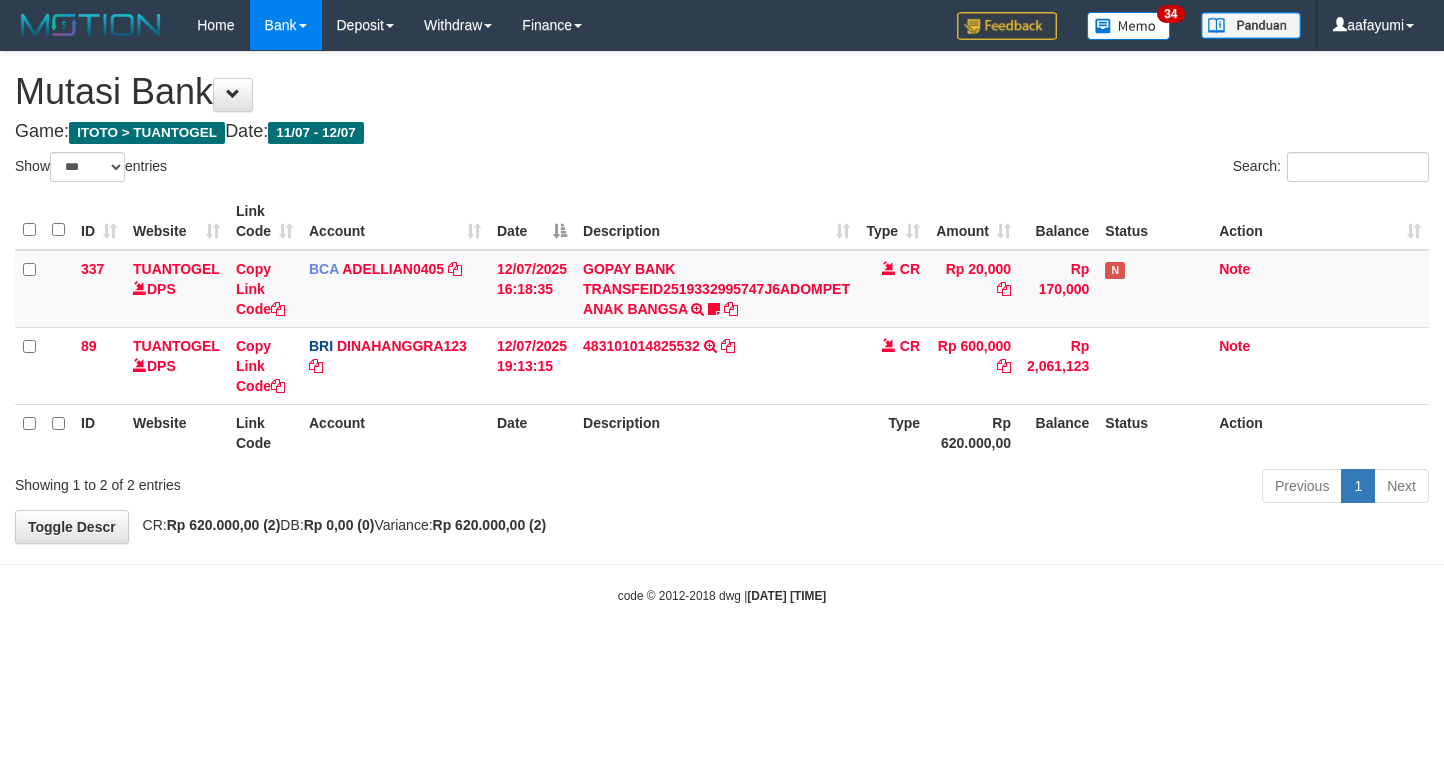 select on "***" 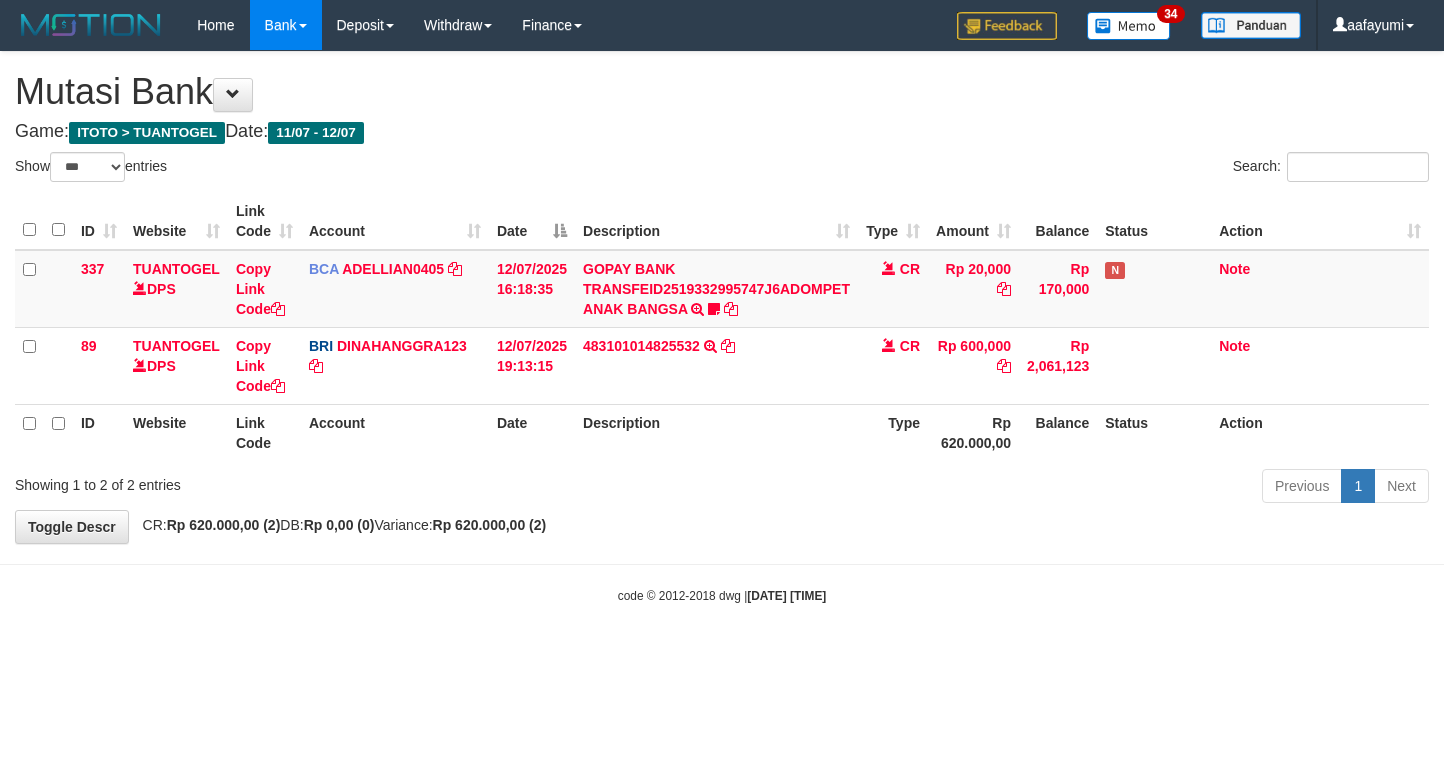 scroll, scrollTop: 0, scrollLeft: 0, axis: both 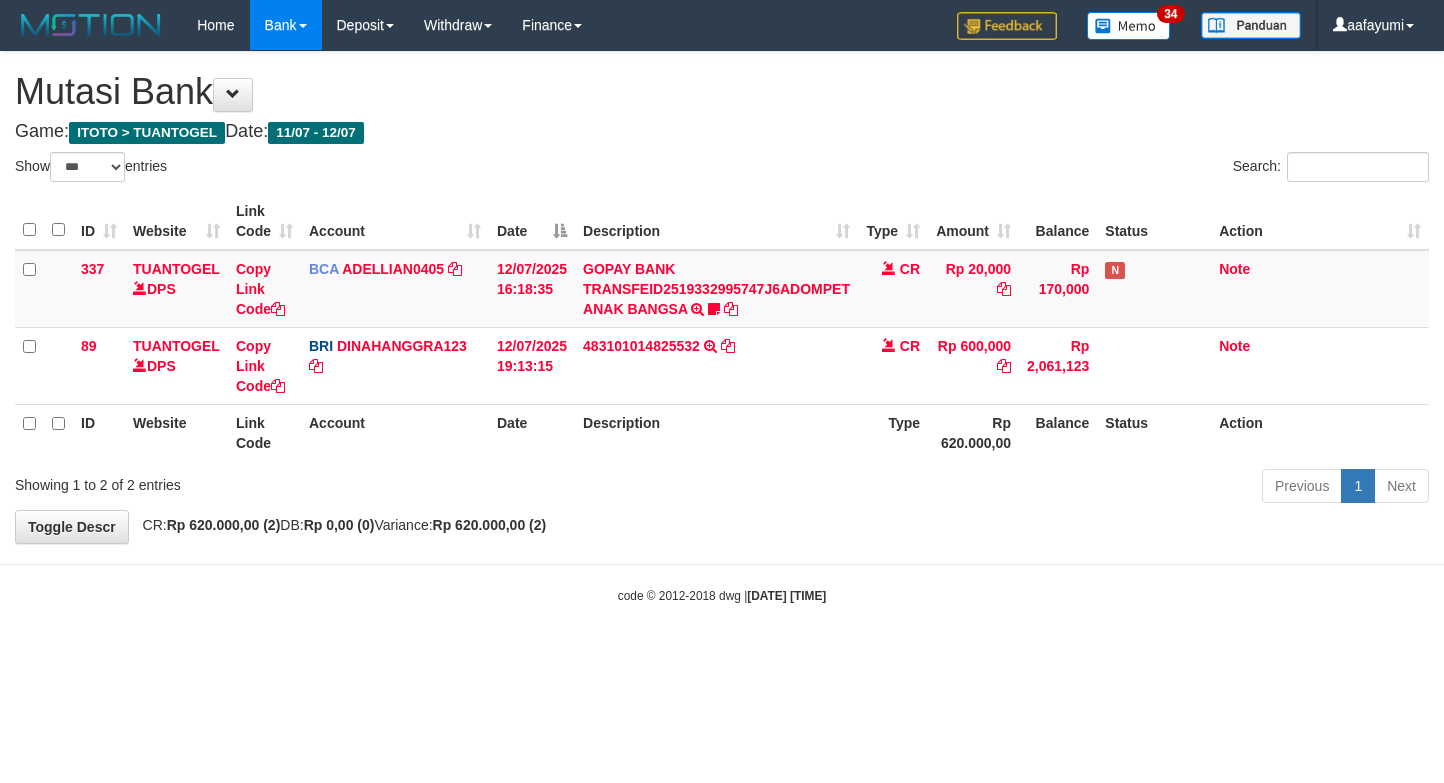 select on "***" 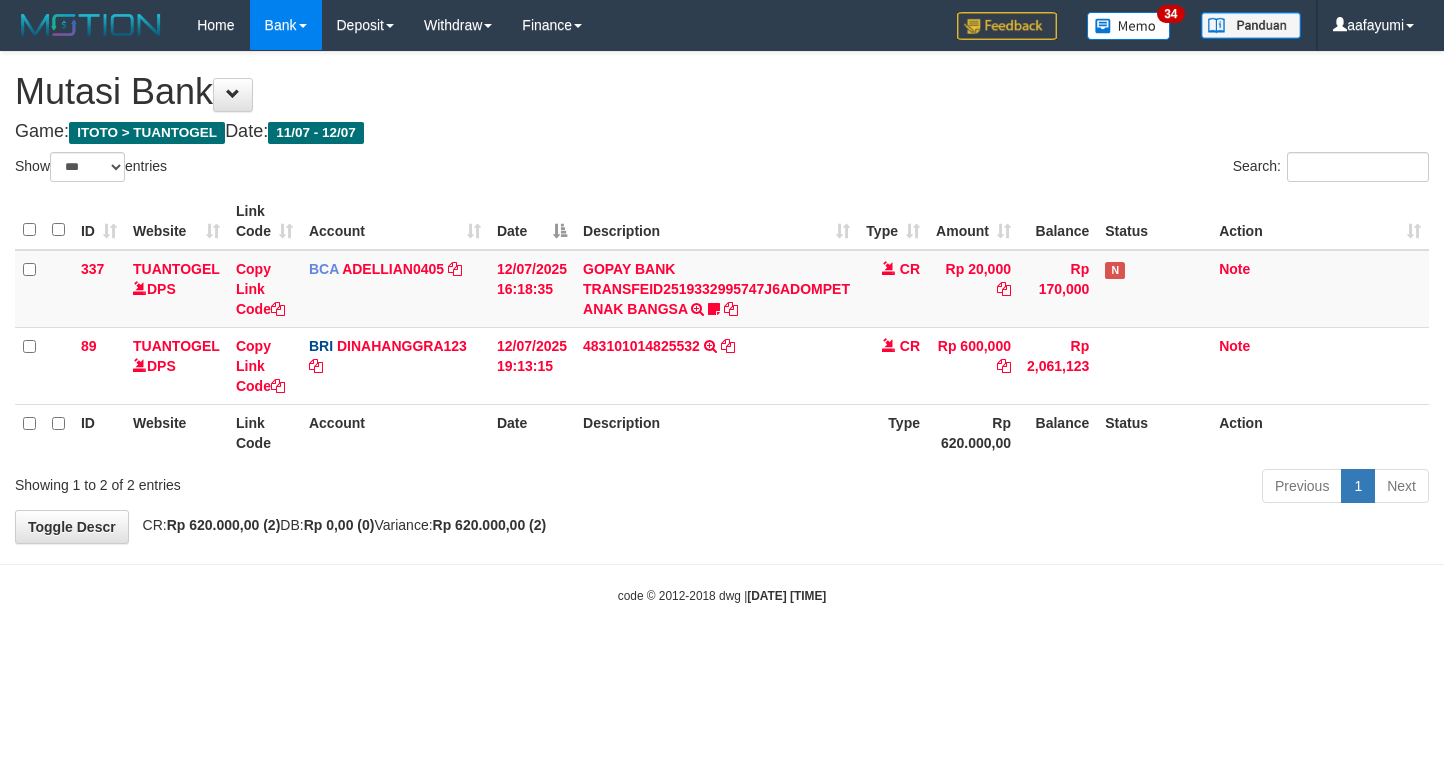 scroll, scrollTop: 0, scrollLeft: 0, axis: both 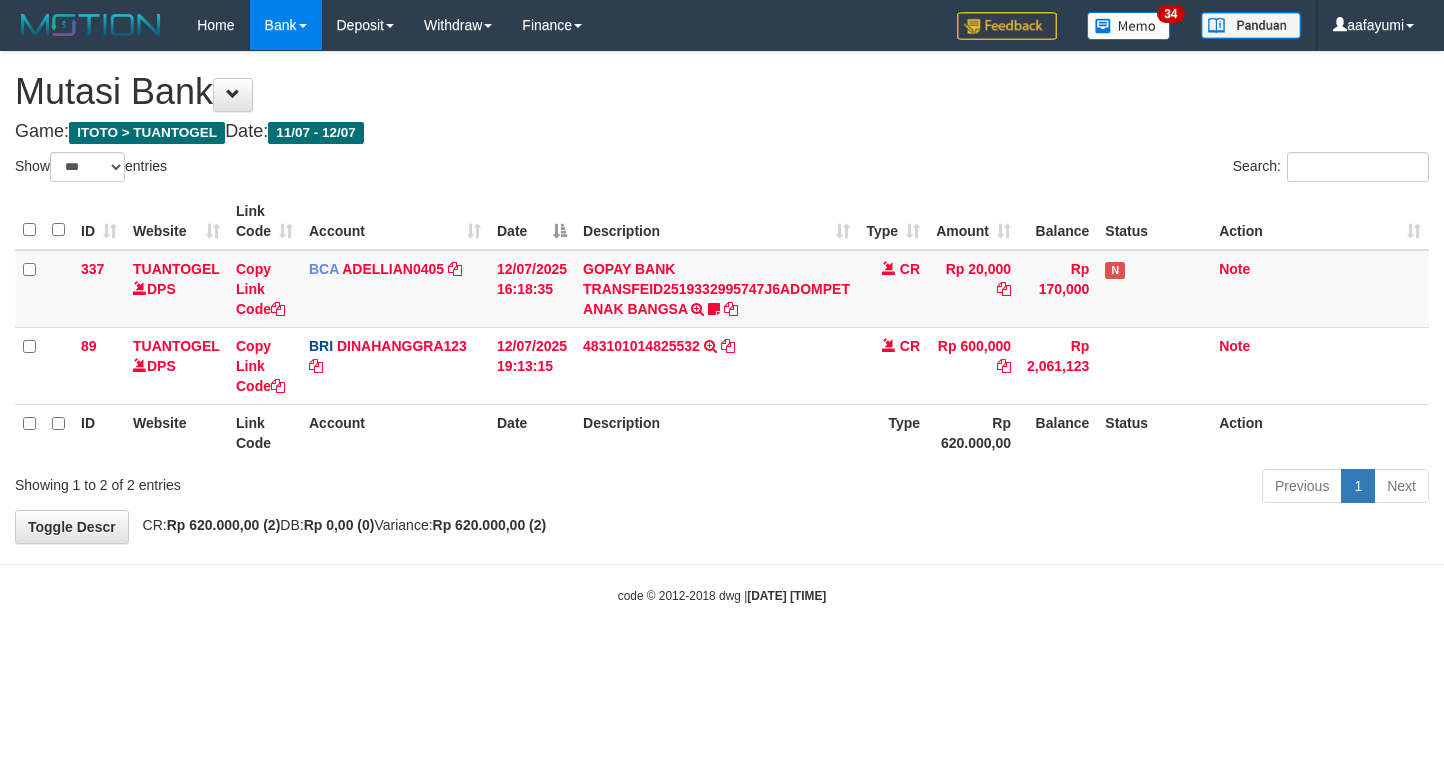 select on "***" 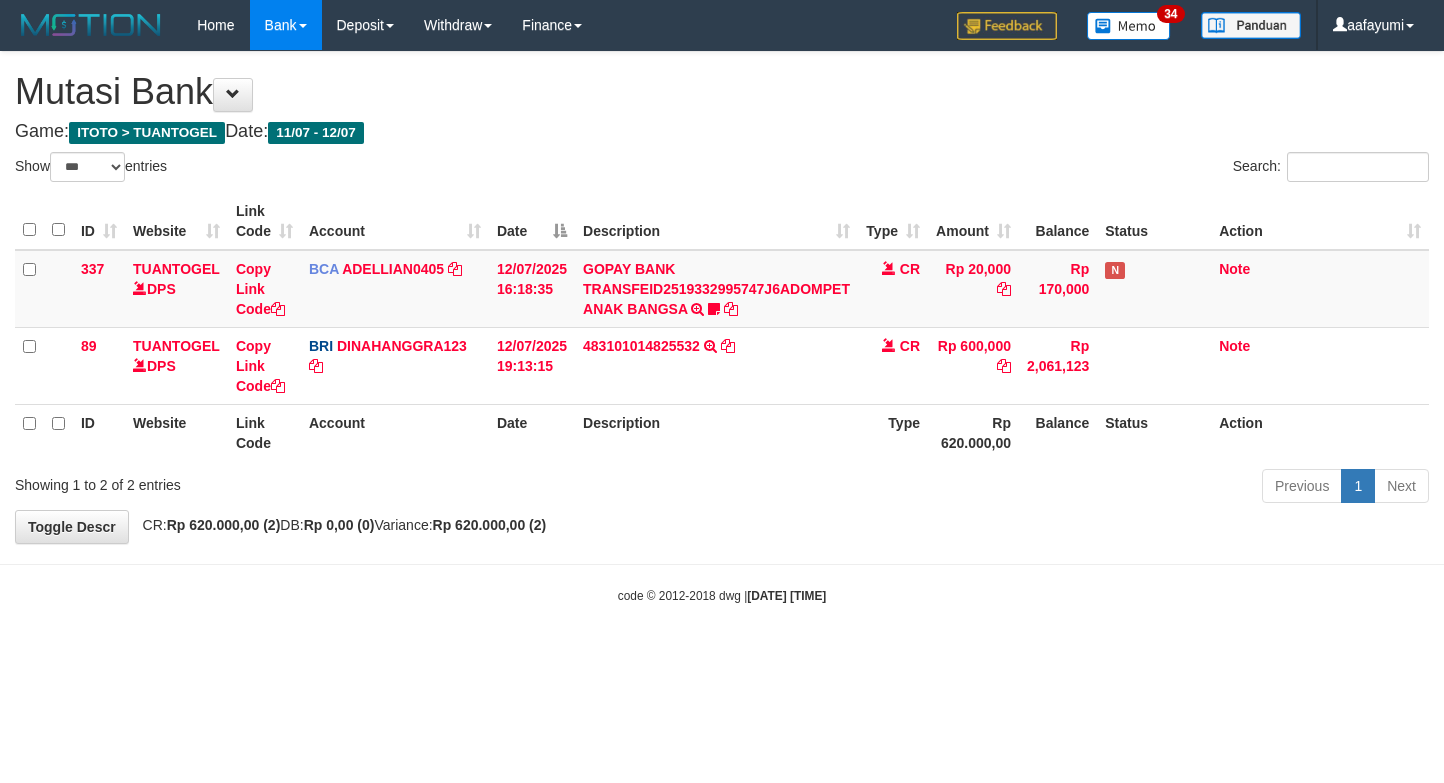 scroll, scrollTop: 0, scrollLeft: 0, axis: both 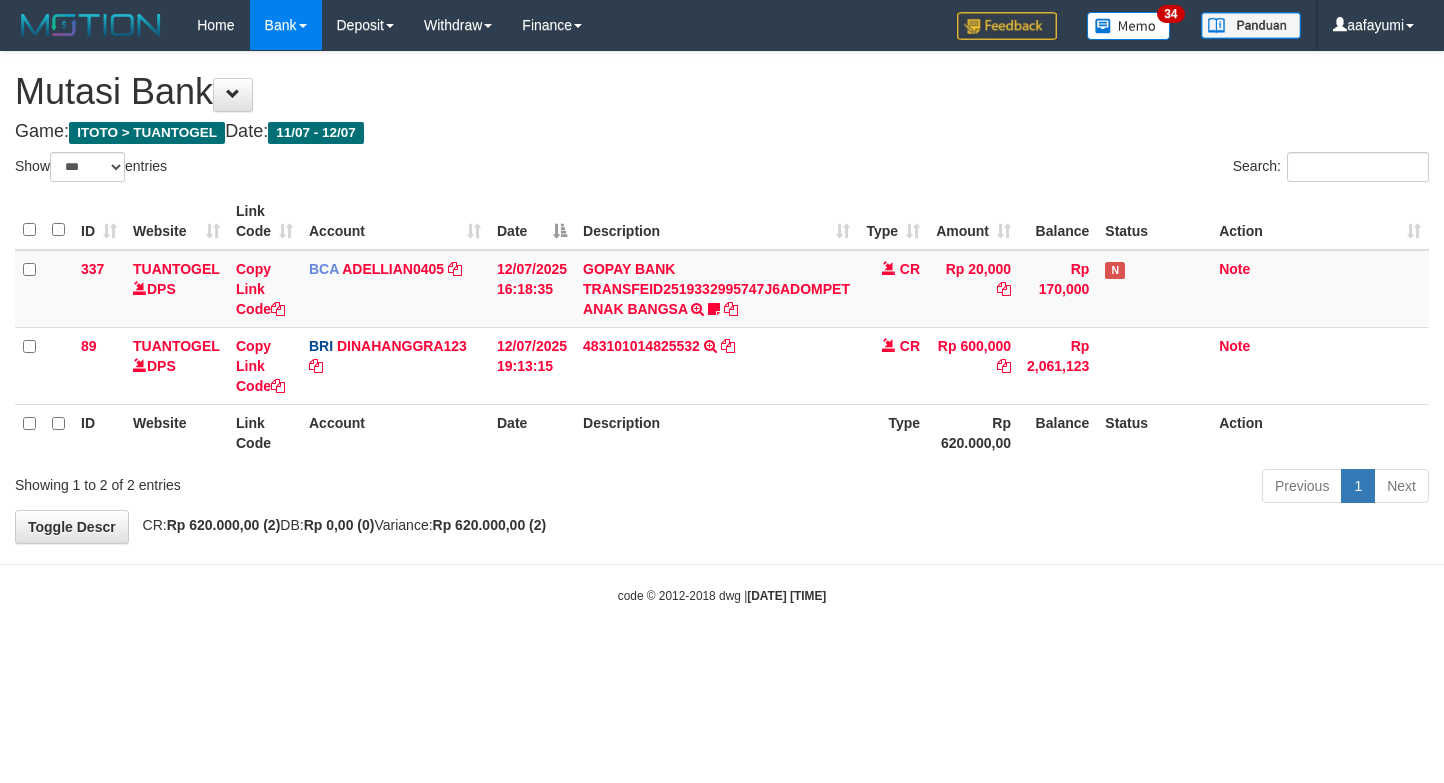 select on "***" 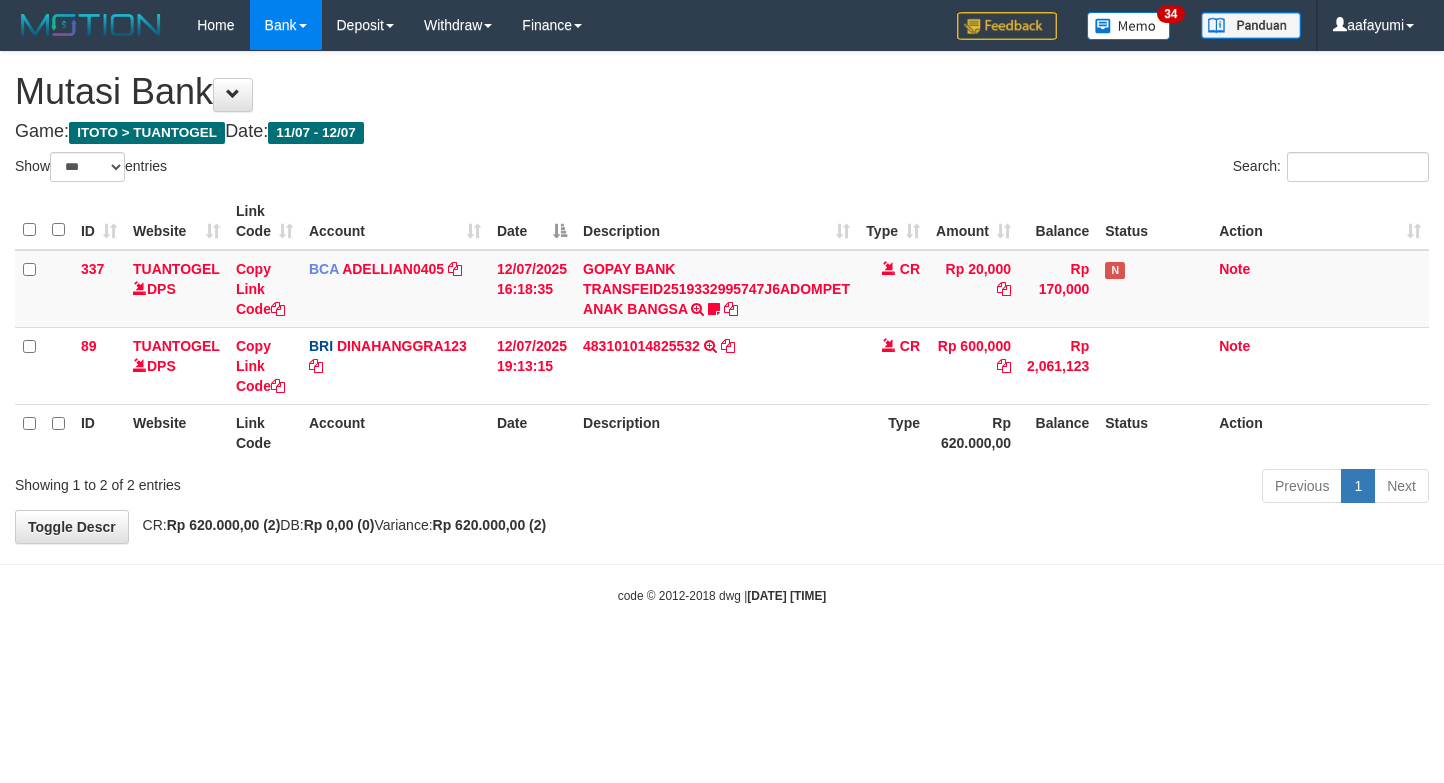 scroll, scrollTop: 0, scrollLeft: 0, axis: both 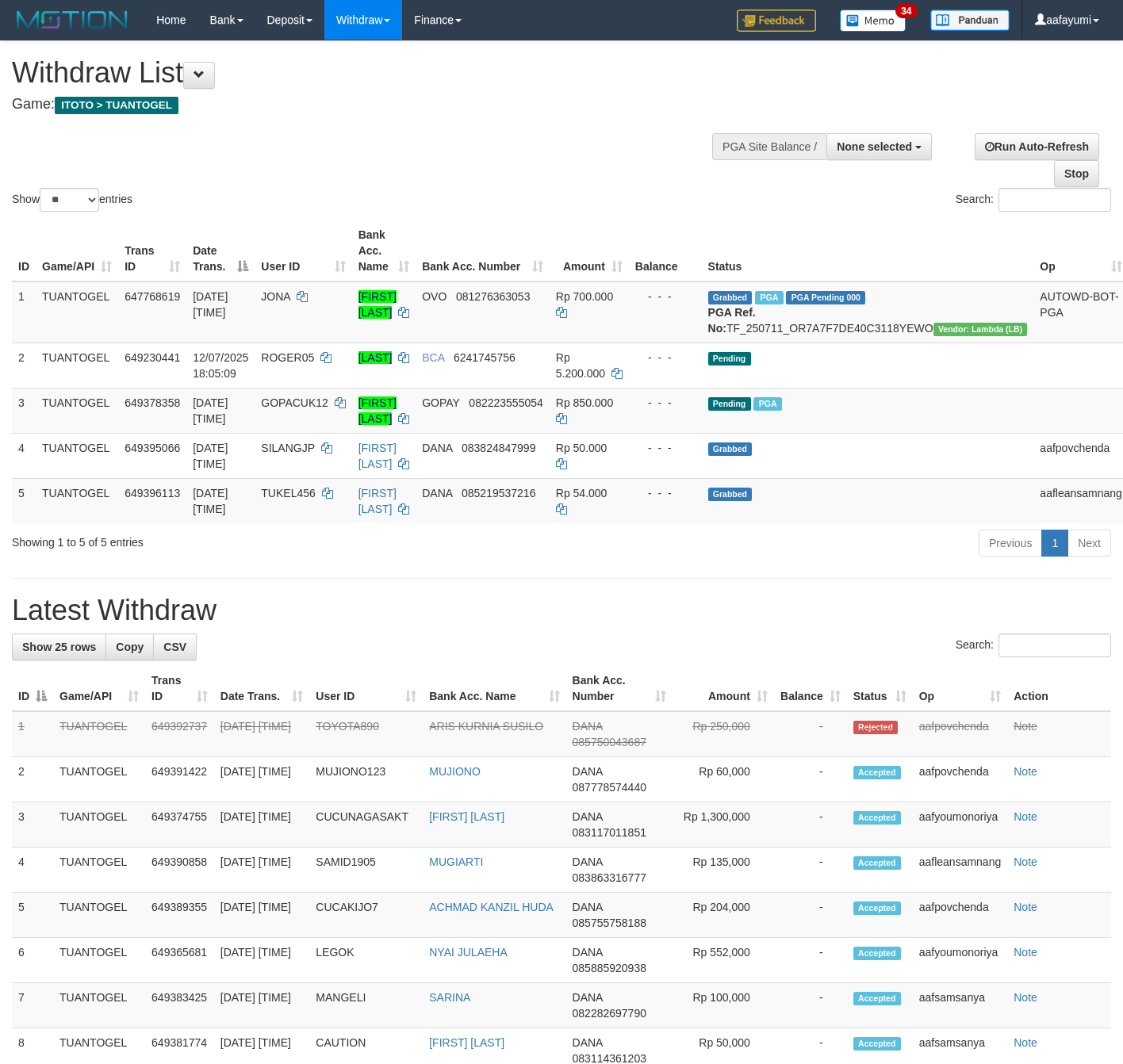 select 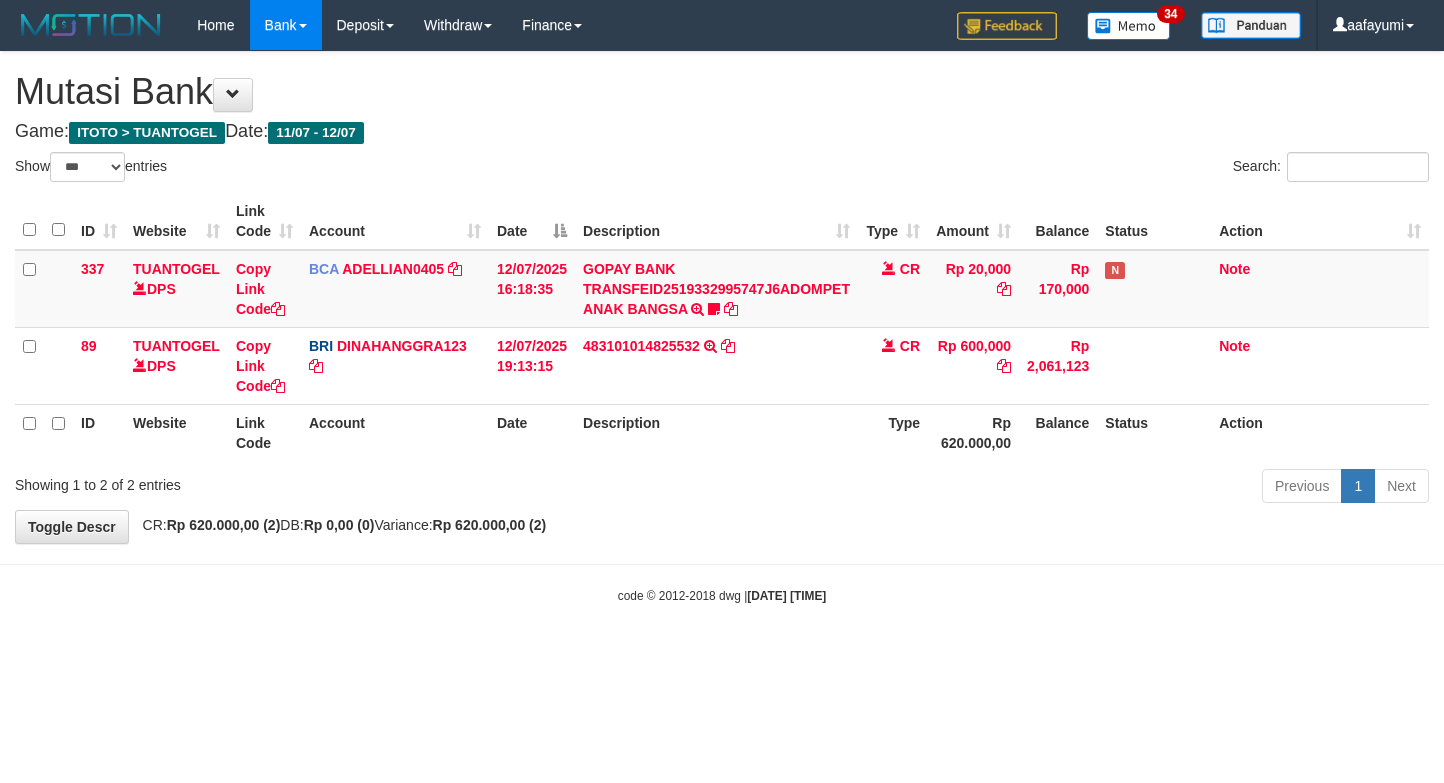 select on "***" 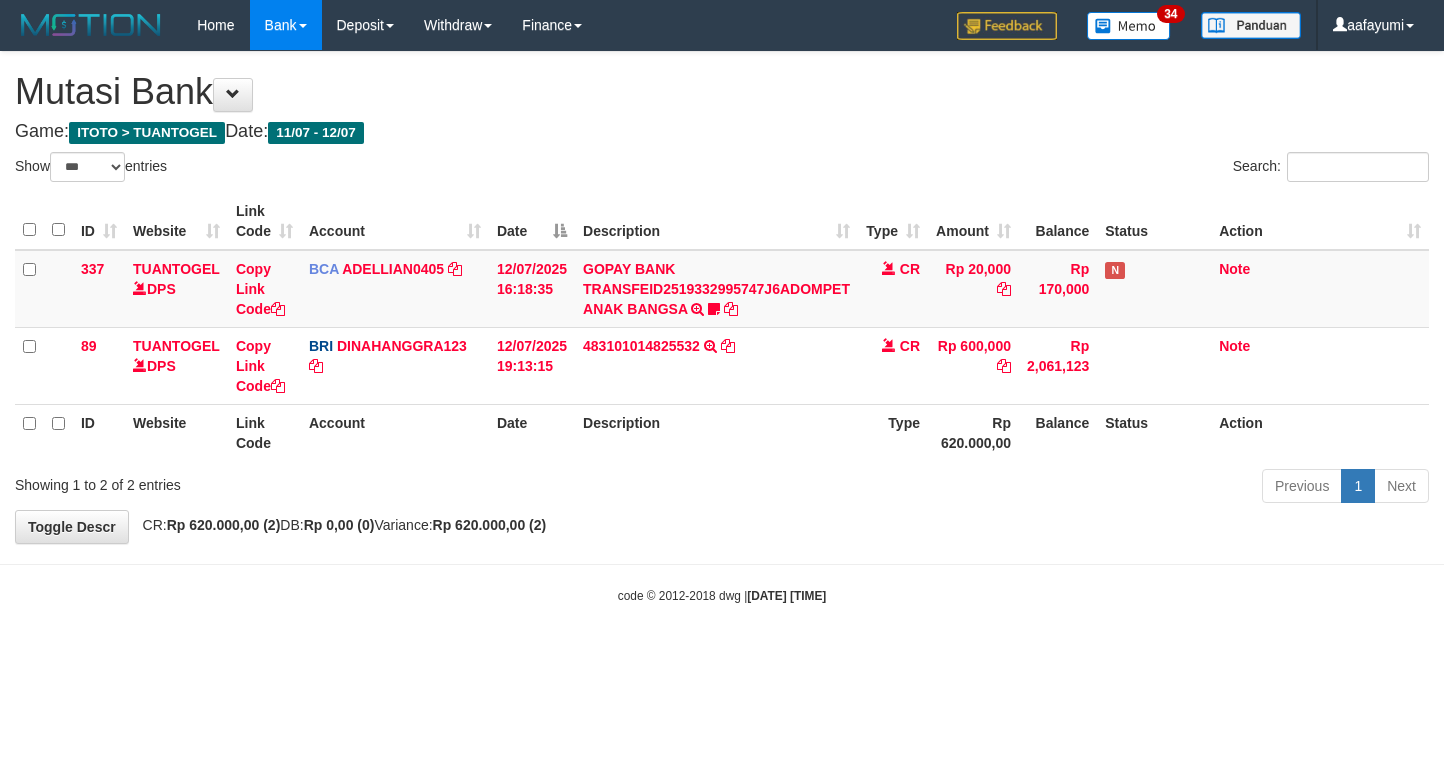 scroll, scrollTop: 0, scrollLeft: 0, axis: both 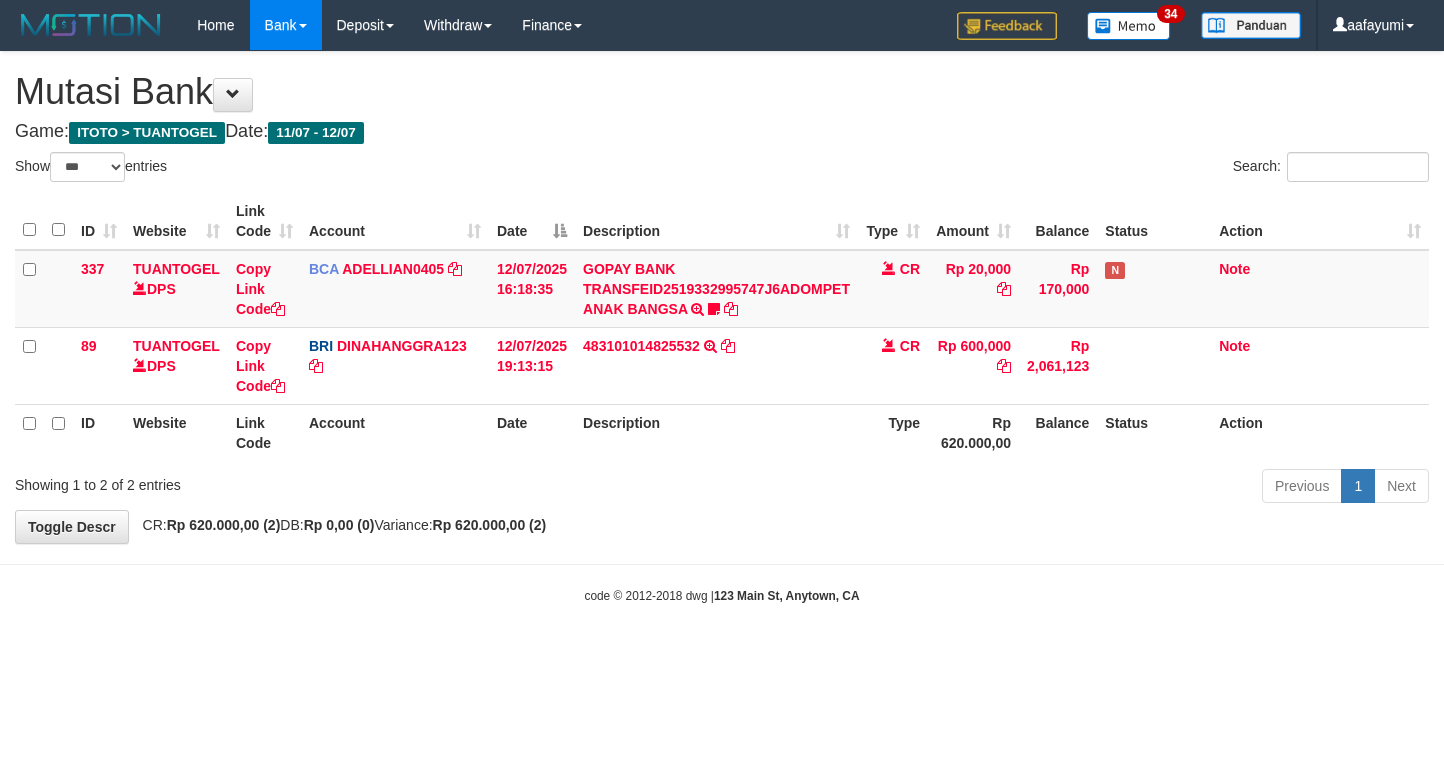 select on "***" 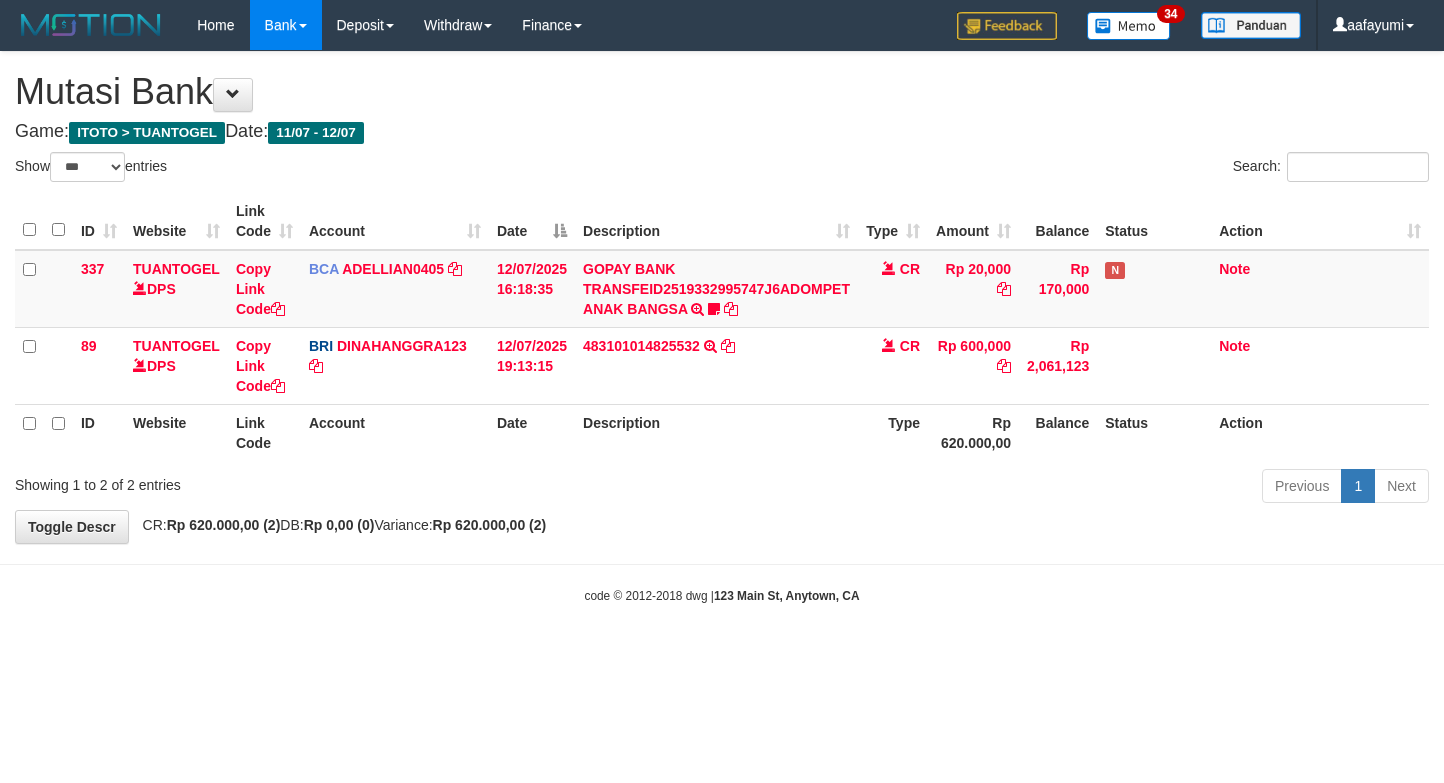 scroll, scrollTop: 0, scrollLeft: 0, axis: both 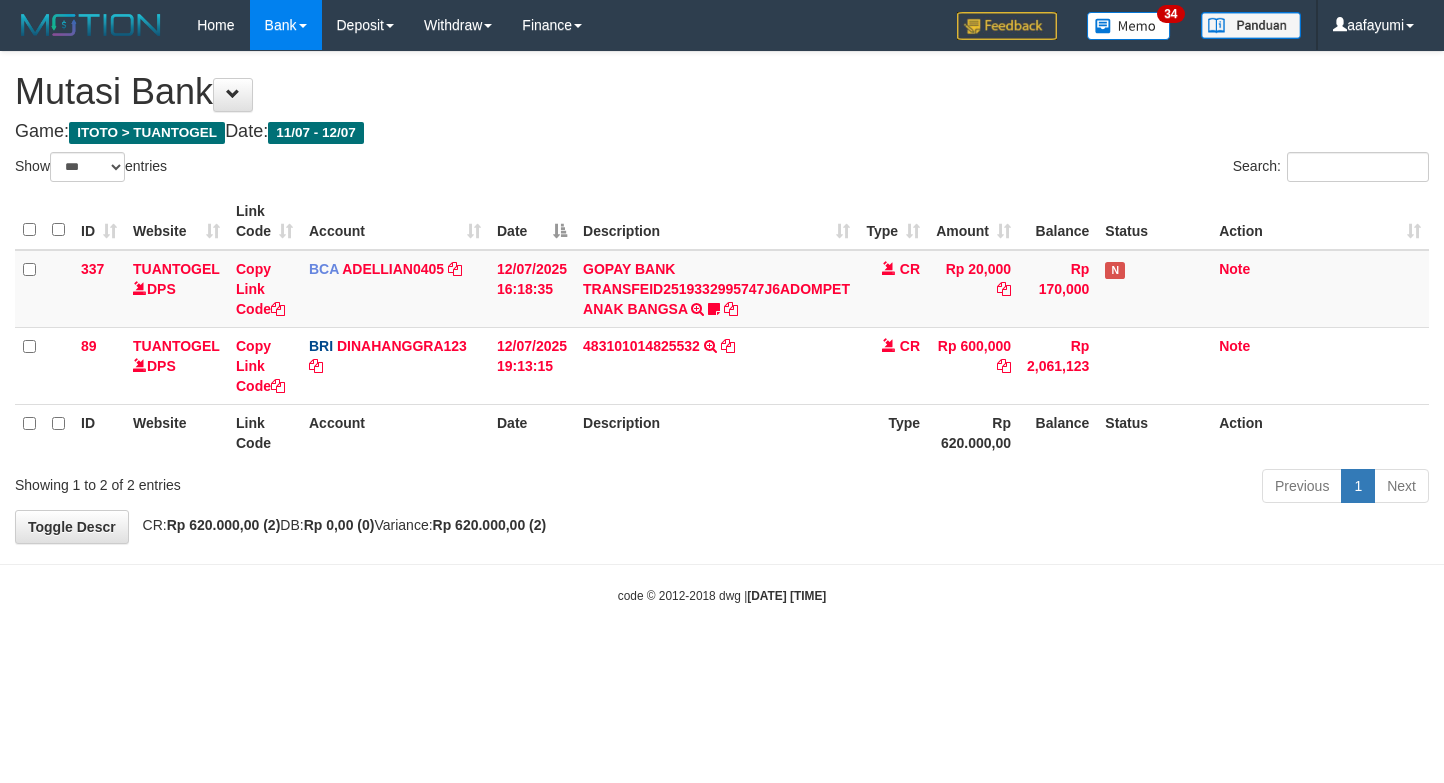 select on "***" 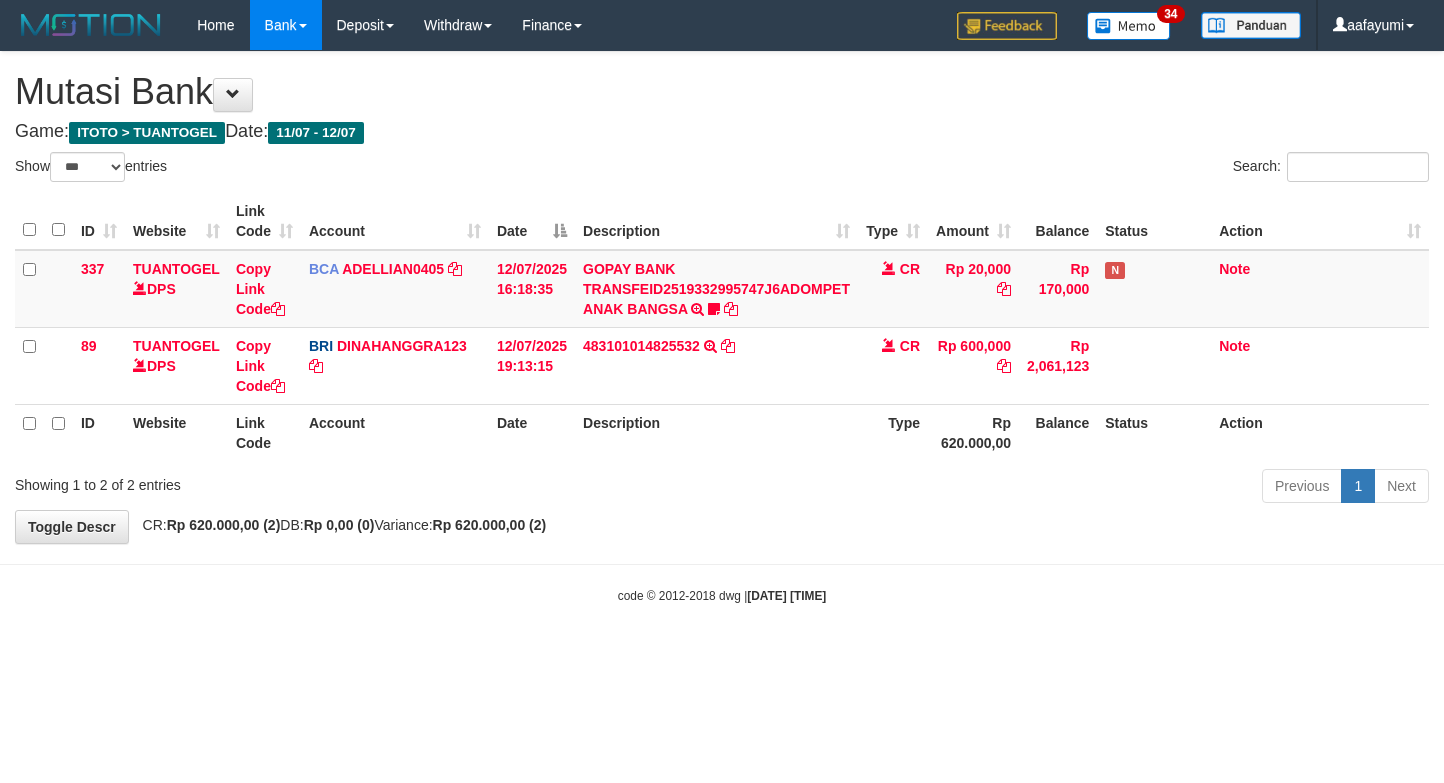 scroll, scrollTop: 0, scrollLeft: 0, axis: both 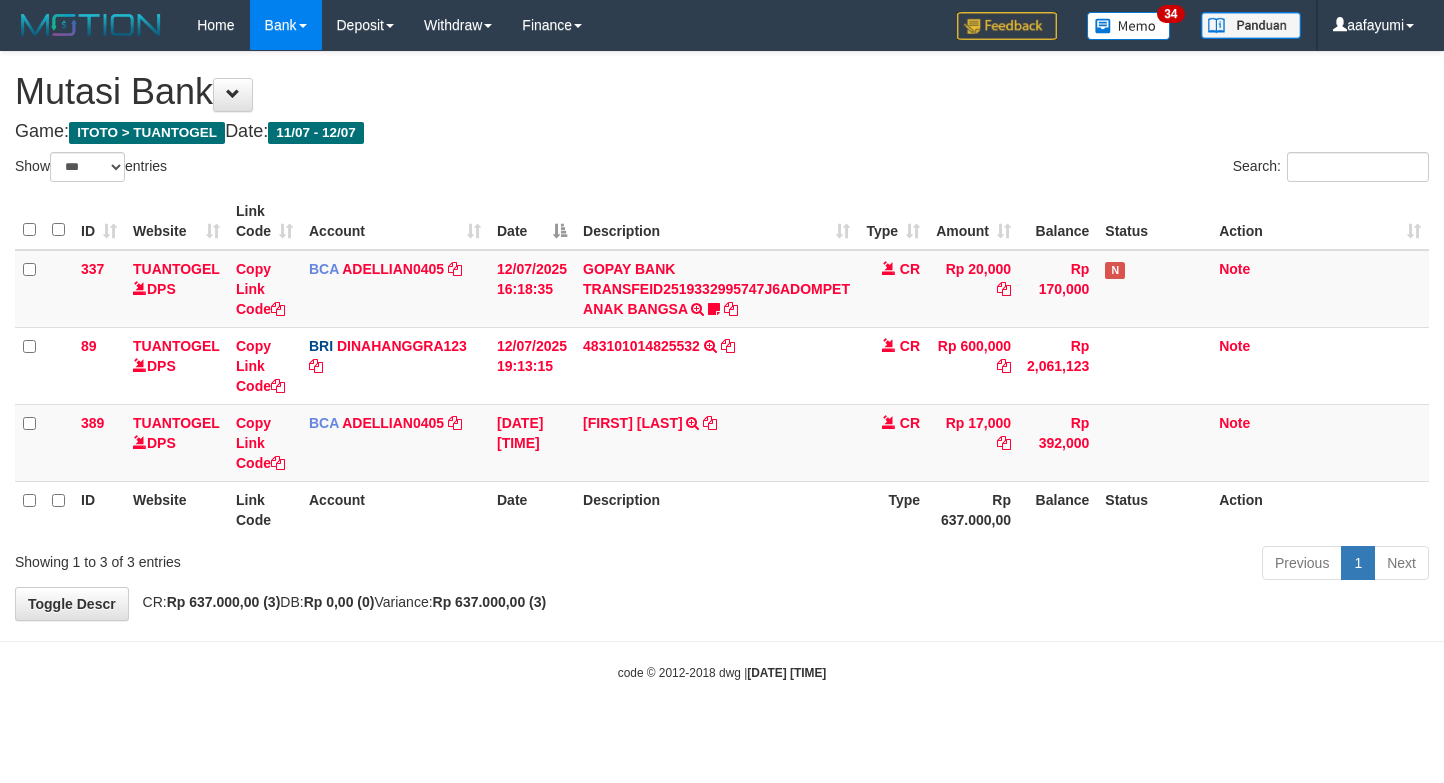 select on "***" 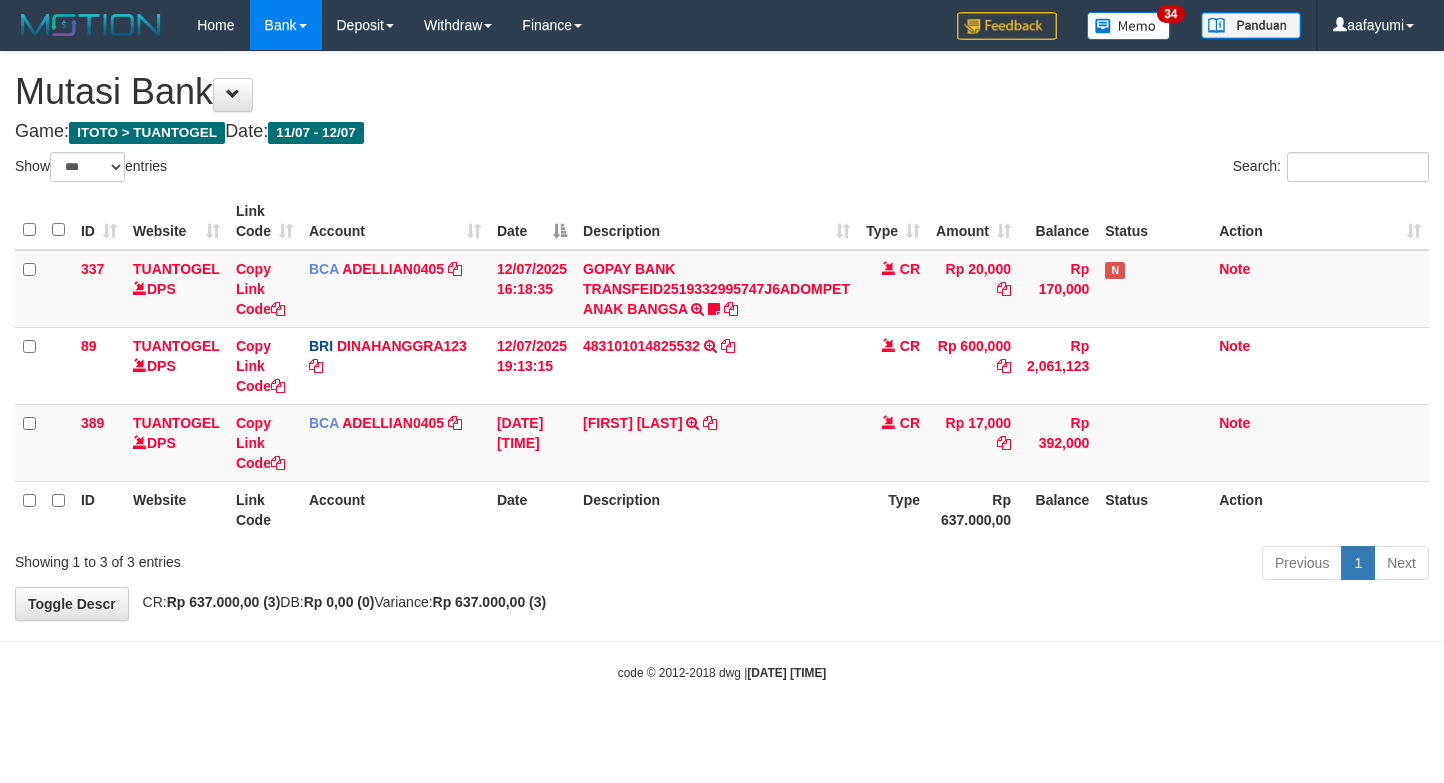scroll, scrollTop: 0, scrollLeft: 0, axis: both 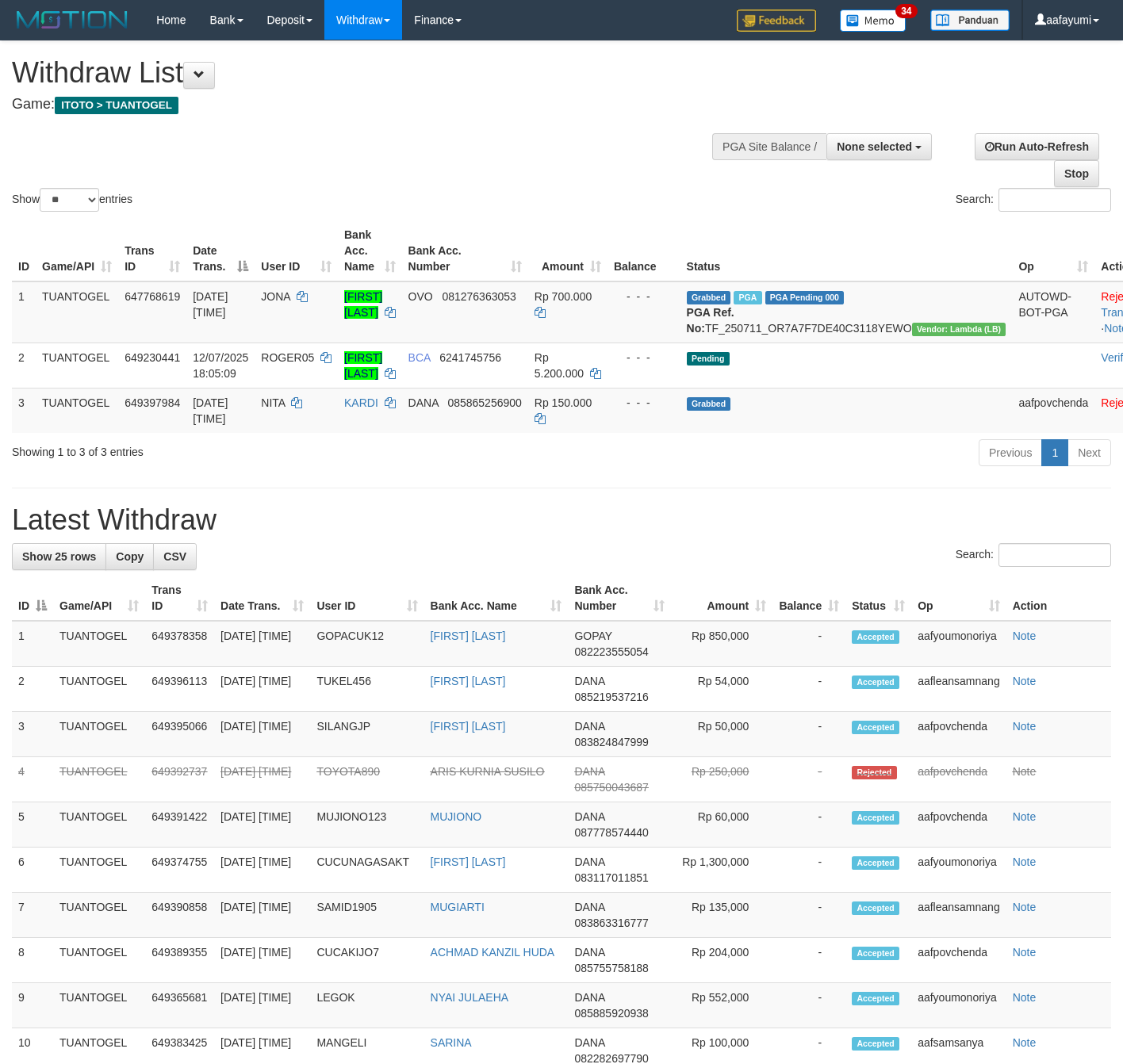 select 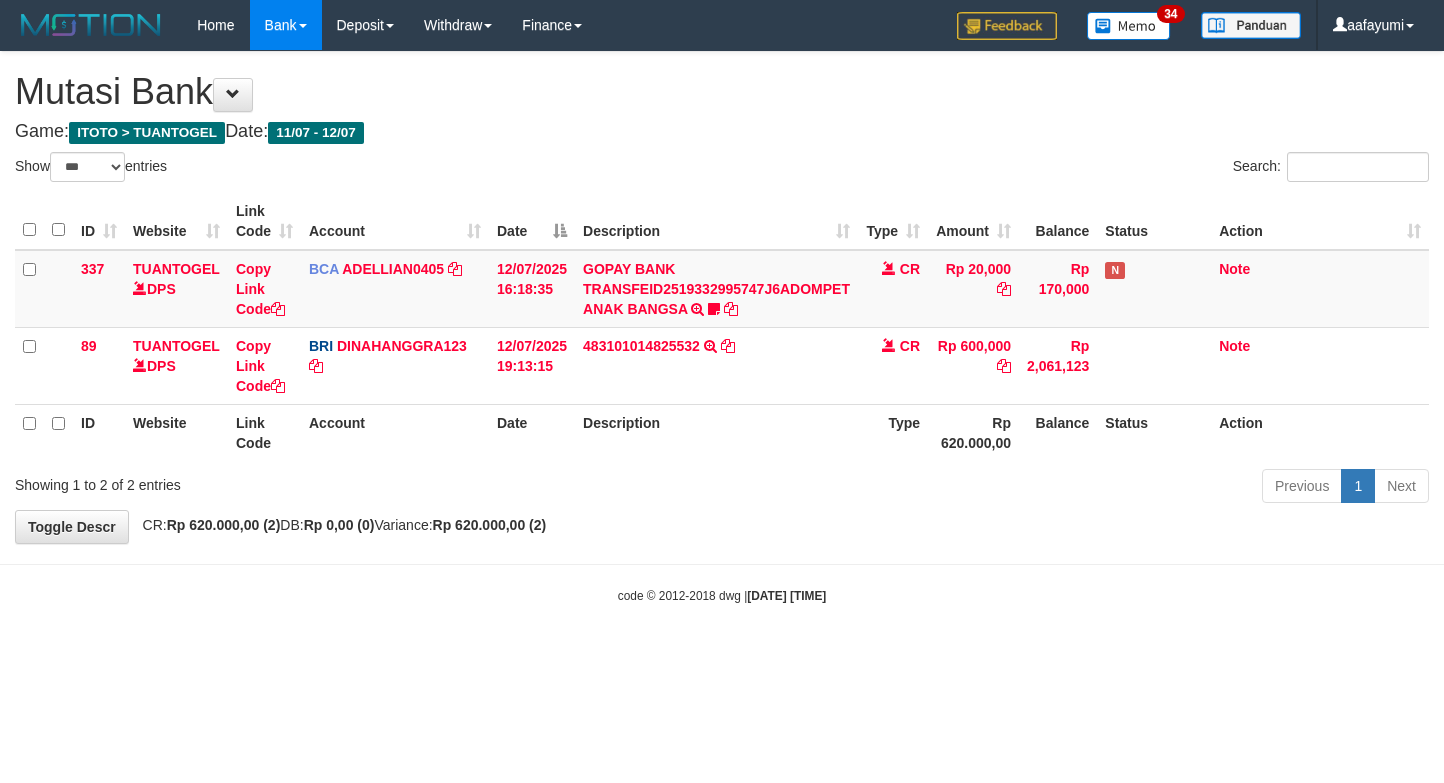 select on "***" 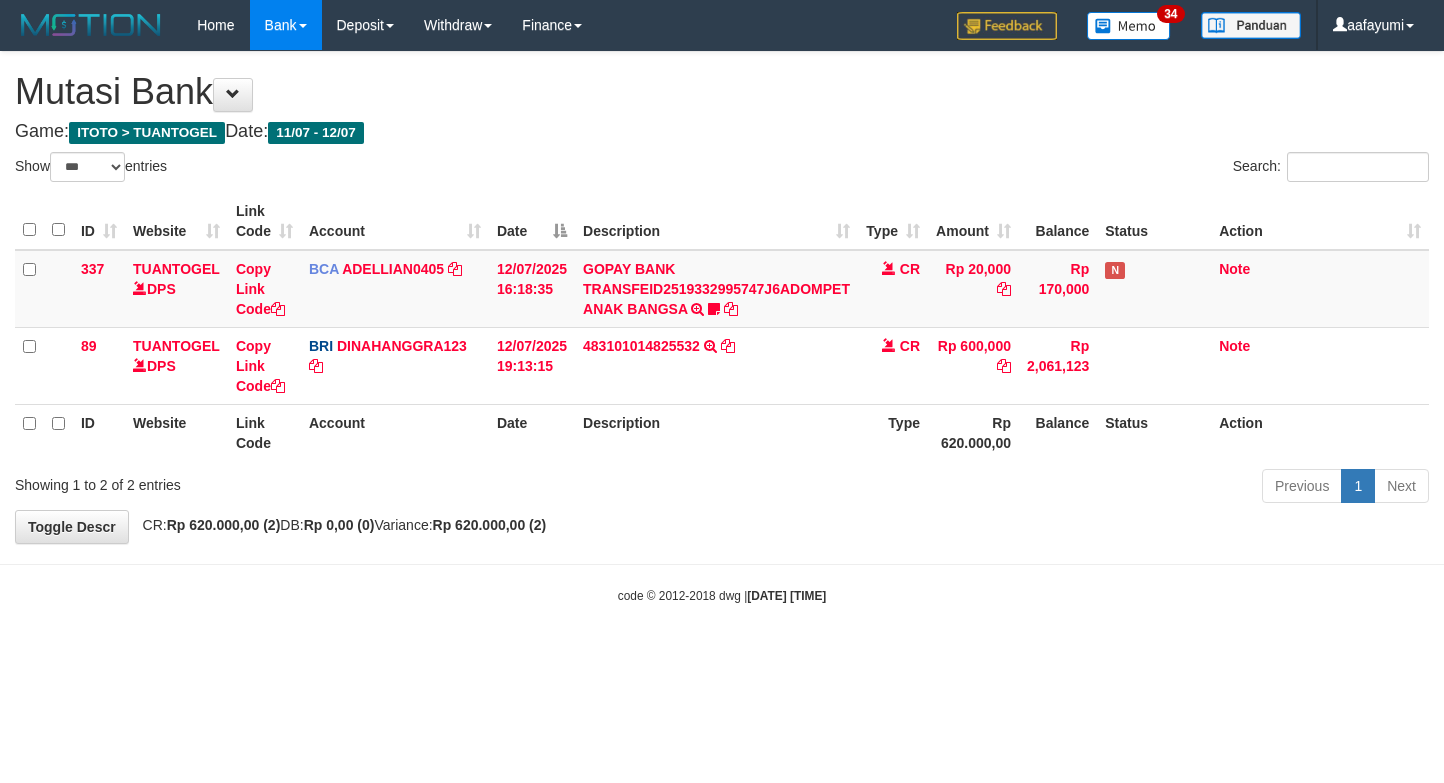 scroll, scrollTop: 0, scrollLeft: 0, axis: both 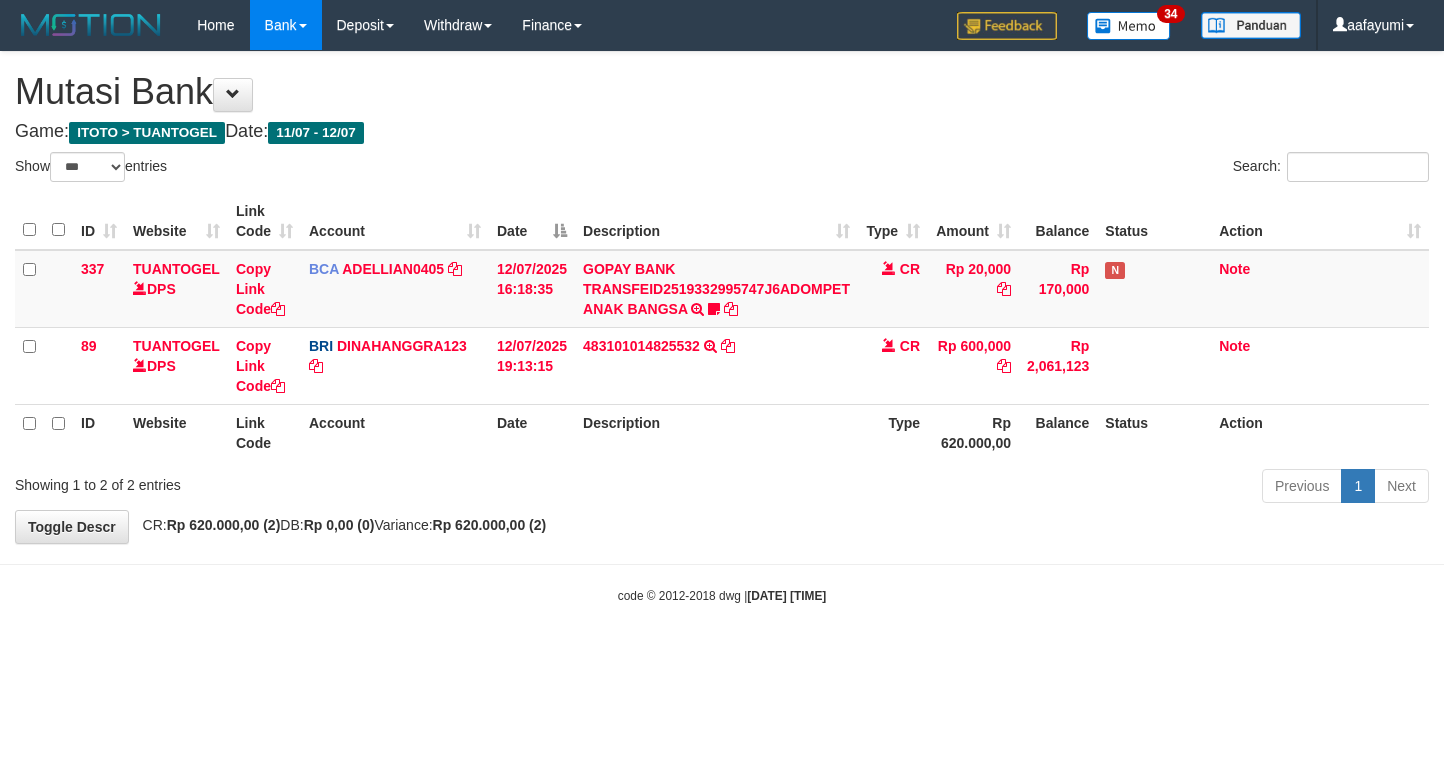 select on "***" 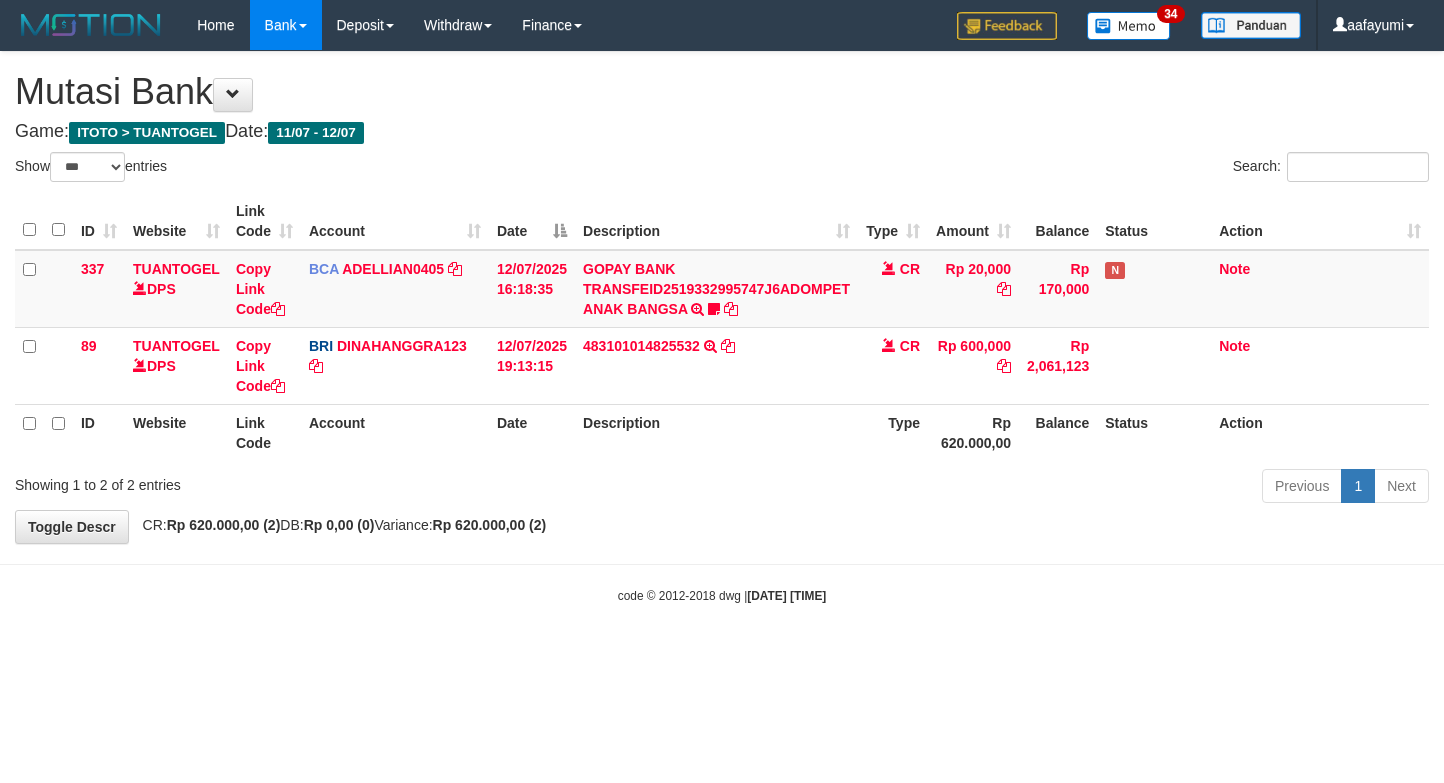 scroll, scrollTop: 0, scrollLeft: 0, axis: both 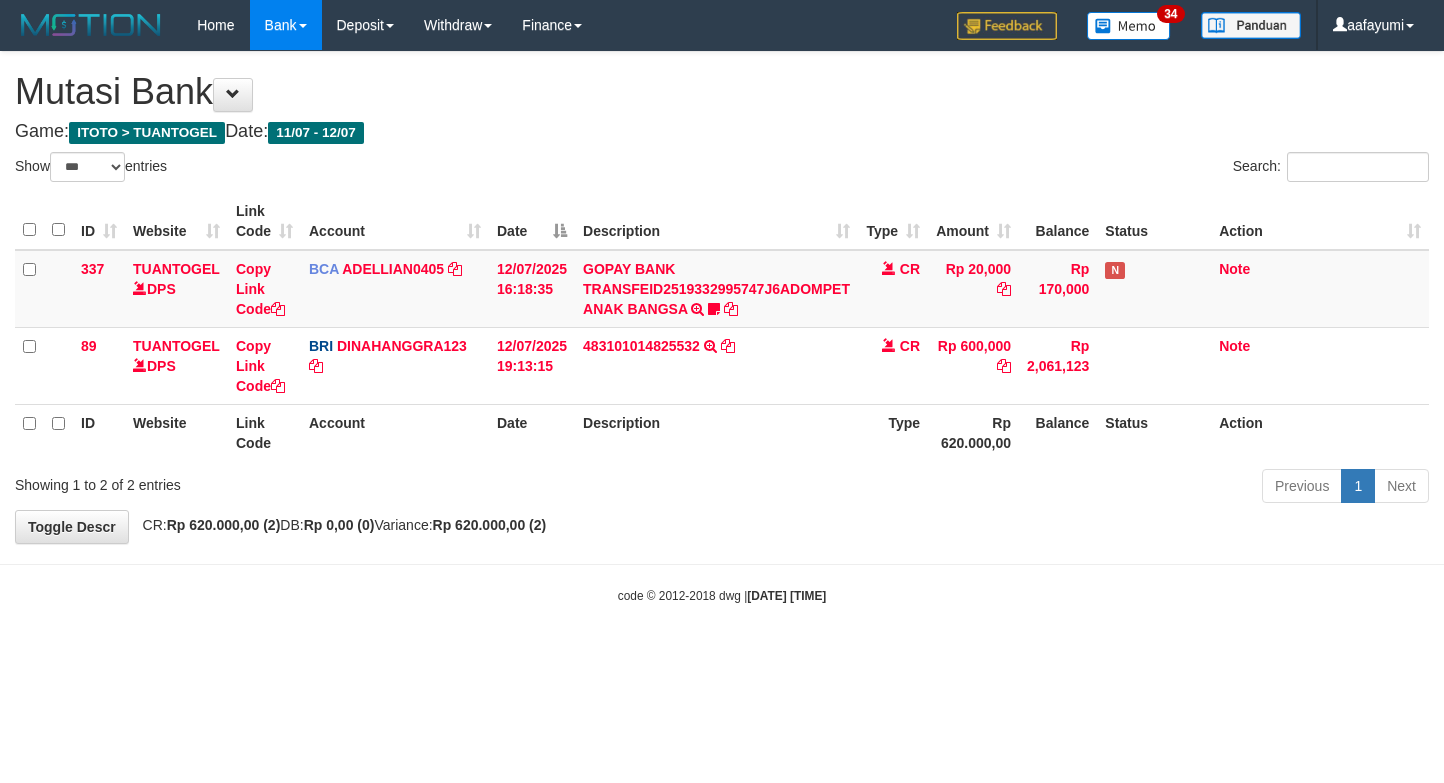 select on "***" 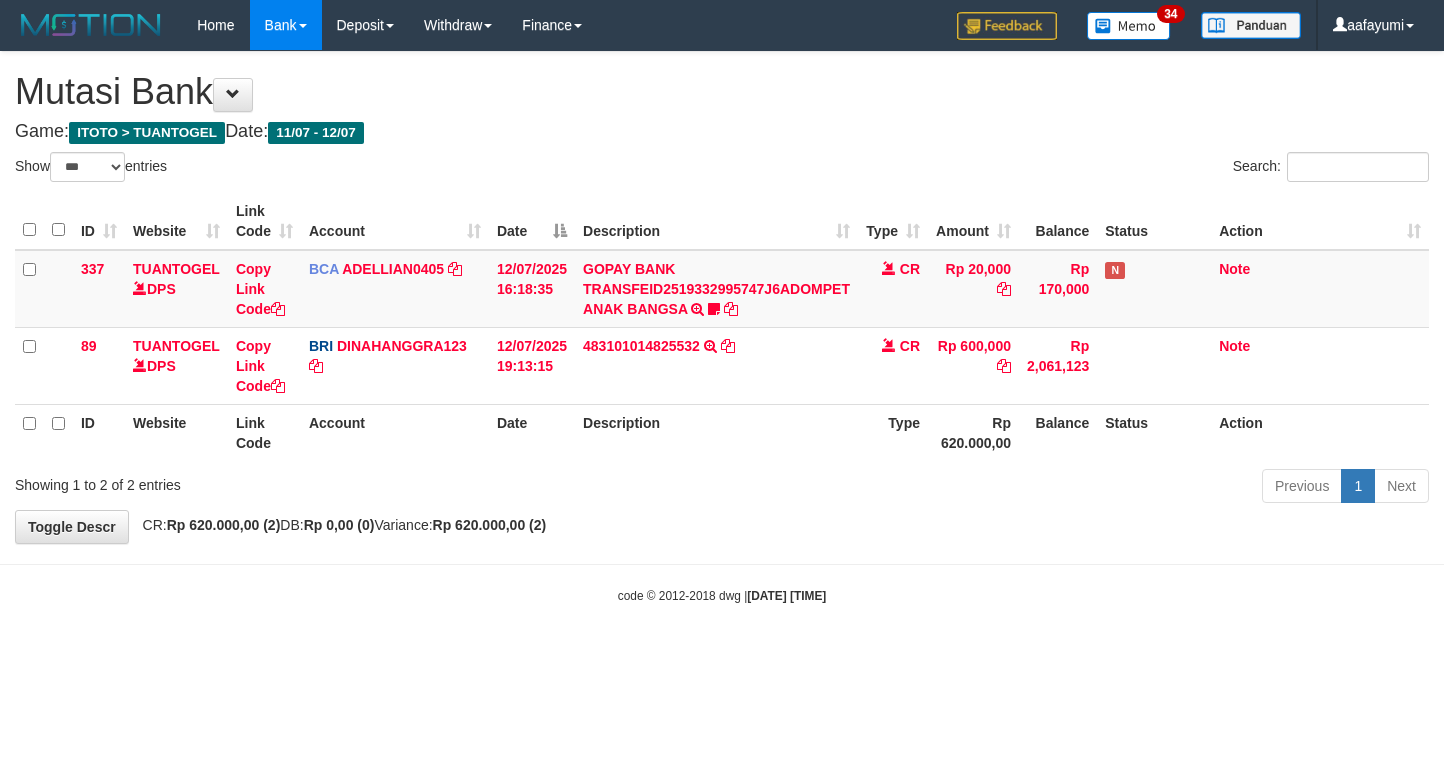 scroll, scrollTop: 0, scrollLeft: 0, axis: both 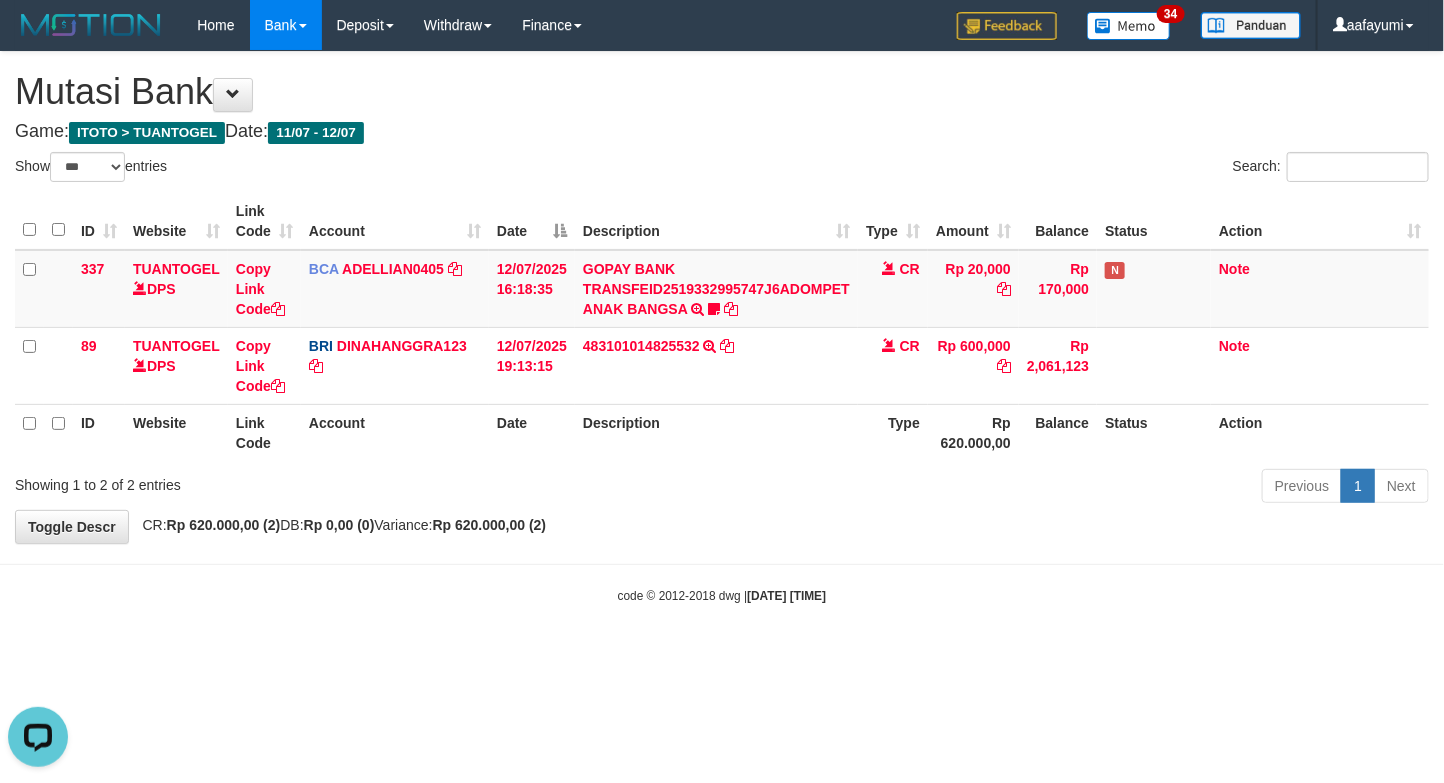 click on "code © 2012-2018 dwg |  2025/07/12 20:07:27" at bounding box center (722, 595) 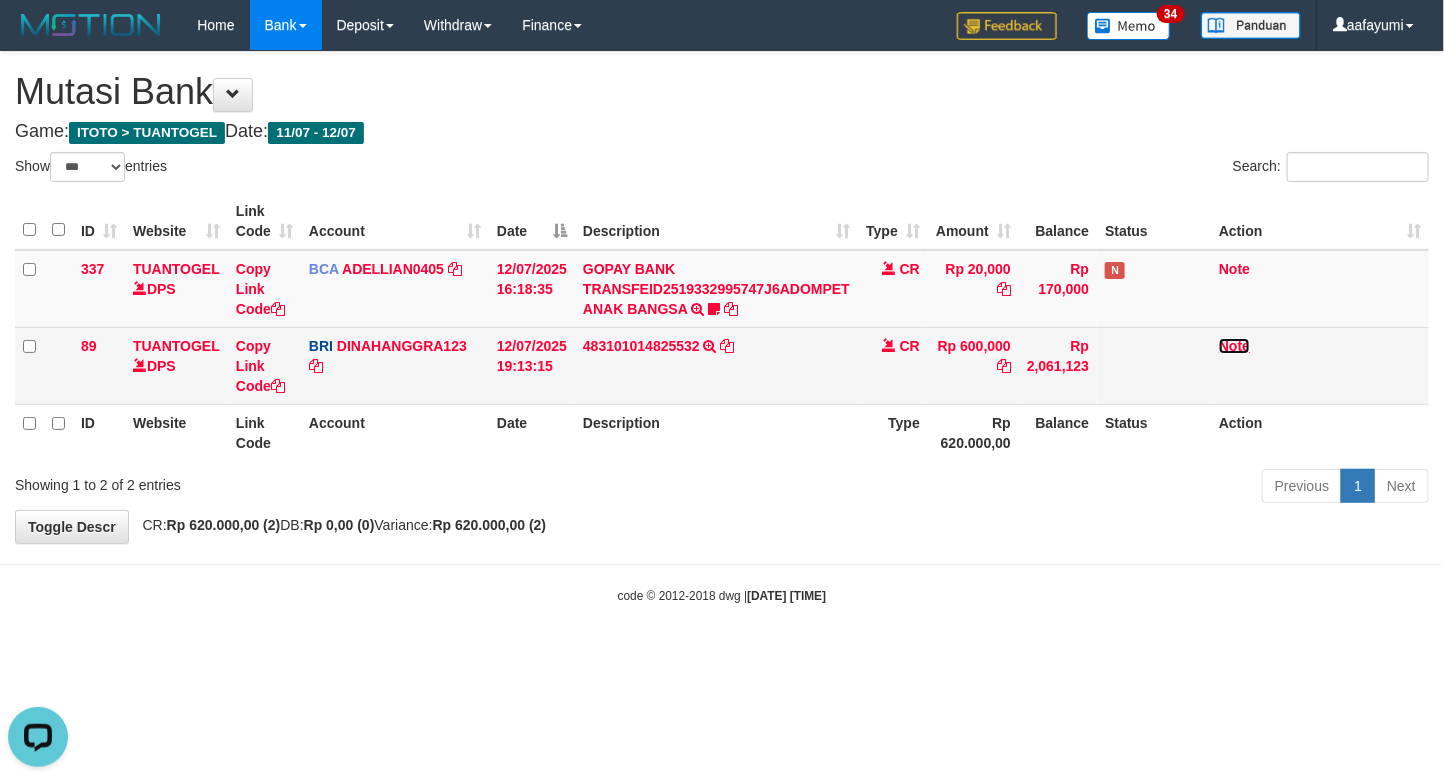 click on "Note" at bounding box center (1234, 346) 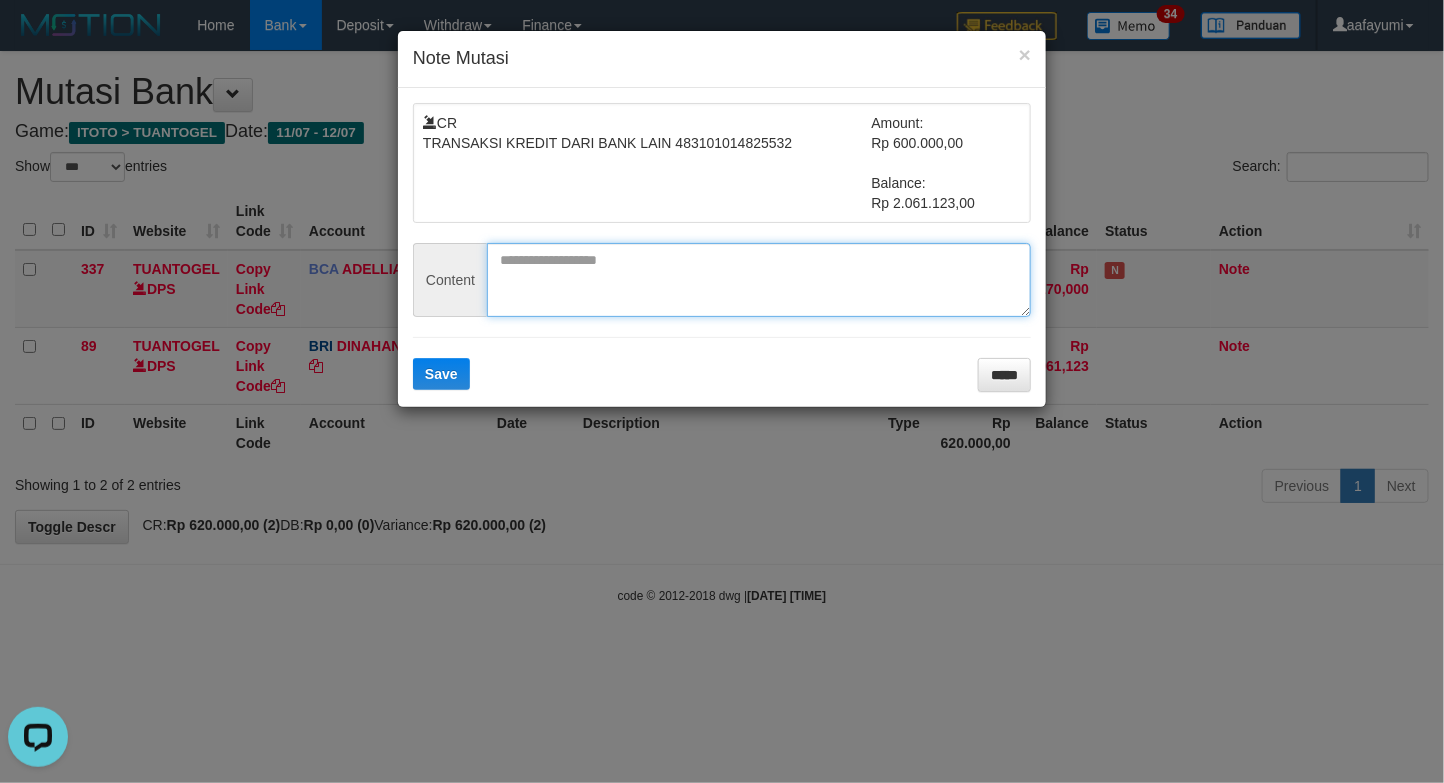 click at bounding box center [759, 280] 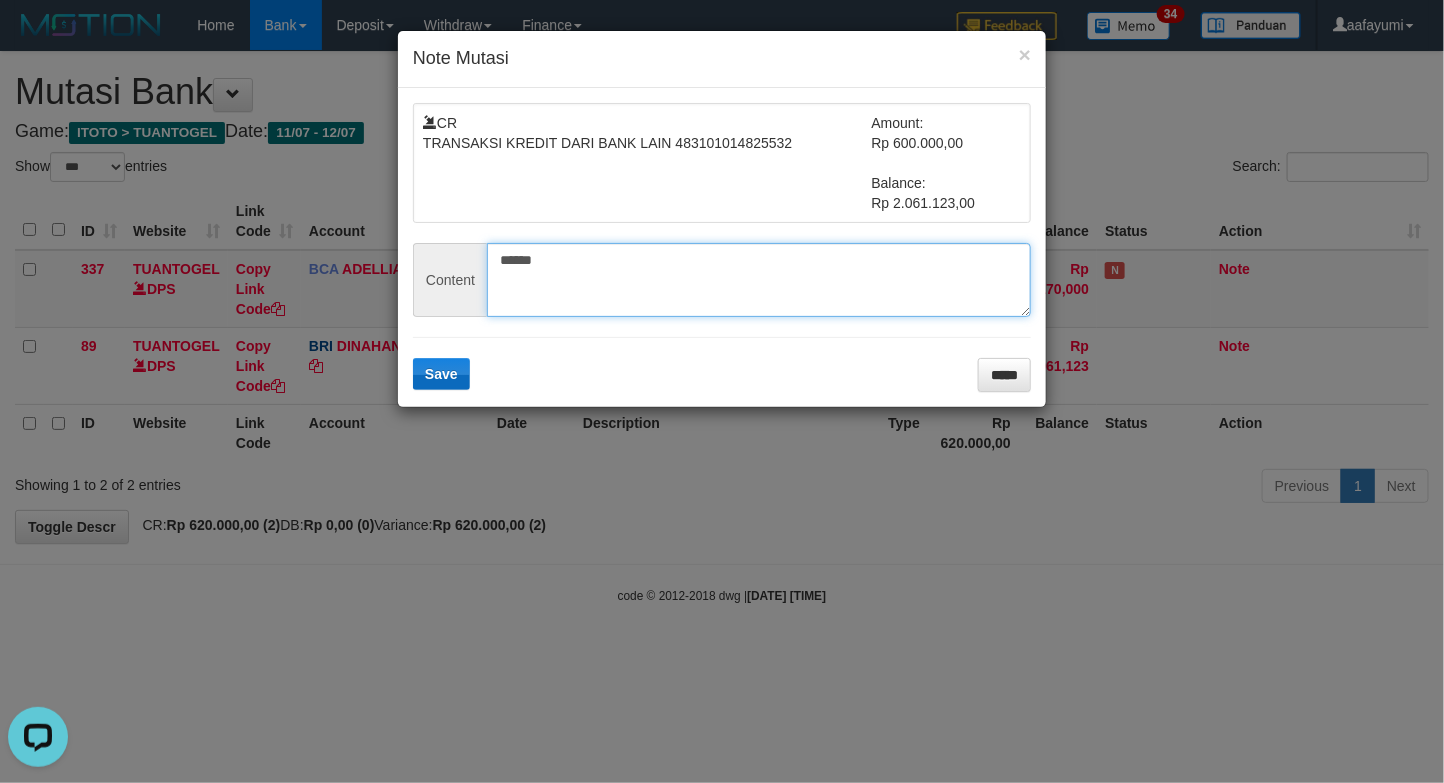 type on "******" 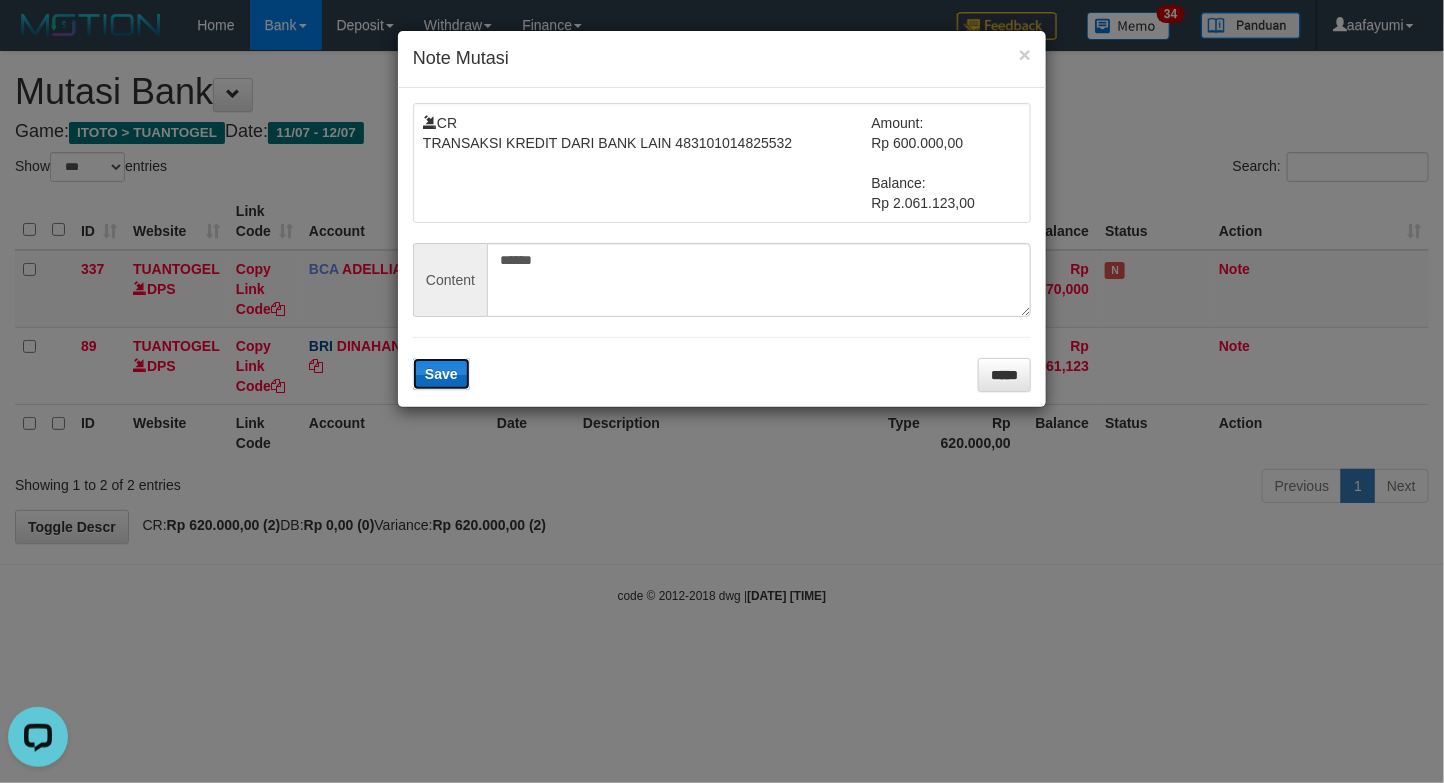 click on "Save" at bounding box center [441, 374] 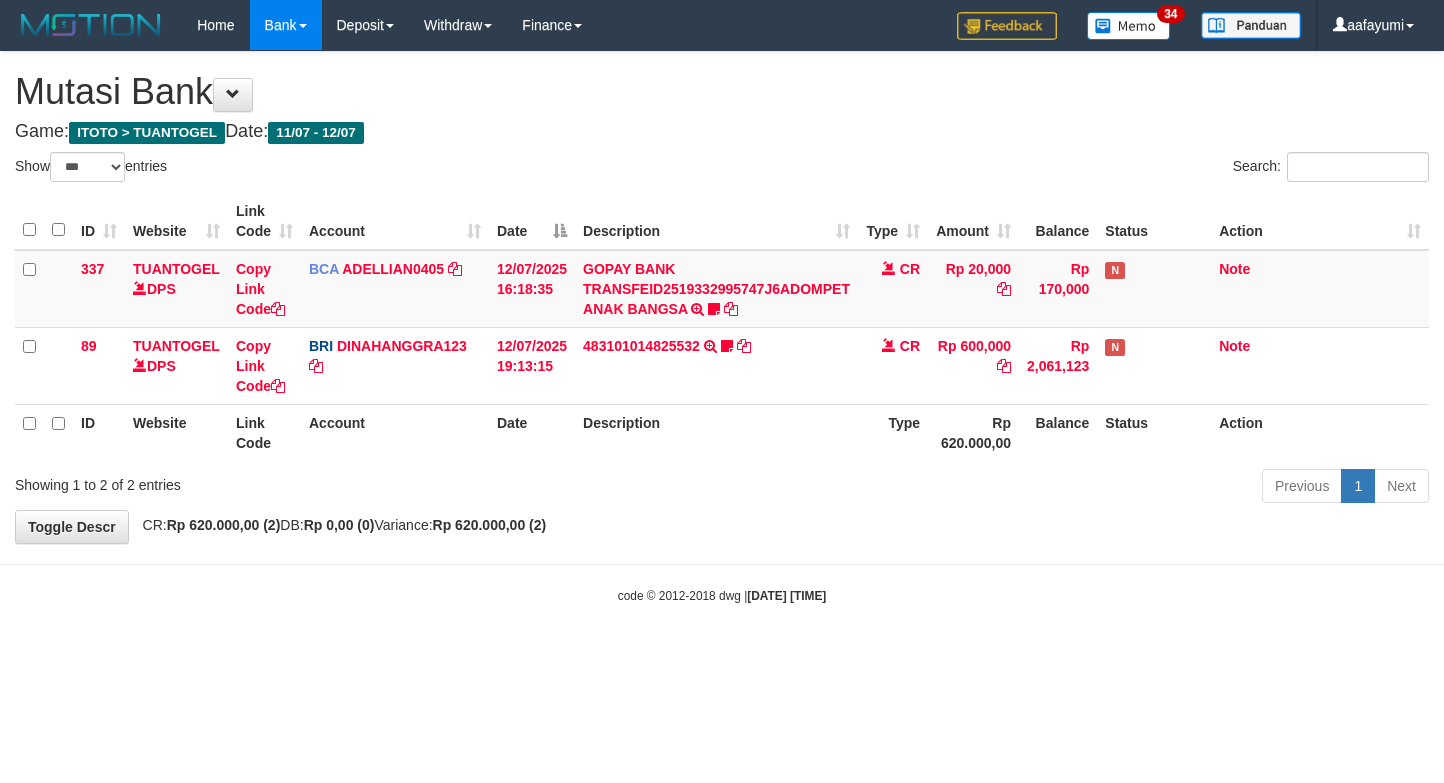 select on "***" 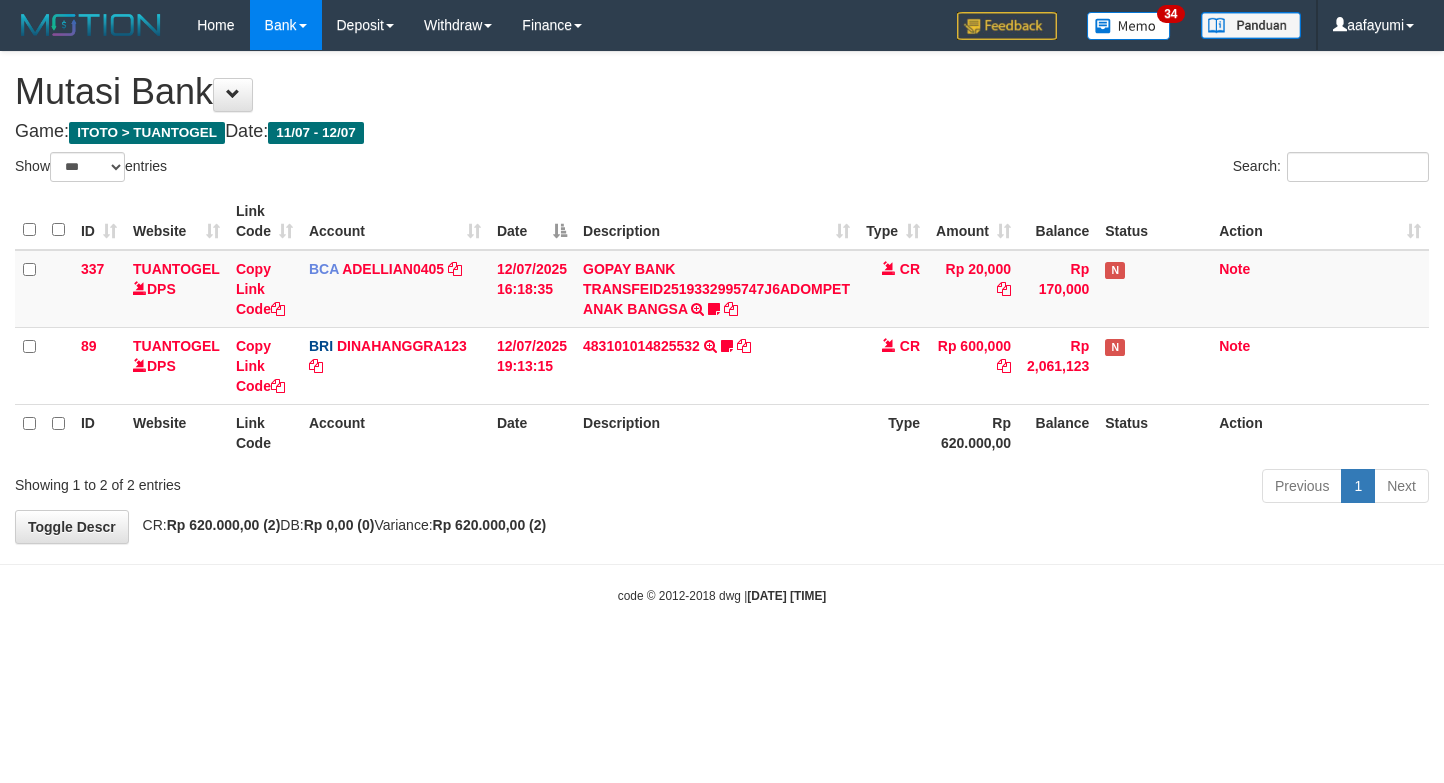 scroll, scrollTop: 0, scrollLeft: 0, axis: both 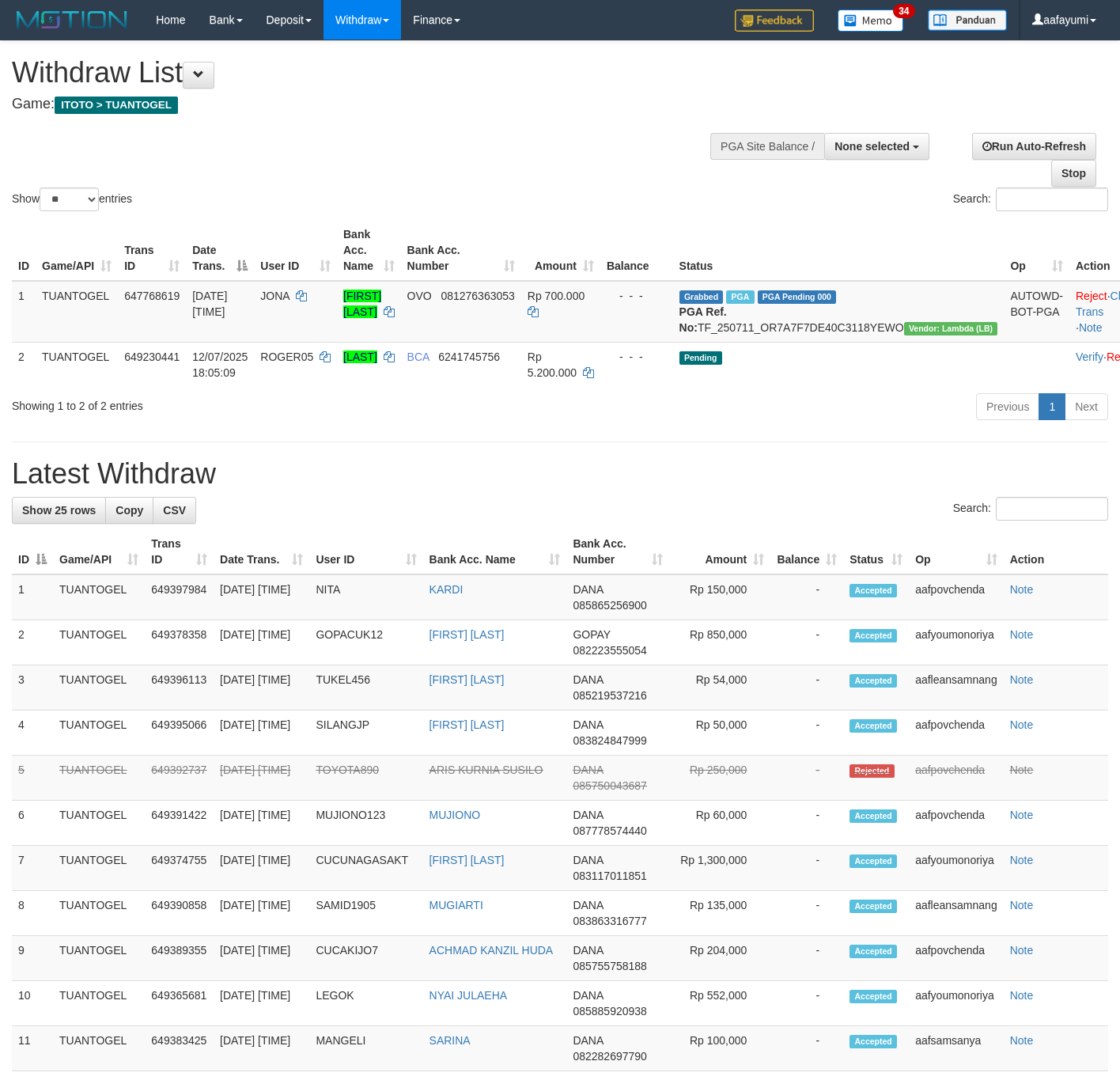 select 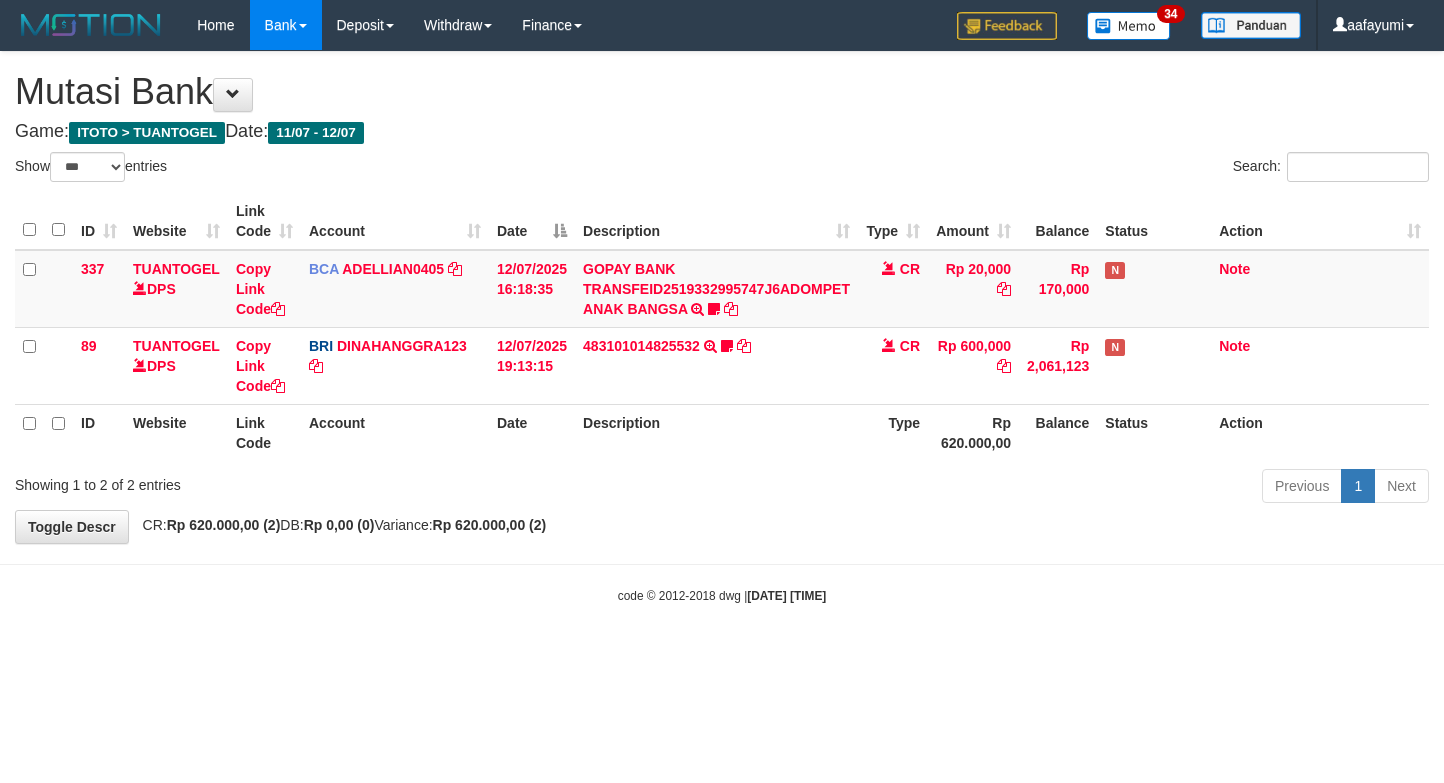 select on "***" 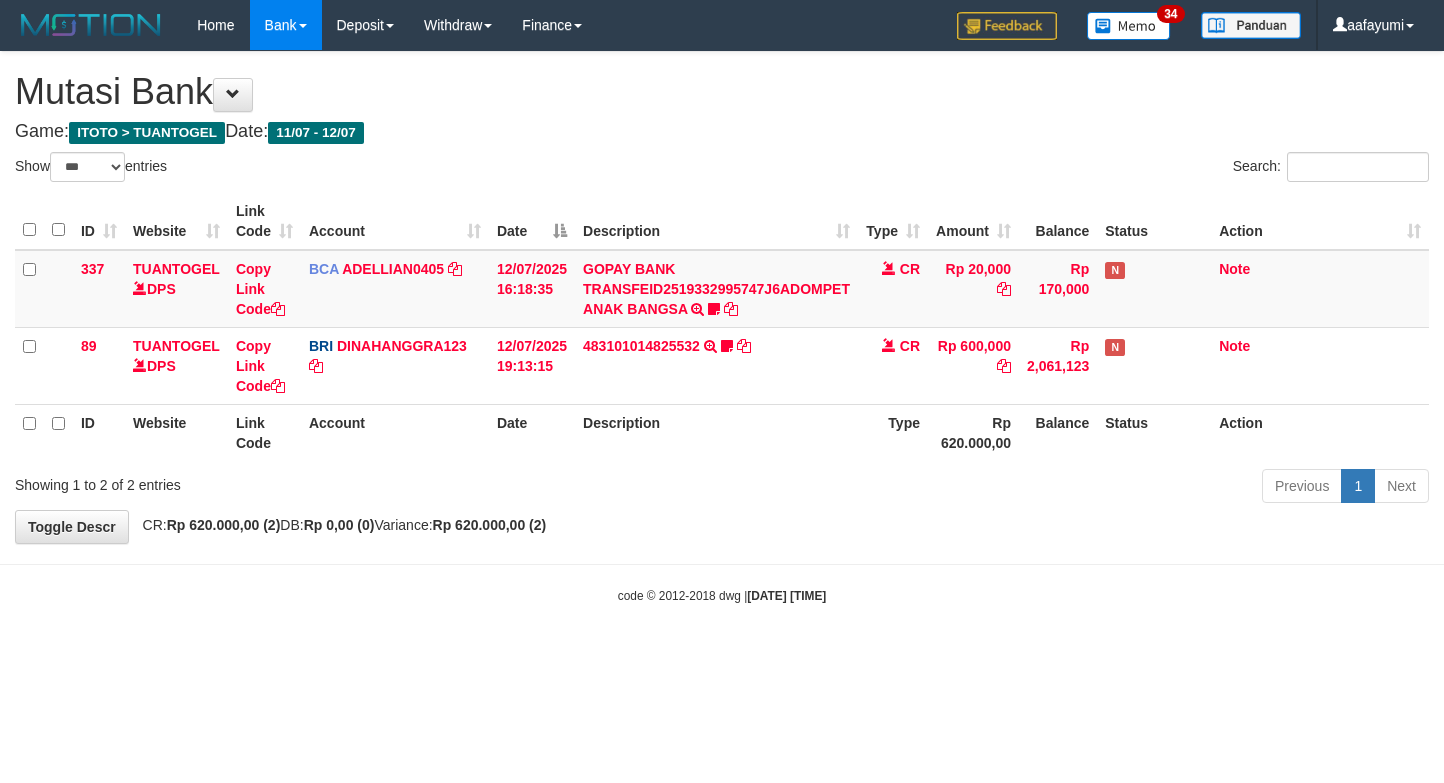 scroll, scrollTop: 0, scrollLeft: 0, axis: both 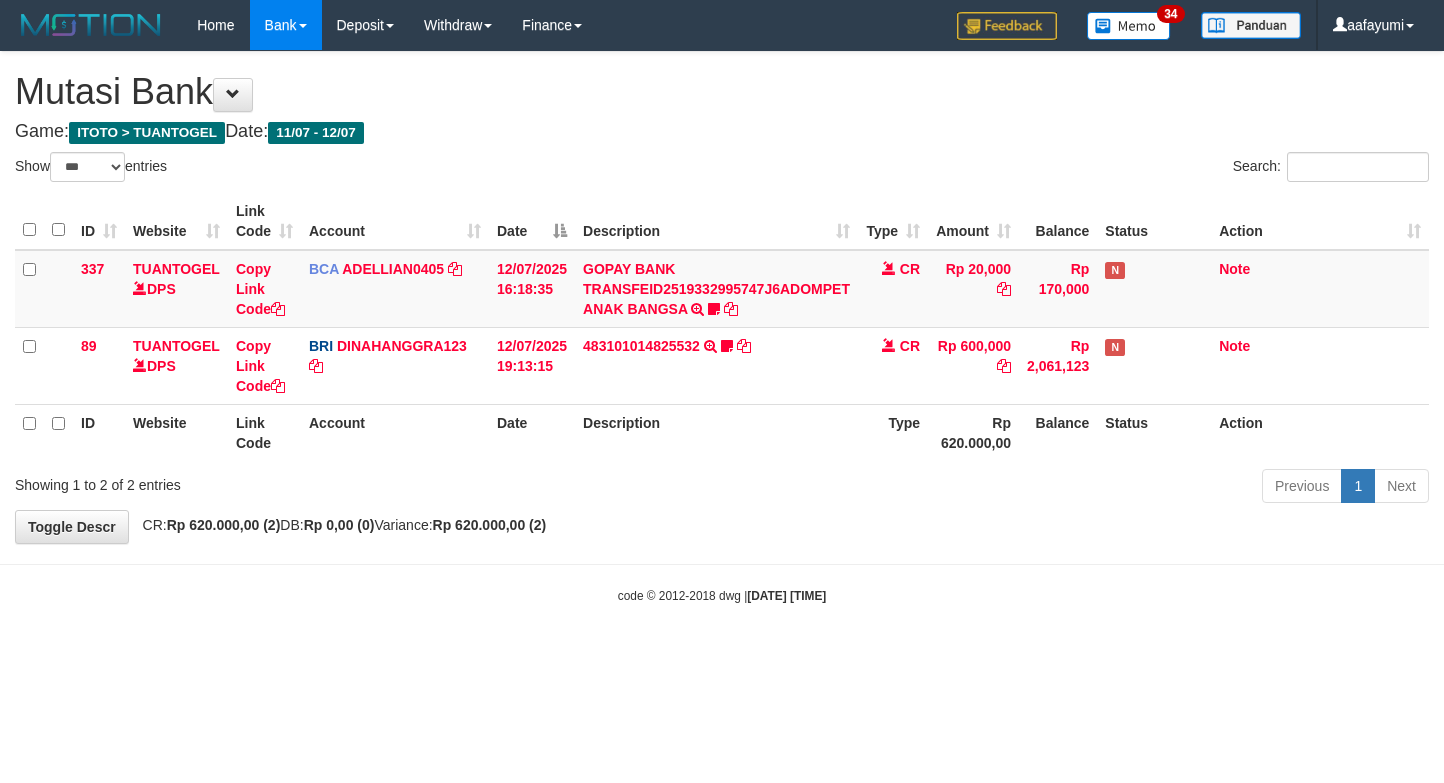 select on "***" 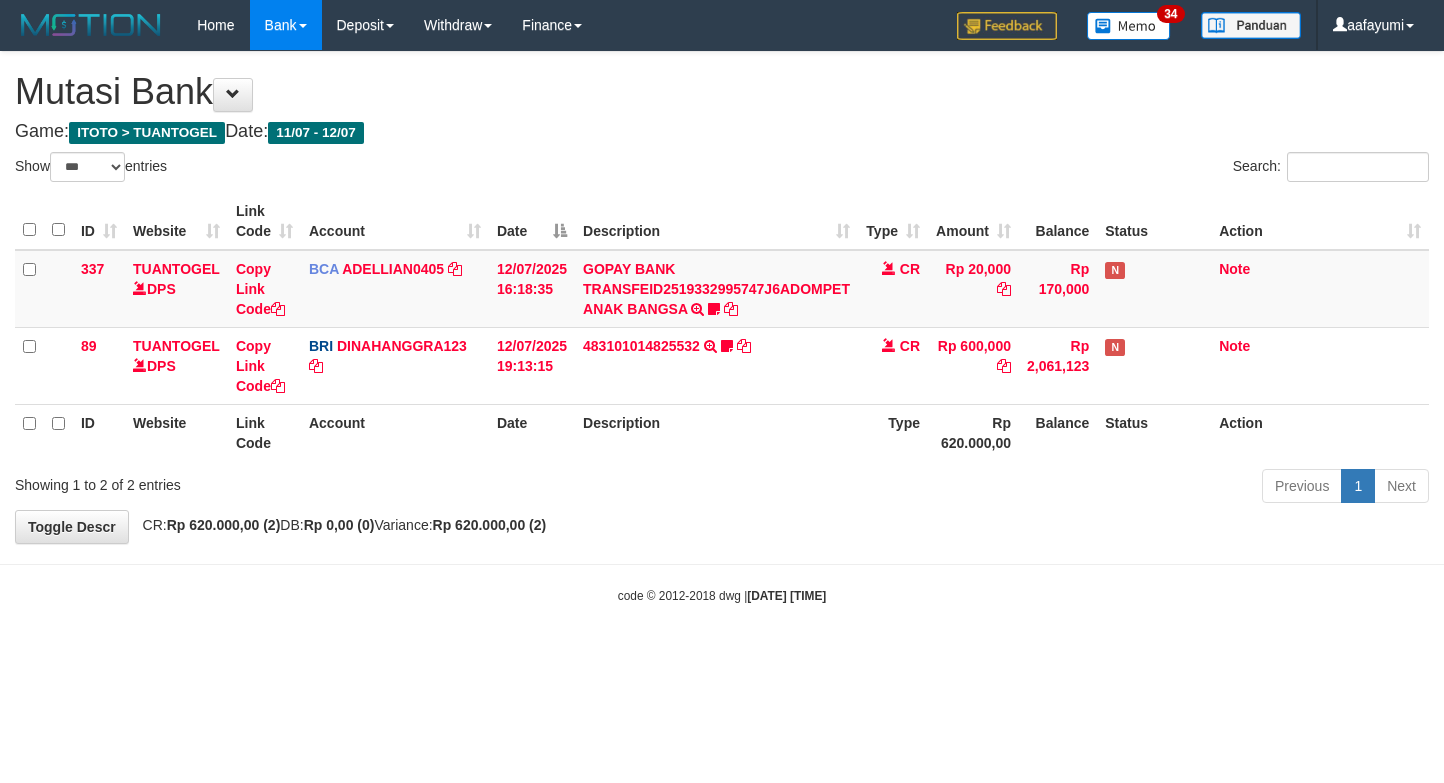 scroll, scrollTop: 0, scrollLeft: 0, axis: both 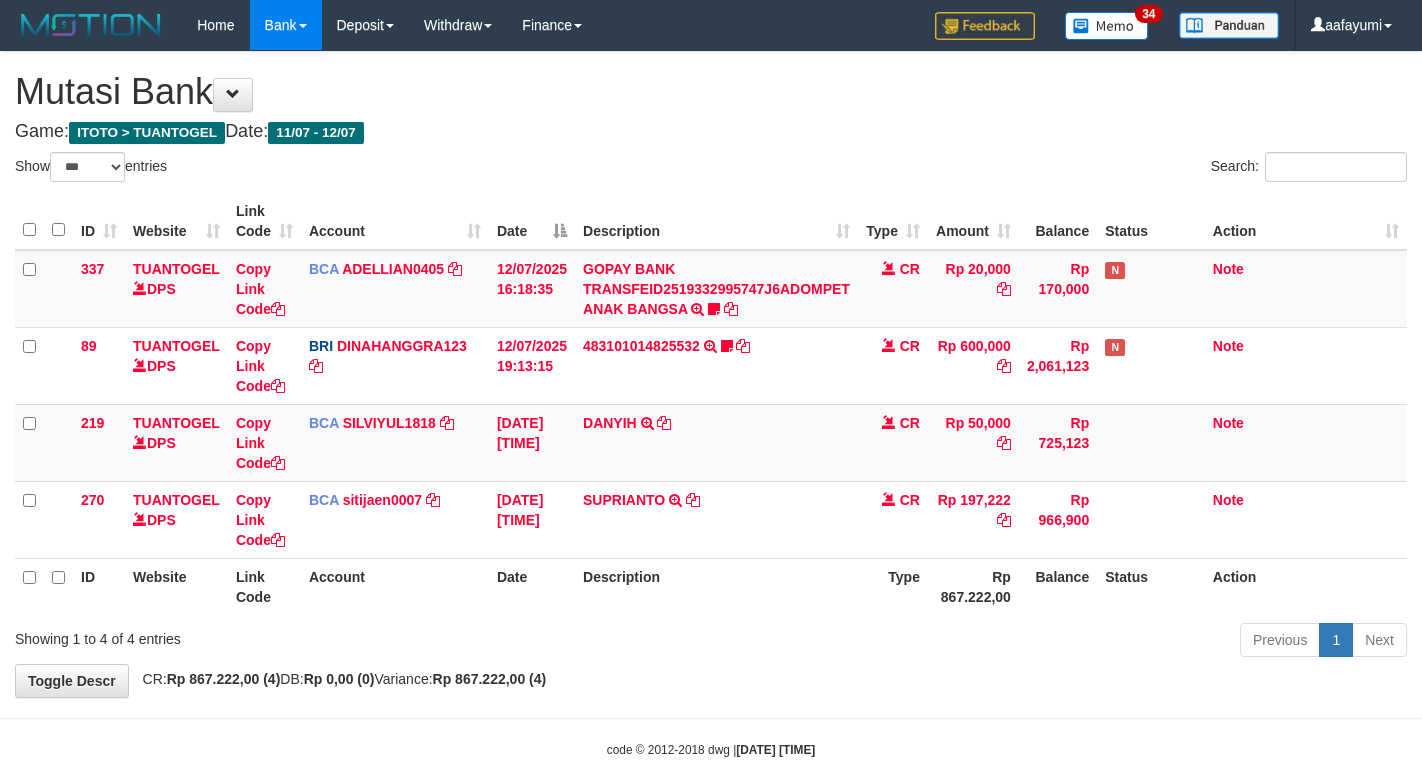 select on "***" 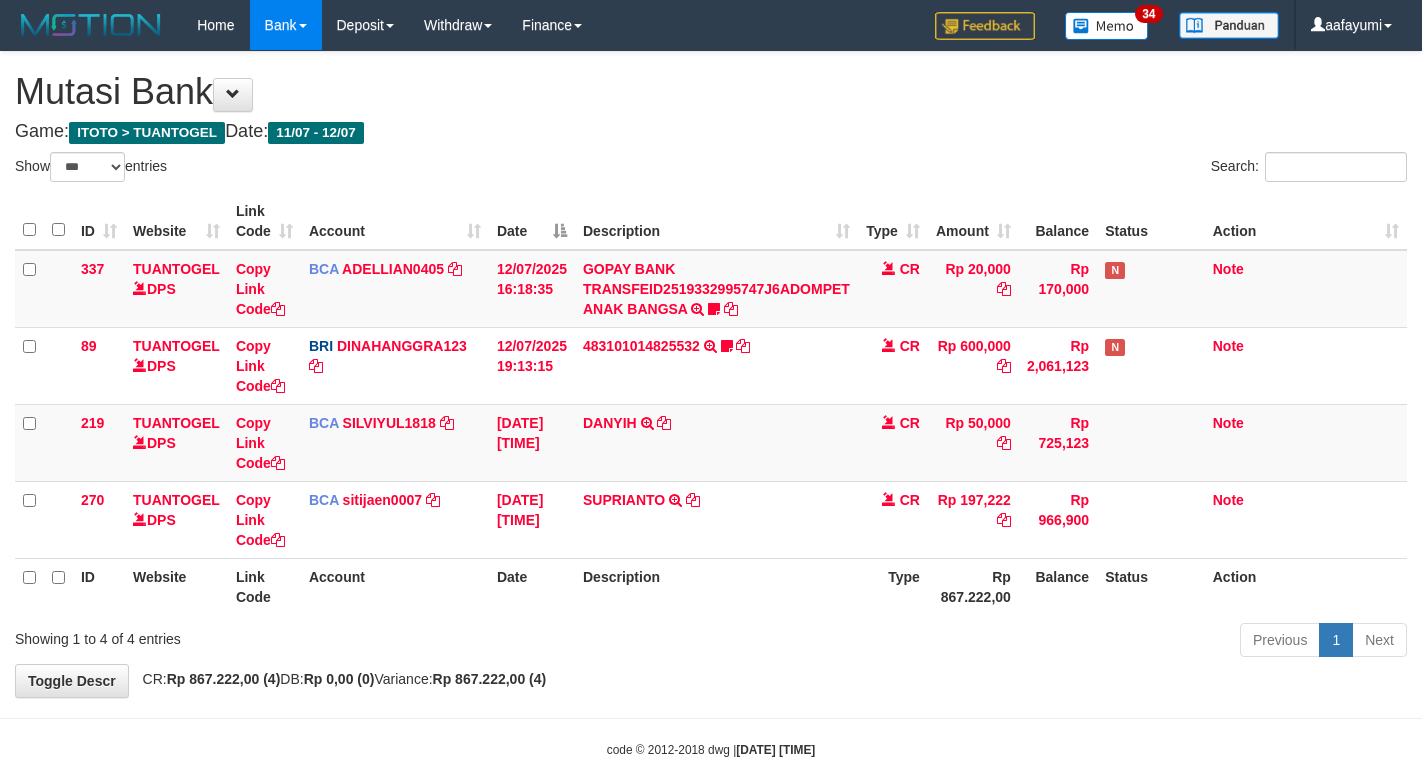 scroll, scrollTop: 0, scrollLeft: 0, axis: both 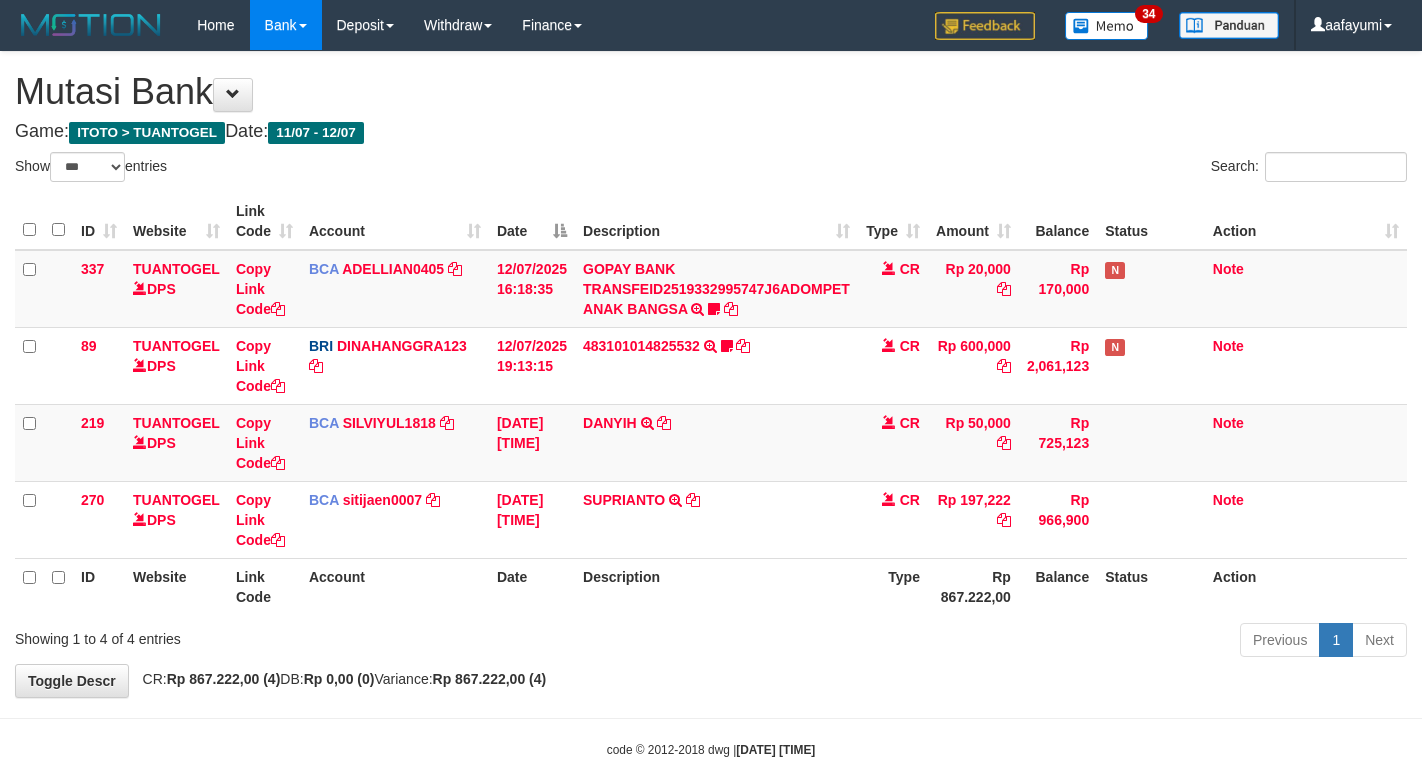 select on "***" 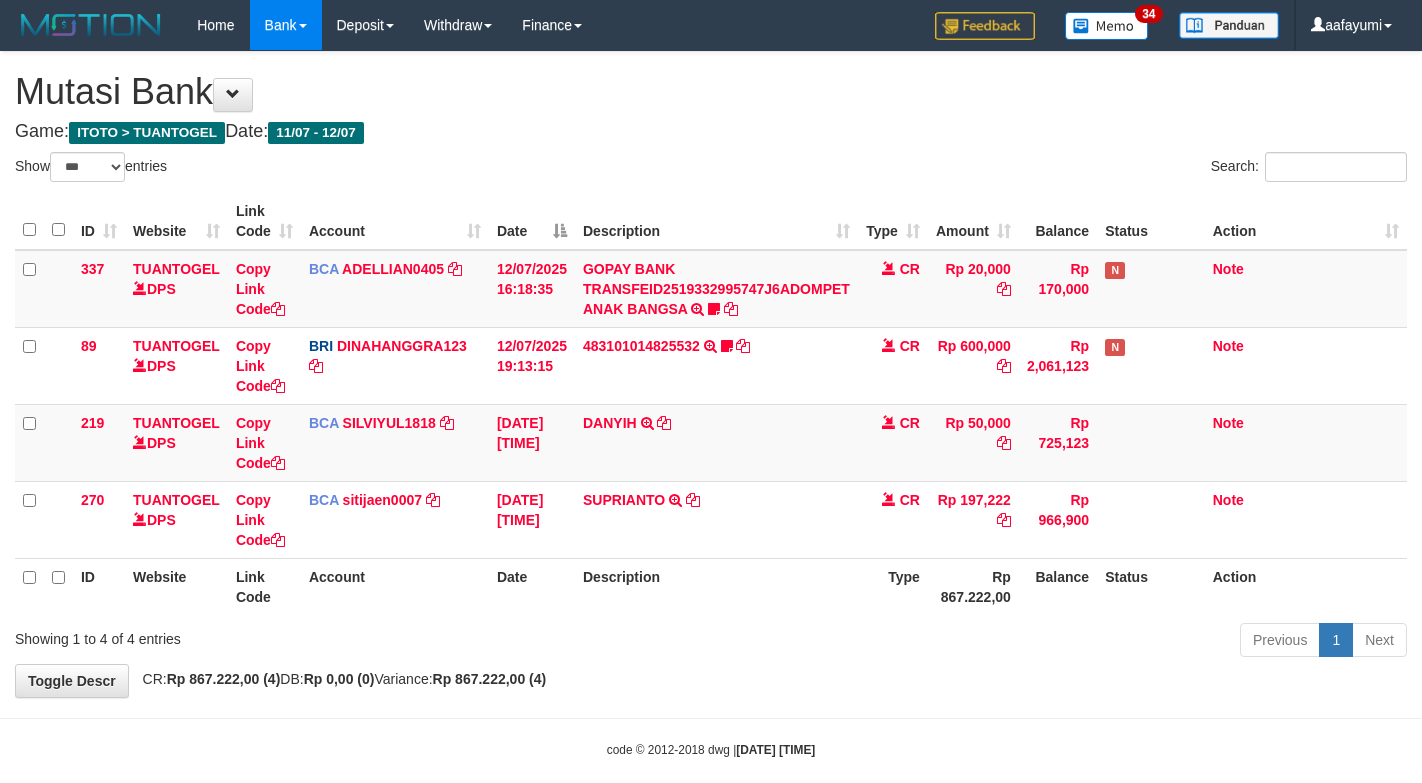 scroll, scrollTop: 0, scrollLeft: 0, axis: both 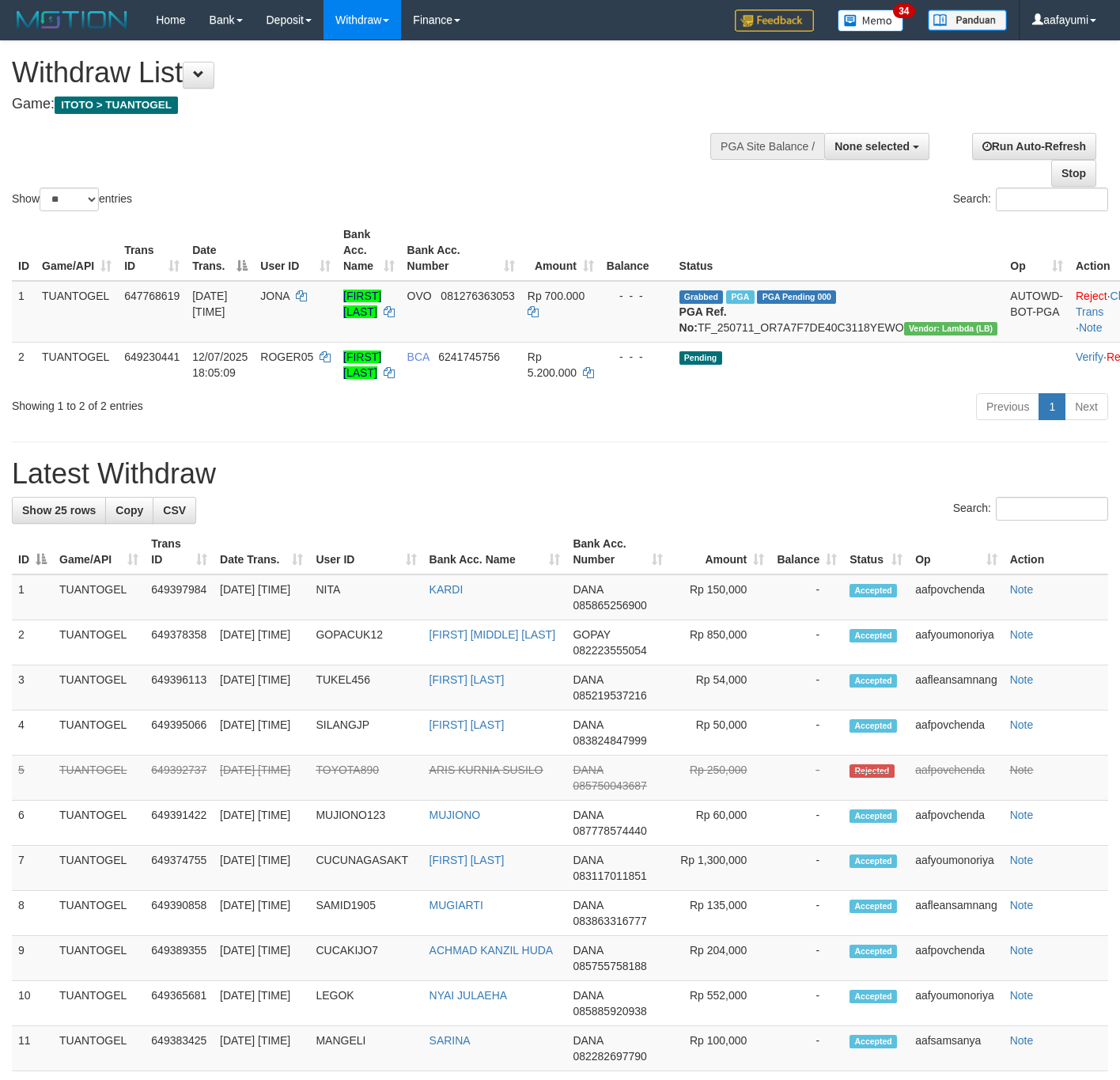 select 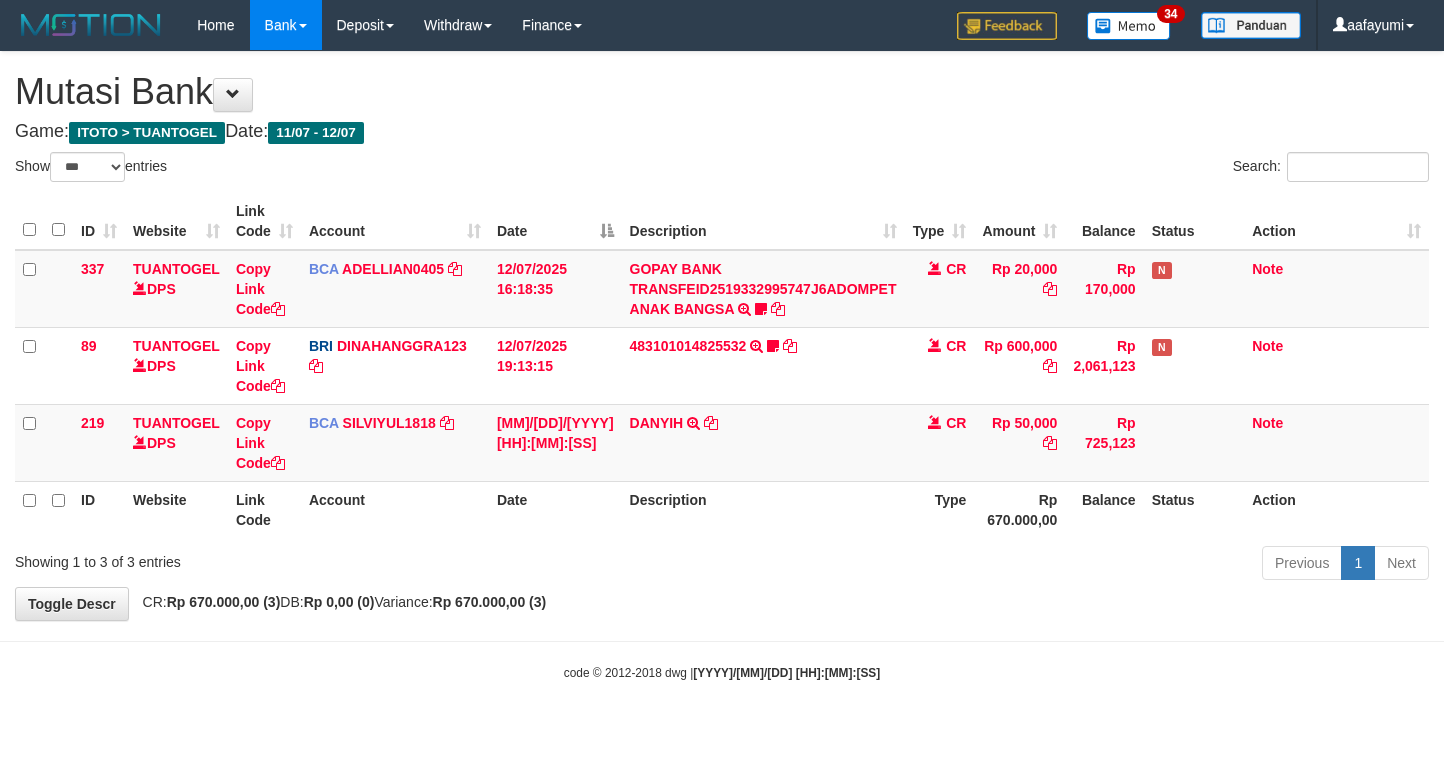 select on "***" 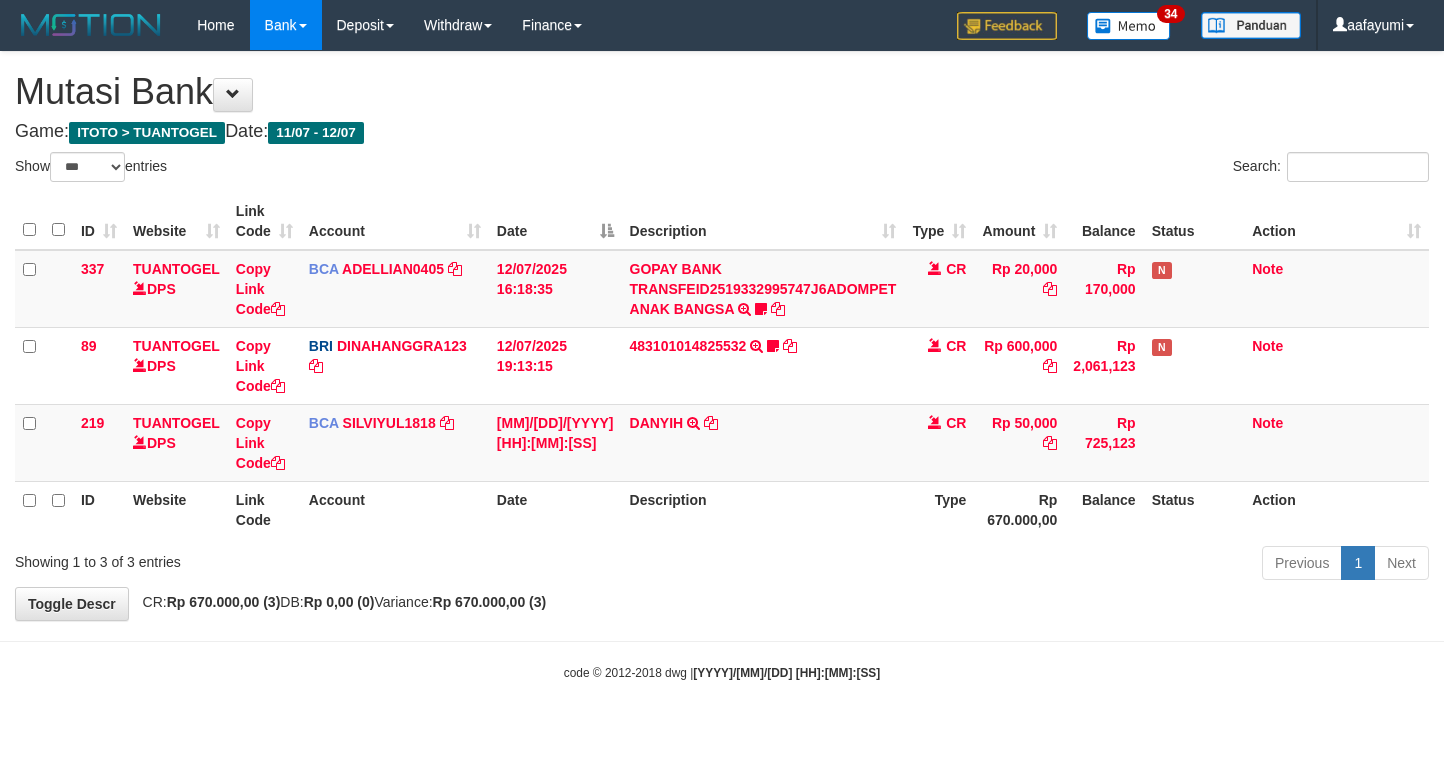 scroll, scrollTop: 0, scrollLeft: 0, axis: both 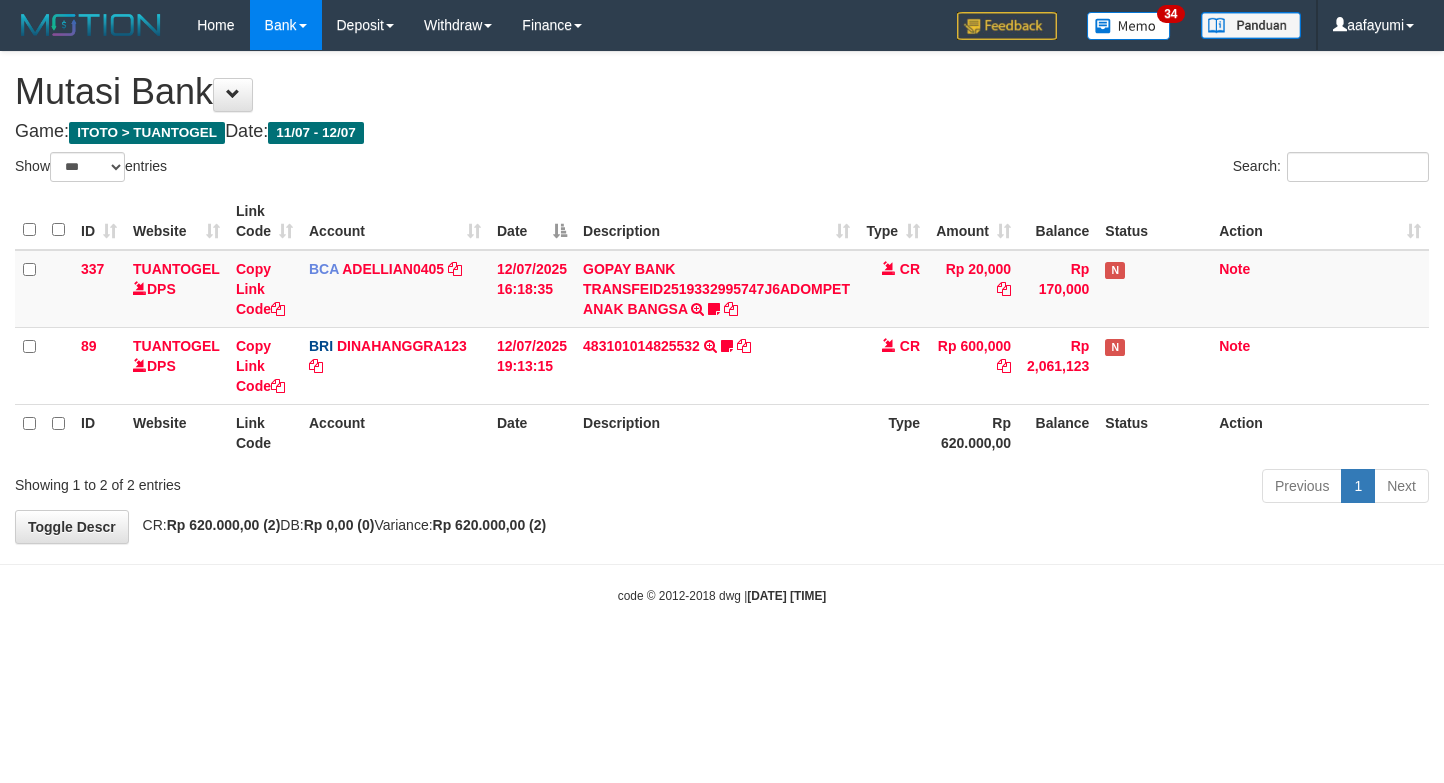 select on "***" 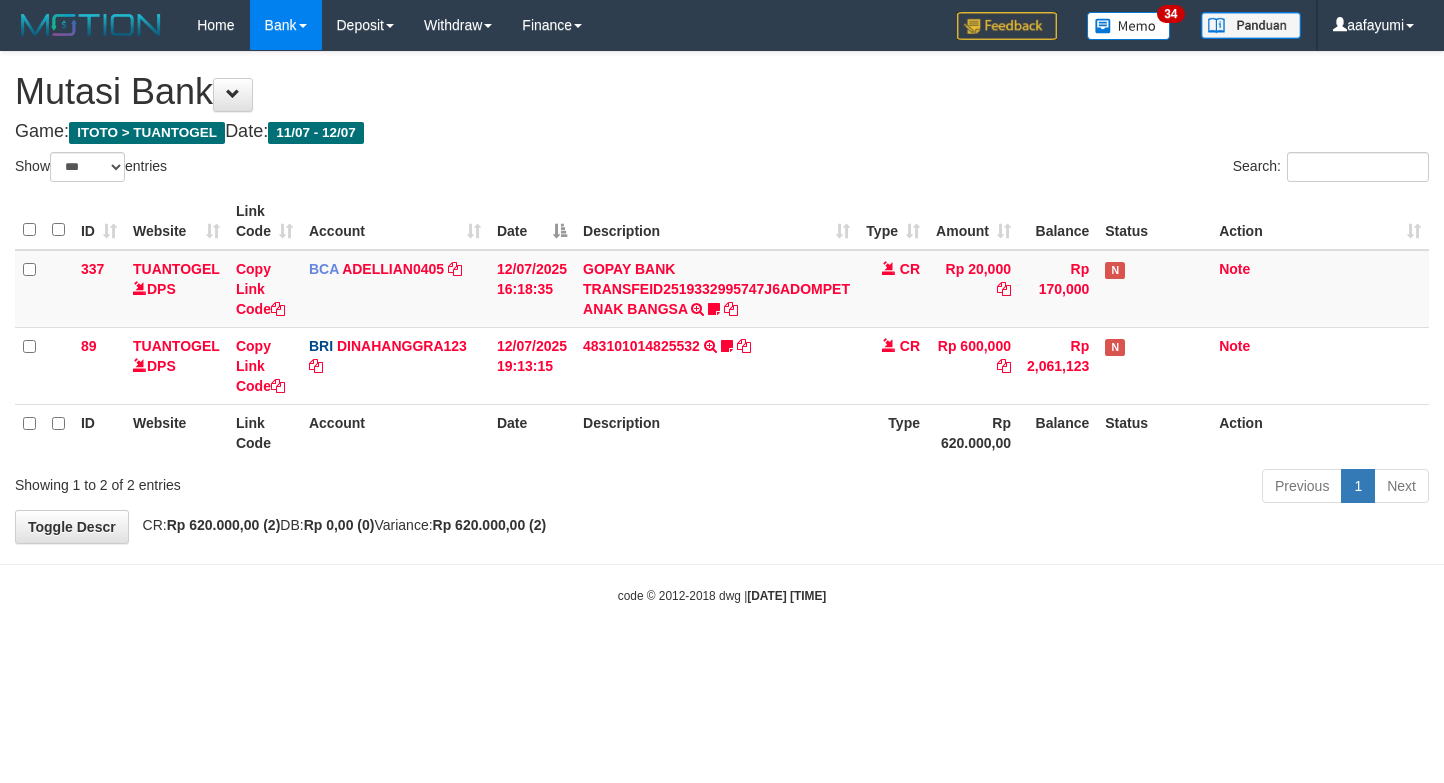 scroll, scrollTop: 0, scrollLeft: 0, axis: both 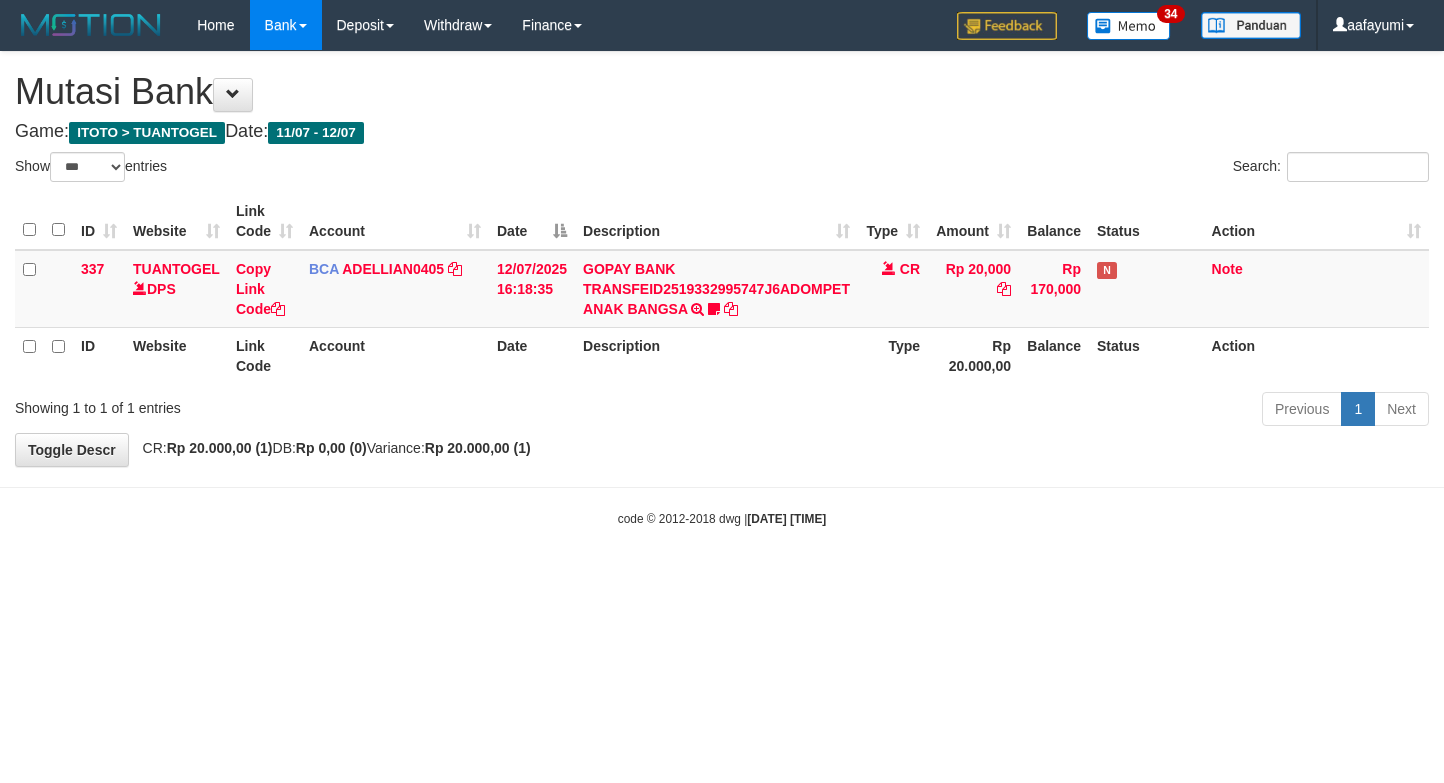 select on "***" 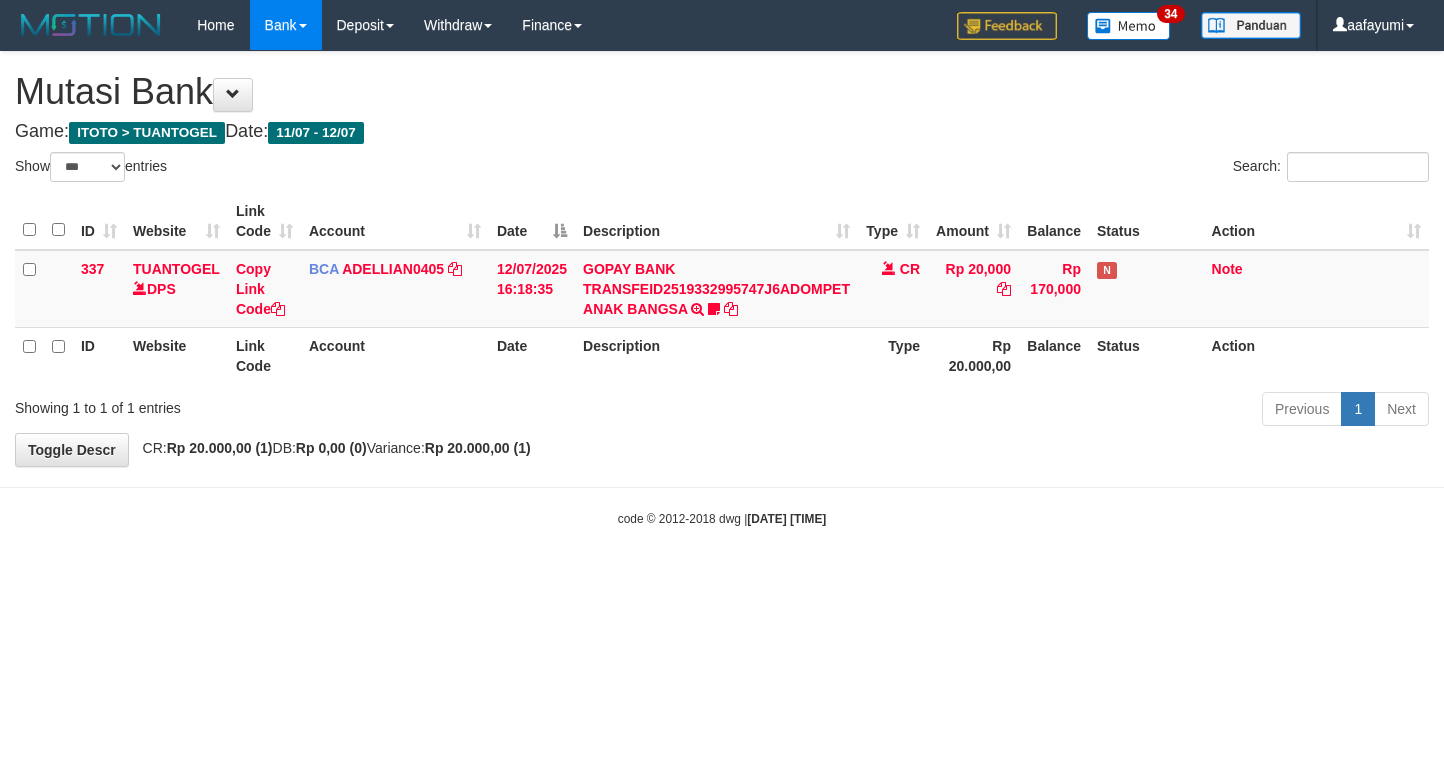 scroll, scrollTop: 0, scrollLeft: 0, axis: both 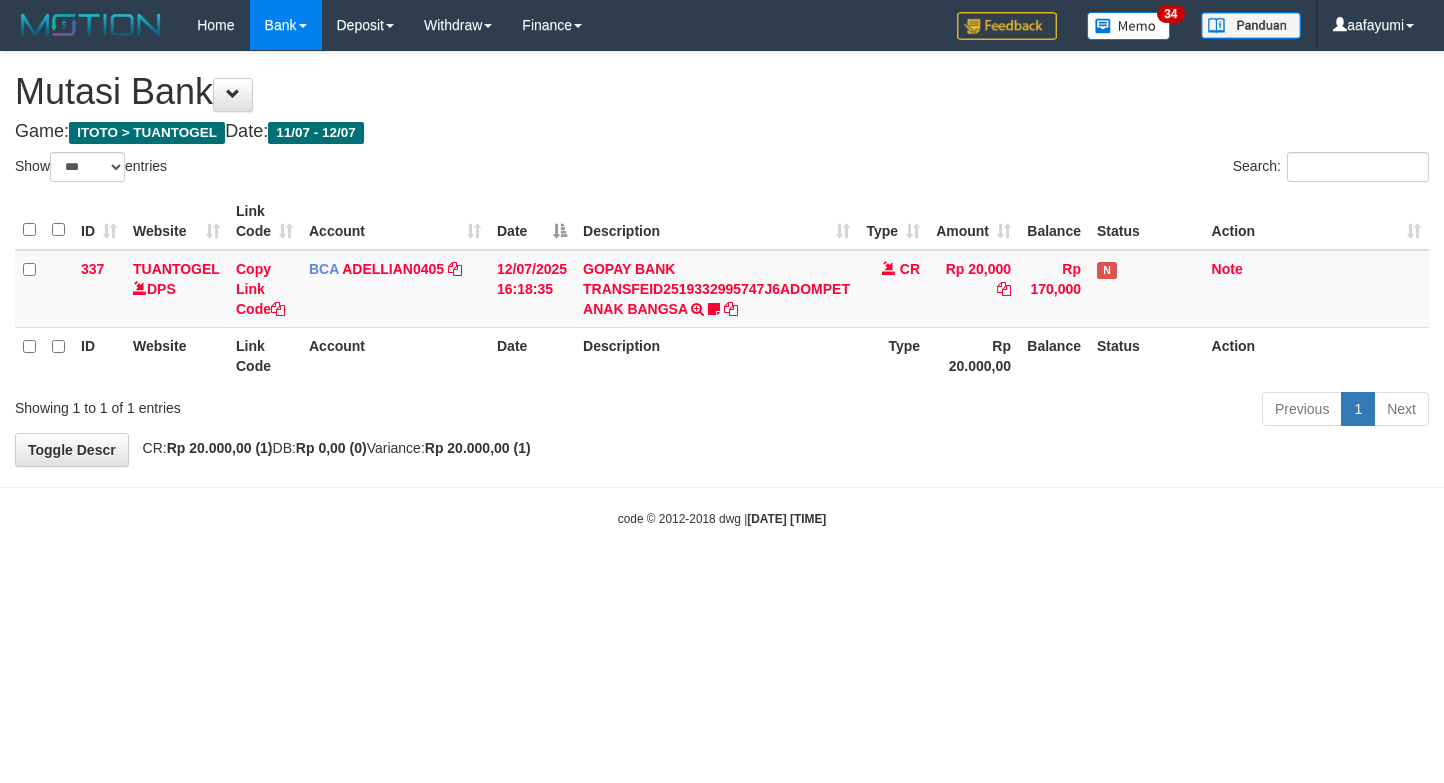 select on "***" 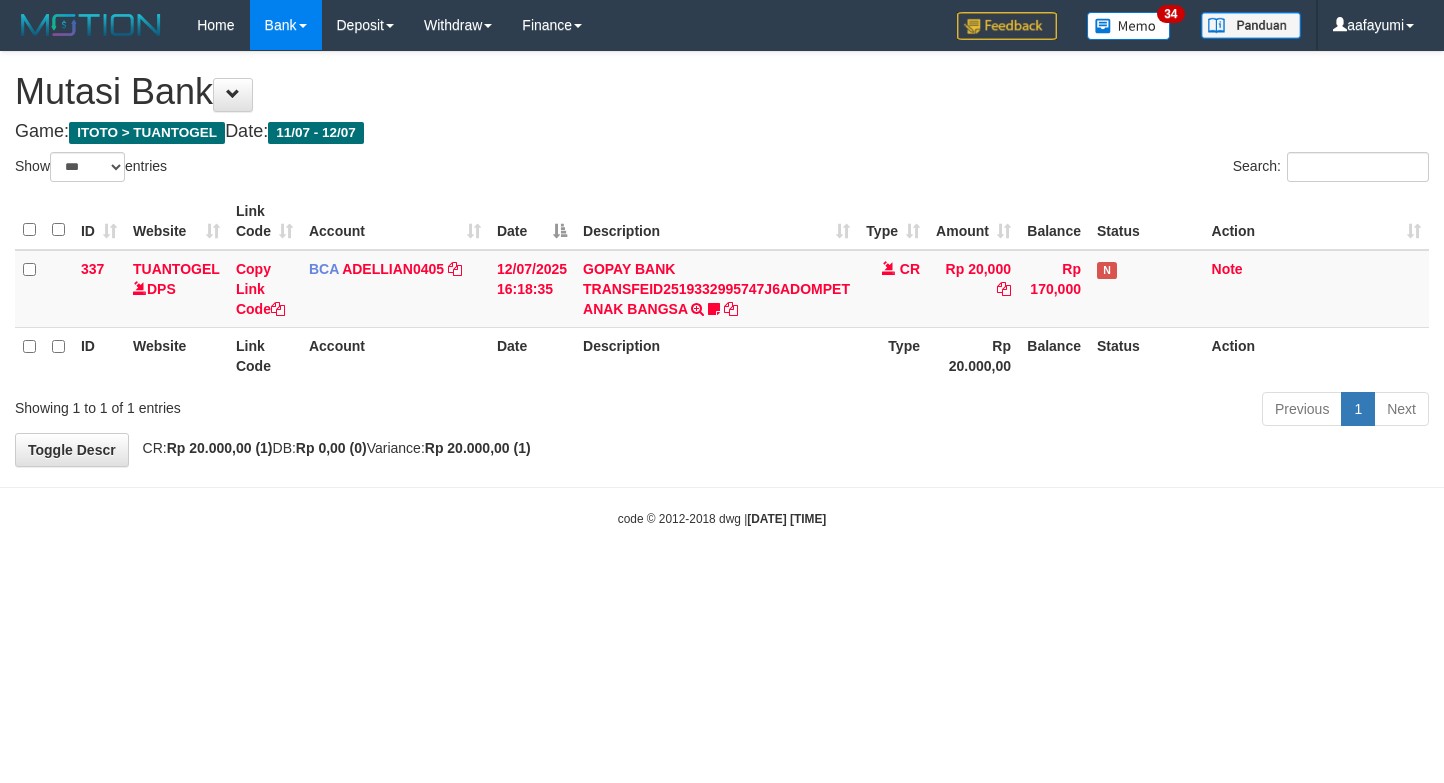 scroll, scrollTop: 0, scrollLeft: 0, axis: both 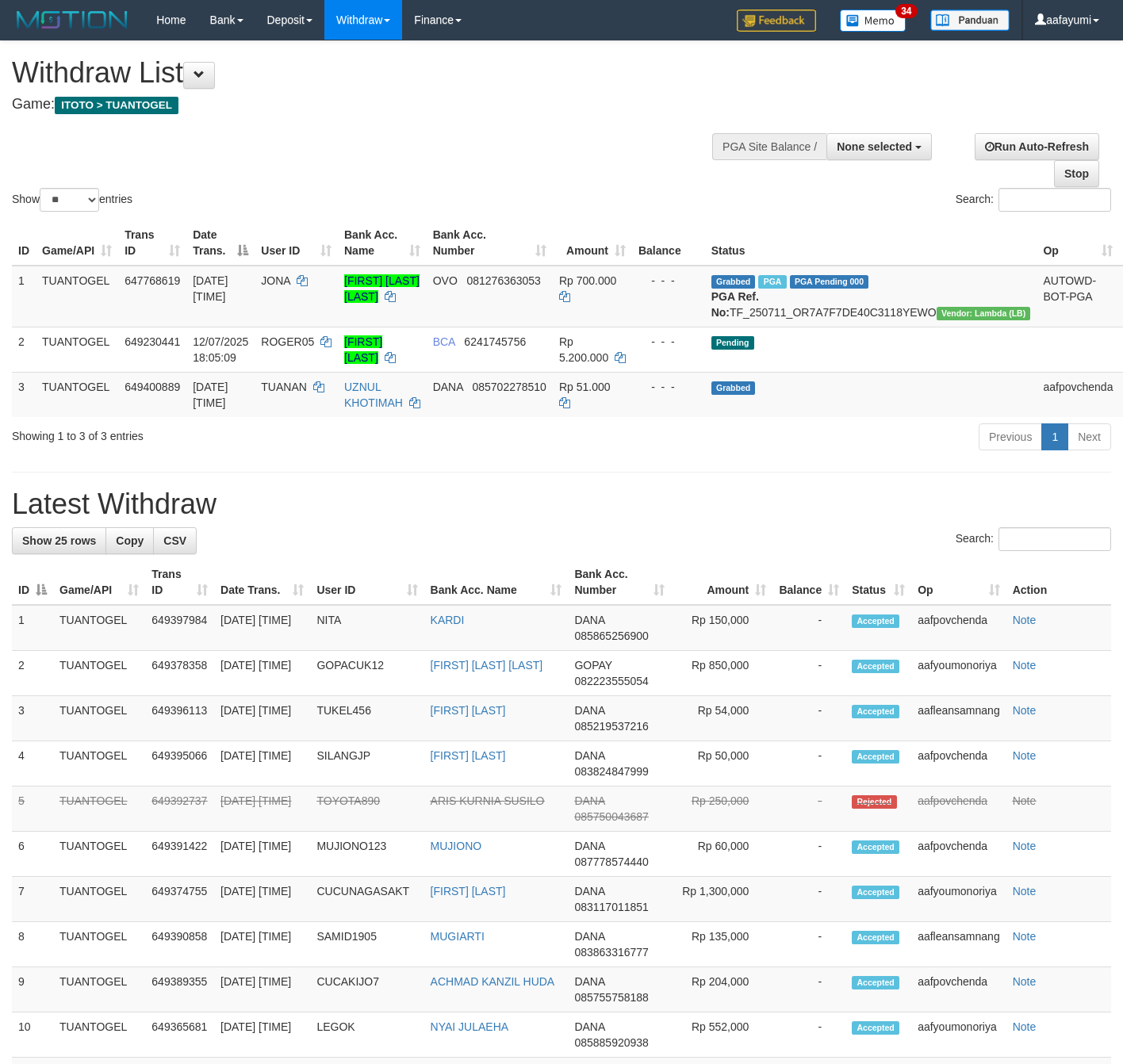 select 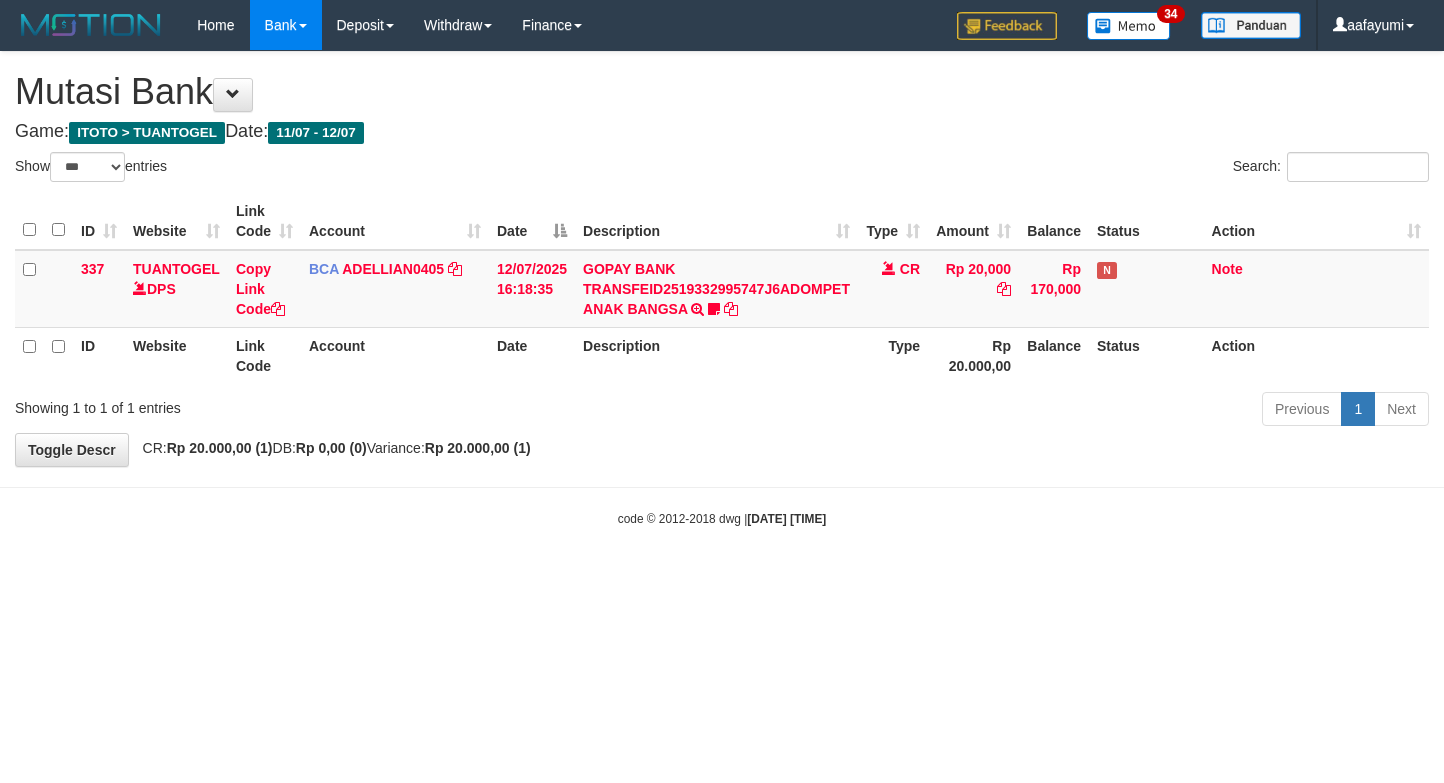 select on "***" 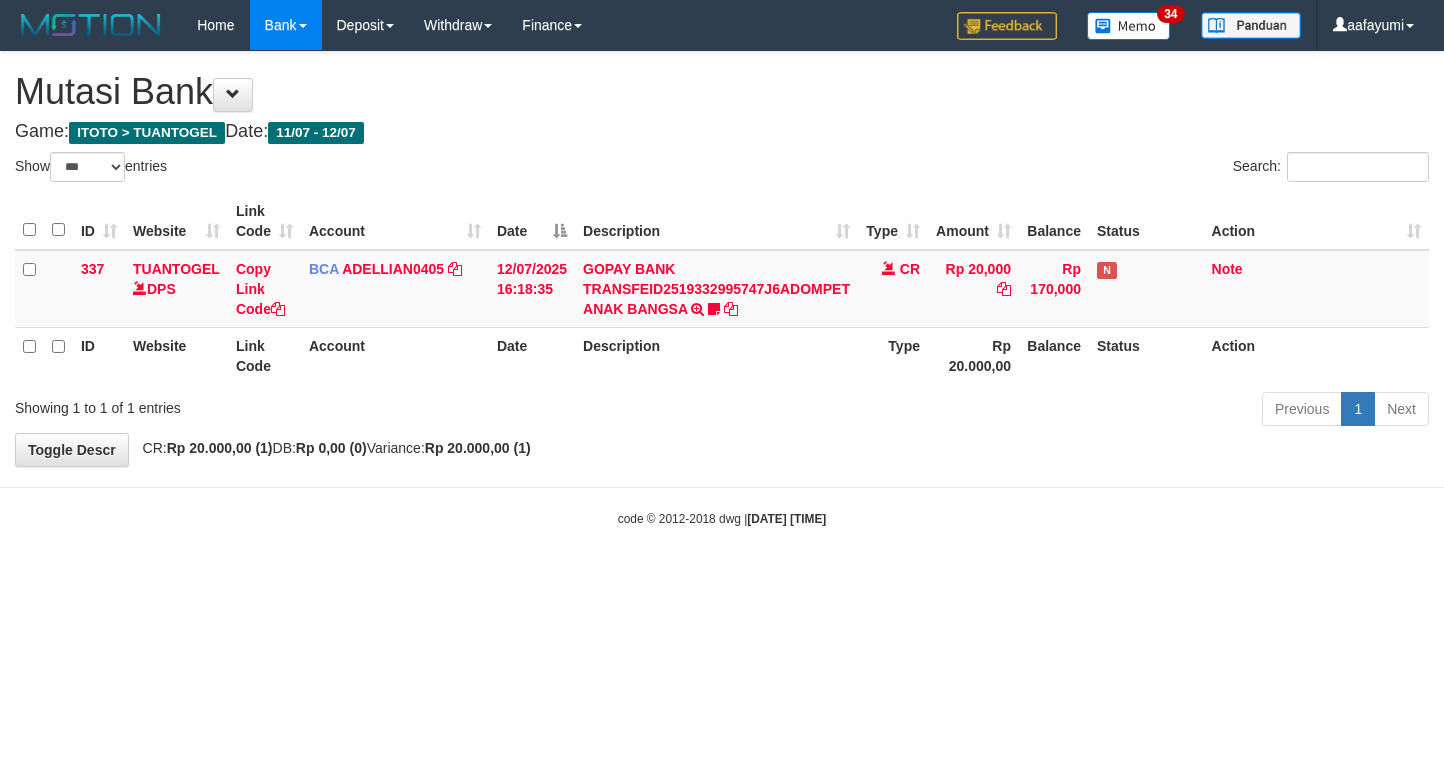 scroll, scrollTop: 0, scrollLeft: 0, axis: both 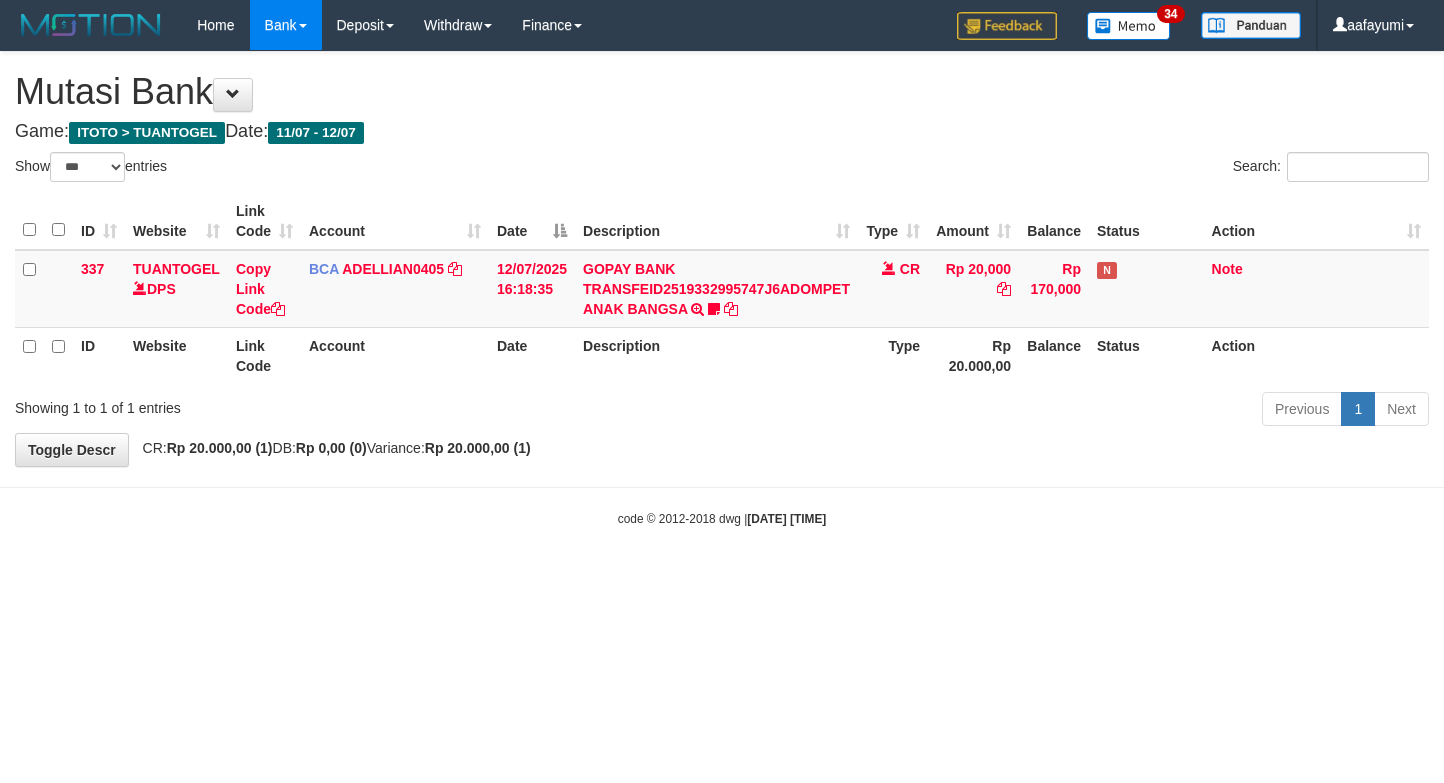 select on "***" 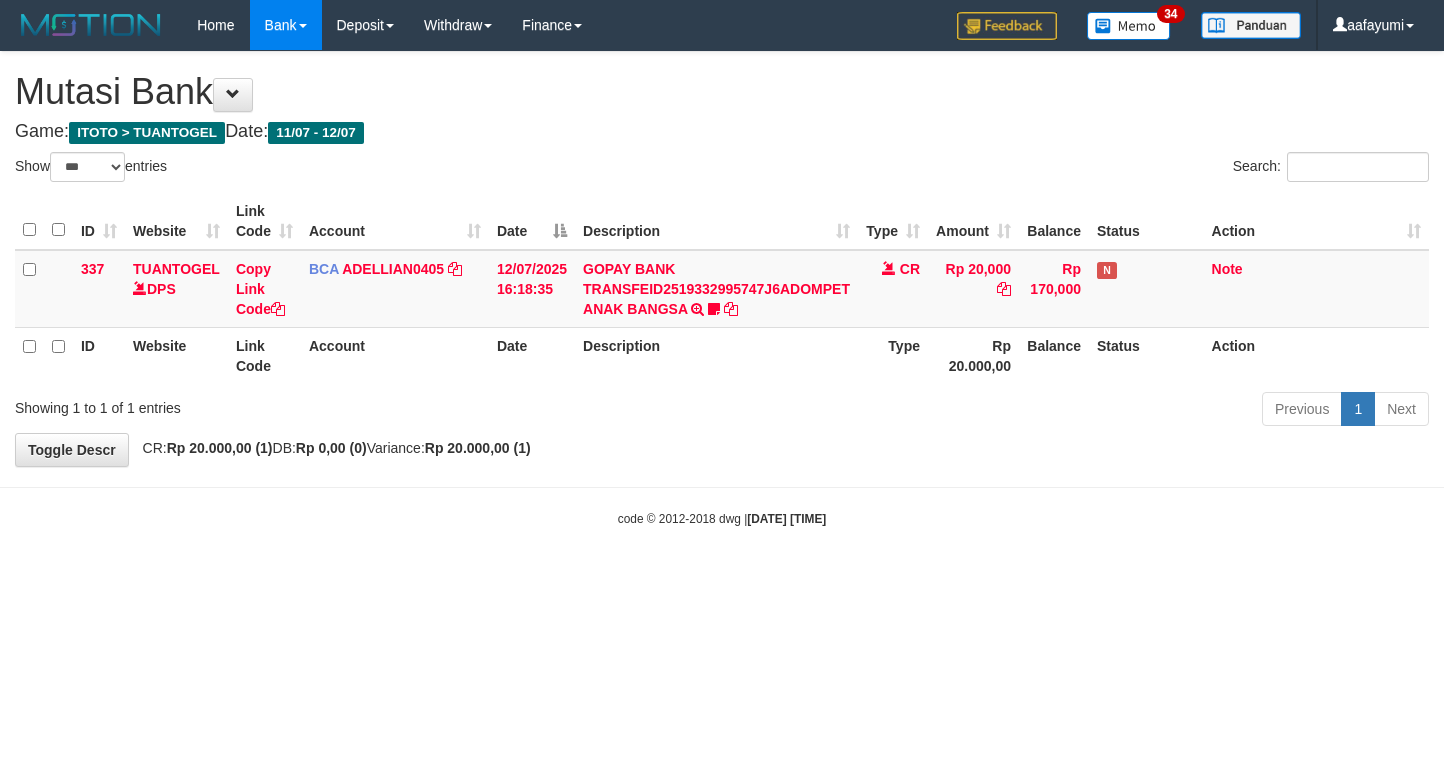 scroll, scrollTop: 0, scrollLeft: 0, axis: both 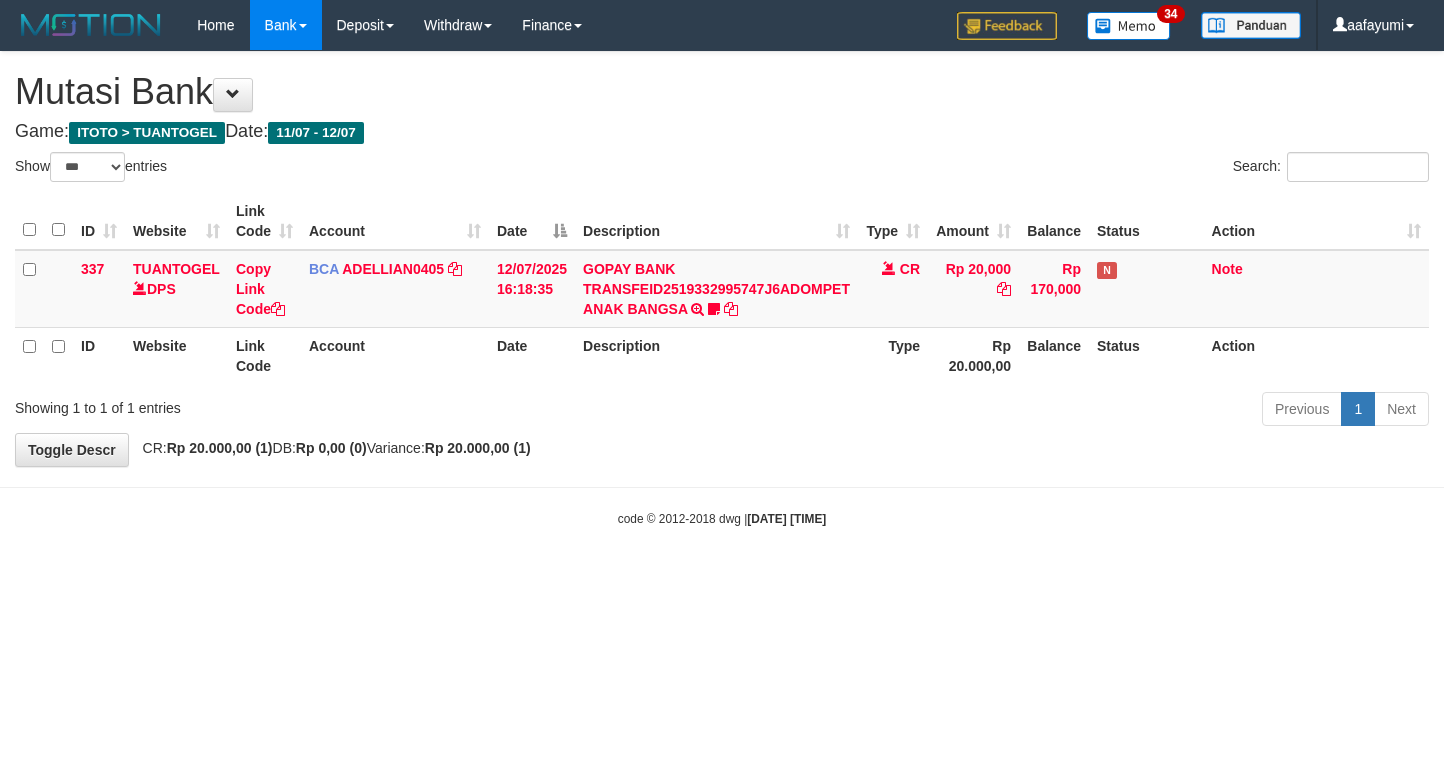 select on "***" 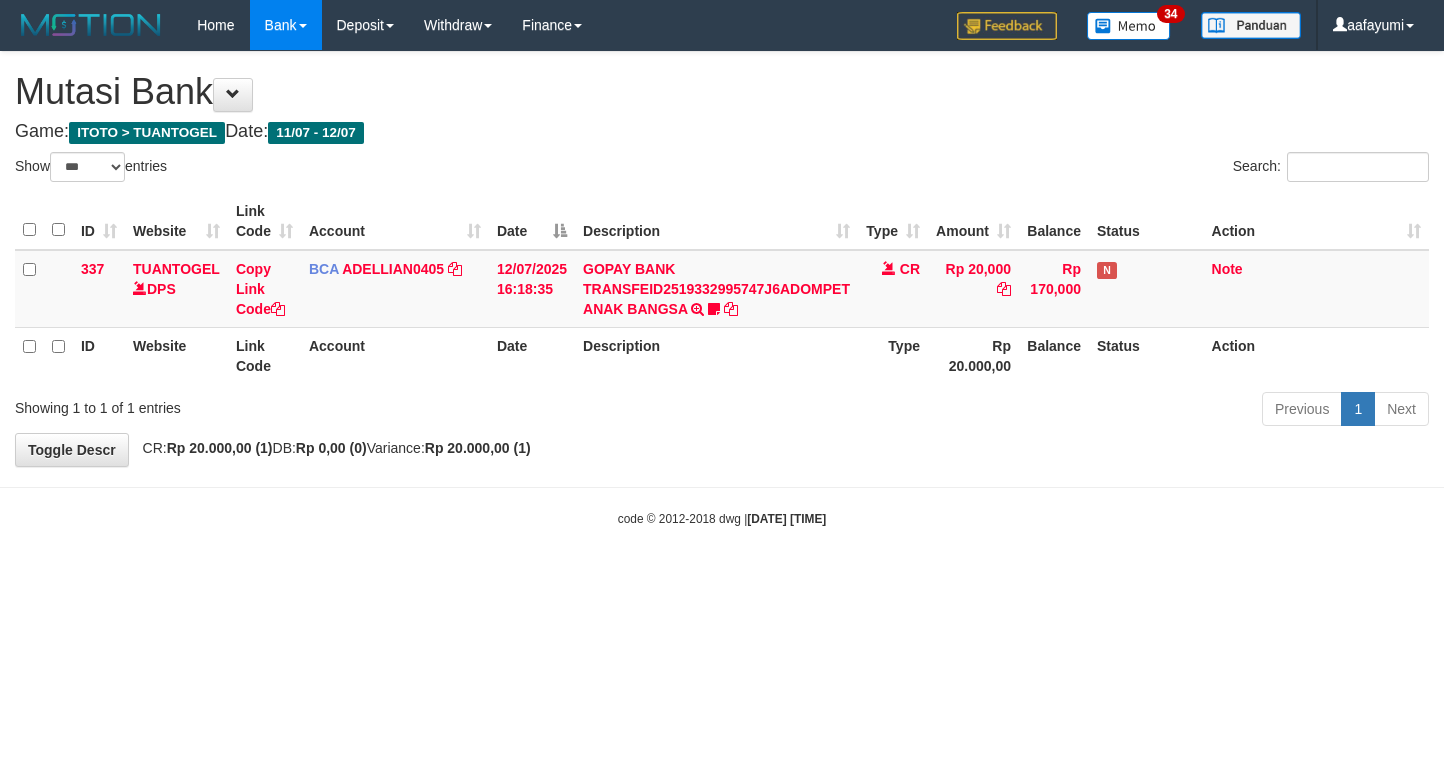 scroll, scrollTop: 0, scrollLeft: 0, axis: both 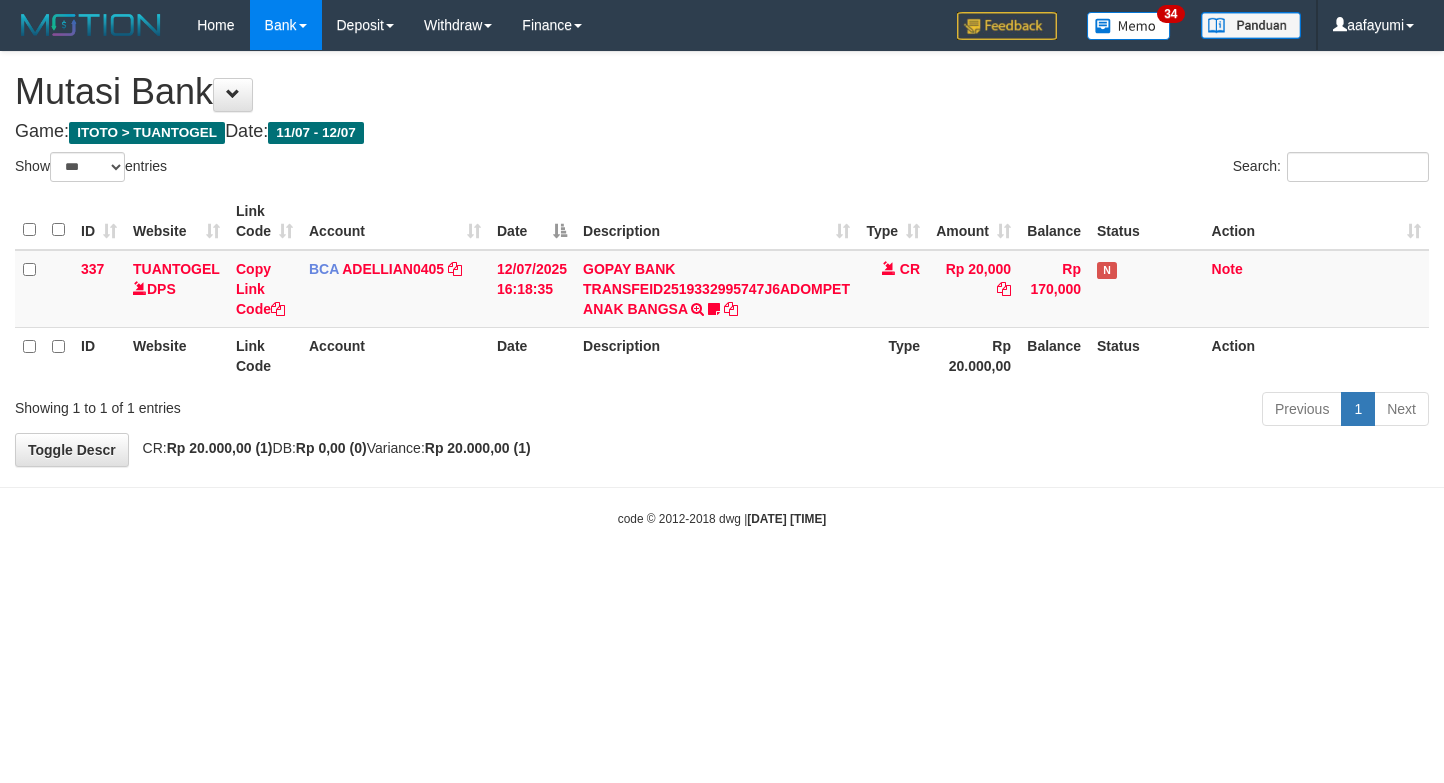 select on "***" 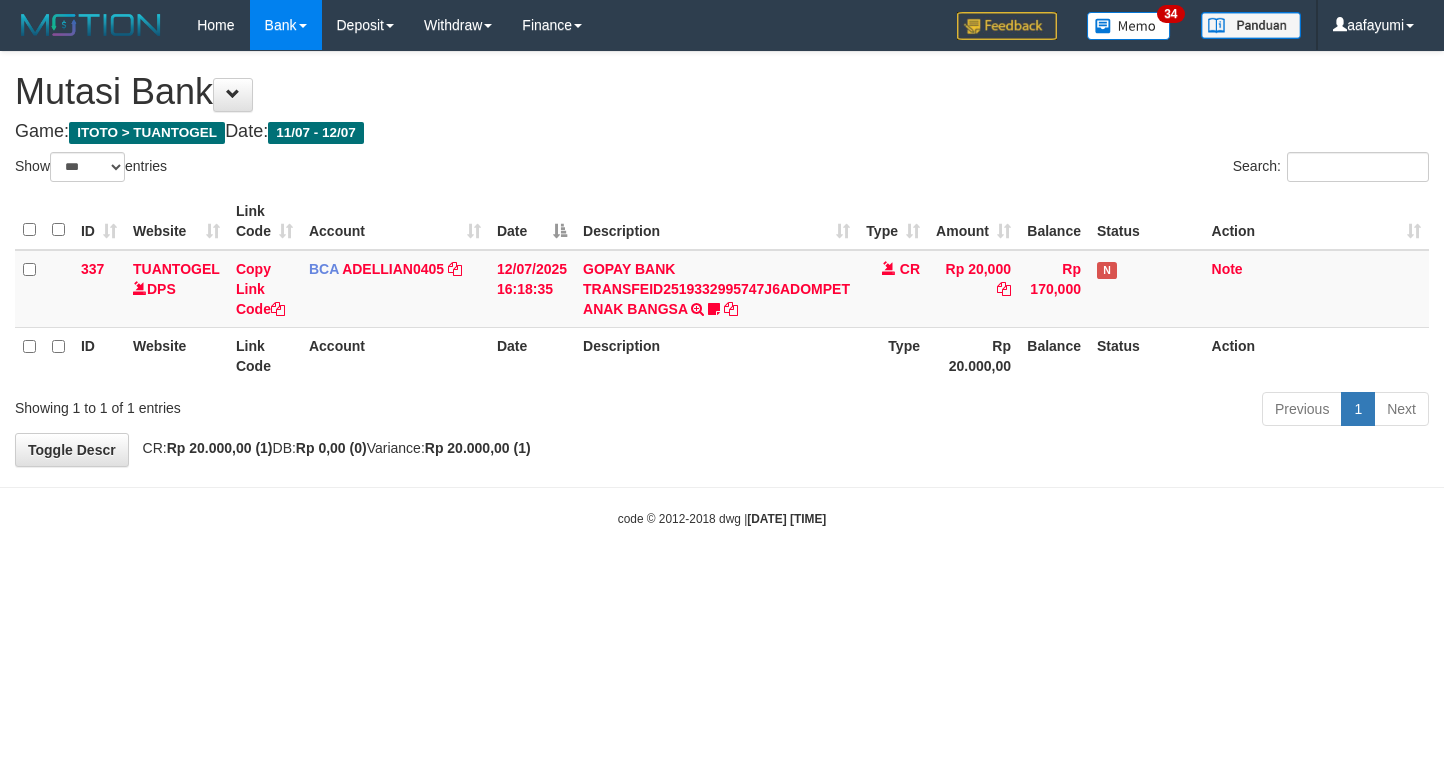 scroll, scrollTop: 0, scrollLeft: 0, axis: both 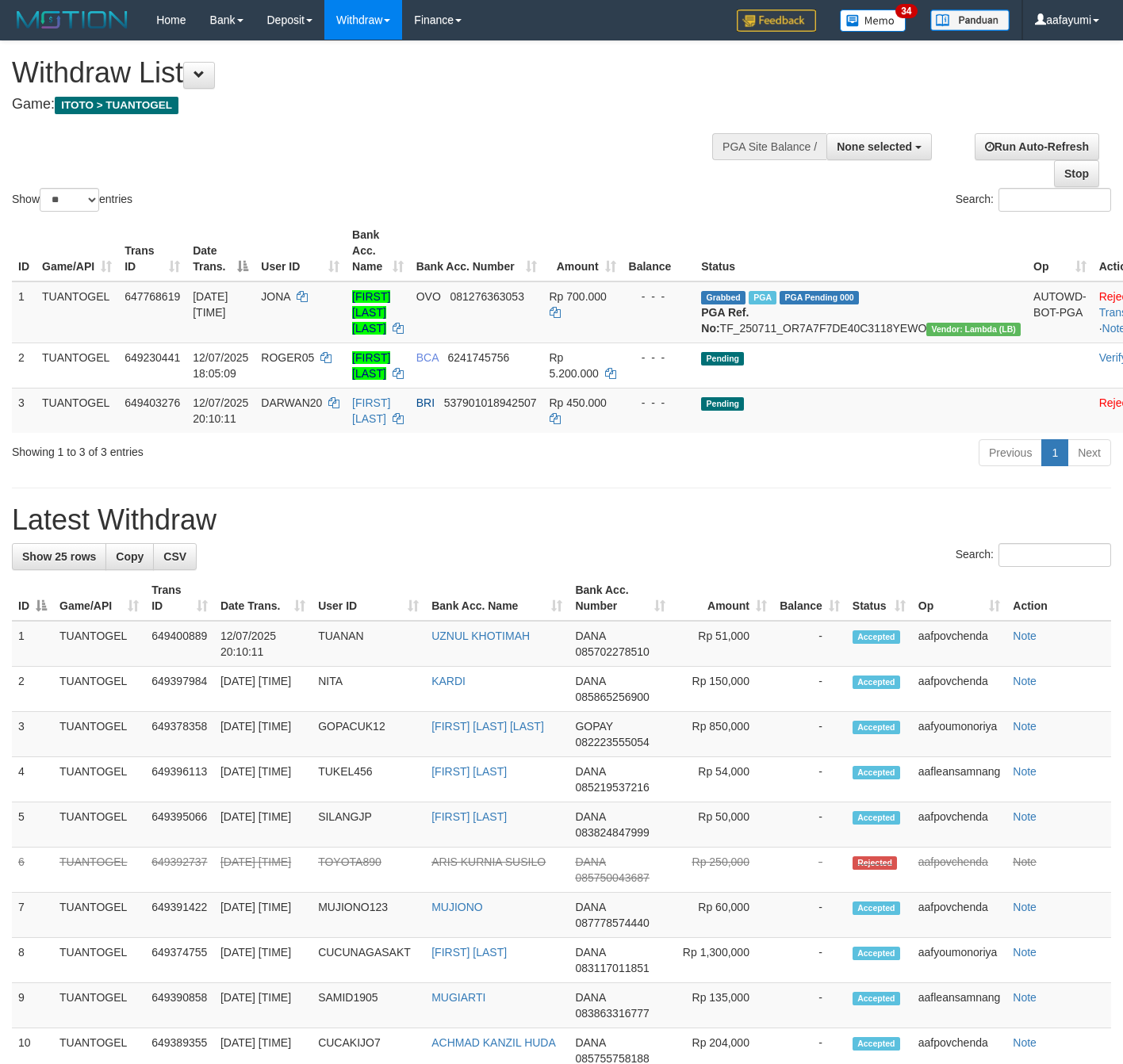 select 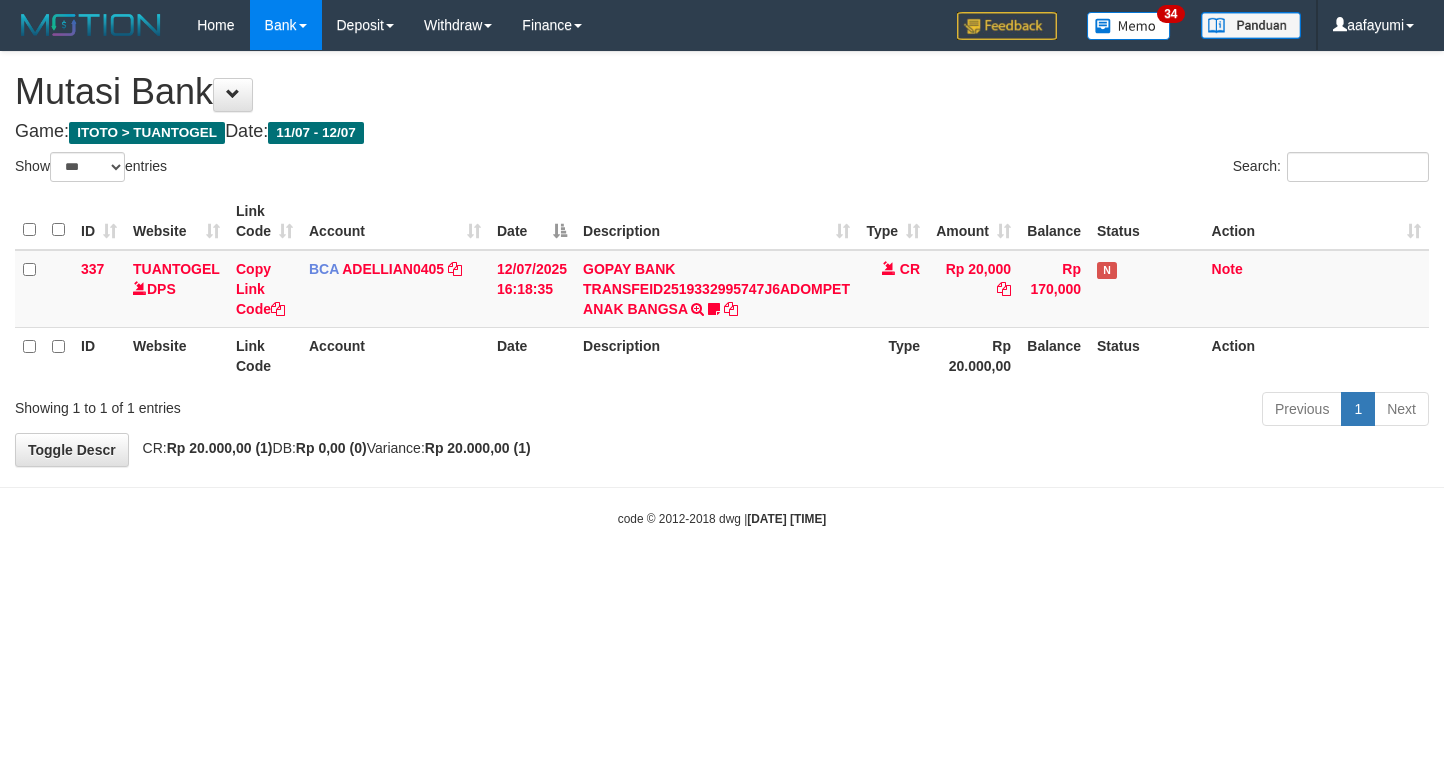 select on "***" 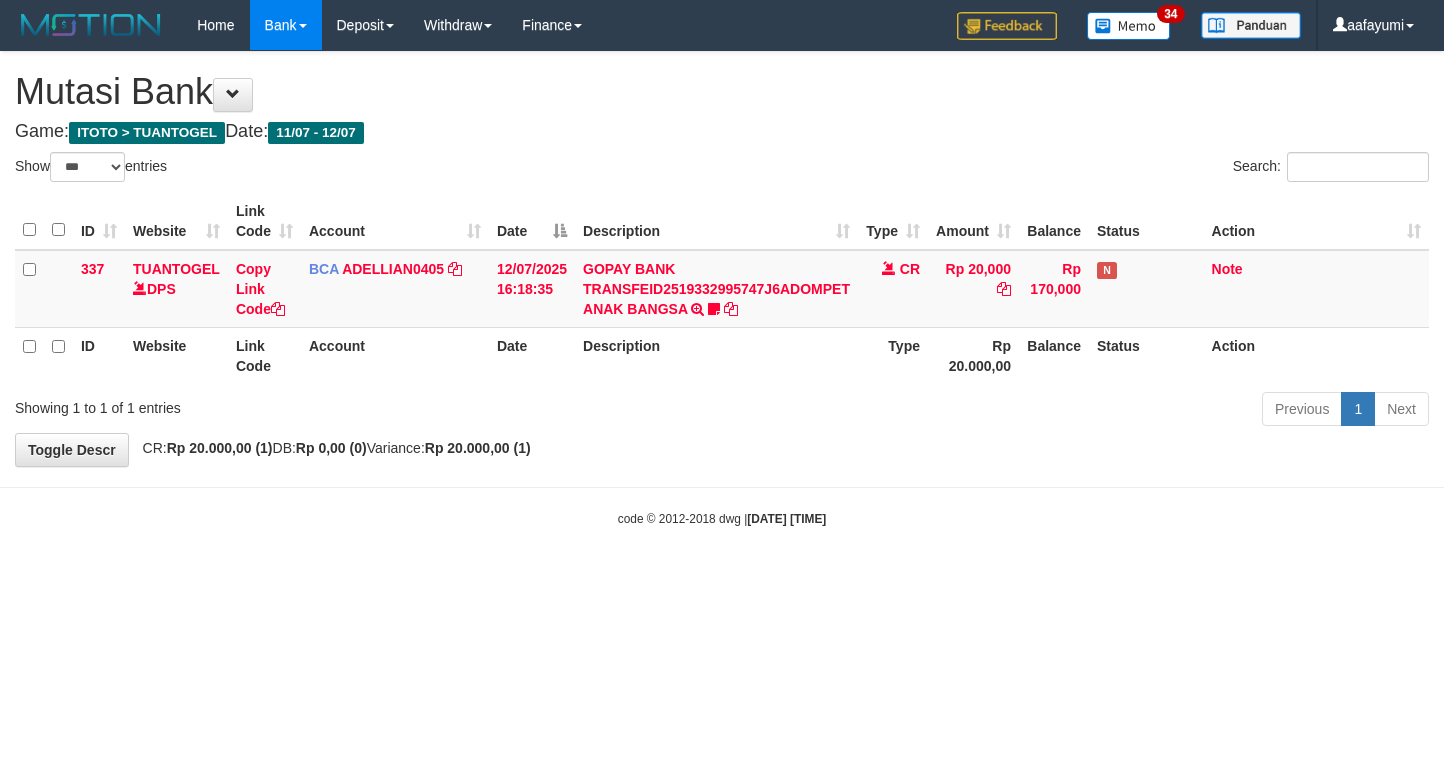 scroll, scrollTop: 0, scrollLeft: 0, axis: both 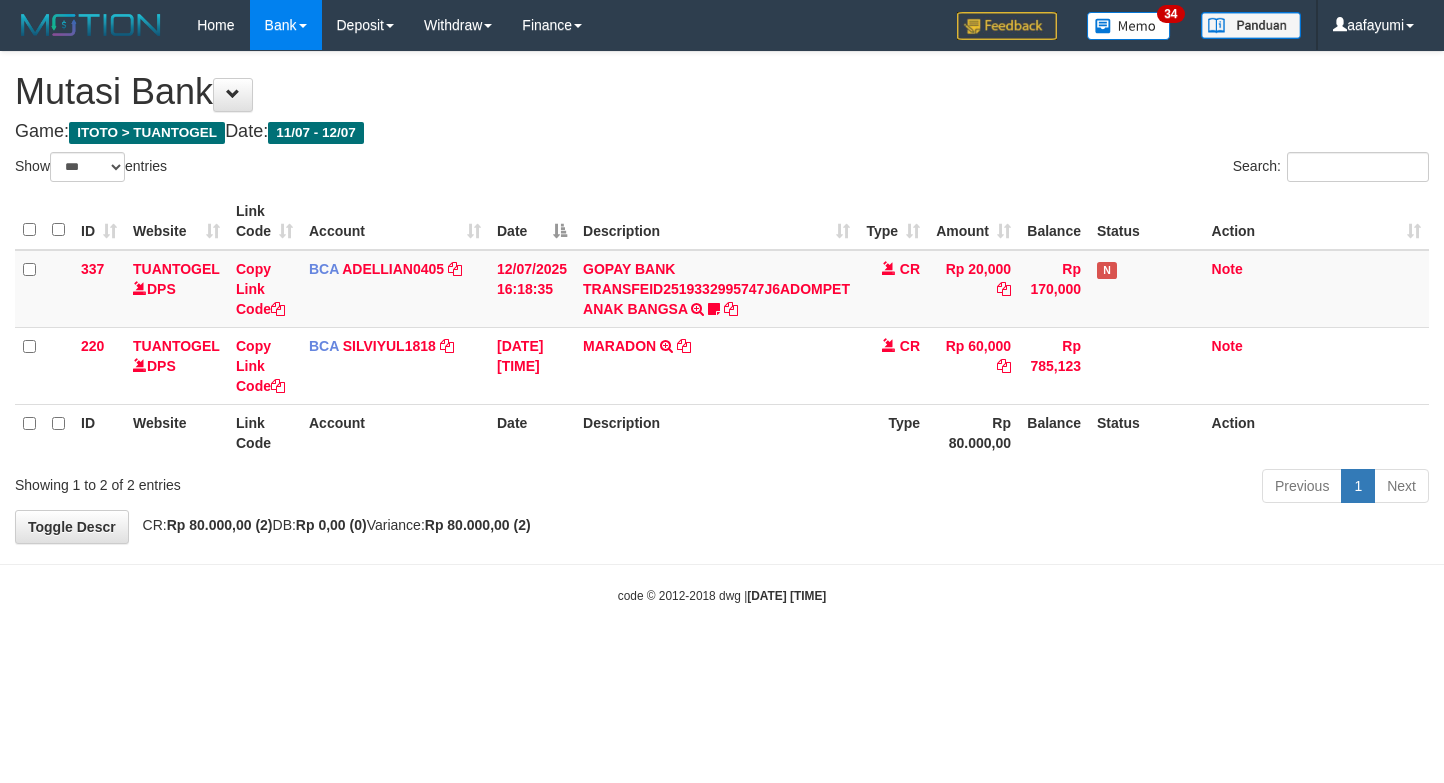 select on "***" 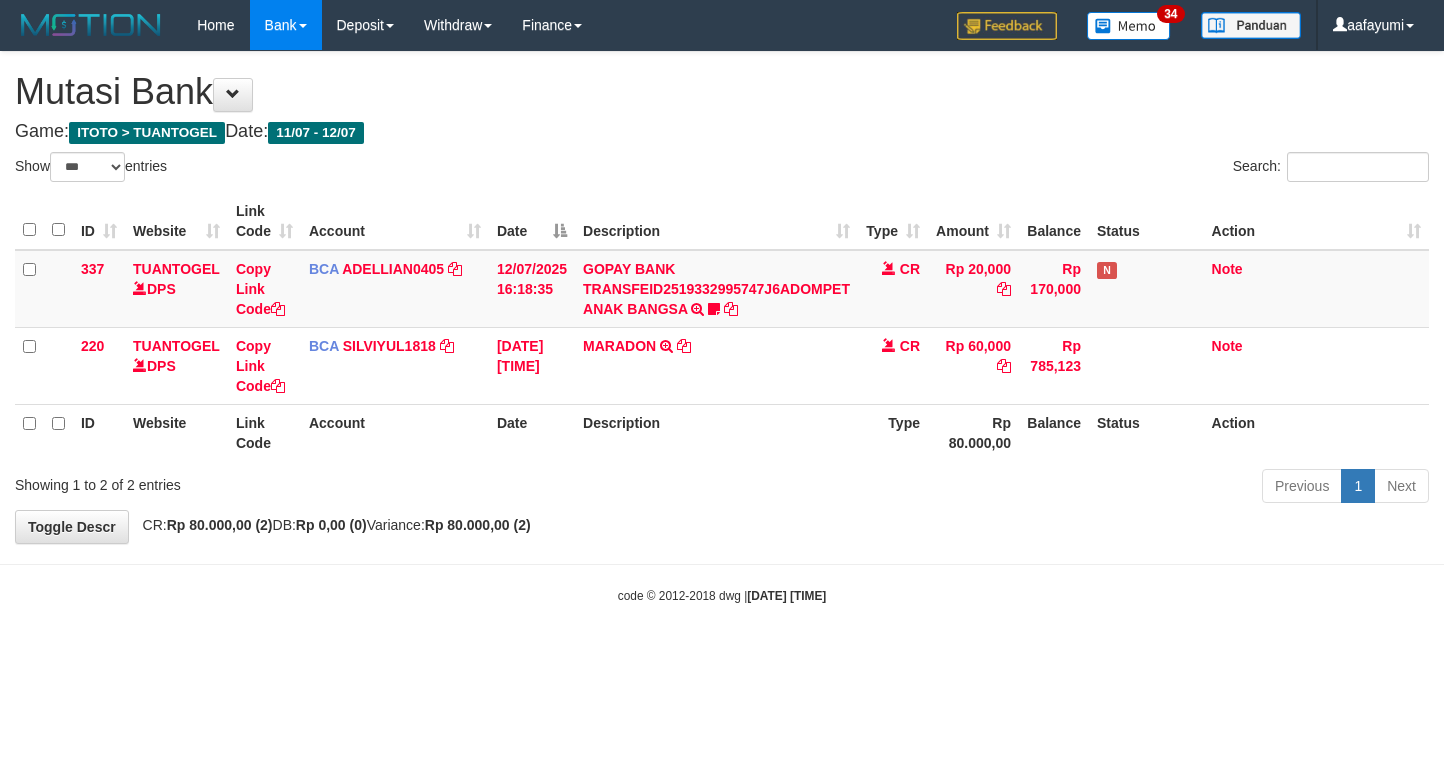 scroll, scrollTop: 0, scrollLeft: 0, axis: both 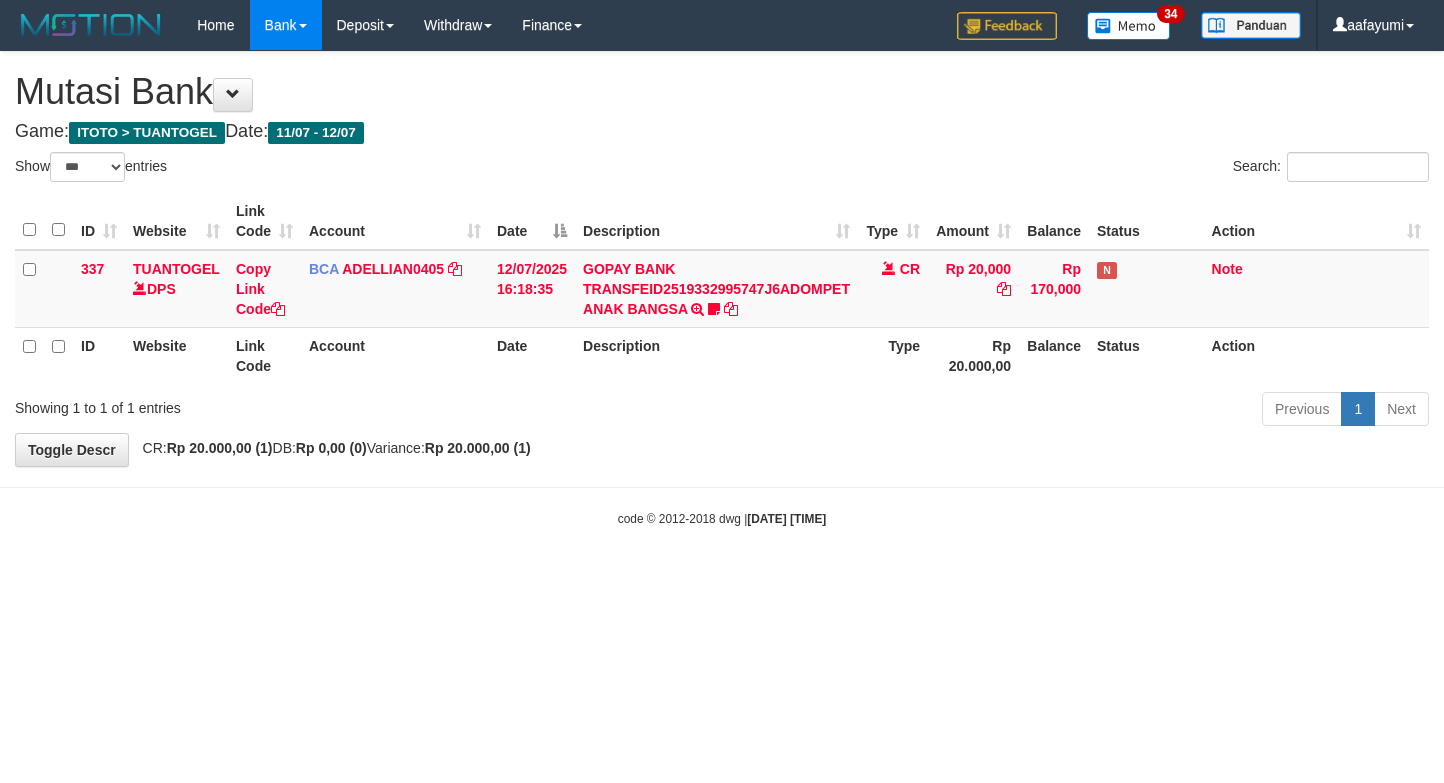 select on "***" 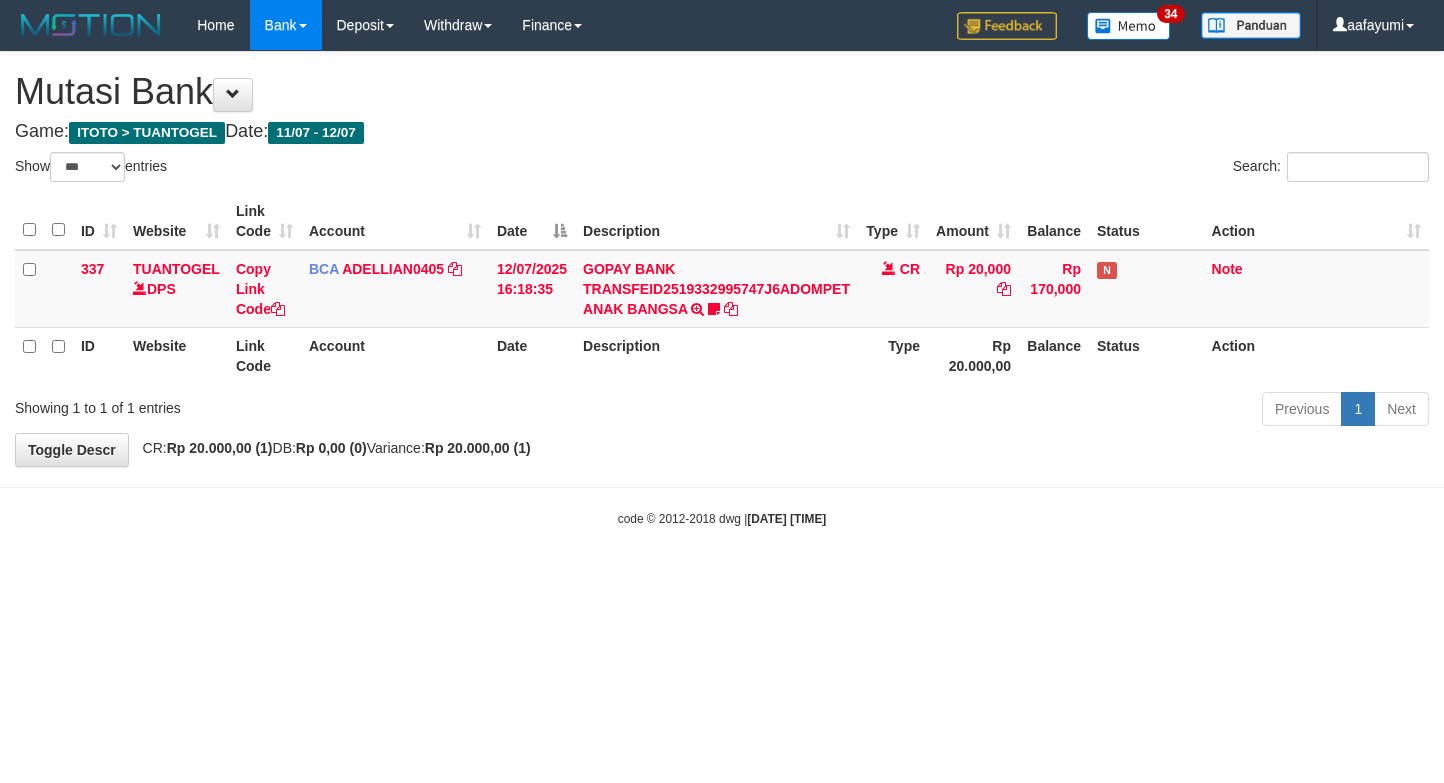 scroll, scrollTop: 0, scrollLeft: 0, axis: both 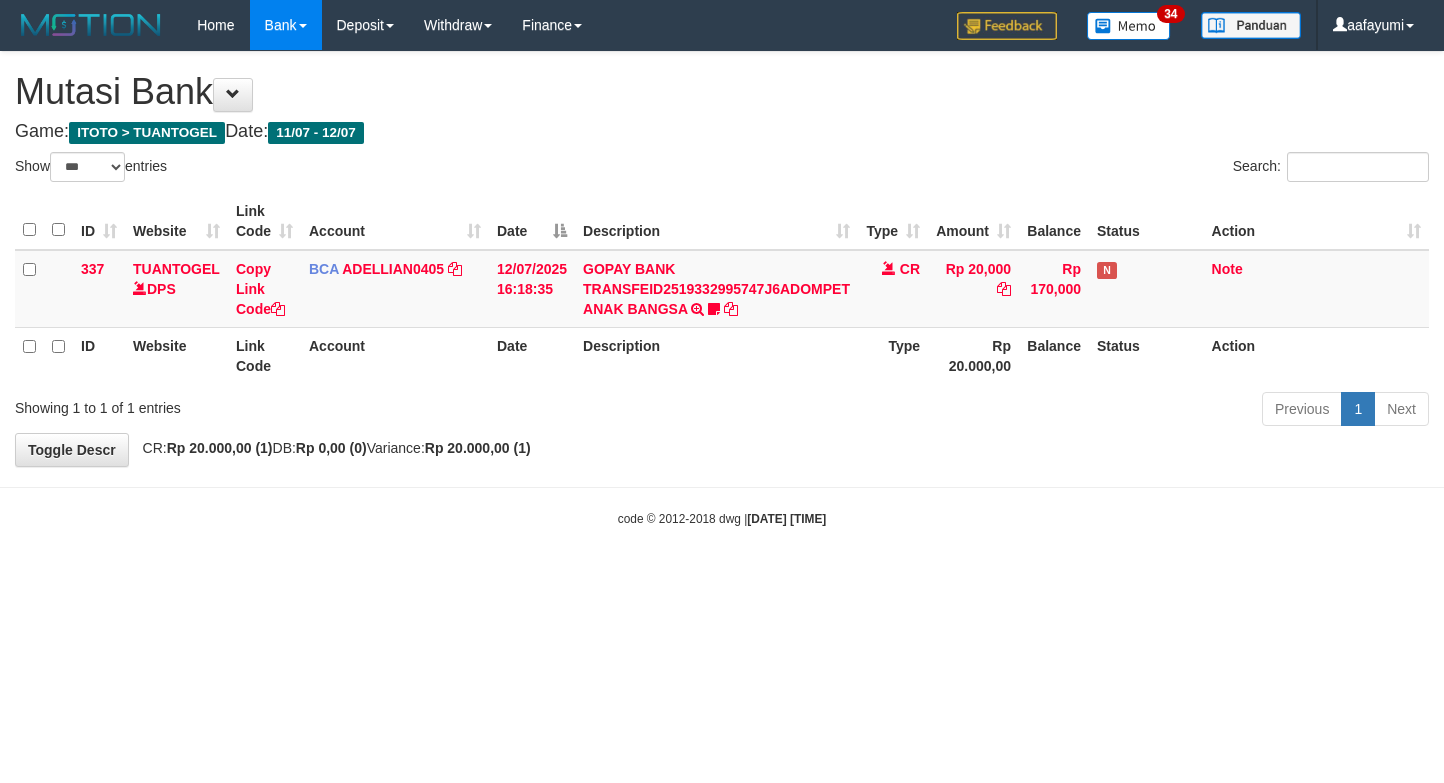 select on "***" 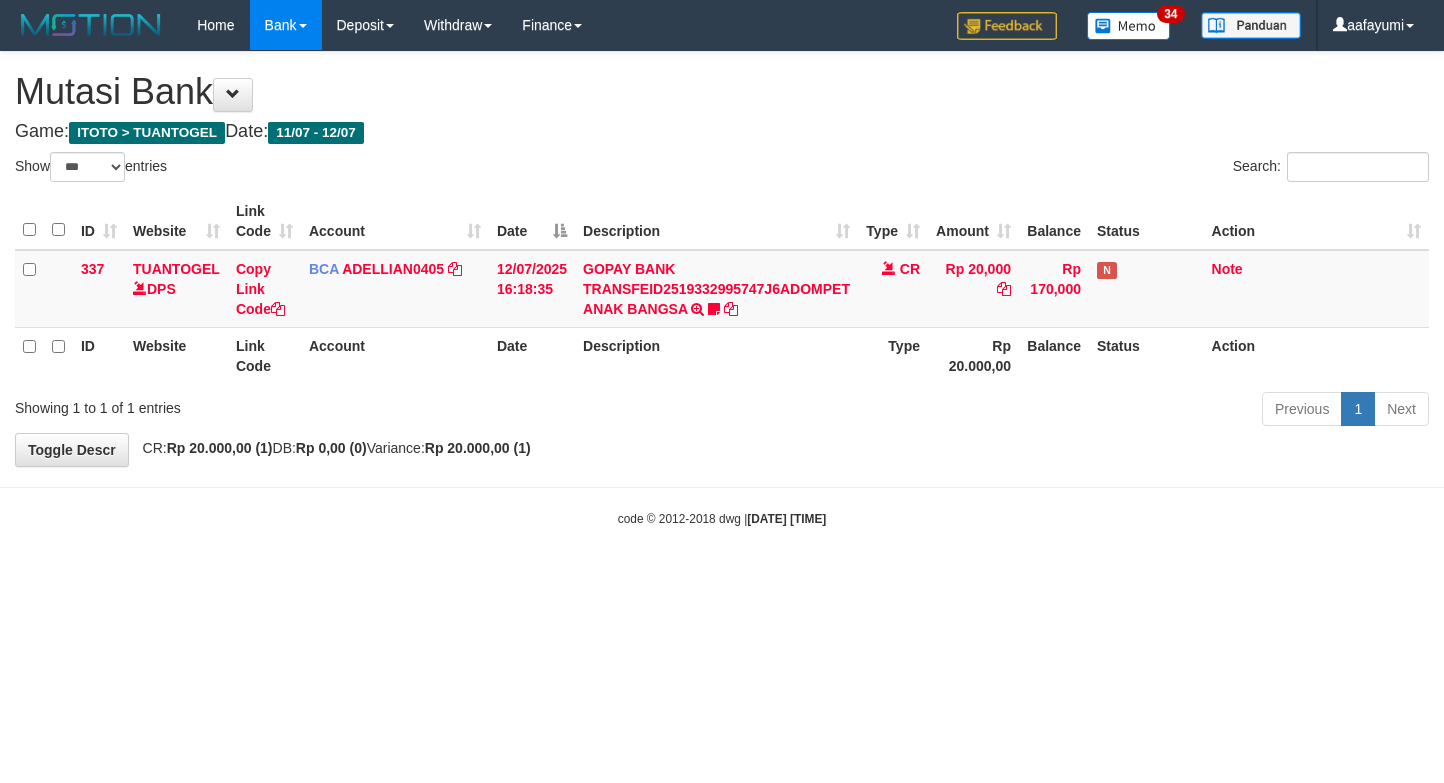 scroll, scrollTop: 0, scrollLeft: 0, axis: both 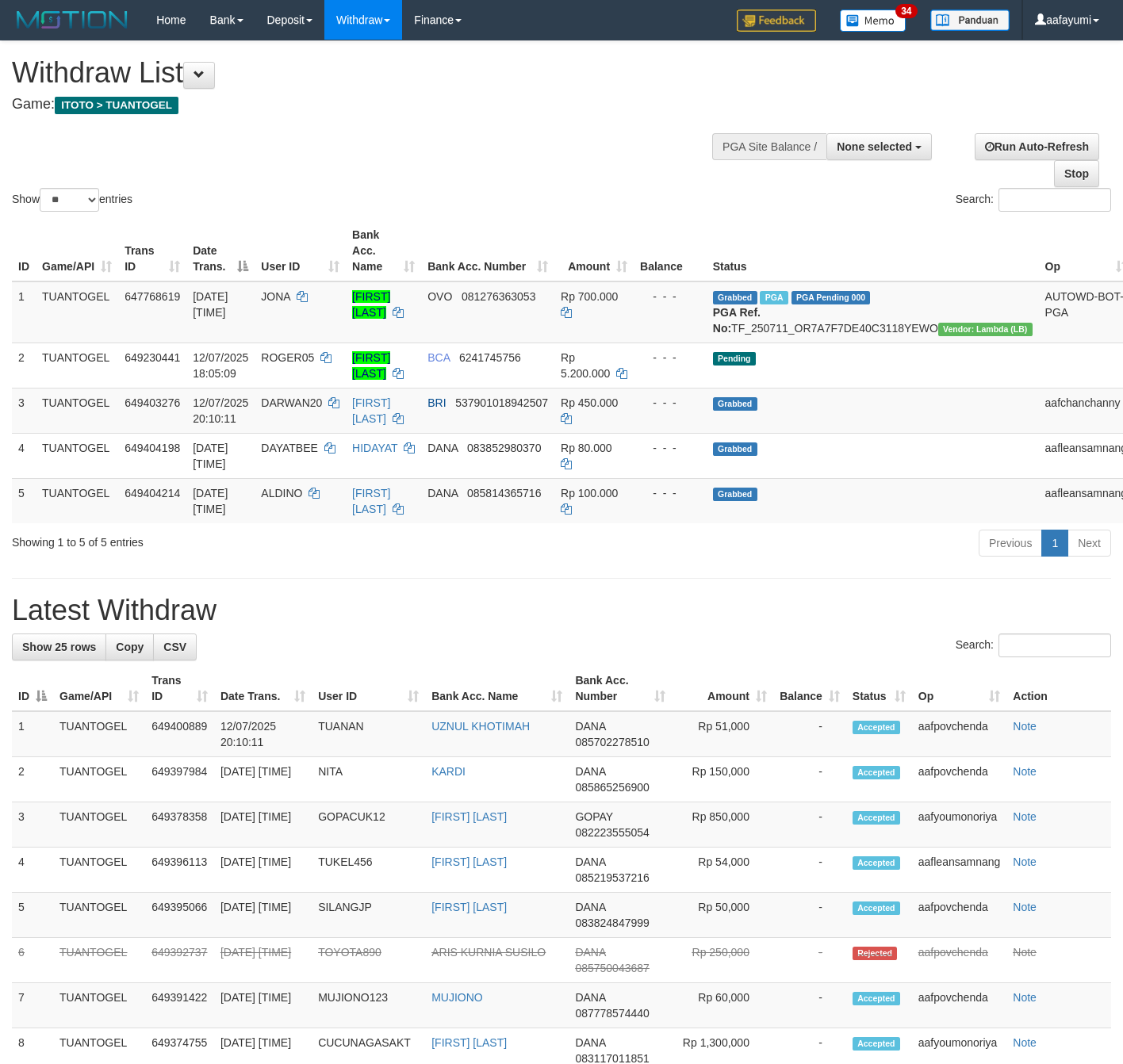 select 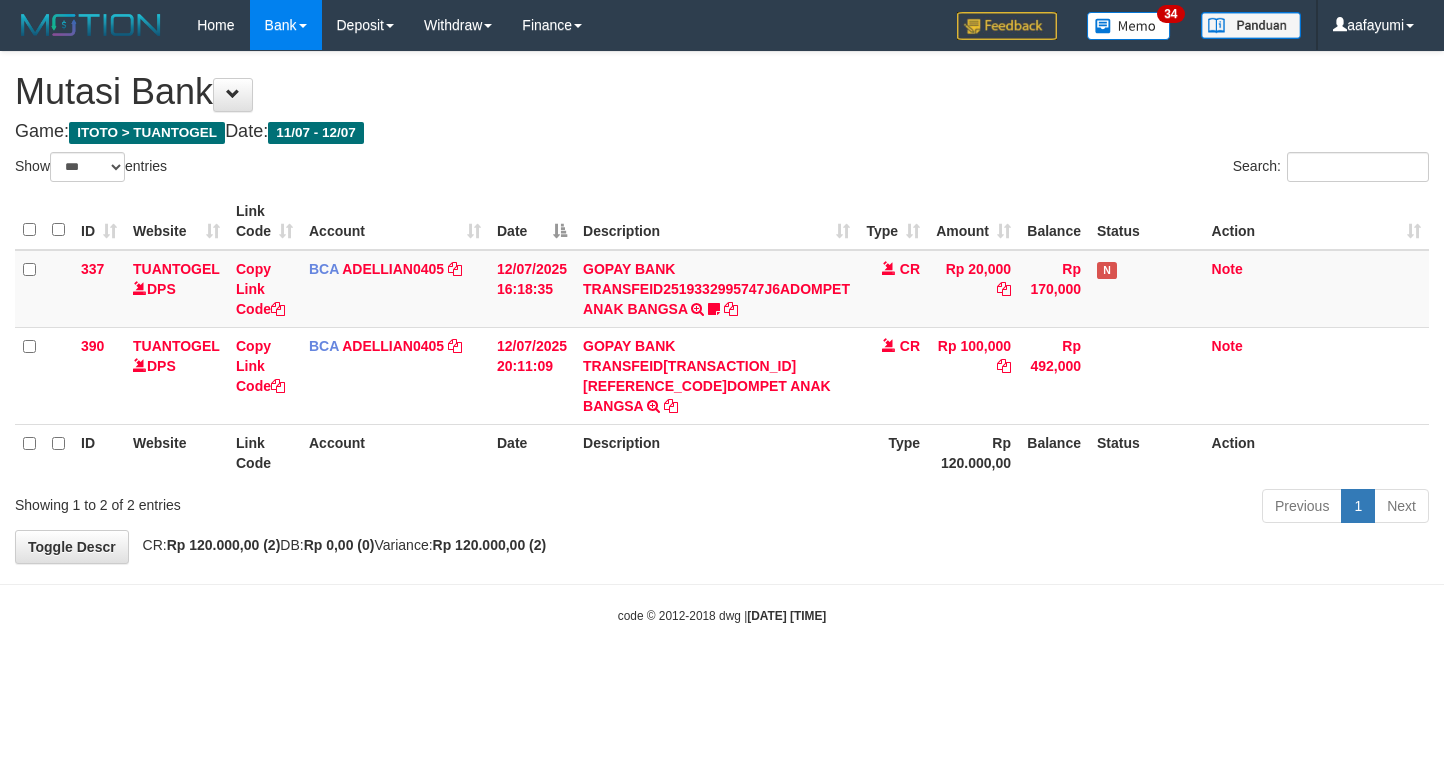 select on "***" 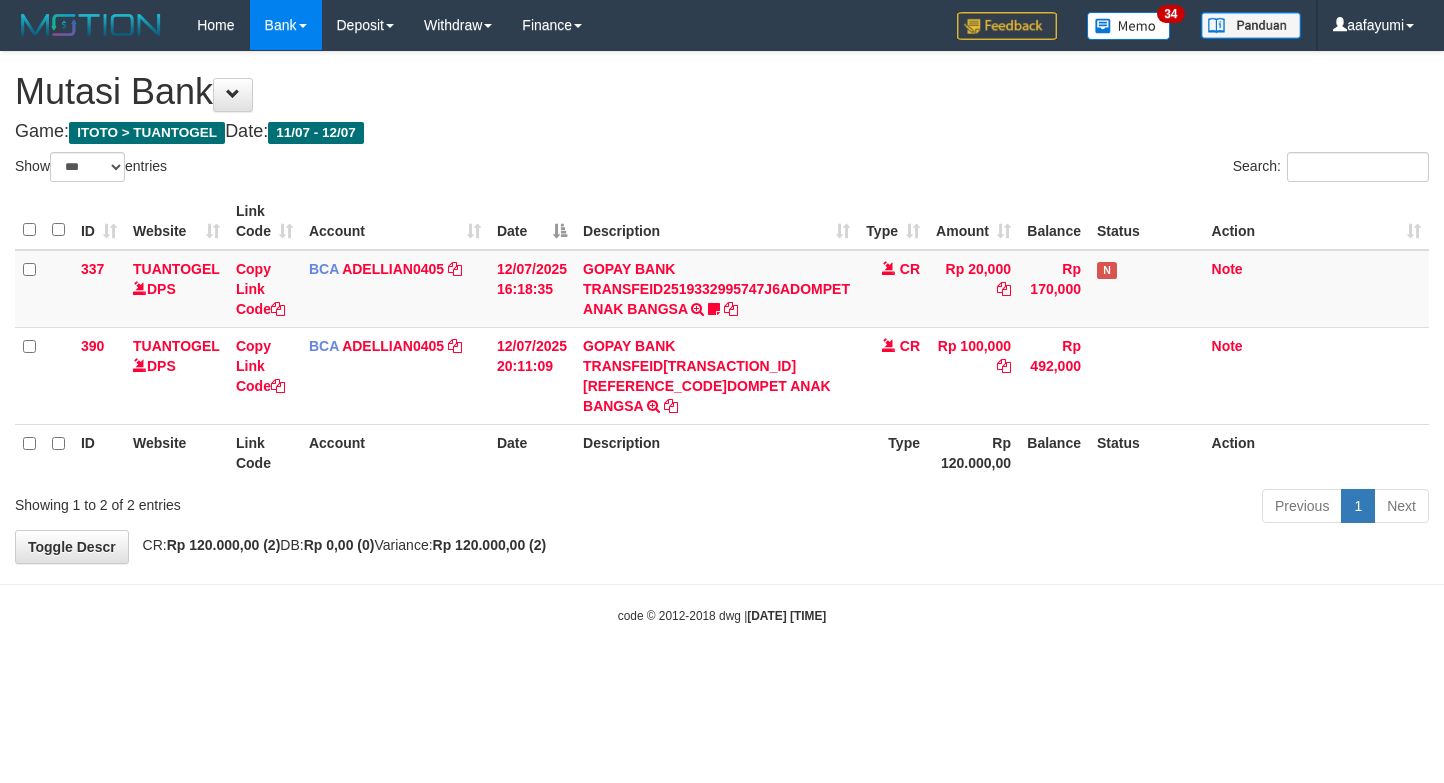 scroll, scrollTop: 0, scrollLeft: 0, axis: both 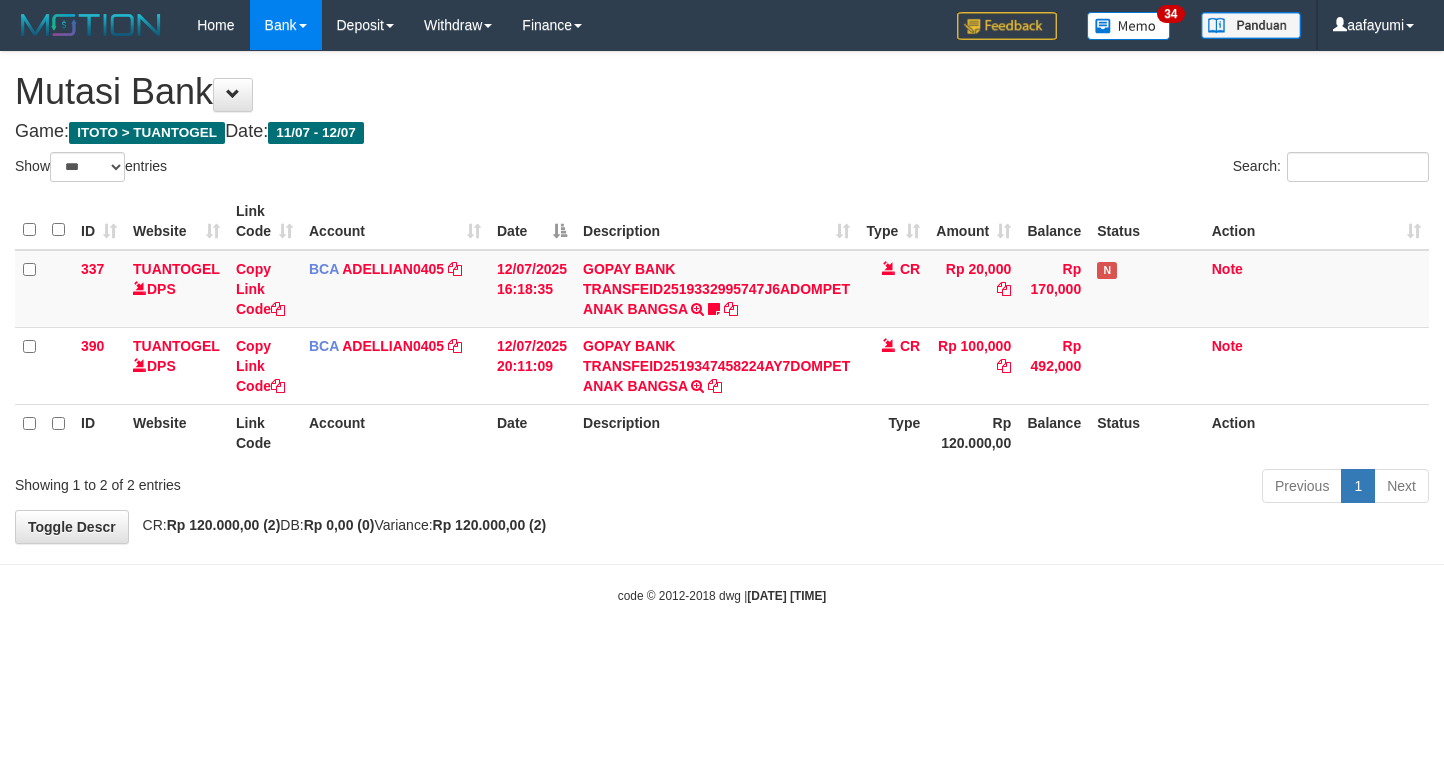 select on "***" 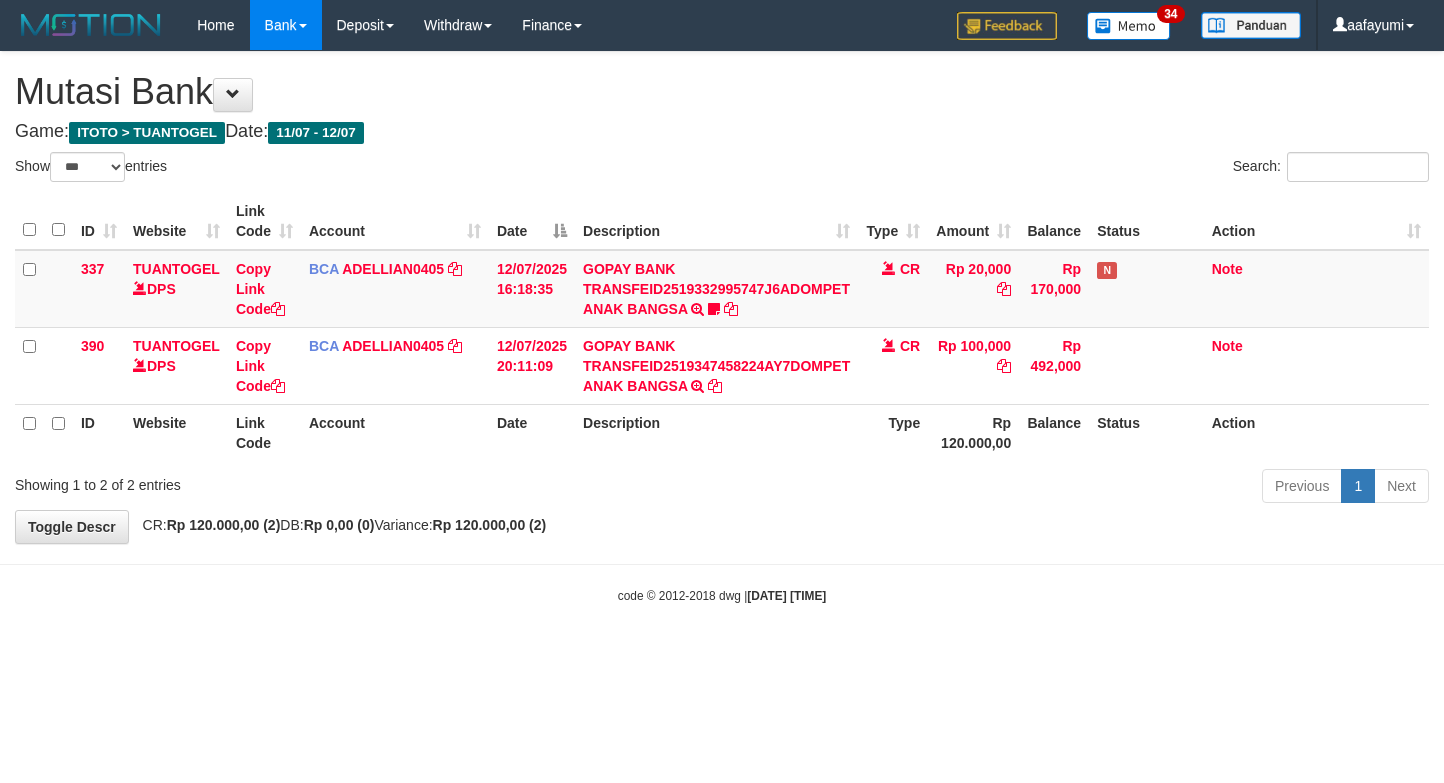 scroll, scrollTop: 0, scrollLeft: 0, axis: both 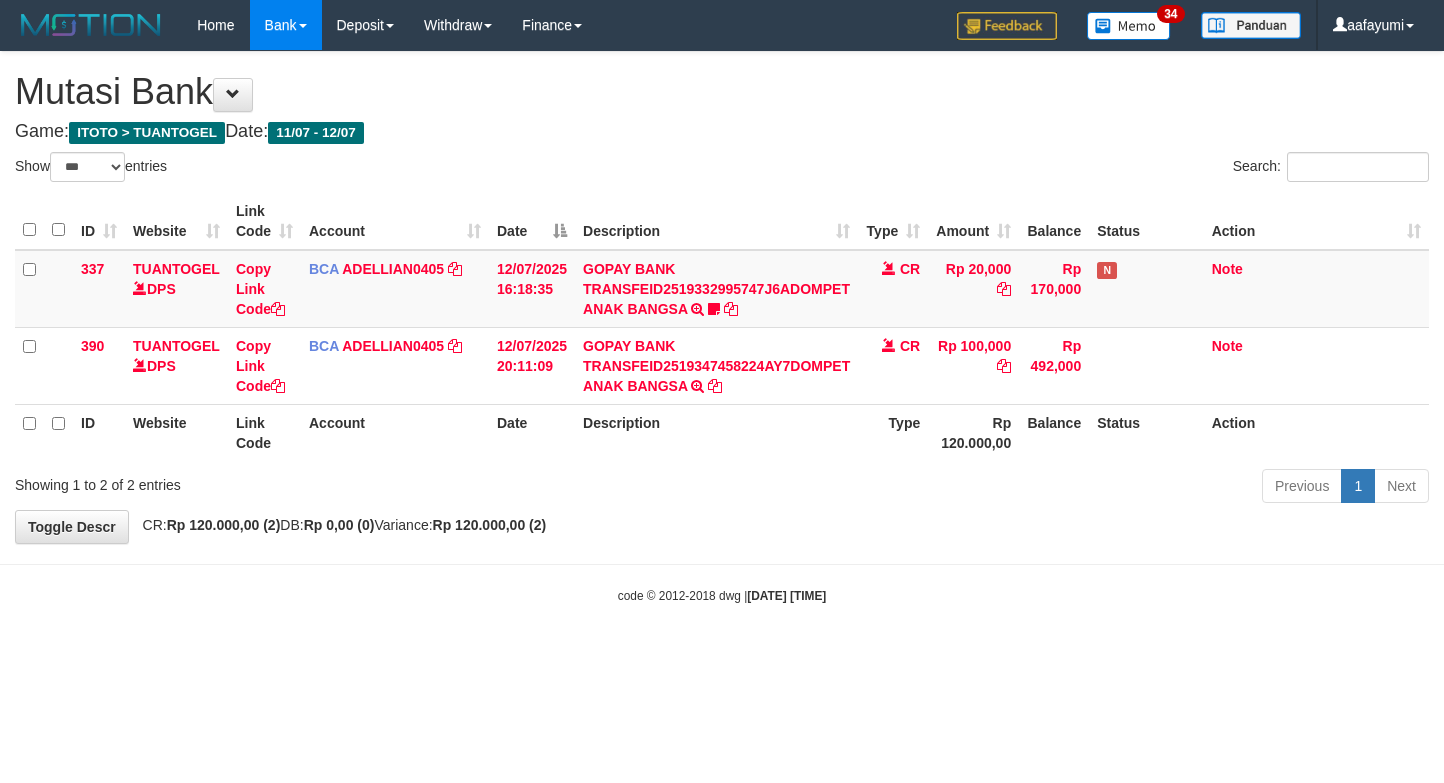 select on "***" 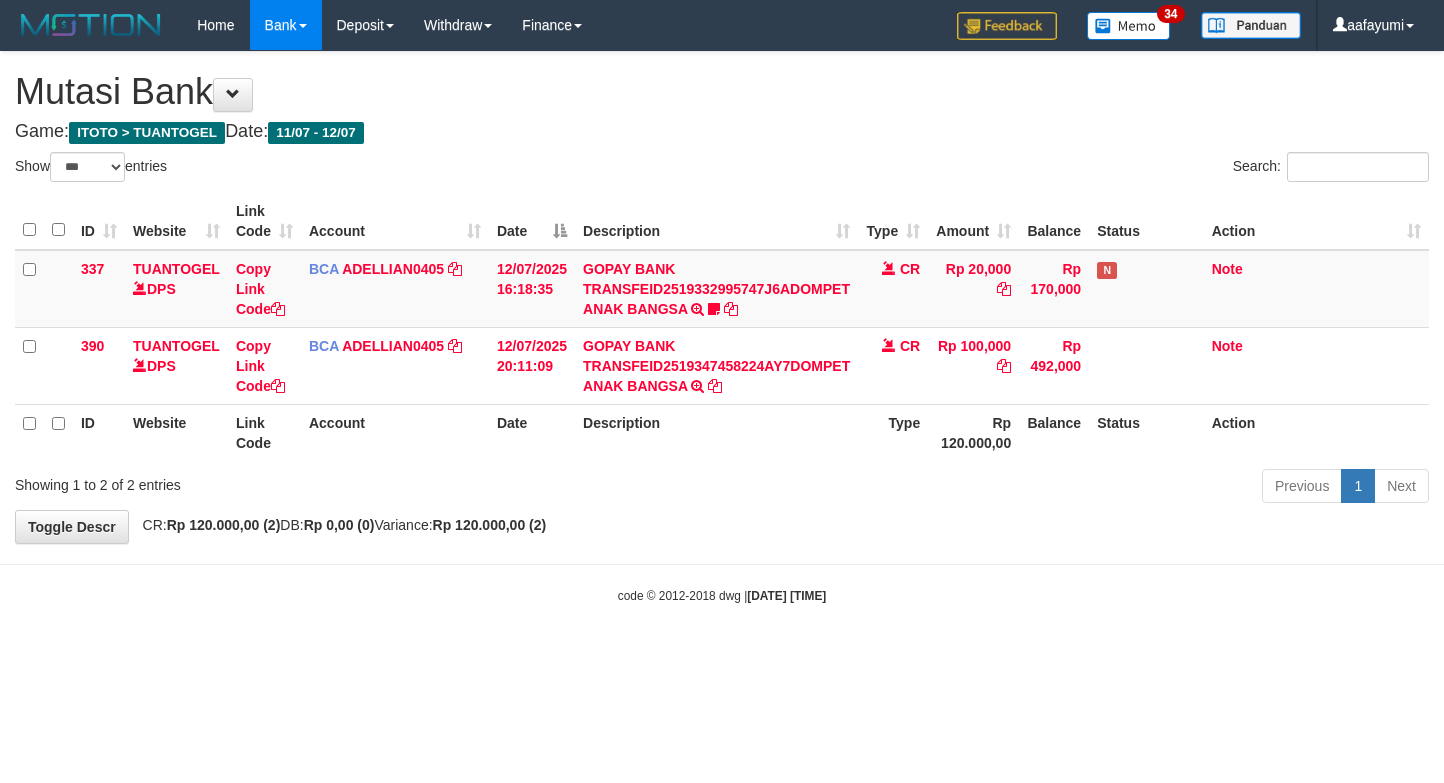 scroll, scrollTop: 0, scrollLeft: 0, axis: both 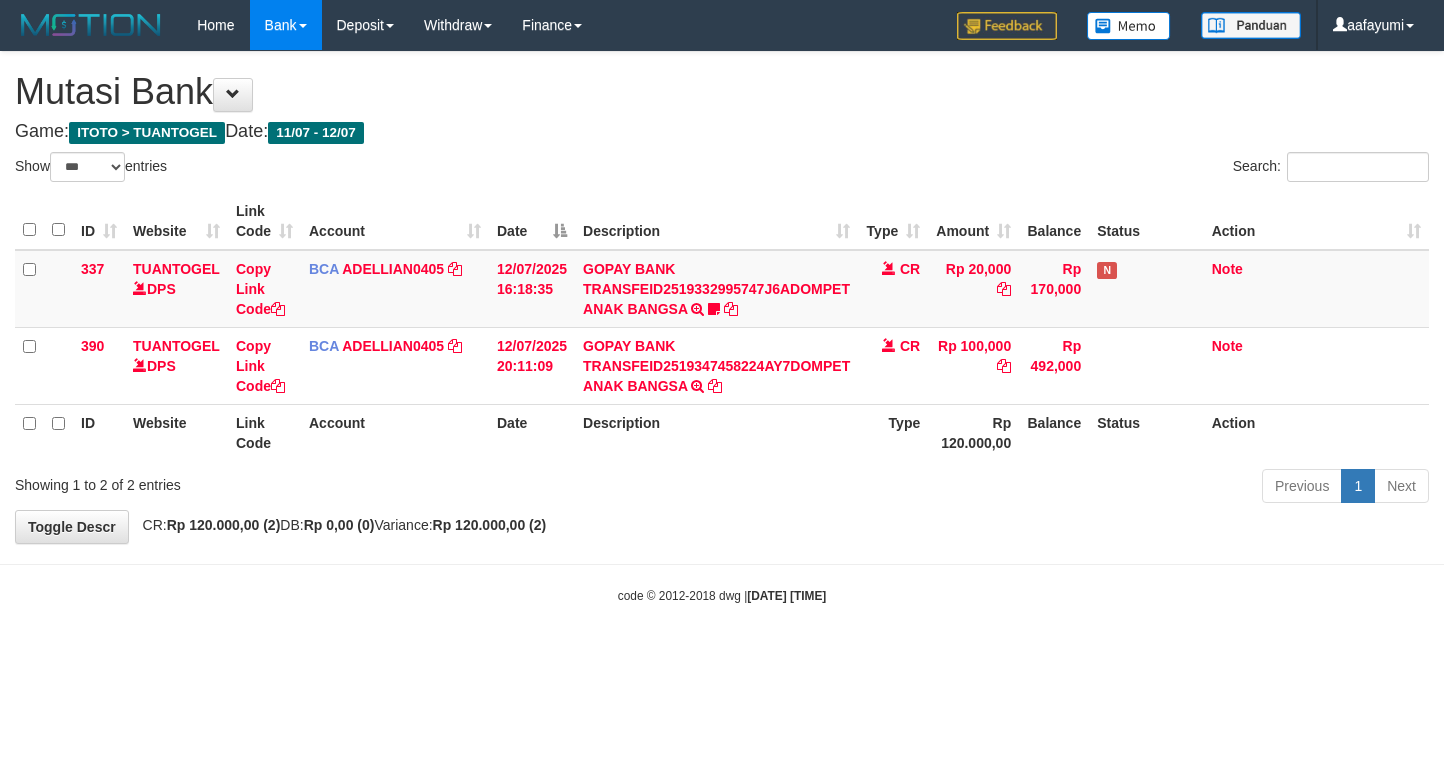 select on "***" 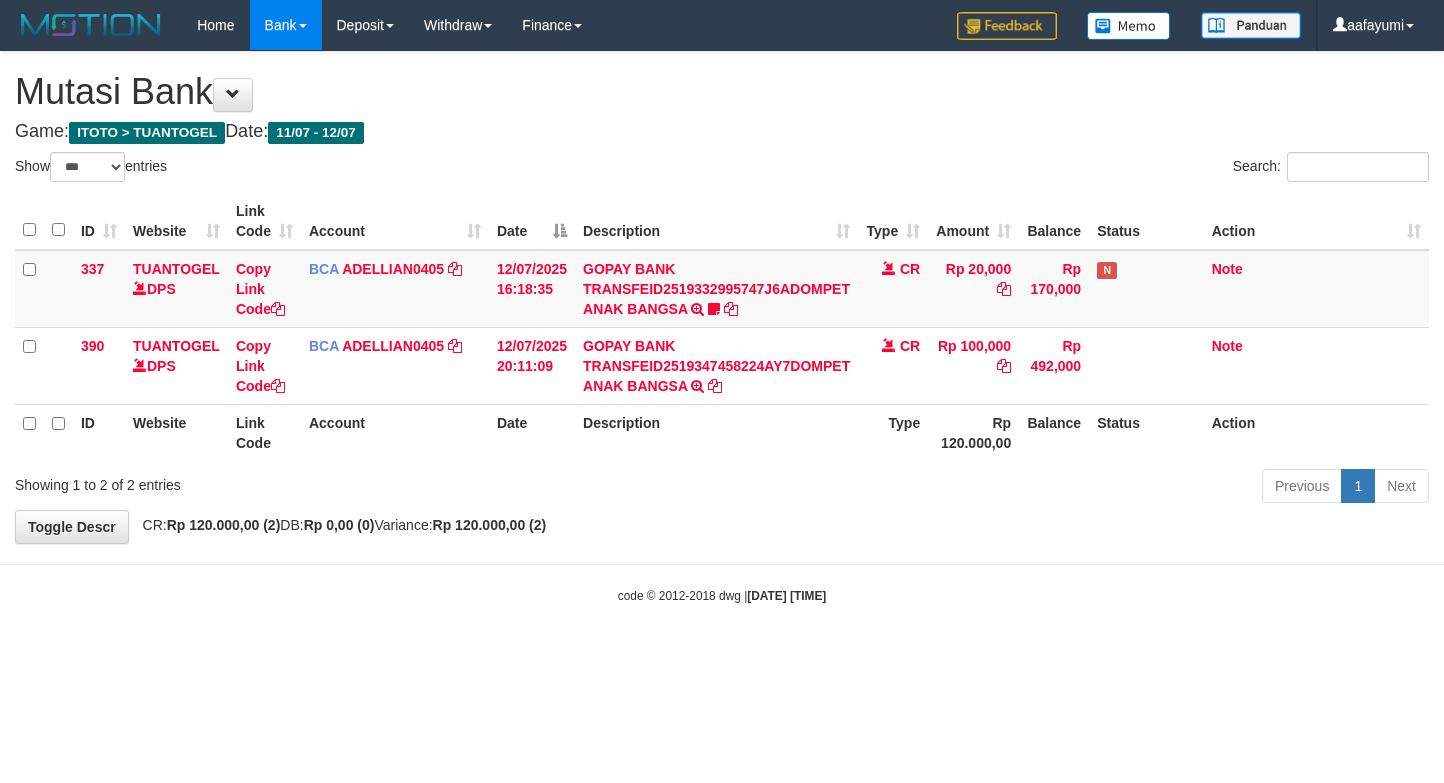 scroll, scrollTop: 0, scrollLeft: 0, axis: both 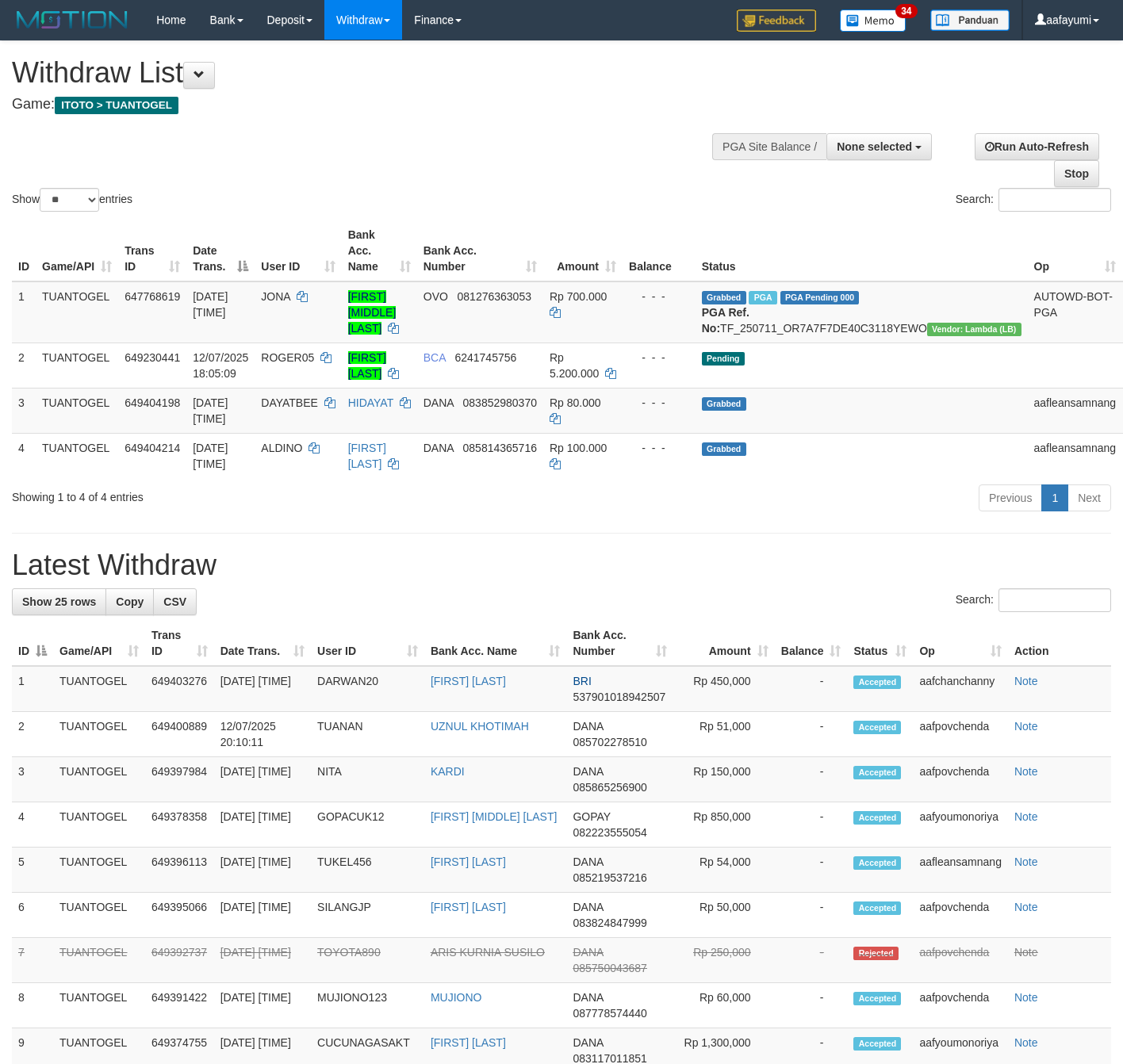 select 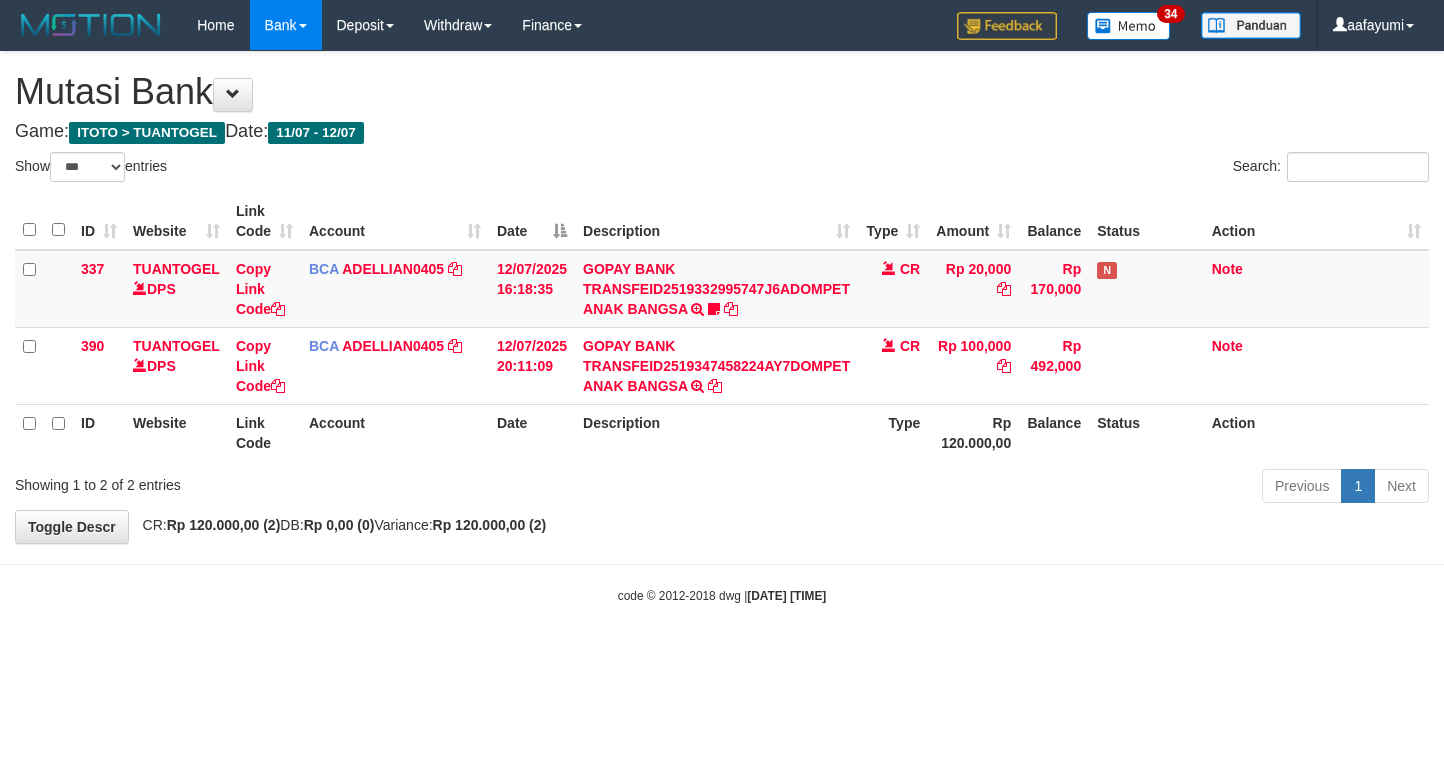 select on "***" 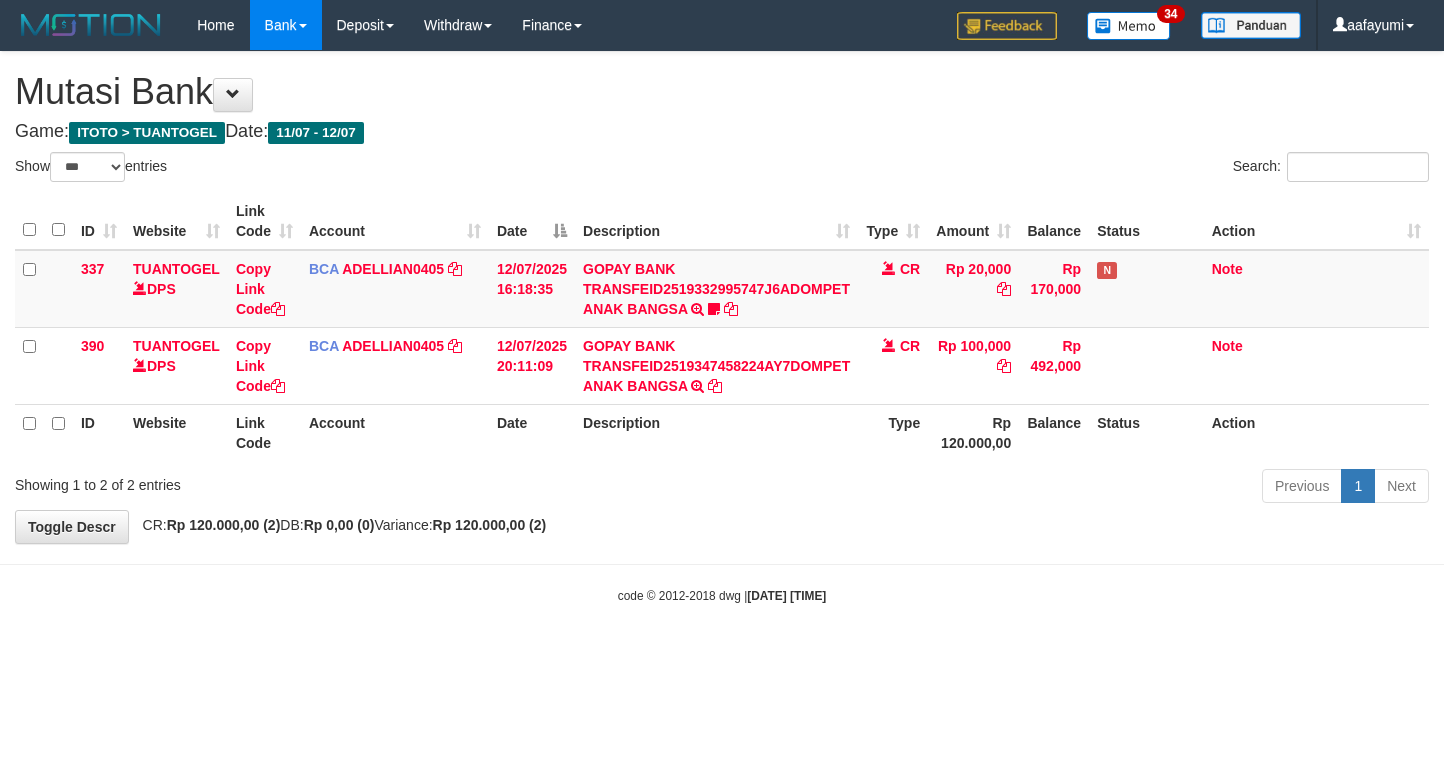 scroll, scrollTop: 0, scrollLeft: 0, axis: both 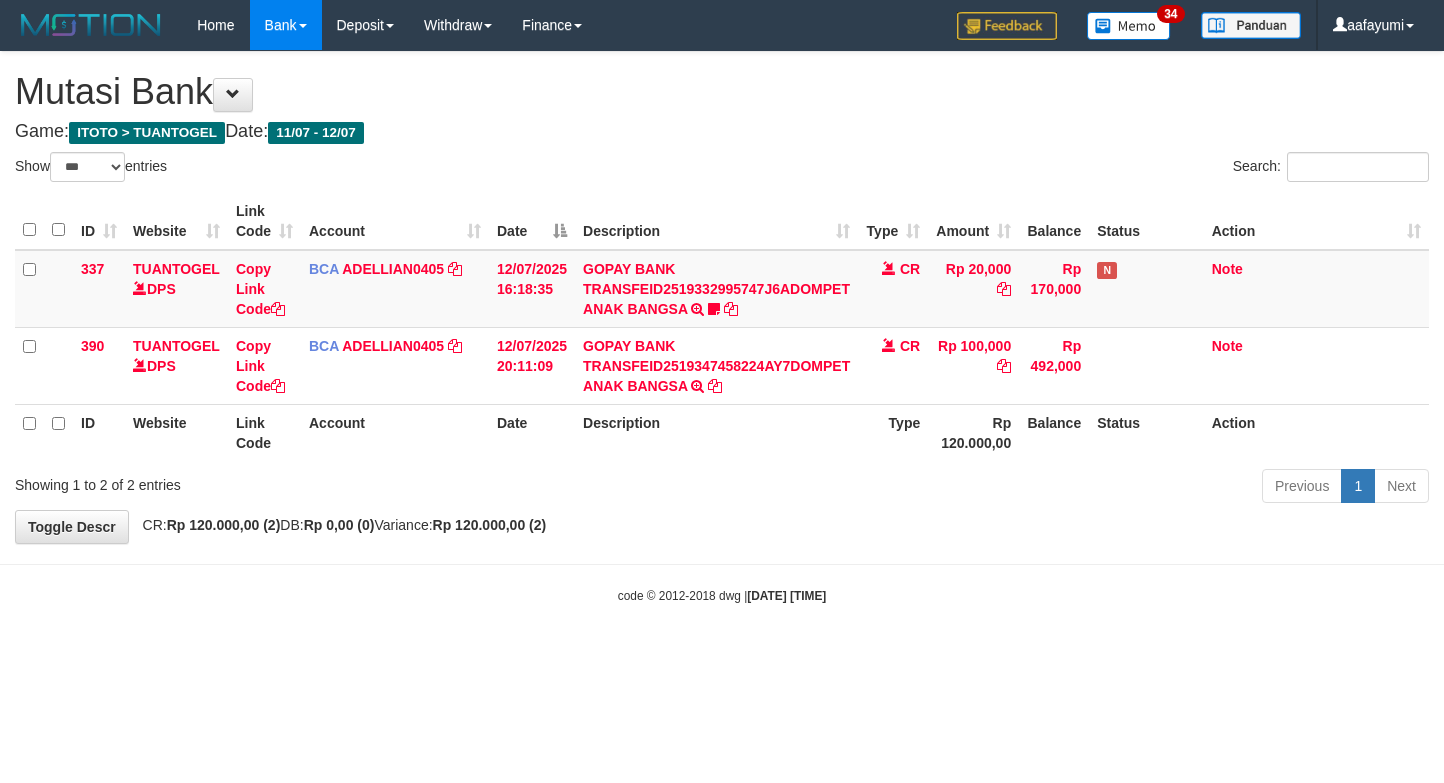 select on "***" 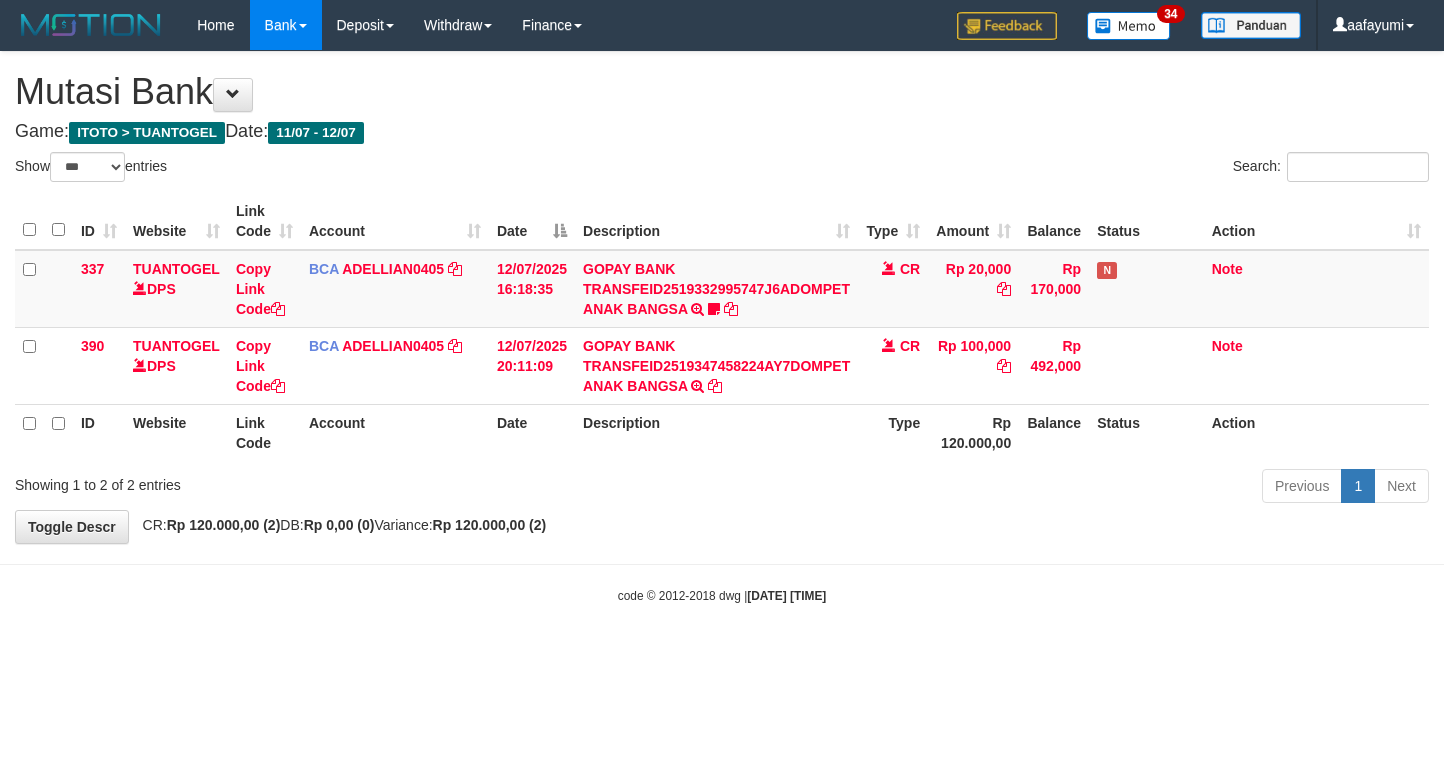 scroll, scrollTop: 0, scrollLeft: 0, axis: both 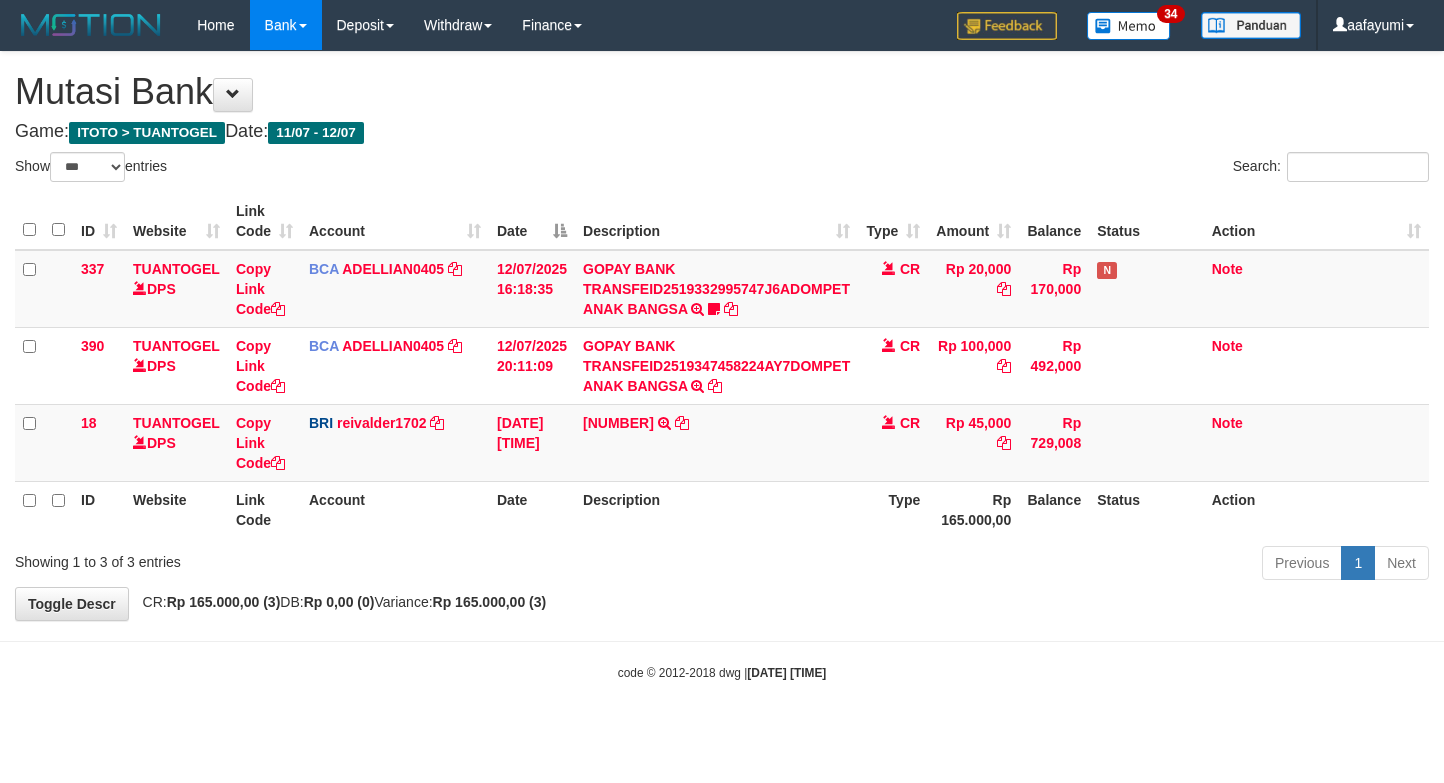 select on "***" 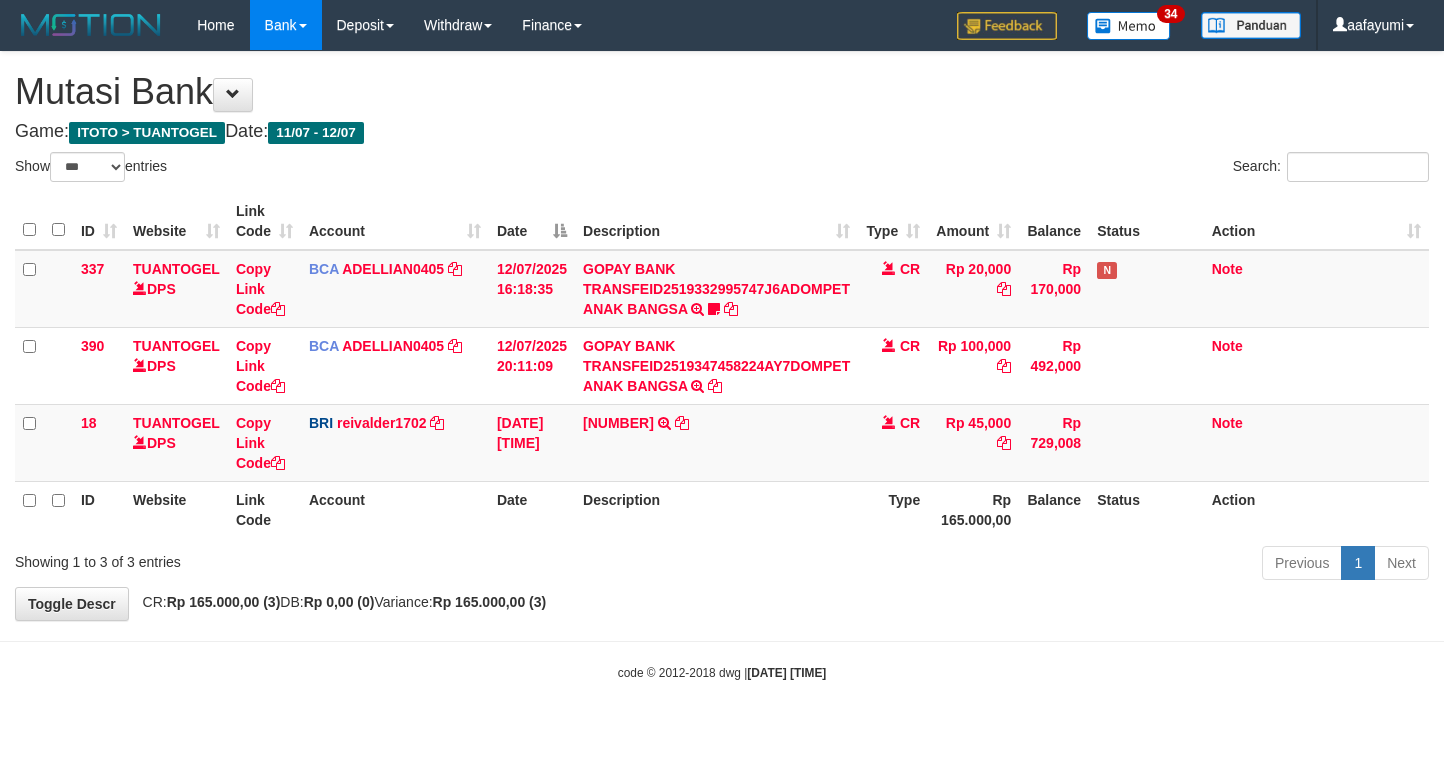 scroll, scrollTop: 0, scrollLeft: 0, axis: both 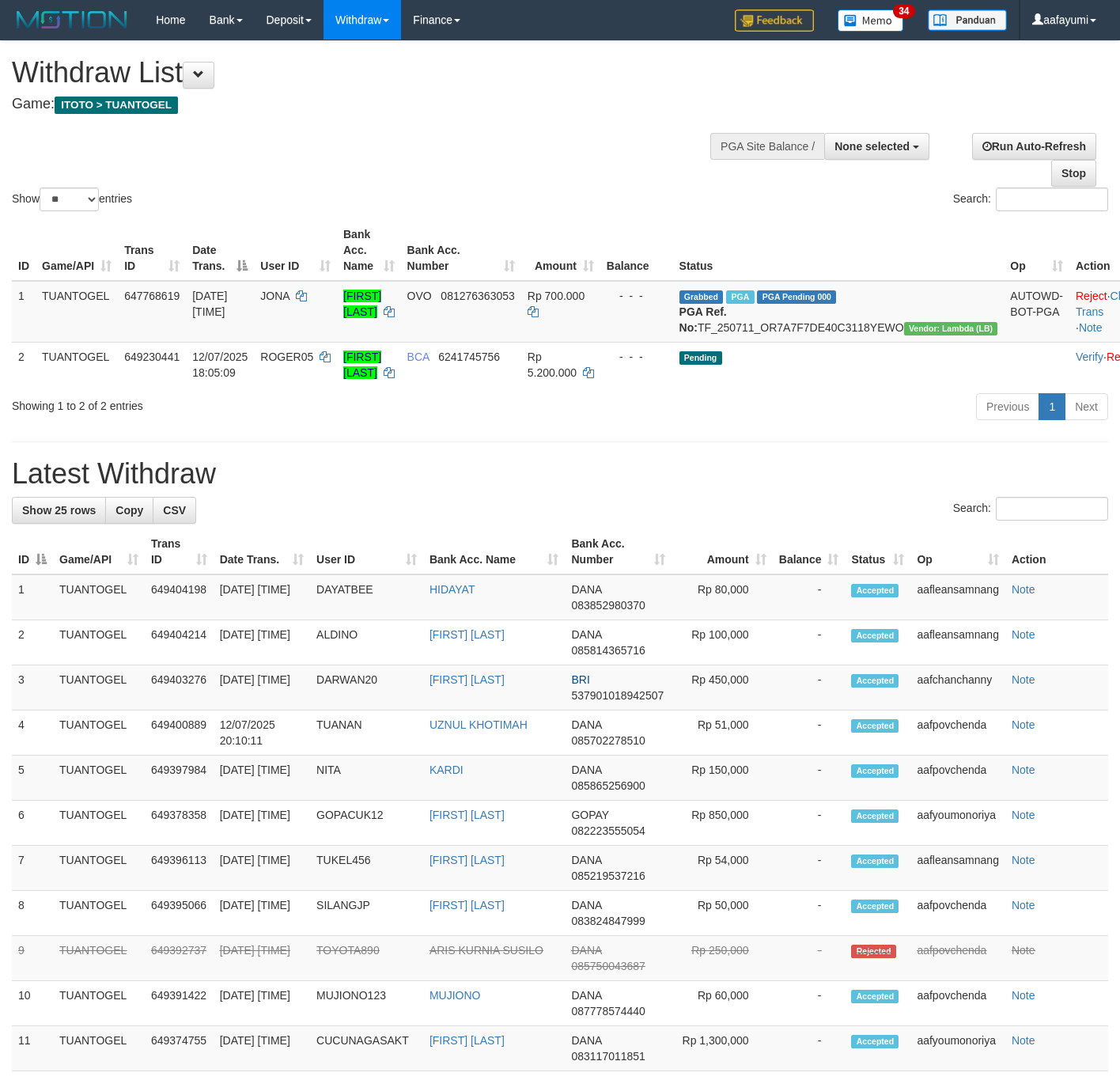 select 